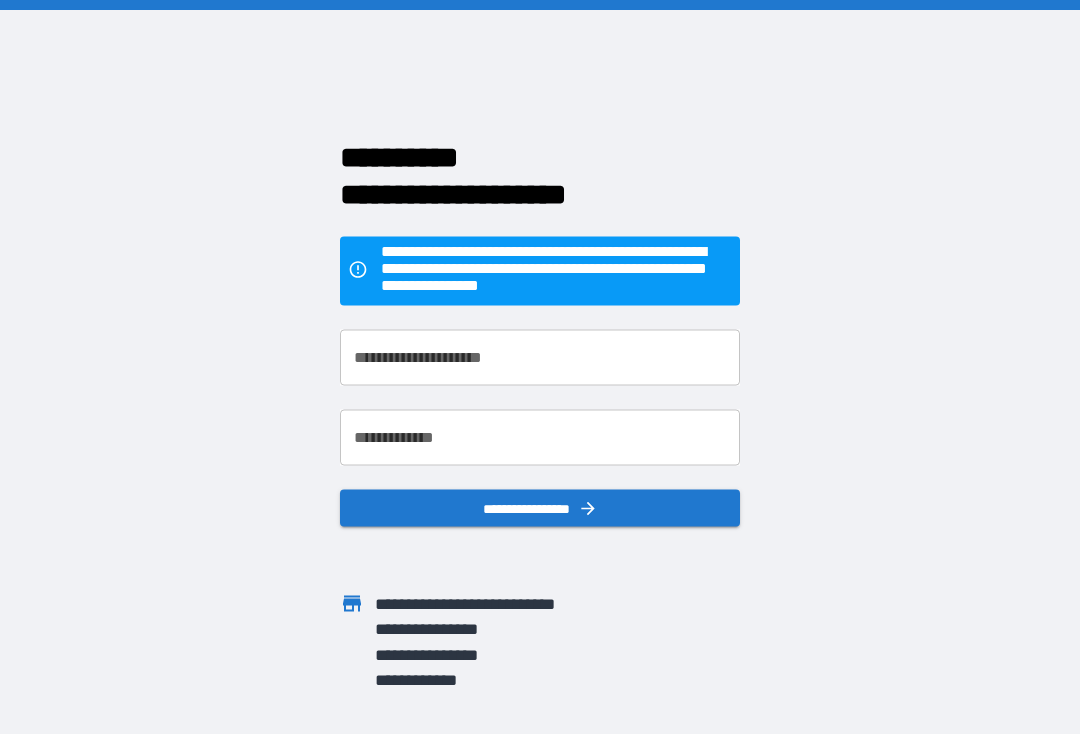 scroll, scrollTop: 35, scrollLeft: 0, axis: vertical 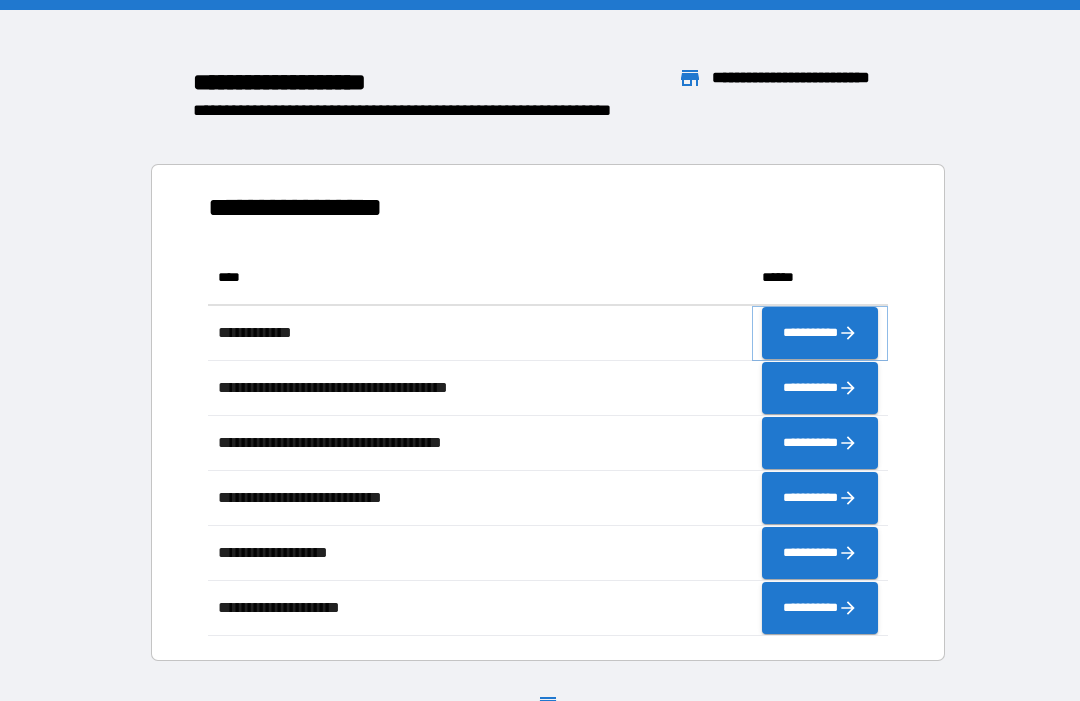 click on "**********" at bounding box center [820, 333] 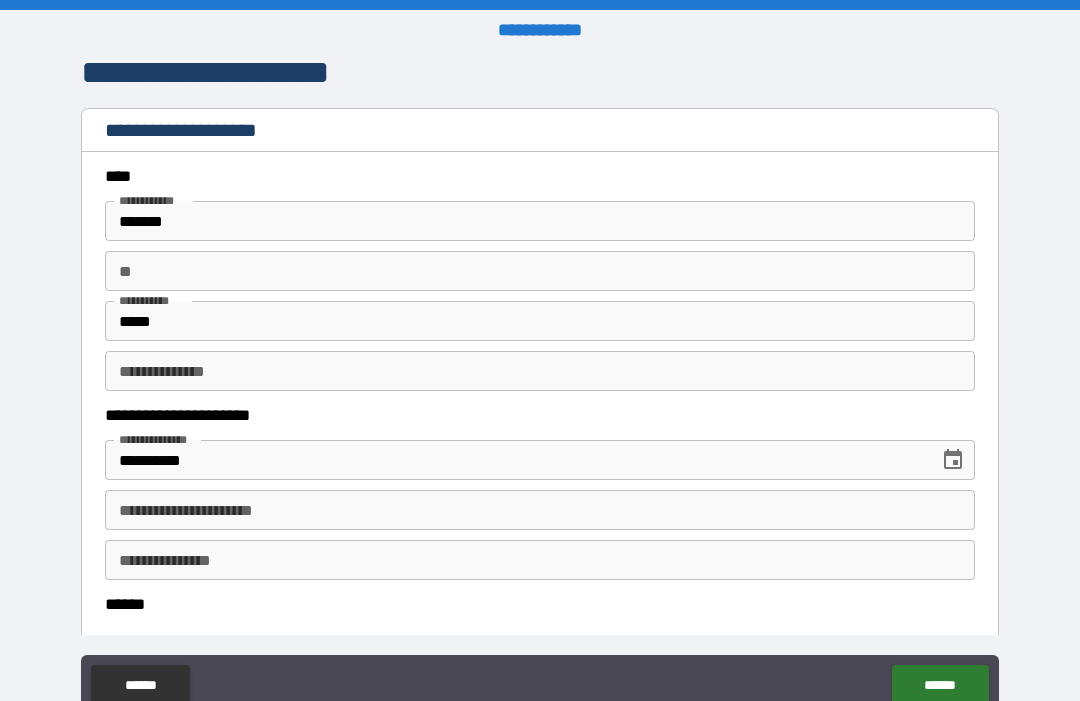 click on "*******" at bounding box center (540, 221) 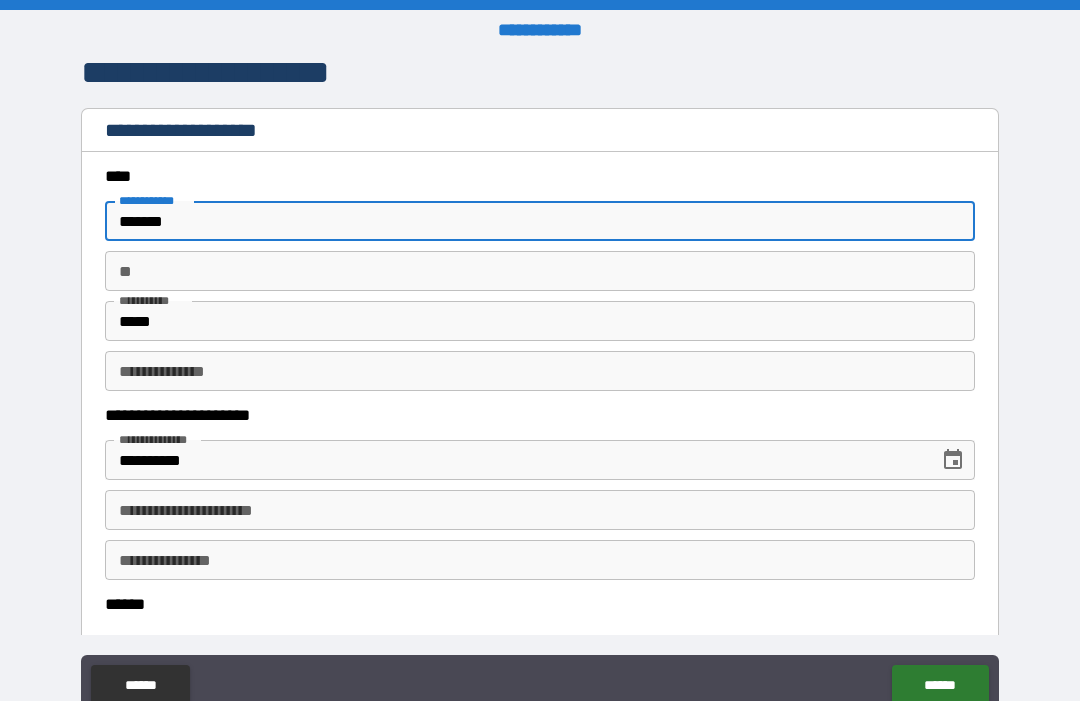 click on "*******" at bounding box center [540, 221] 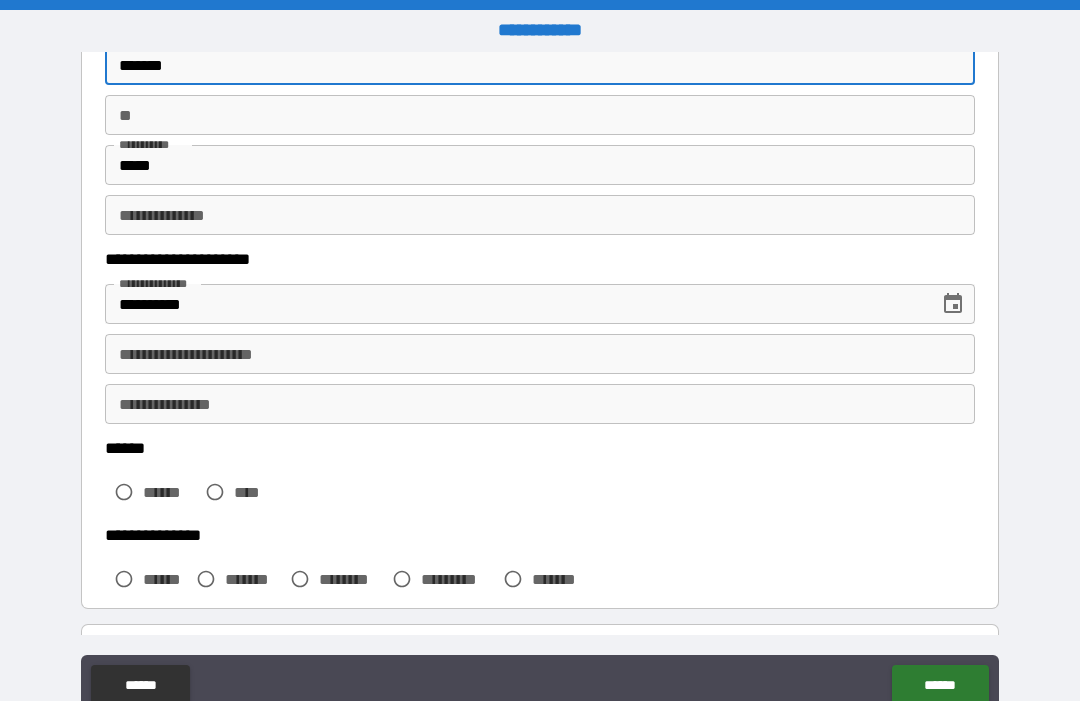 scroll, scrollTop: 154, scrollLeft: 0, axis: vertical 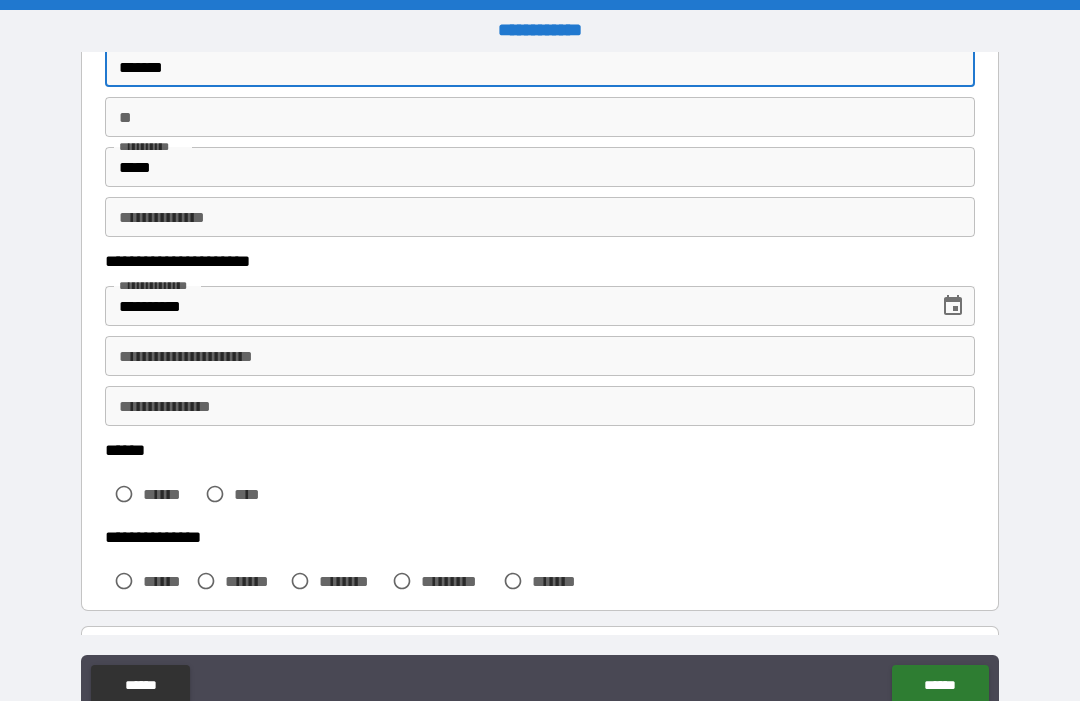 type on "*******" 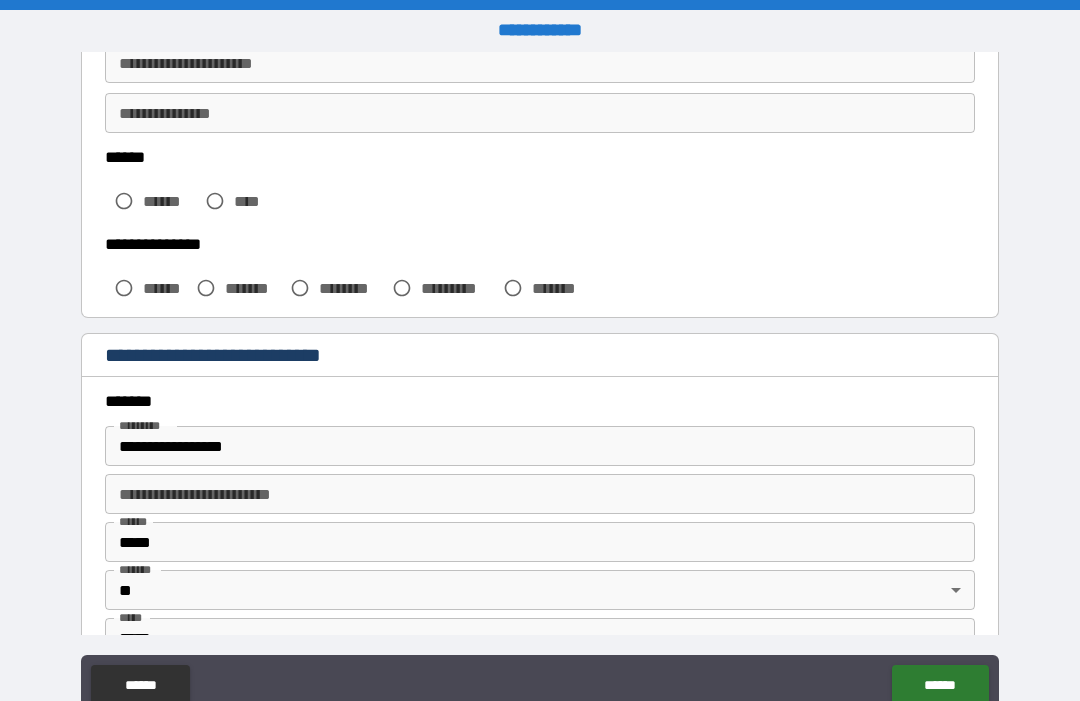 scroll, scrollTop: 426, scrollLeft: 0, axis: vertical 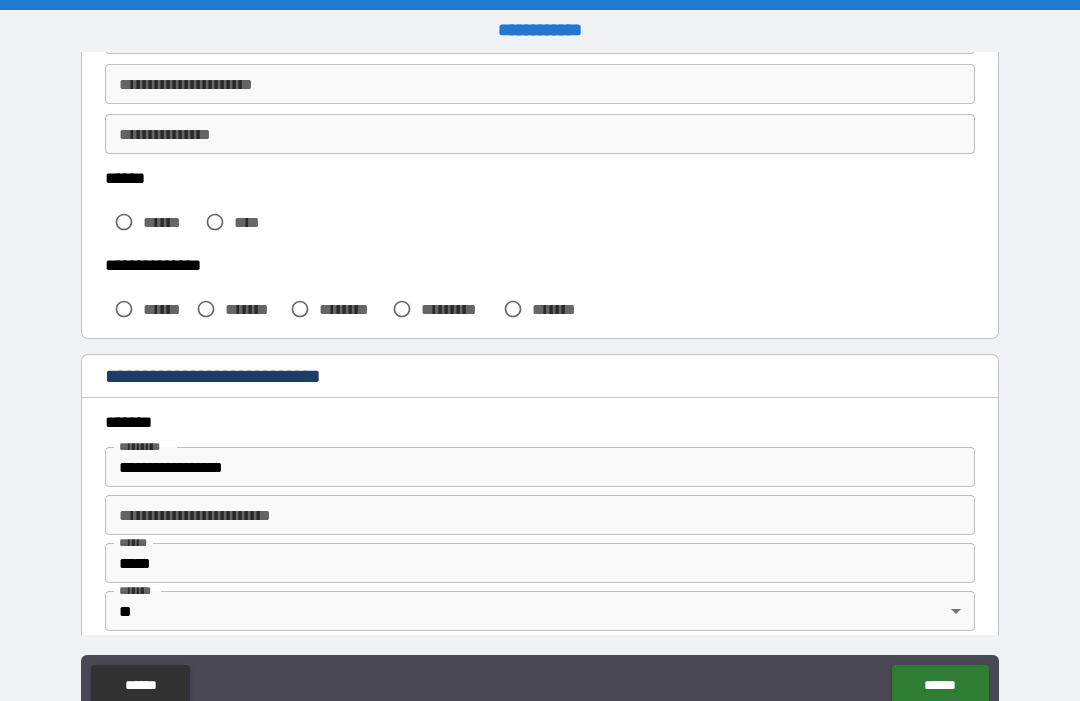 type on "****" 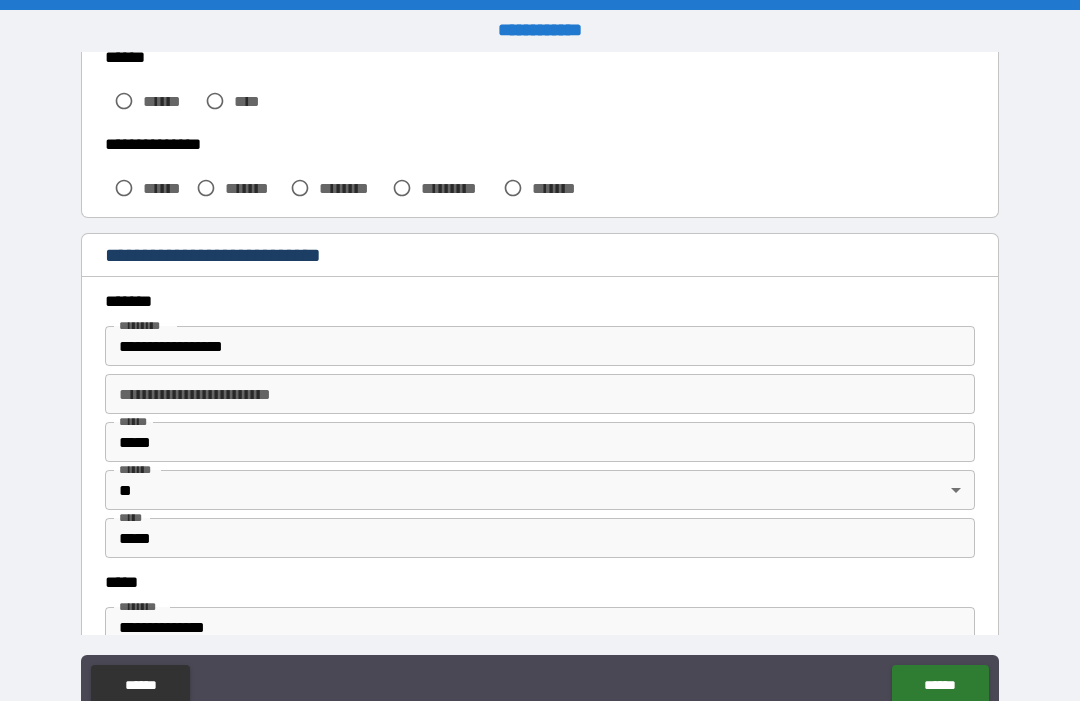 scroll, scrollTop: 527, scrollLeft: 0, axis: vertical 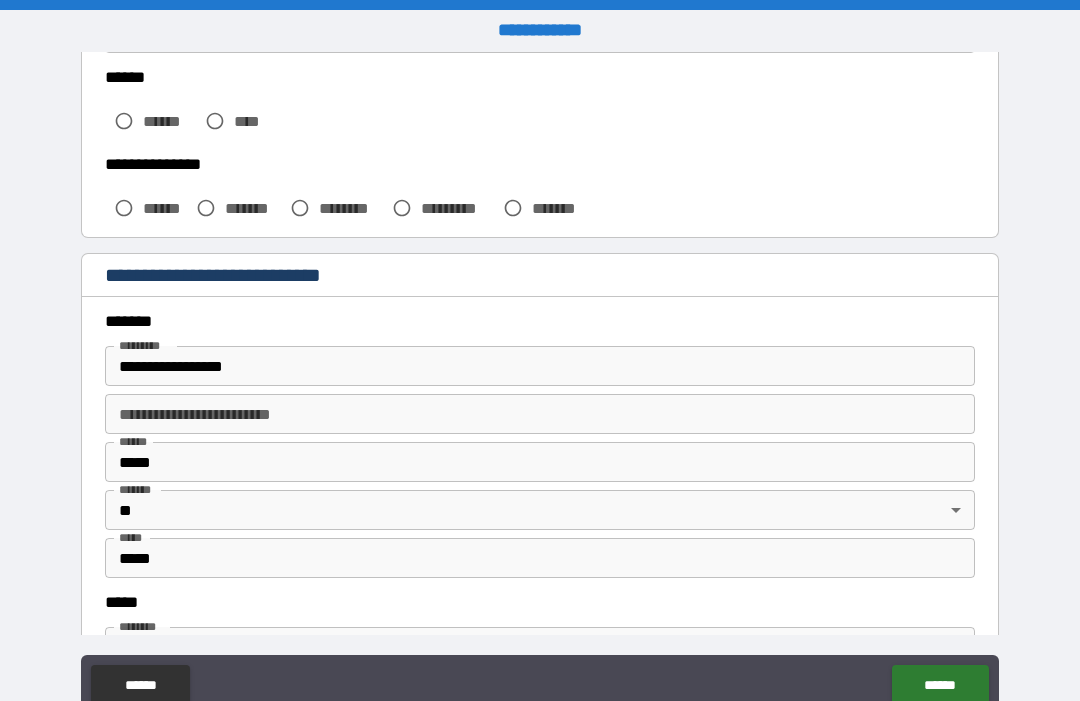 type on "**********" 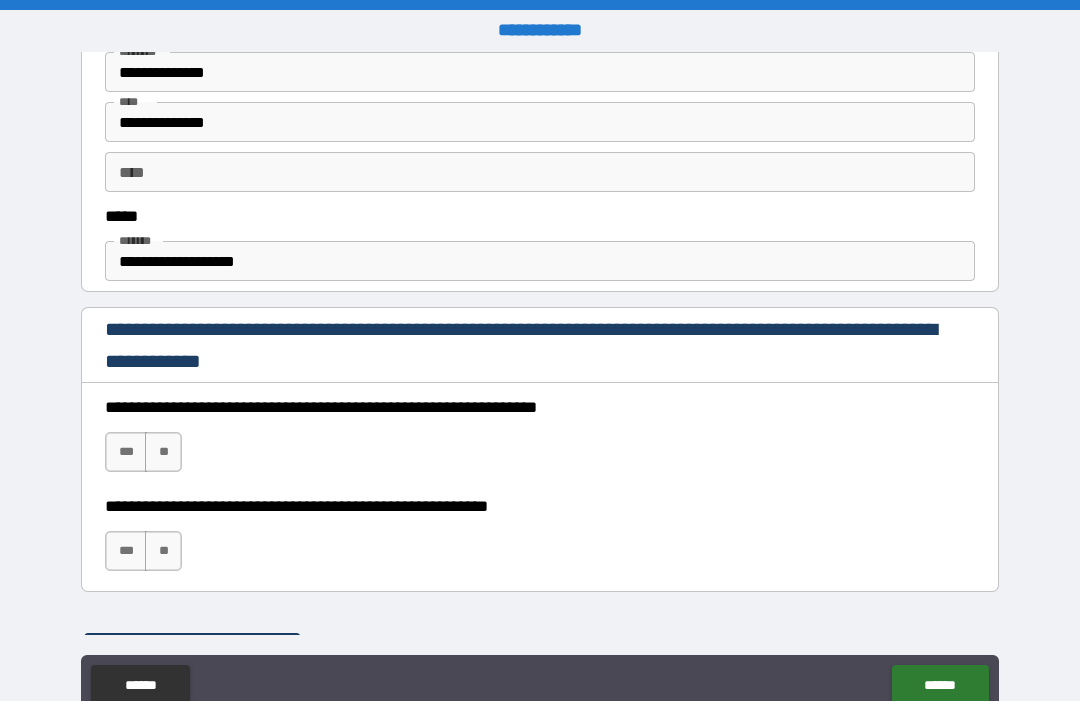 scroll, scrollTop: 1103, scrollLeft: 0, axis: vertical 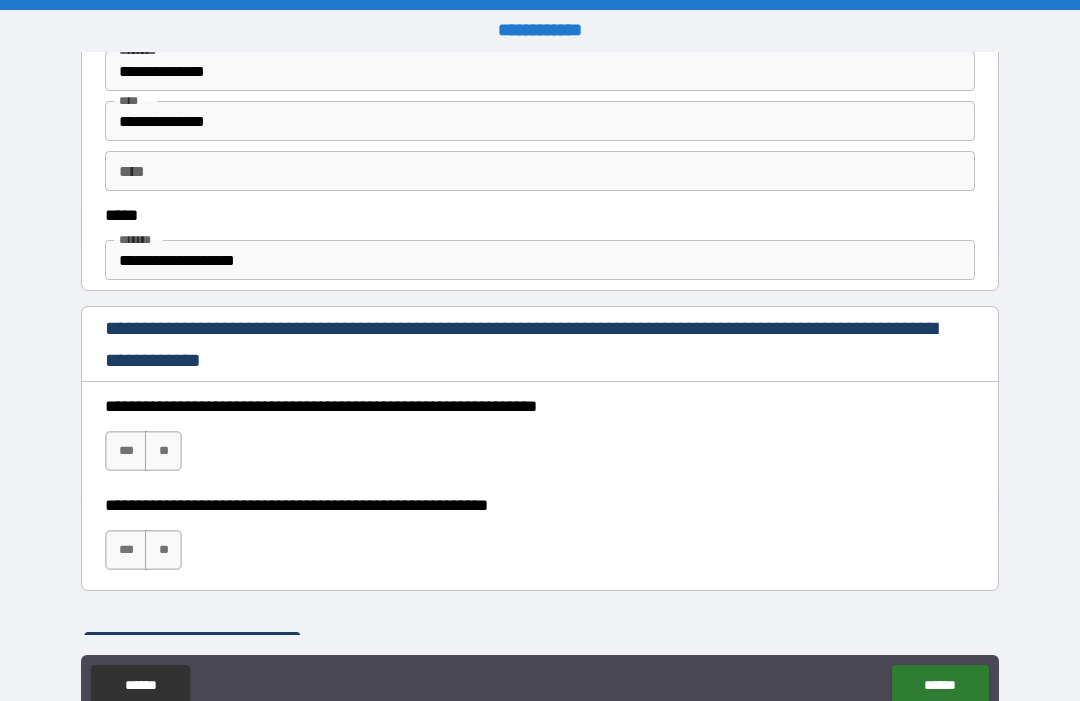click on "***" at bounding box center [126, 451] 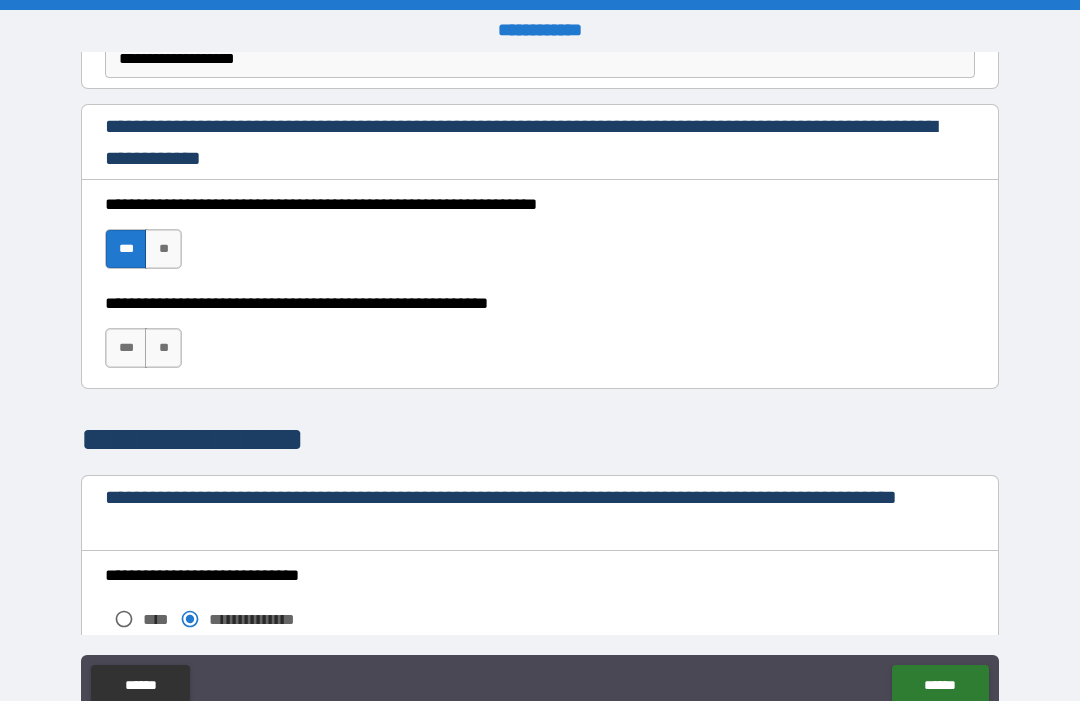 scroll, scrollTop: 1306, scrollLeft: 0, axis: vertical 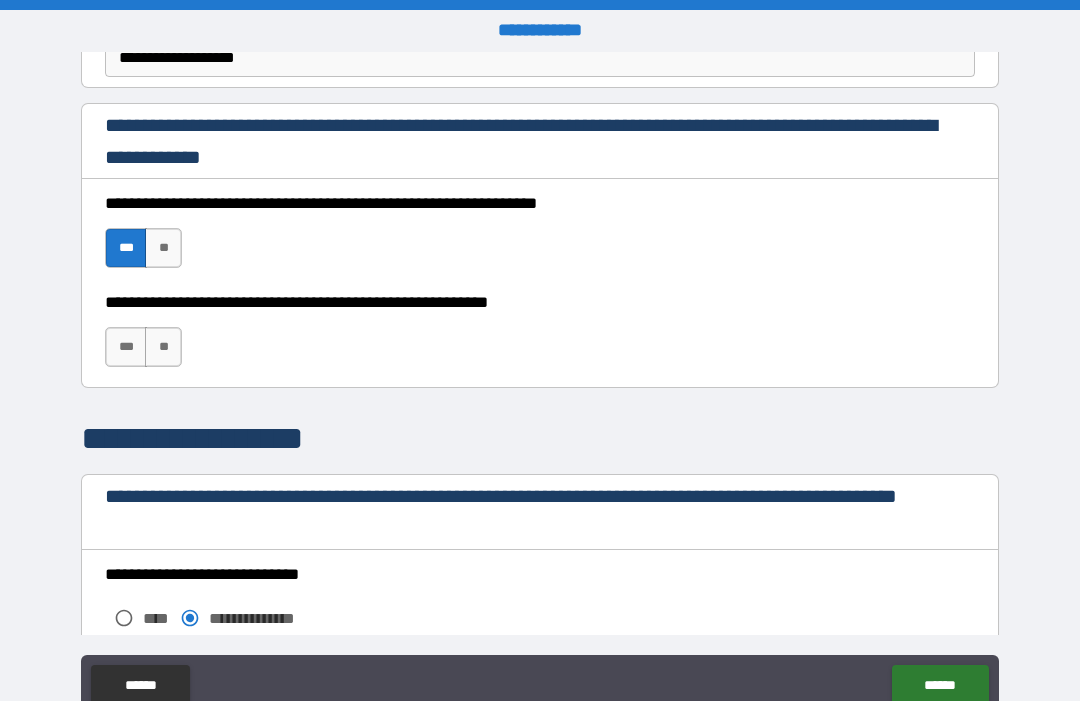 click on "***" at bounding box center [126, 347] 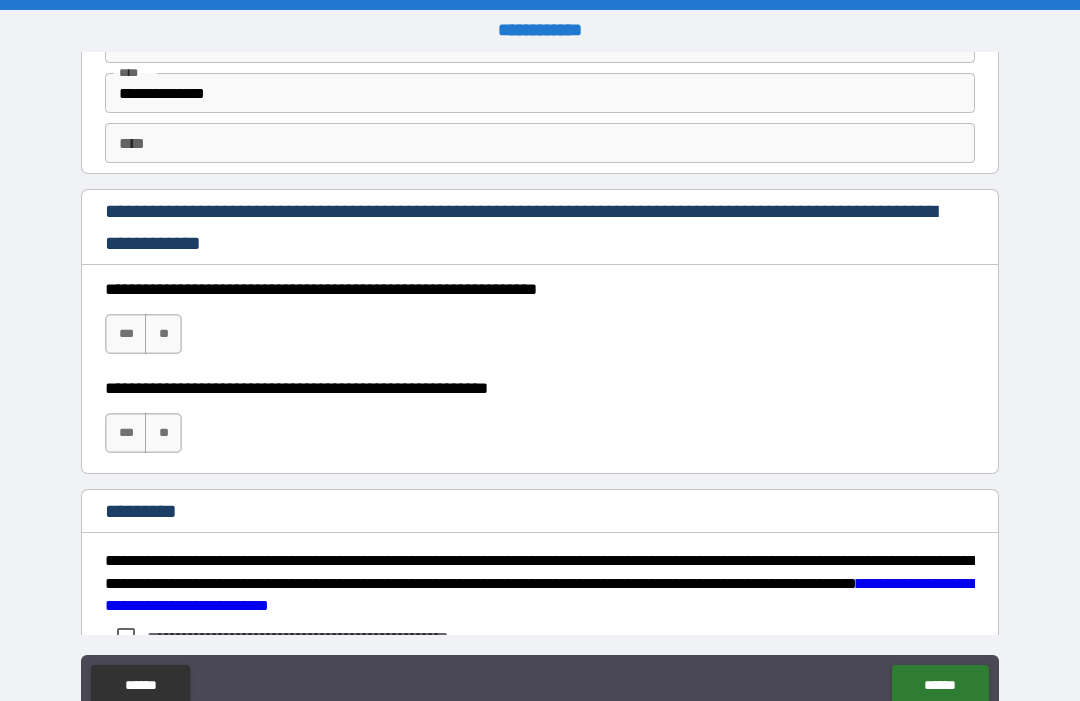 scroll, scrollTop: 2860, scrollLeft: 0, axis: vertical 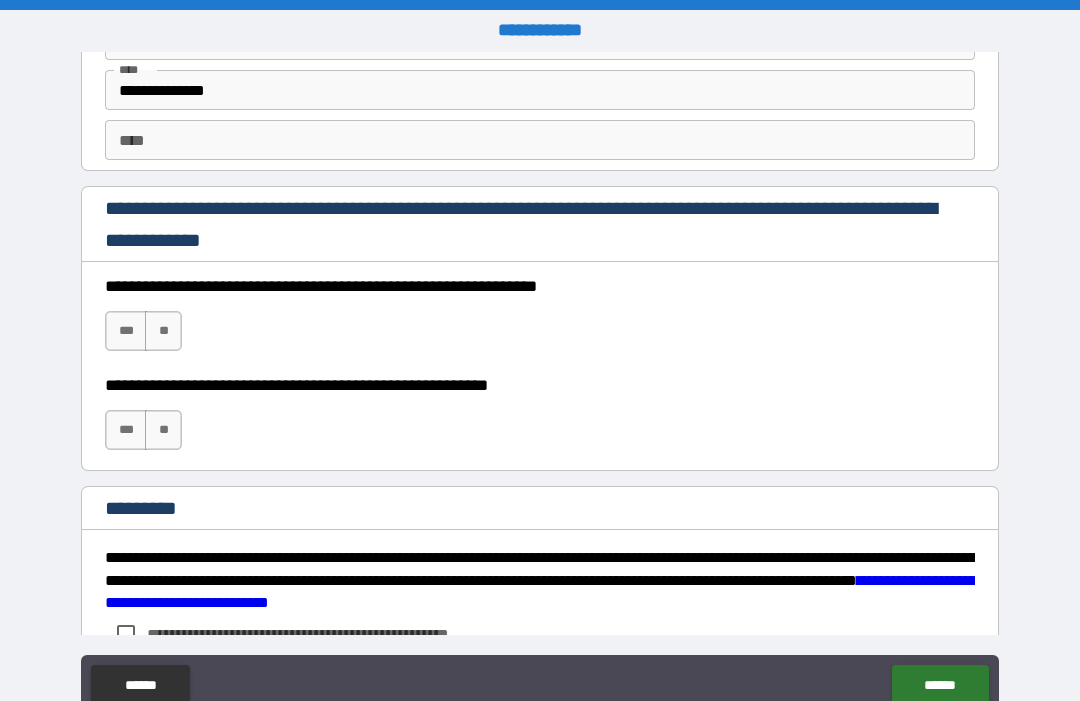 click on "***" at bounding box center [126, 331] 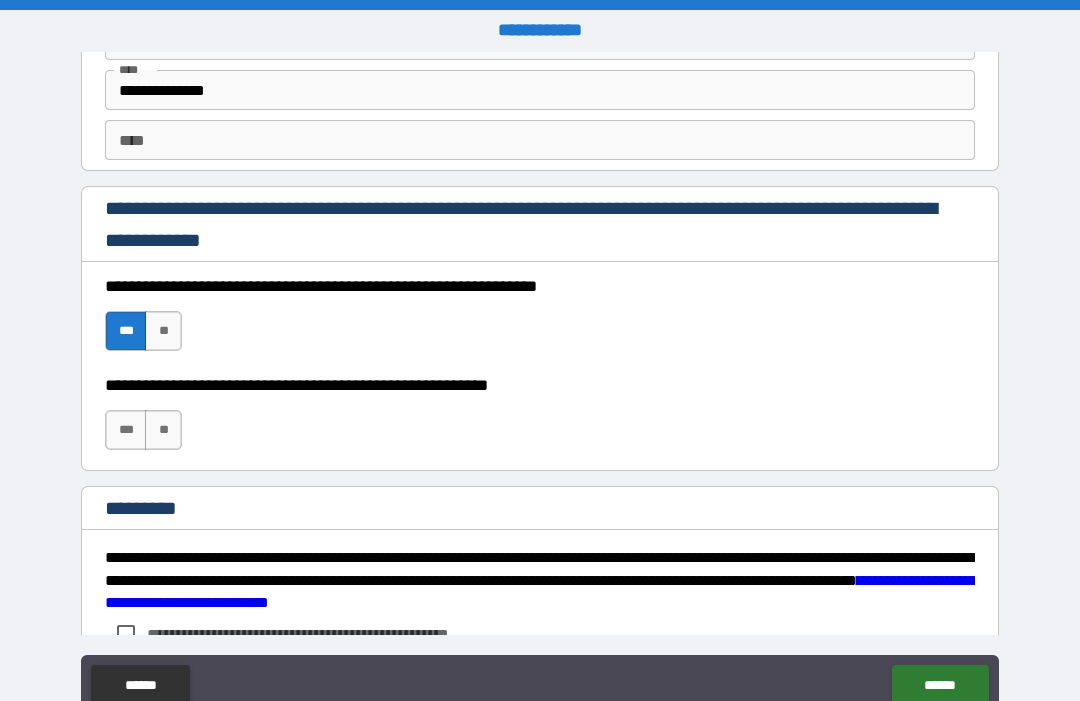 click on "***" at bounding box center (126, 430) 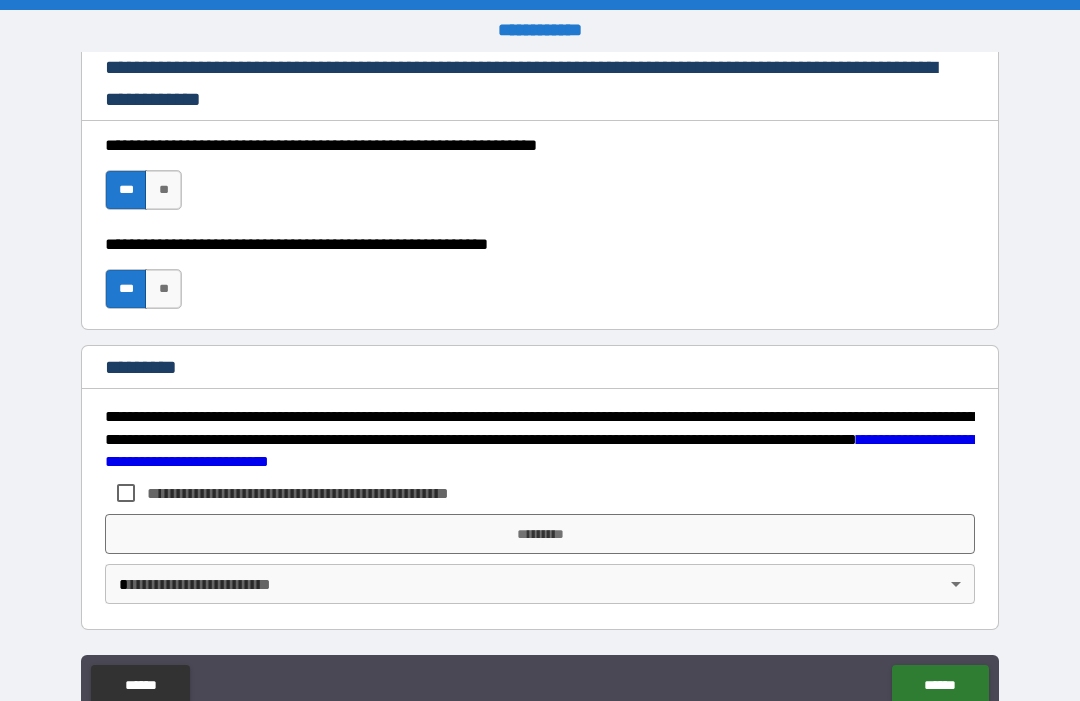 scroll, scrollTop: 3001, scrollLeft: 0, axis: vertical 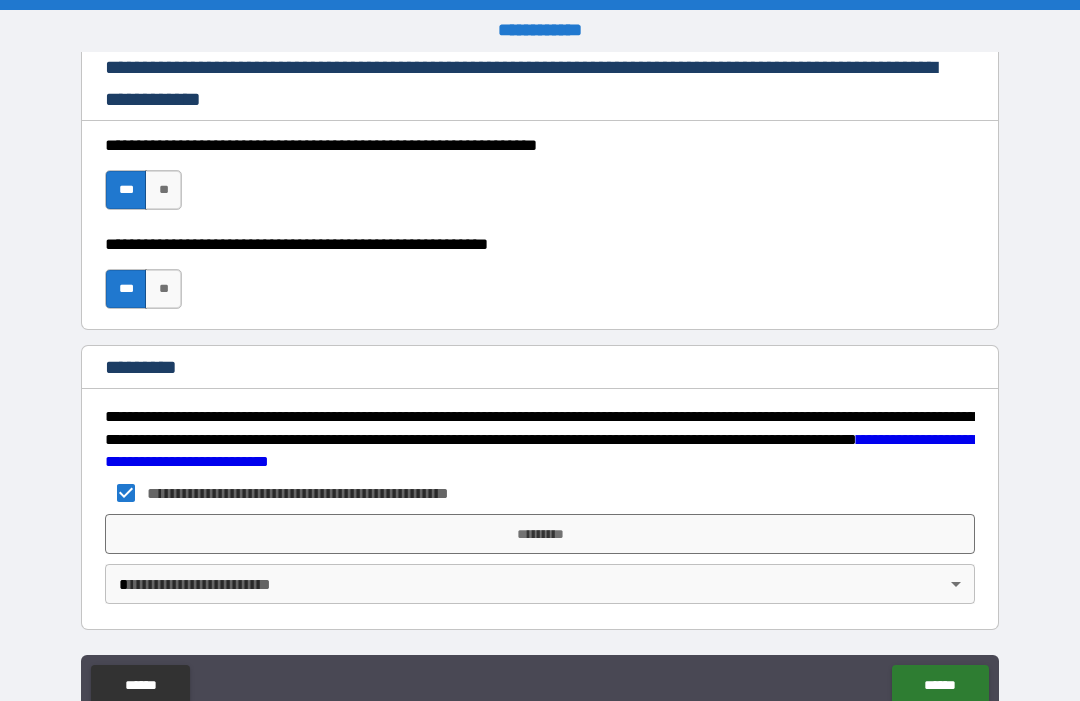 click on "*********" at bounding box center (540, 534) 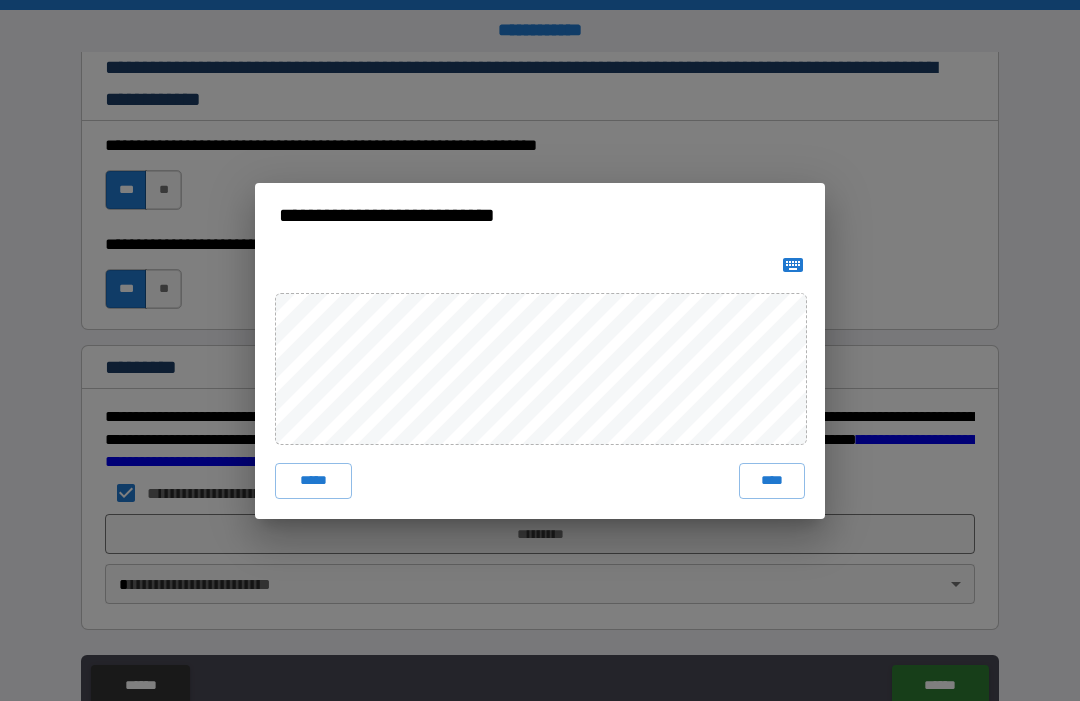 click on "****" at bounding box center [772, 481] 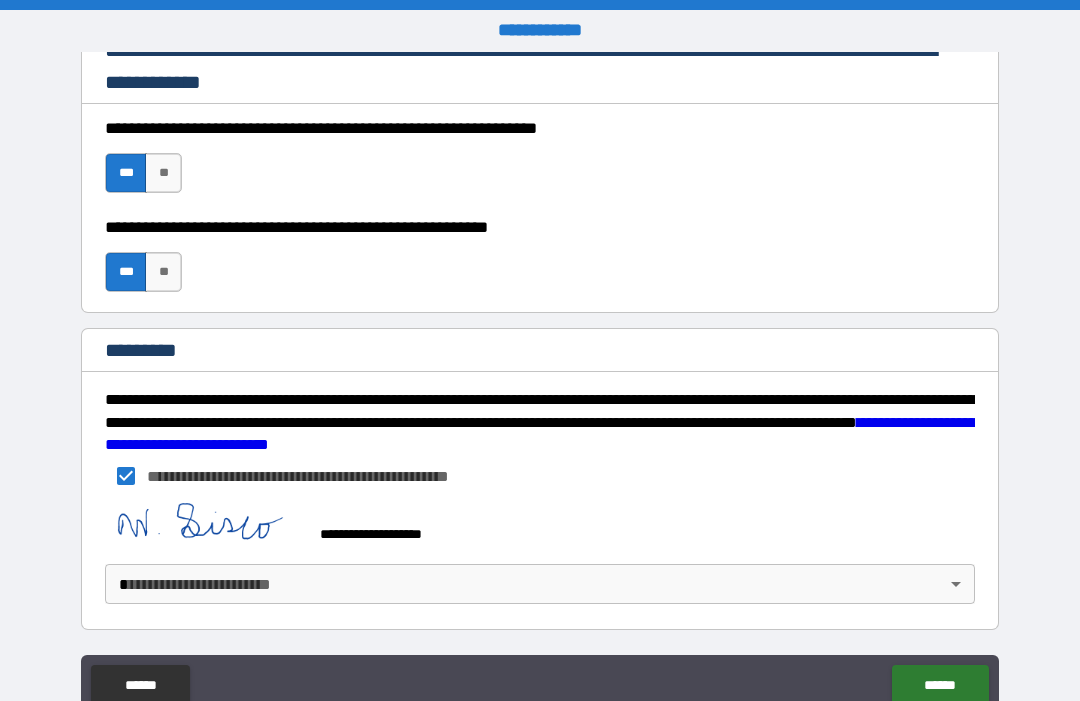 scroll, scrollTop: 3018, scrollLeft: 0, axis: vertical 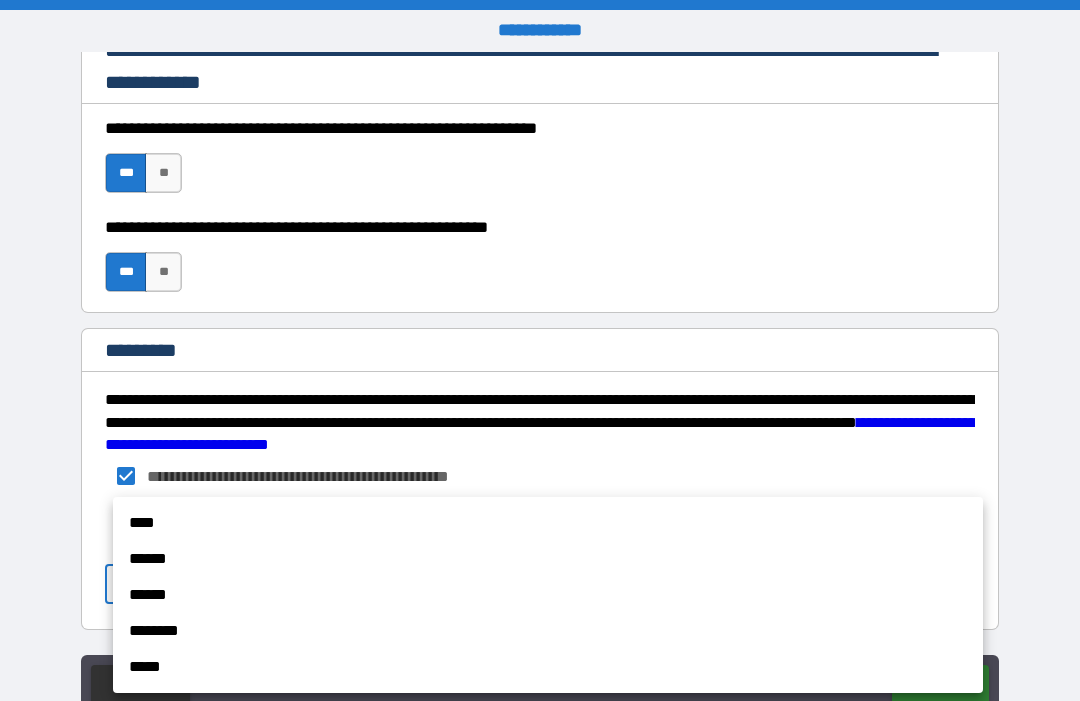 click on "****" at bounding box center [548, 523] 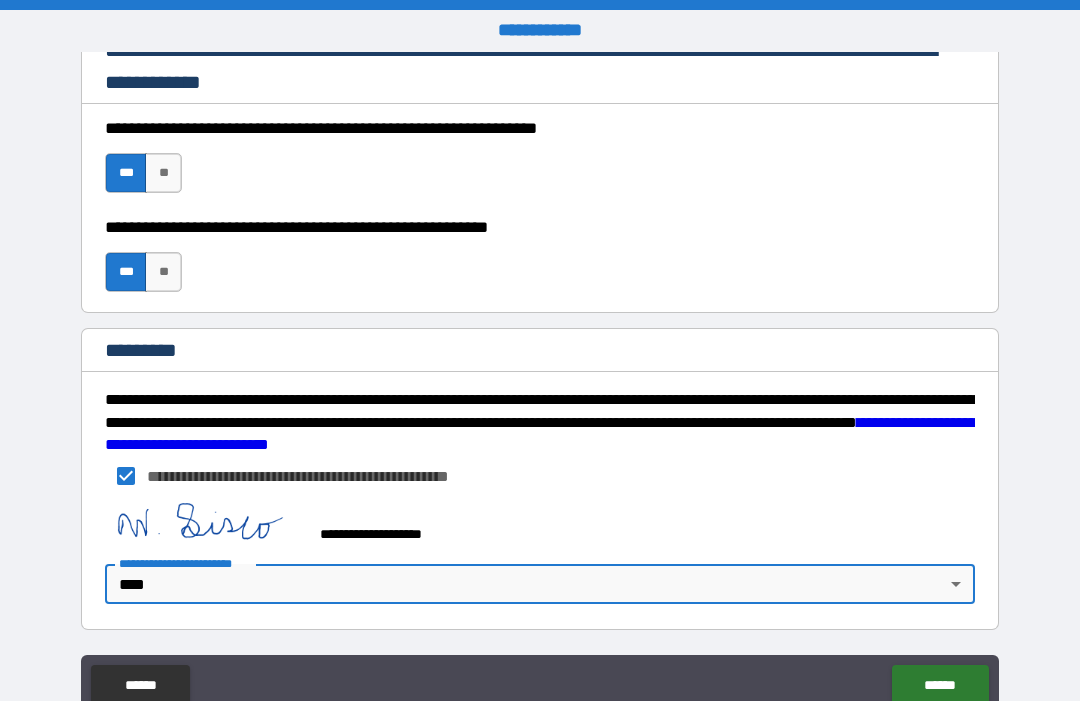 click on "**********" at bounding box center [540, 384] 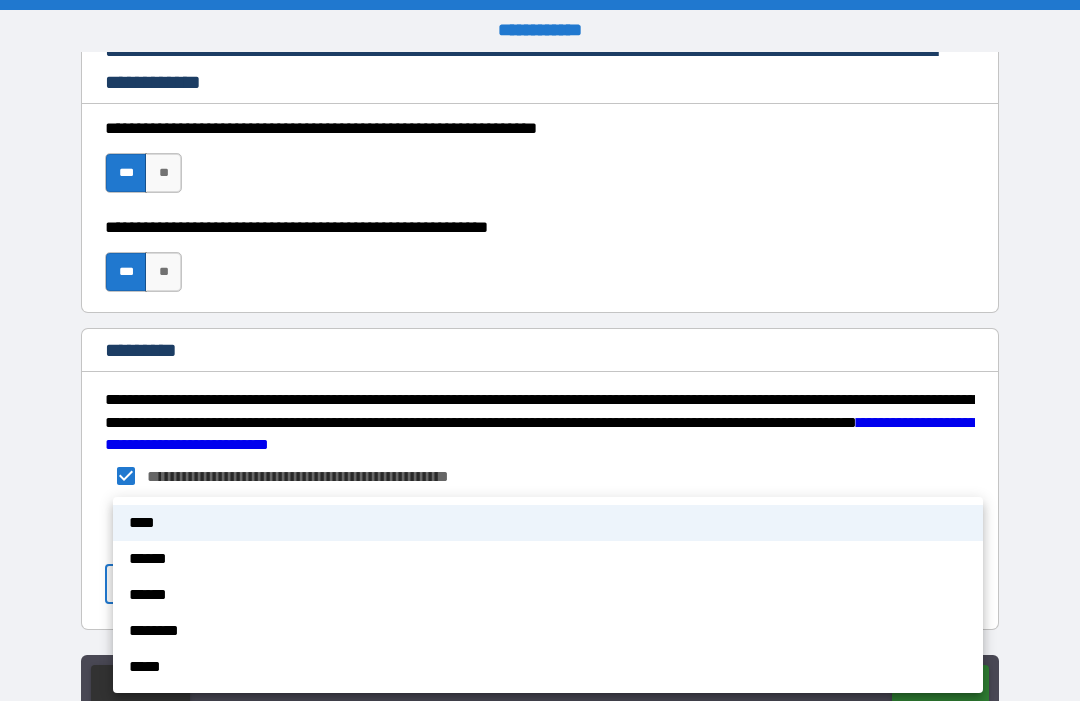 click on "******" at bounding box center [548, 559] 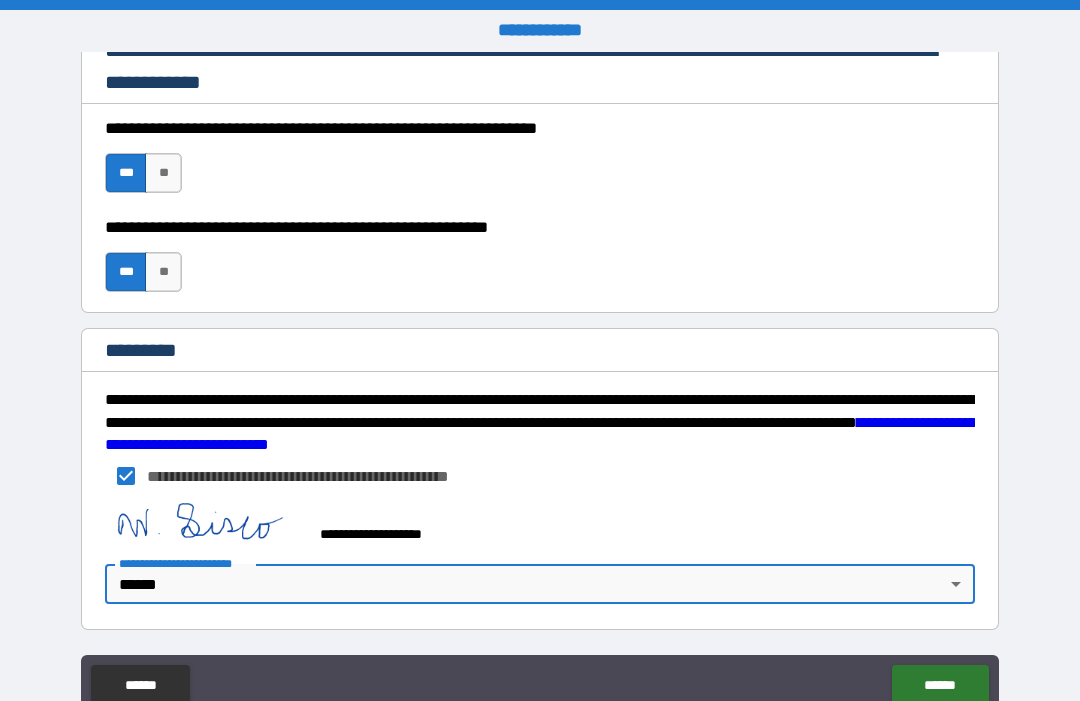 scroll, scrollTop: 3018, scrollLeft: 0, axis: vertical 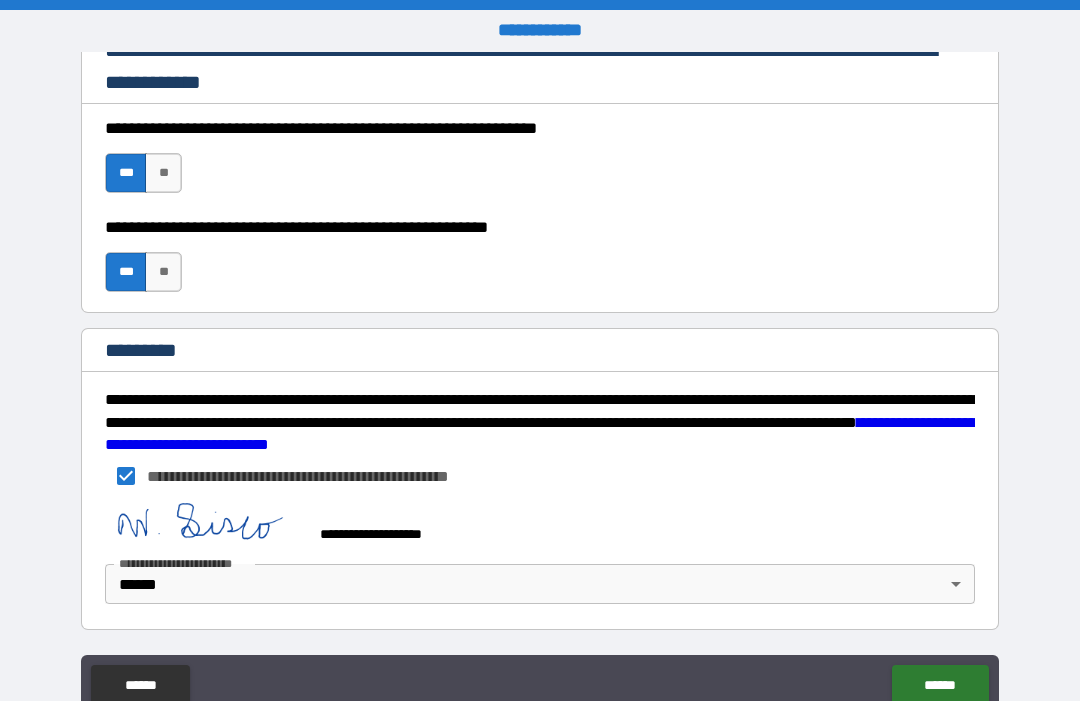 click on "******" at bounding box center [940, 685] 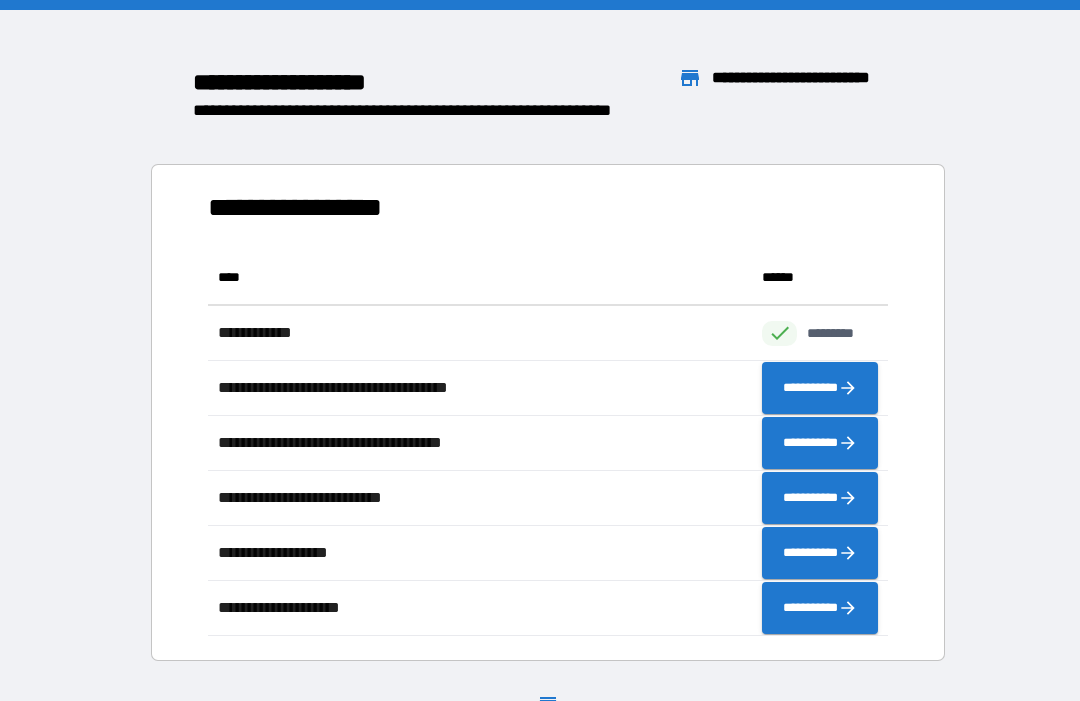 scroll, scrollTop: 1, scrollLeft: 1, axis: both 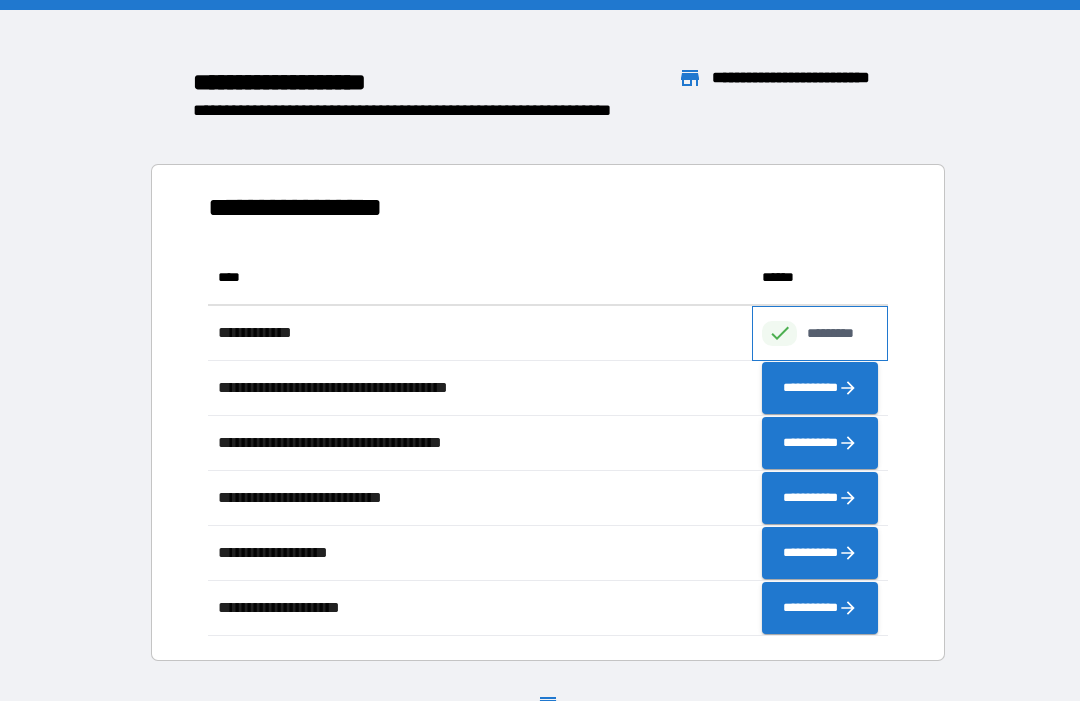click on "*********" at bounding box center (841, 333) 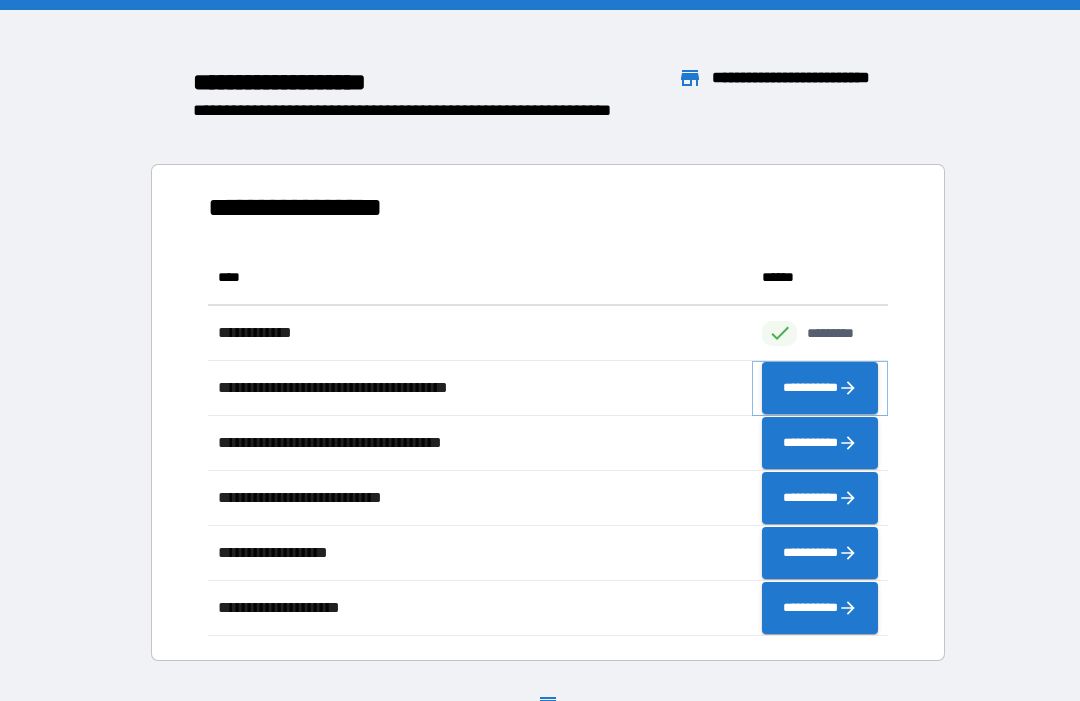 click on "**********" at bounding box center [820, 388] 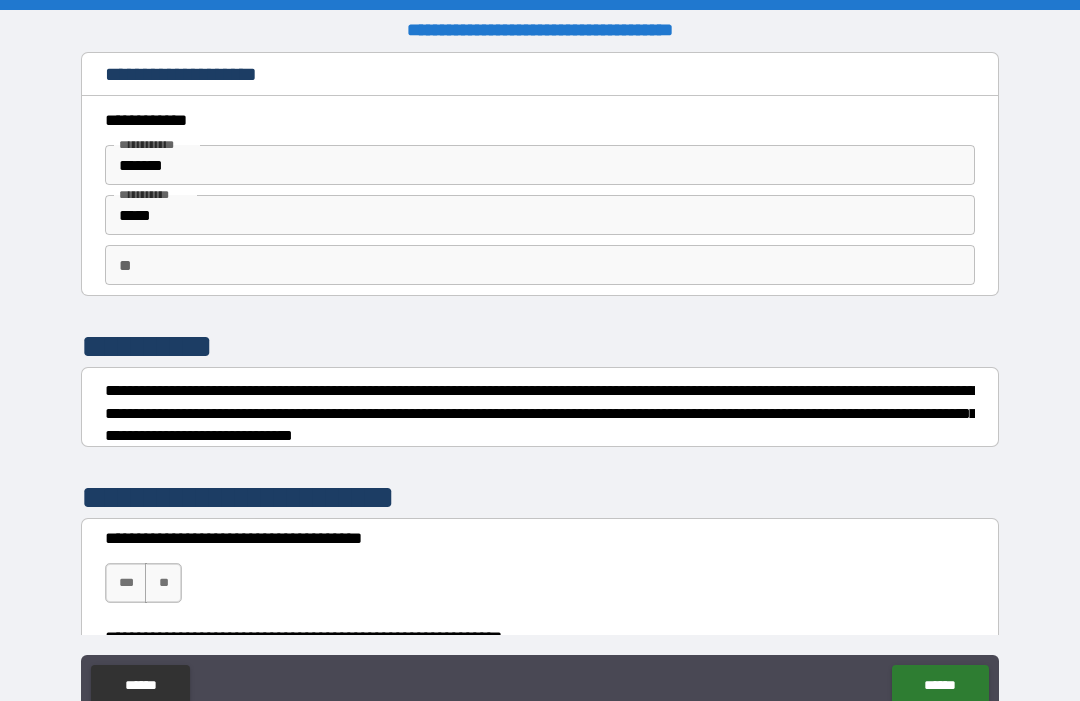click on "*******" at bounding box center (540, 165) 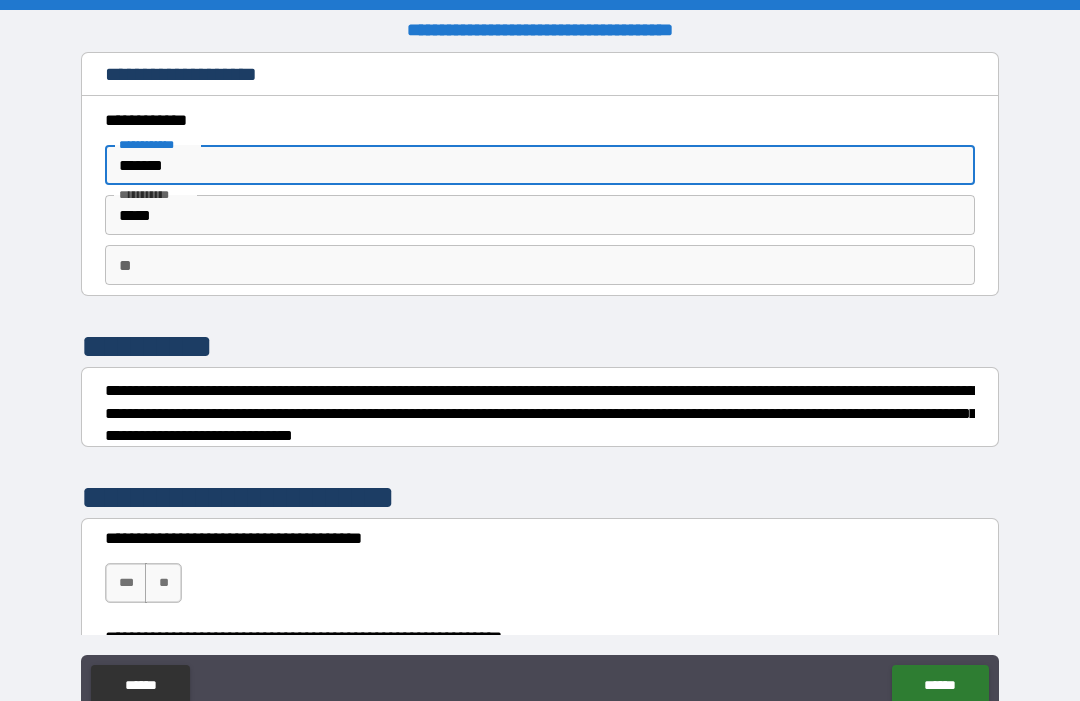 type on "*******" 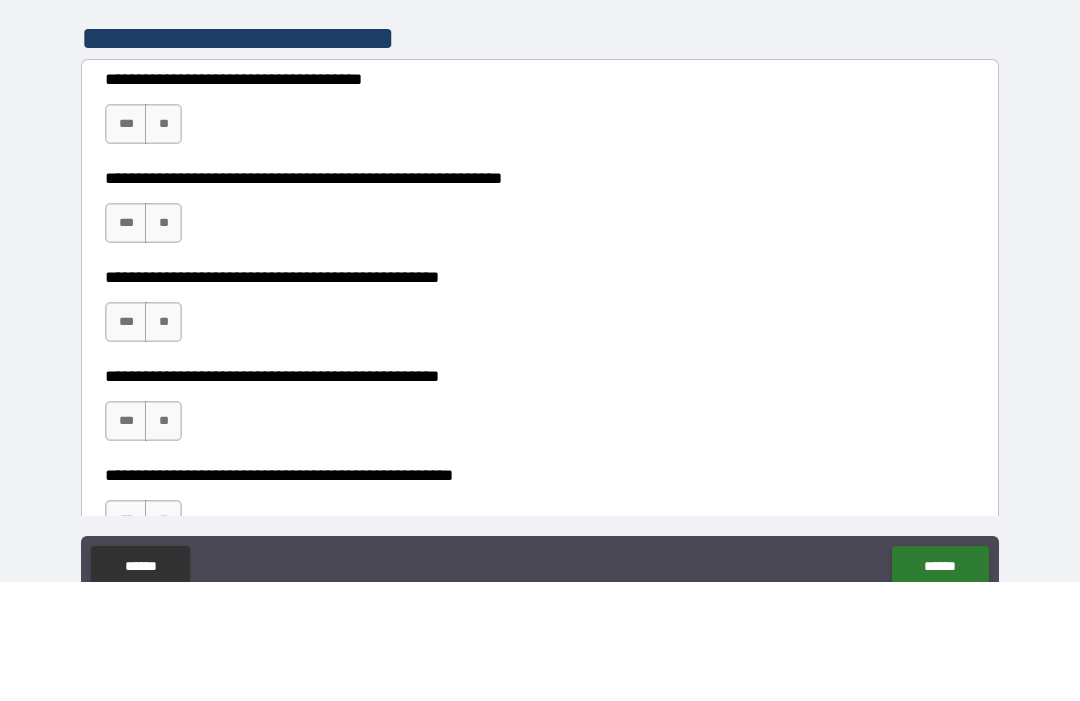 scroll, scrollTop: 339, scrollLeft: 0, axis: vertical 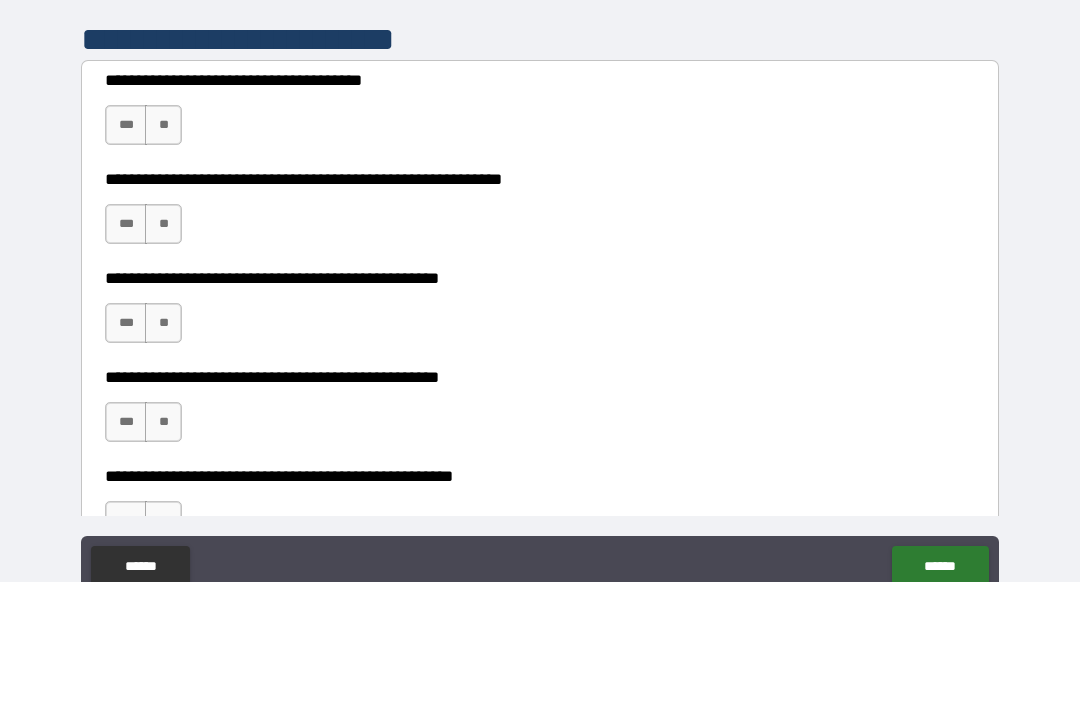 type on "****" 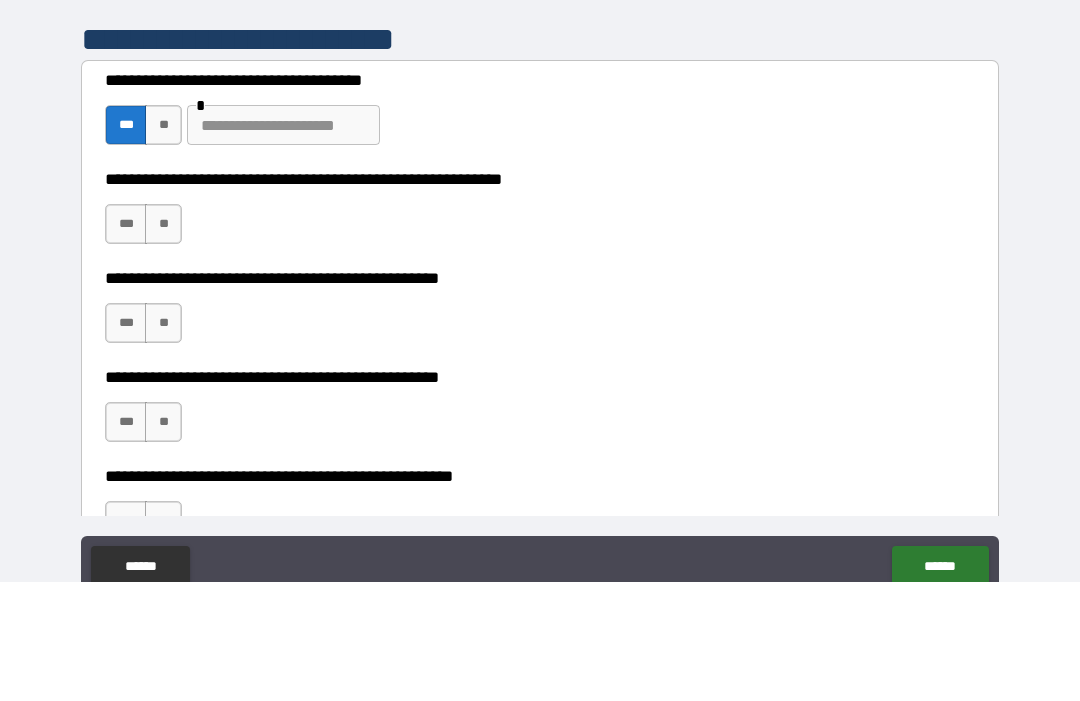 scroll, scrollTop: 67, scrollLeft: 0, axis: vertical 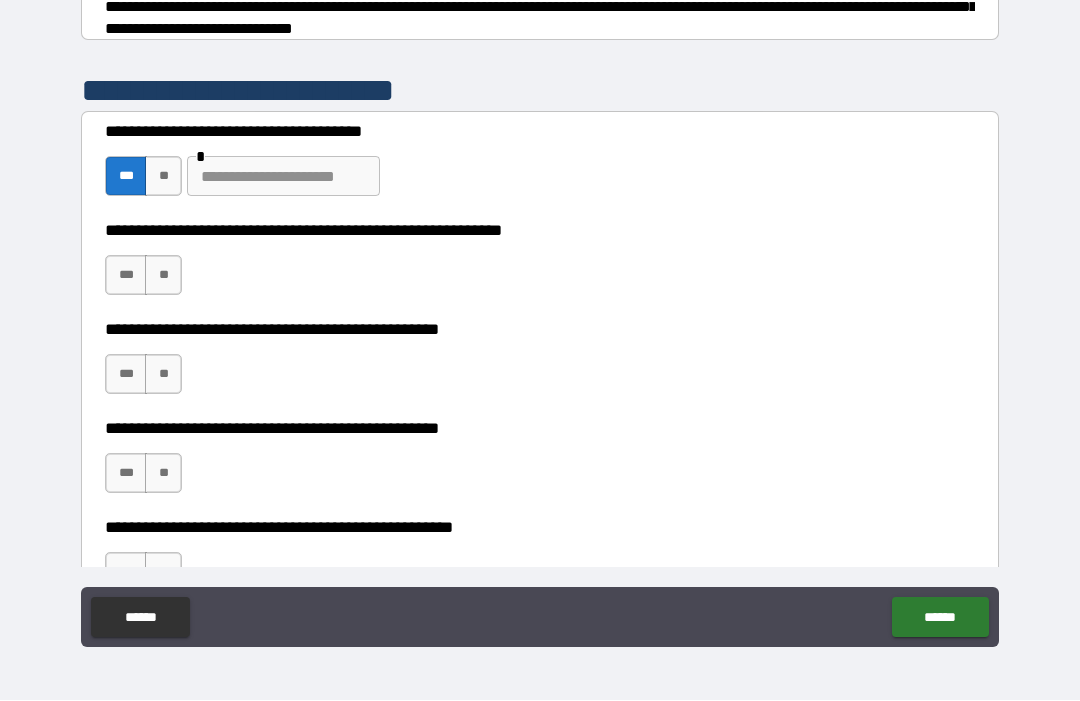 click on "**" at bounding box center [163, 177] 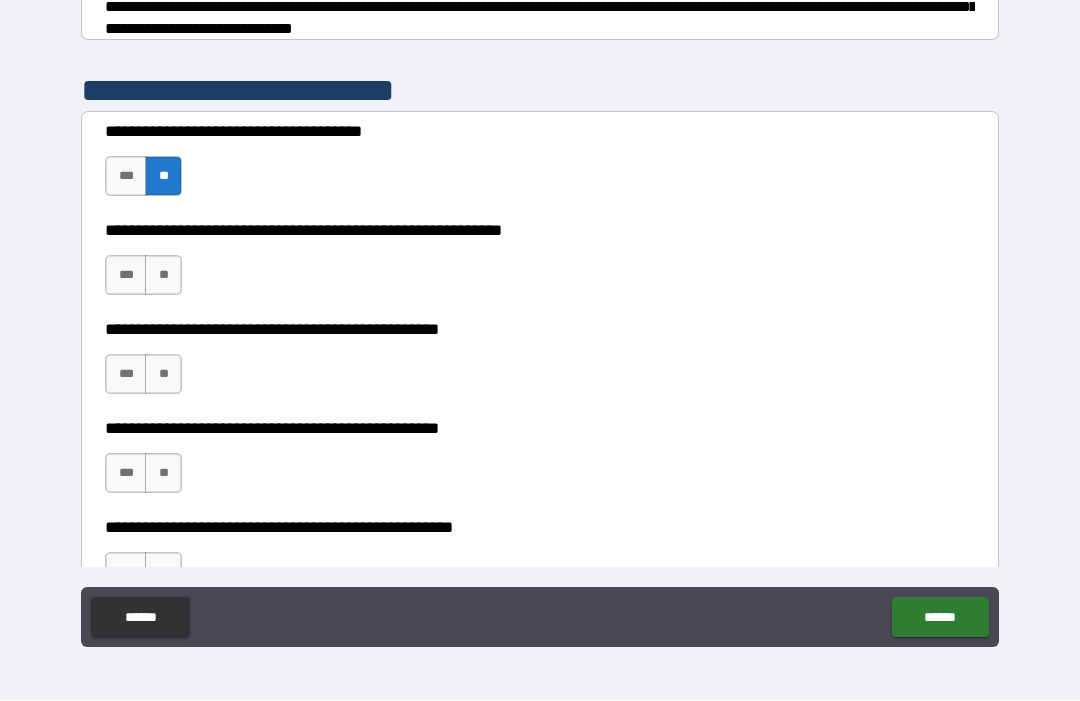 click on "**" at bounding box center (163, 276) 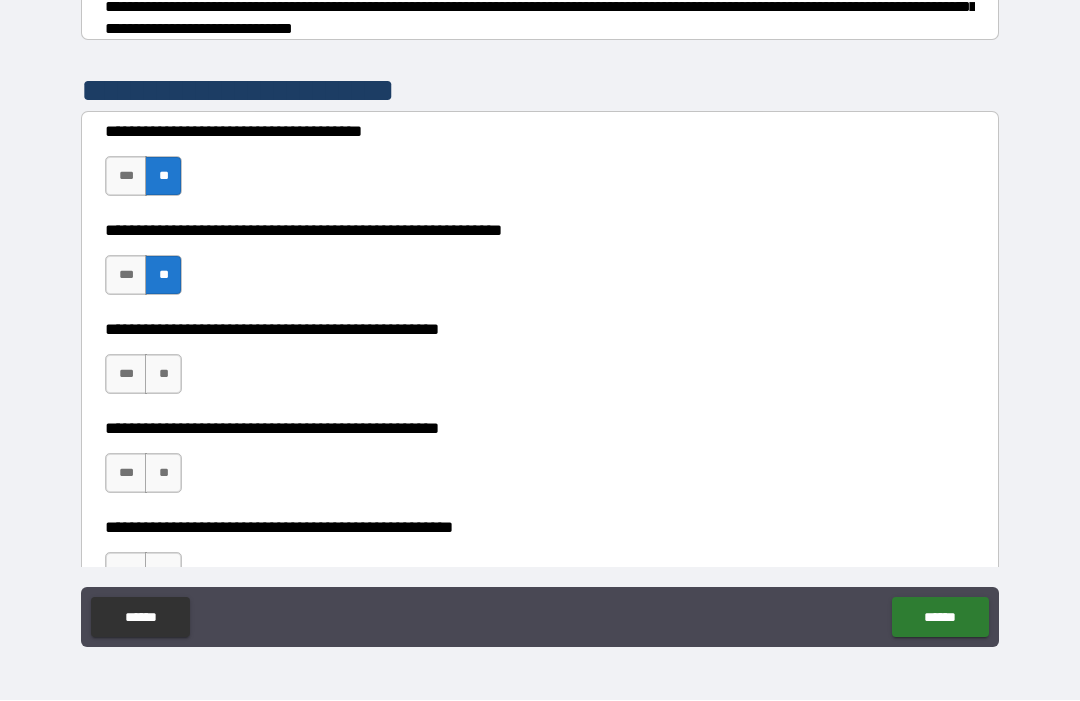 click on "**" at bounding box center [163, 375] 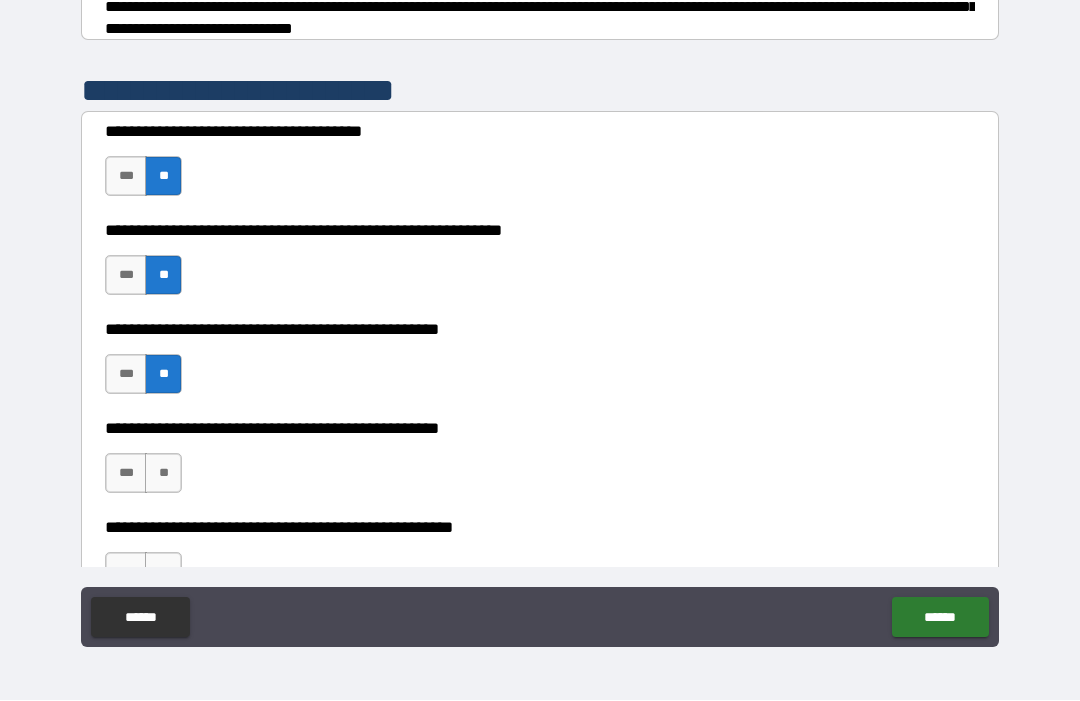 click on "**" at bounding box center (163, 474) 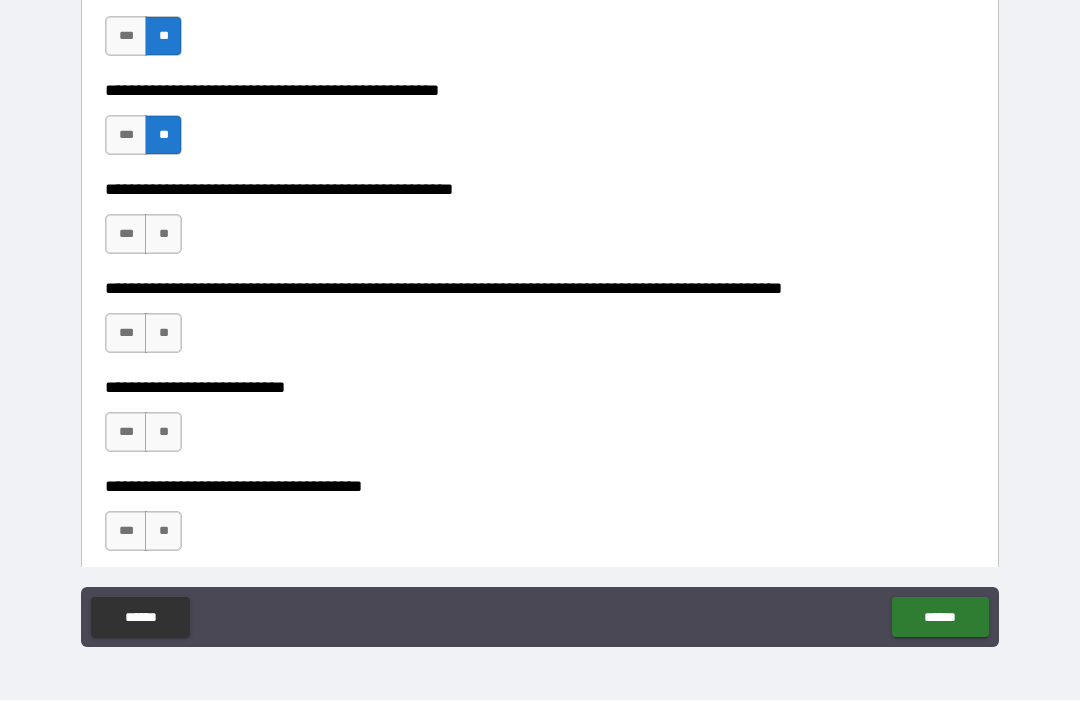 scroll, scrollTop: 682, scrollLeft: 0, axis: vertical 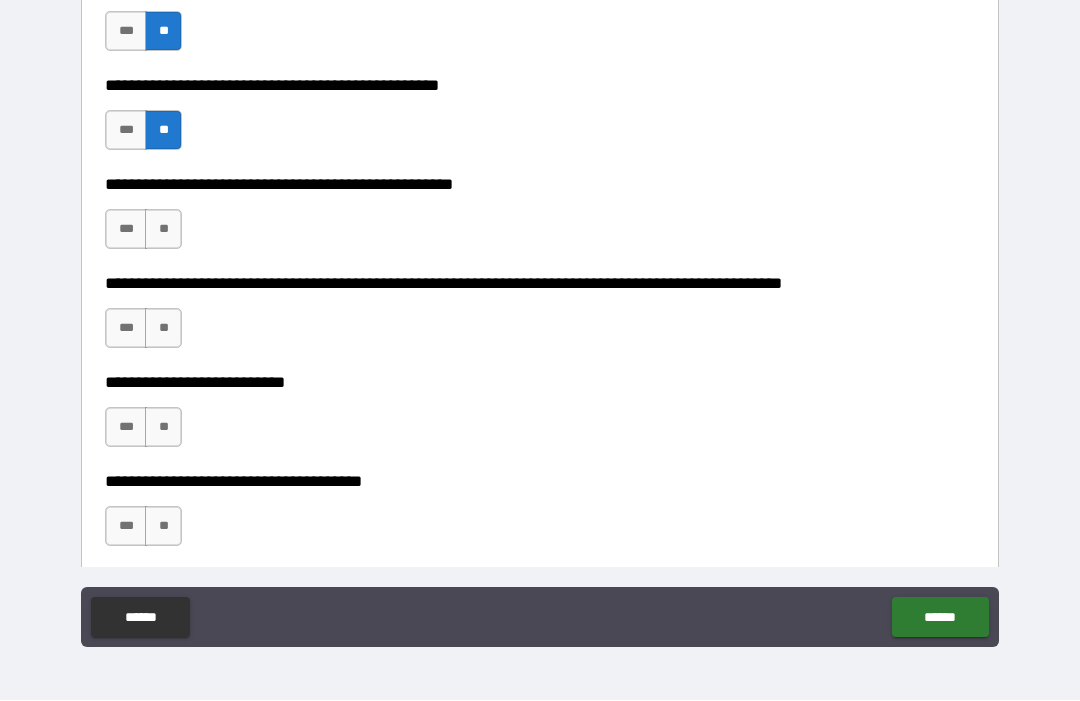 click on "**" at bounding box center (163, 230) 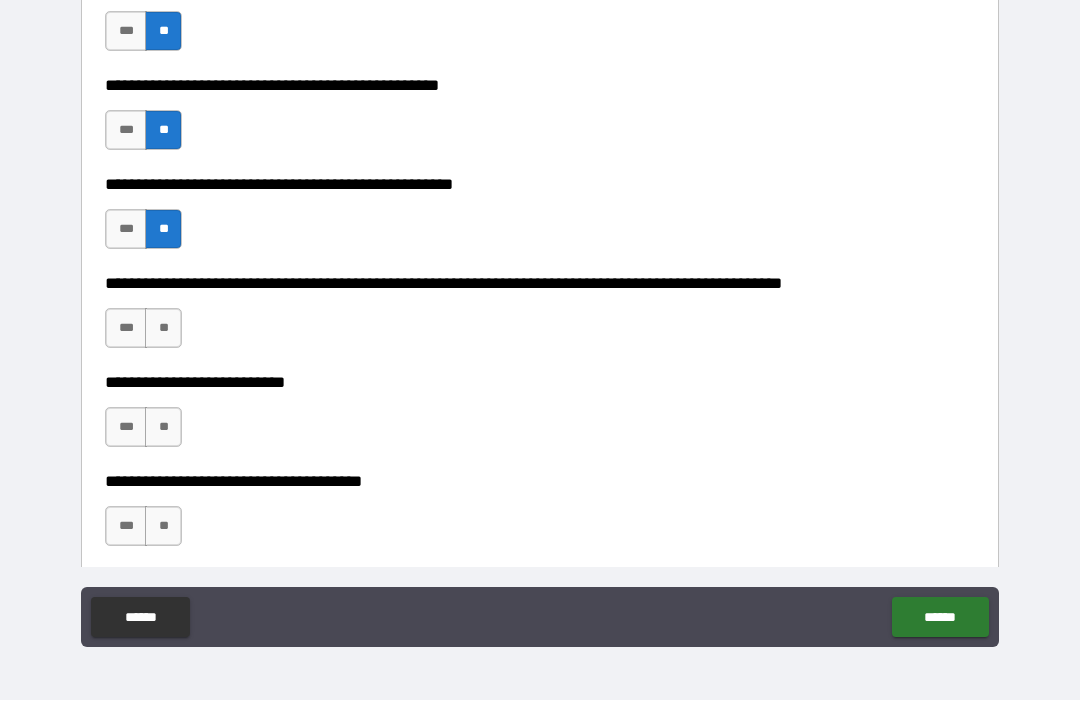 click on "**" at bounding box center (163, 329) 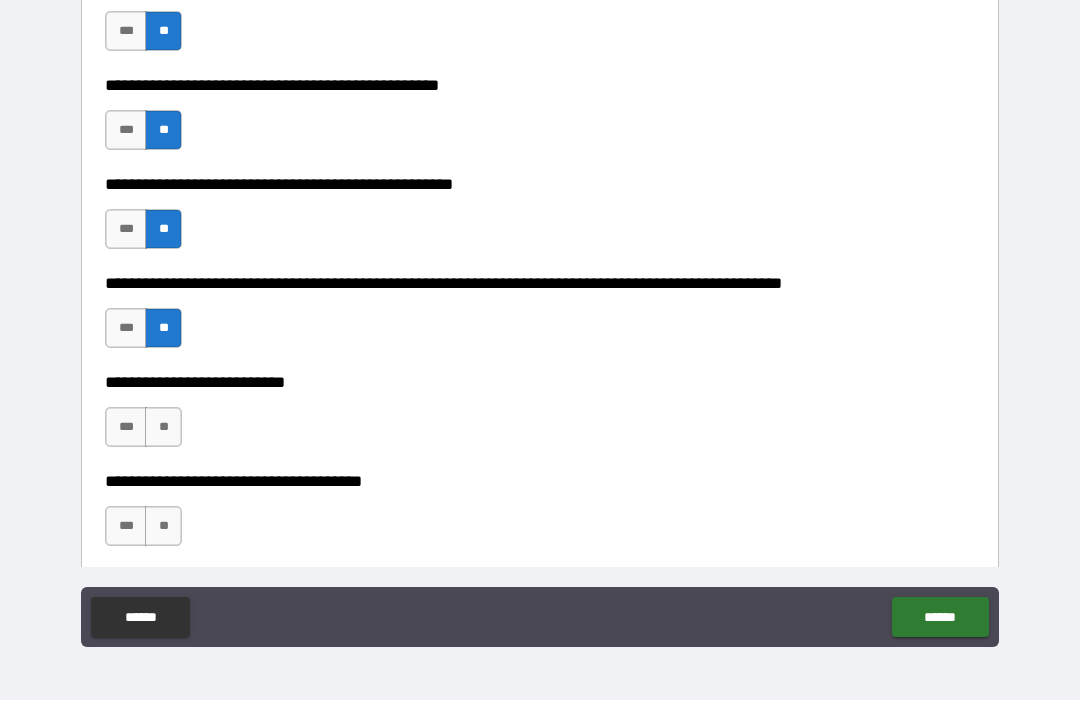 click on "**" at bounding box center [163, 428] 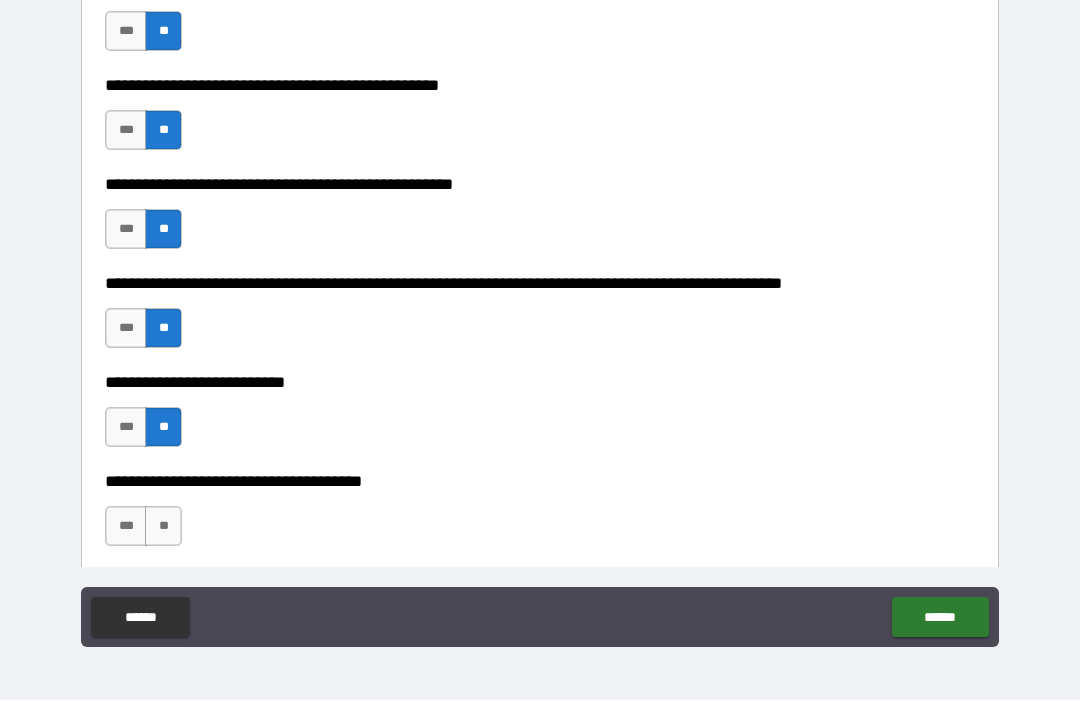 click on "**" at bounding box center (163, 527) 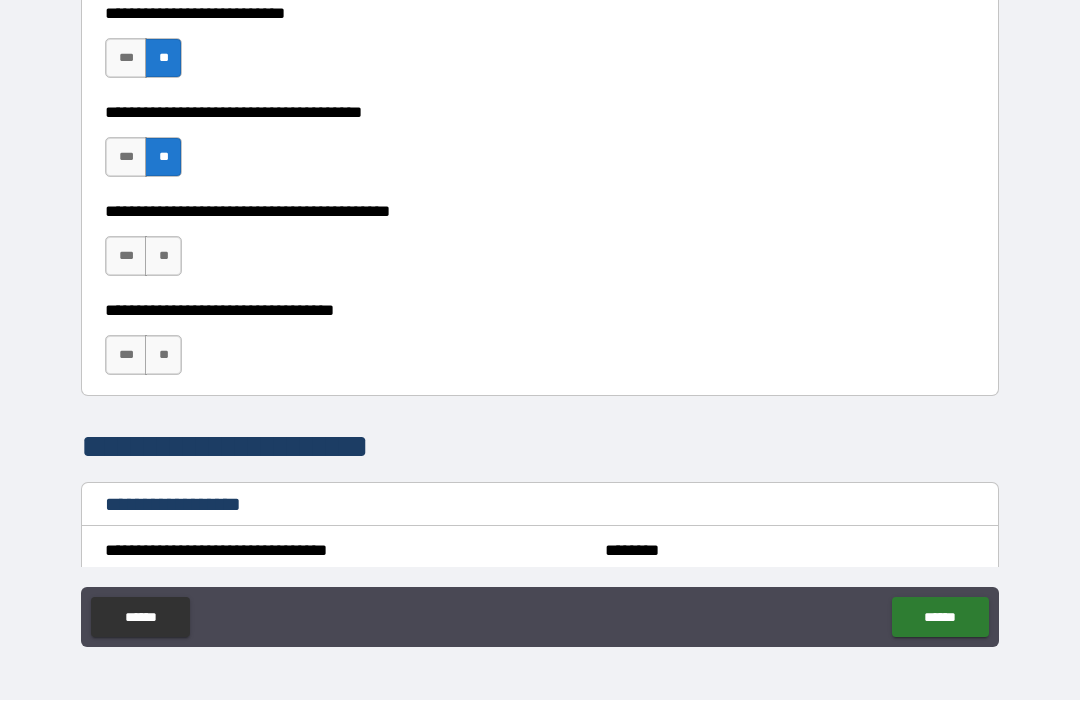 scroll, scrollTop: 1053, scrollLeft: 0, axis: vertical 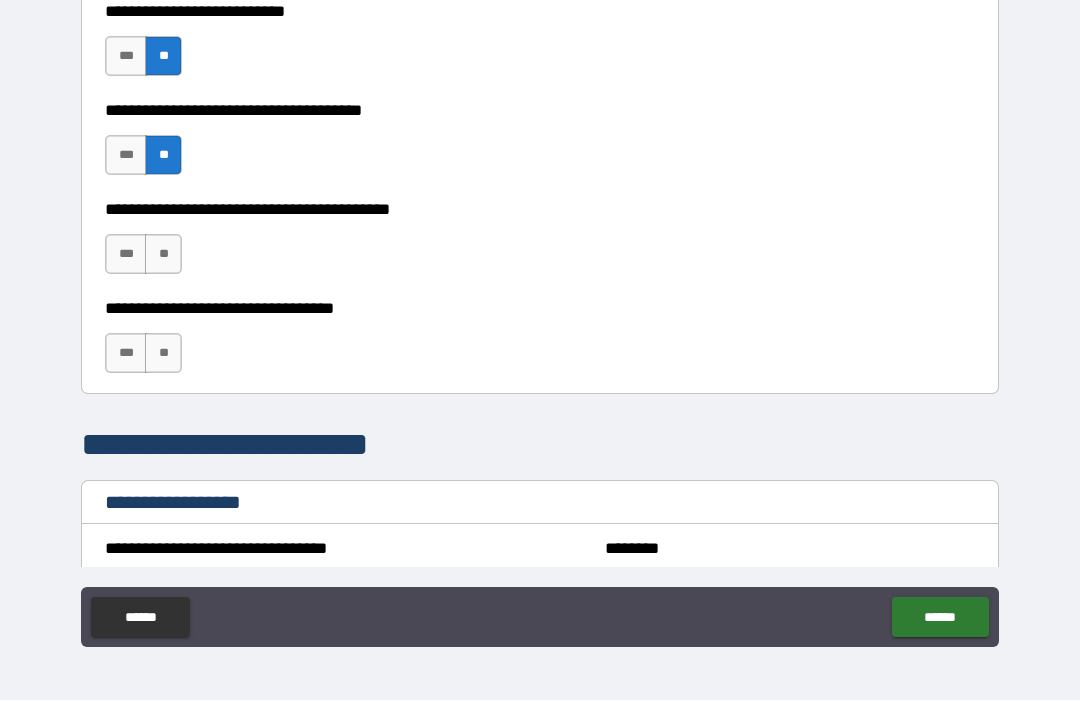 click on "**" at bounding box center (163, 255) 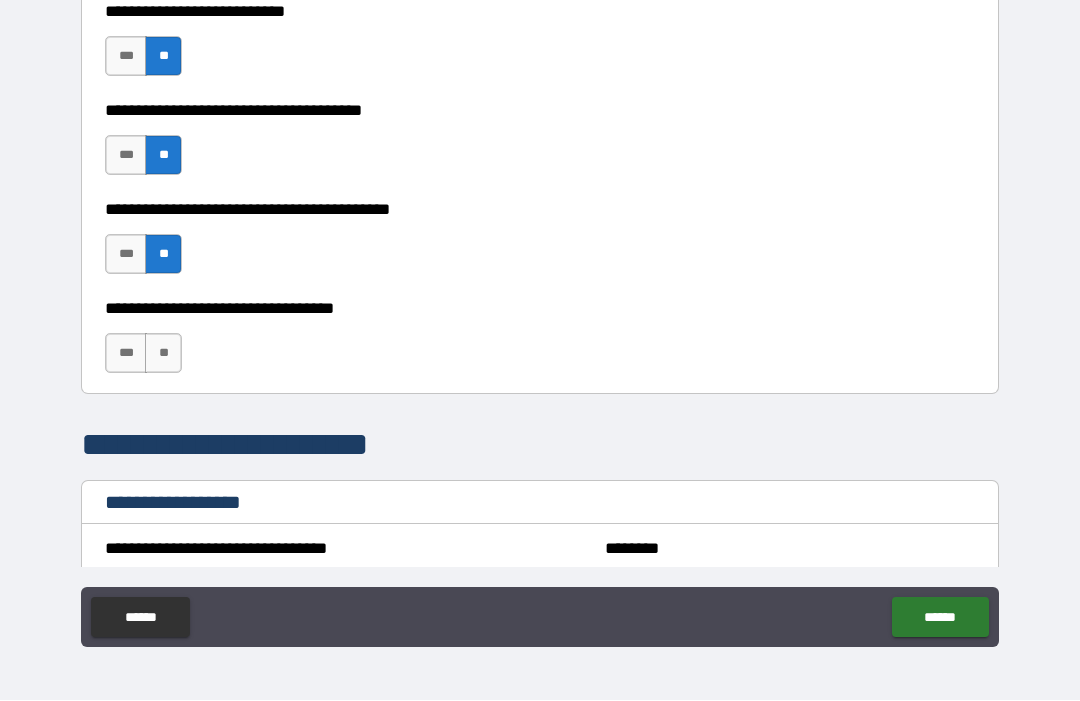 click on "**" at bounding box center [163, 354] 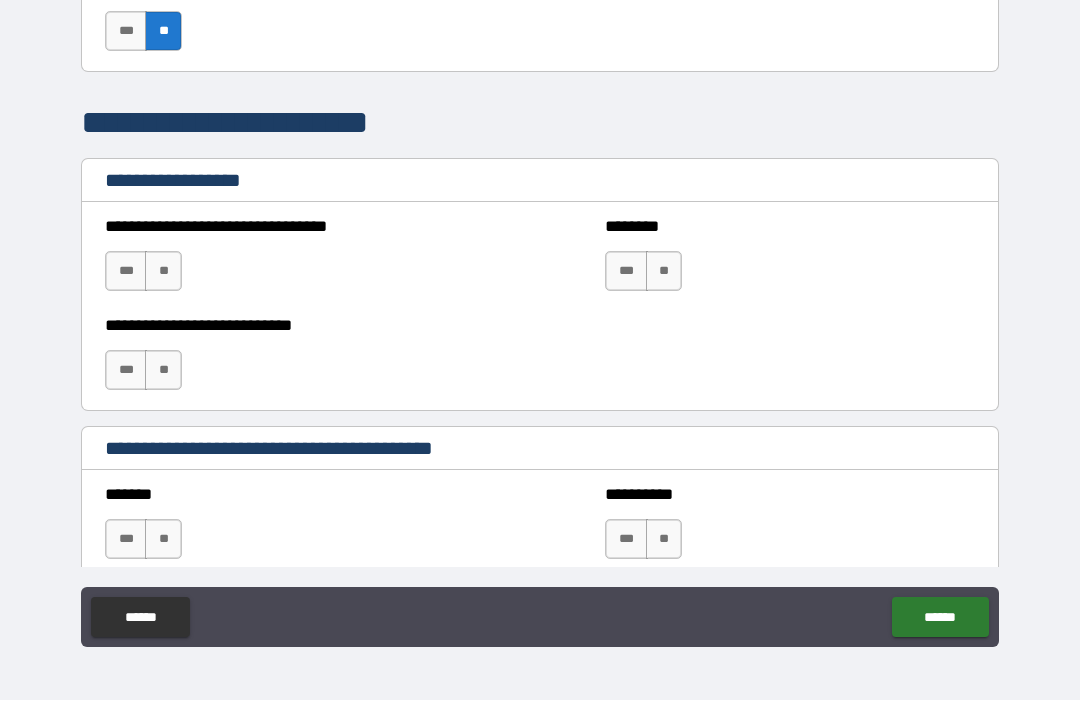 scroll, scrollTop: 1376, scrollLeft: 0, axis: vertical 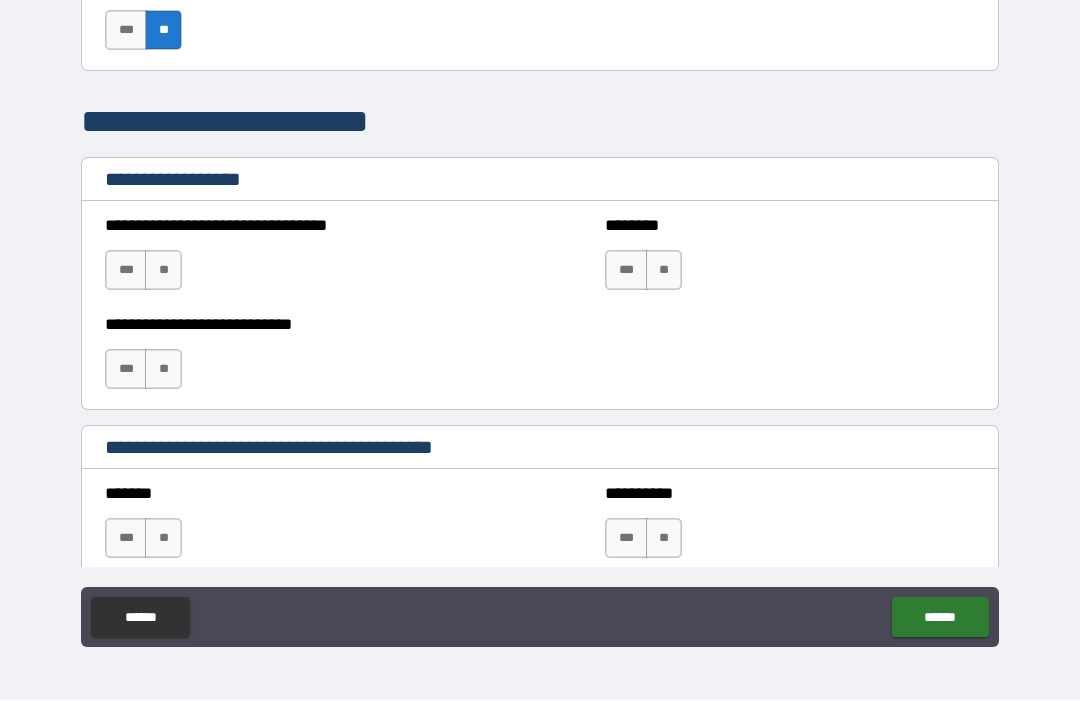 click on "**" at bounding box center [163, 271] 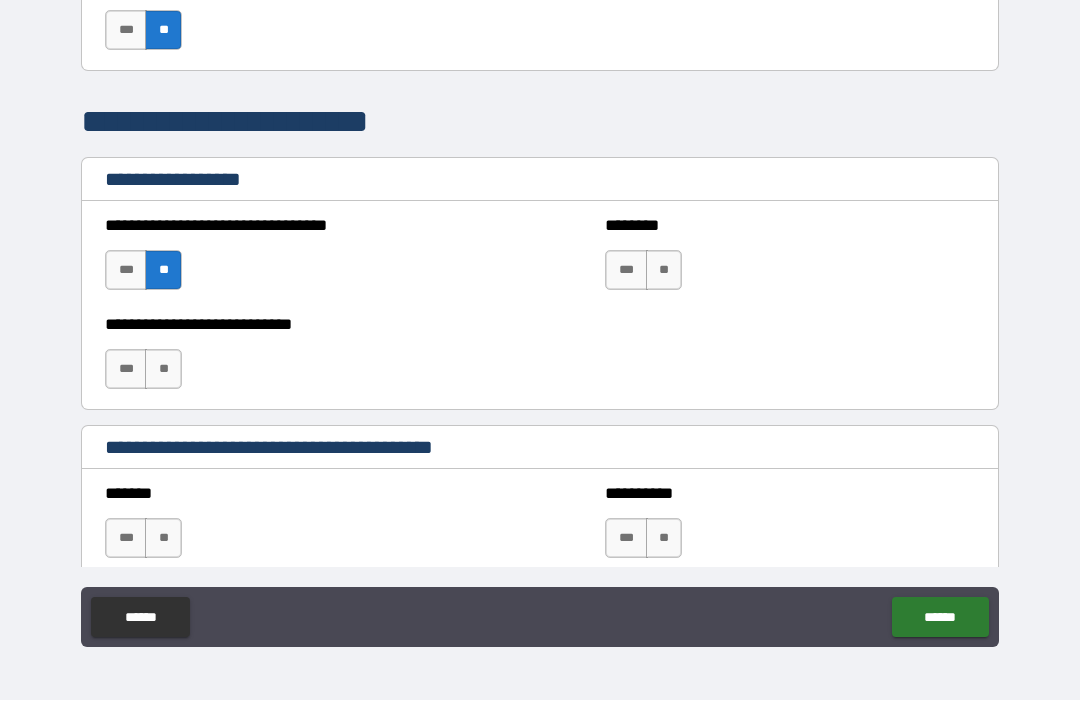 click on "**" at bounding box center [664, 271] 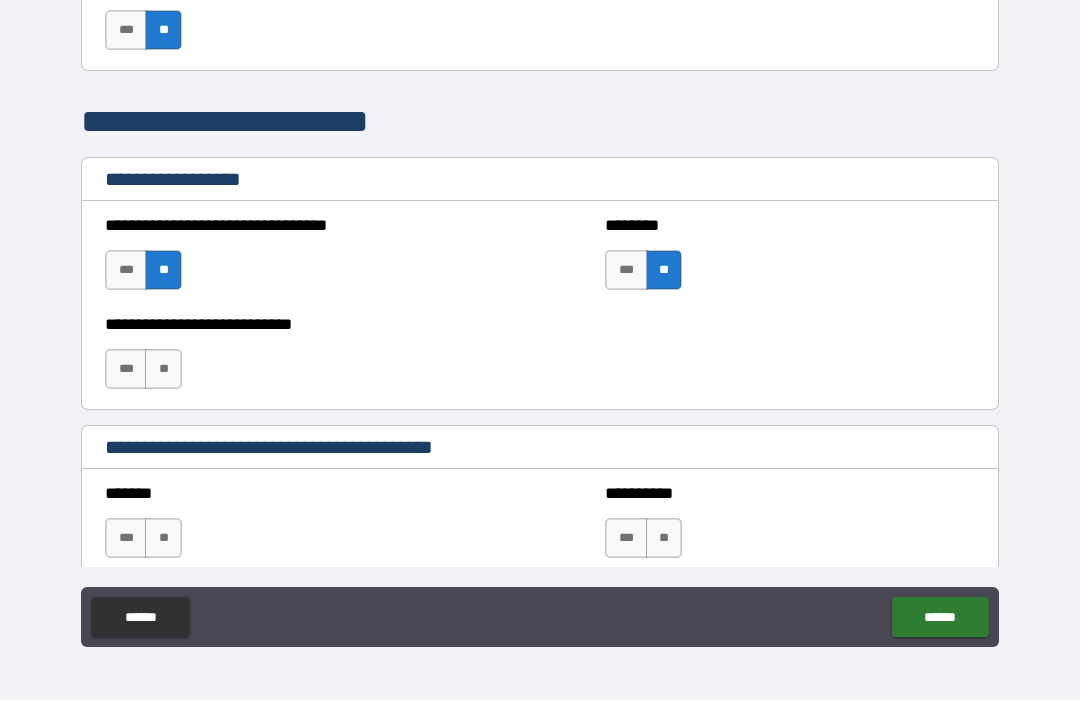 click on "**" at bounding box center [163, 370] 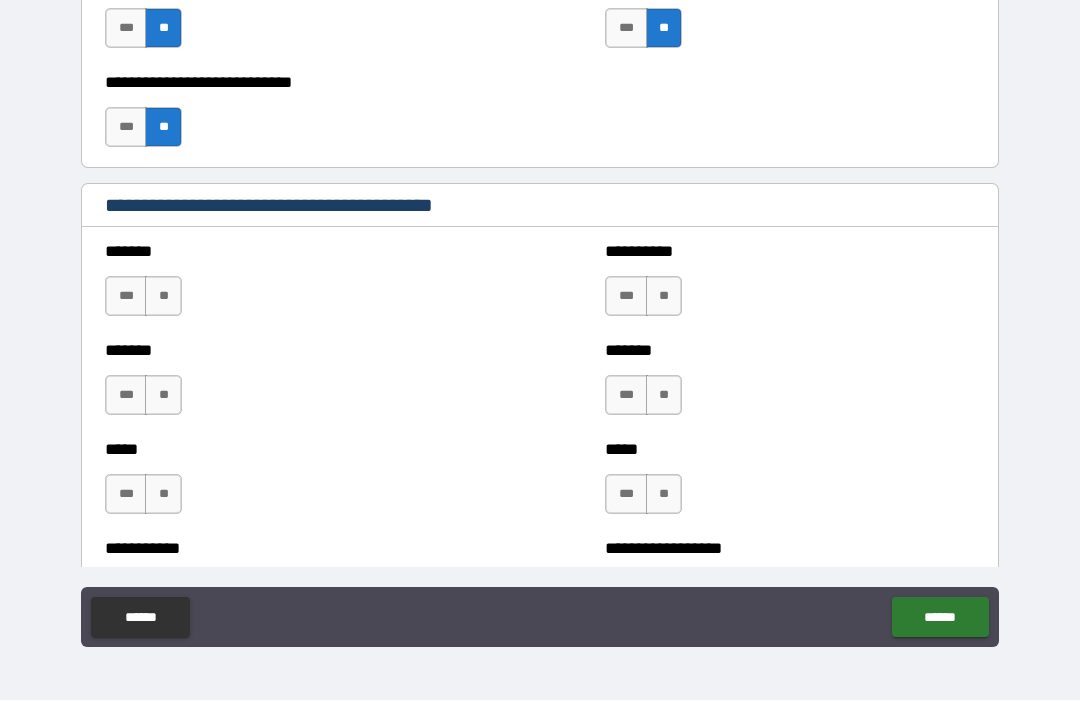scroll, scrollTop: 1618, scrollLeft: 0, axis: vertical 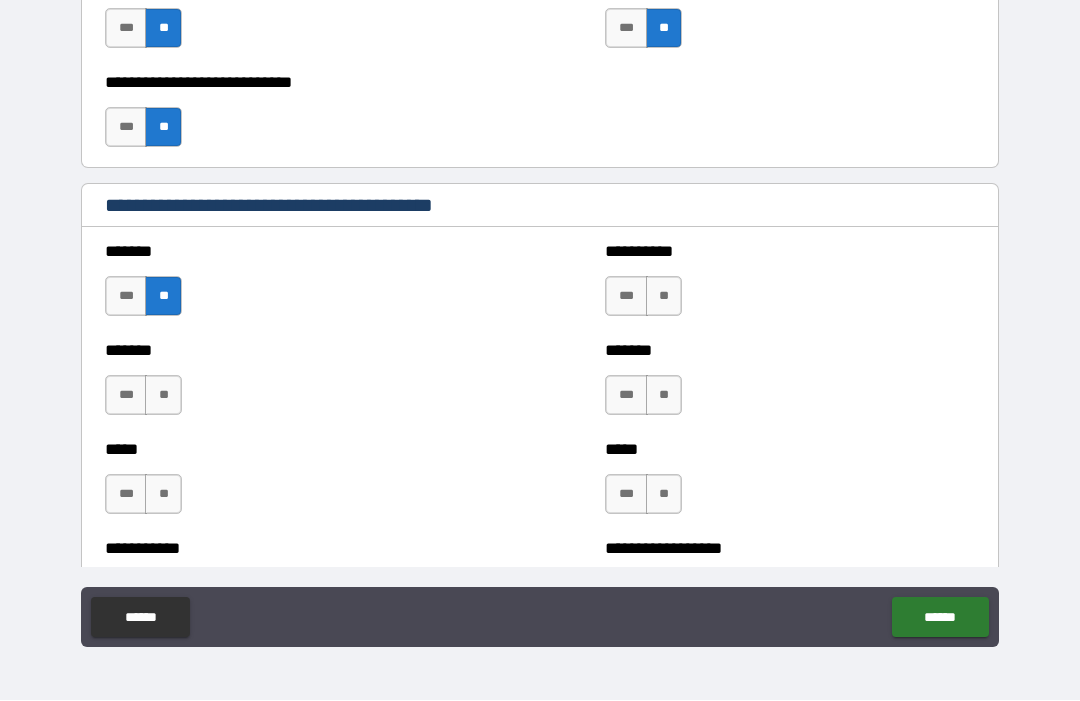 click on "**" at bounding box center [664, 297] 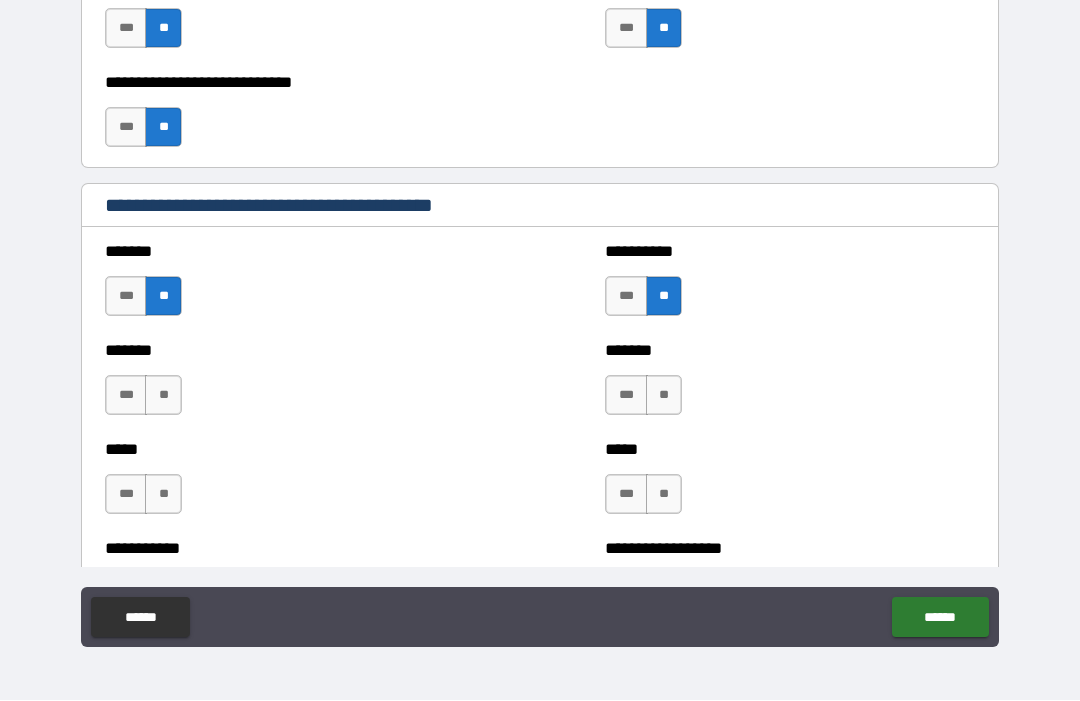 click on "******* *** **" at bounding box center (290, 386) 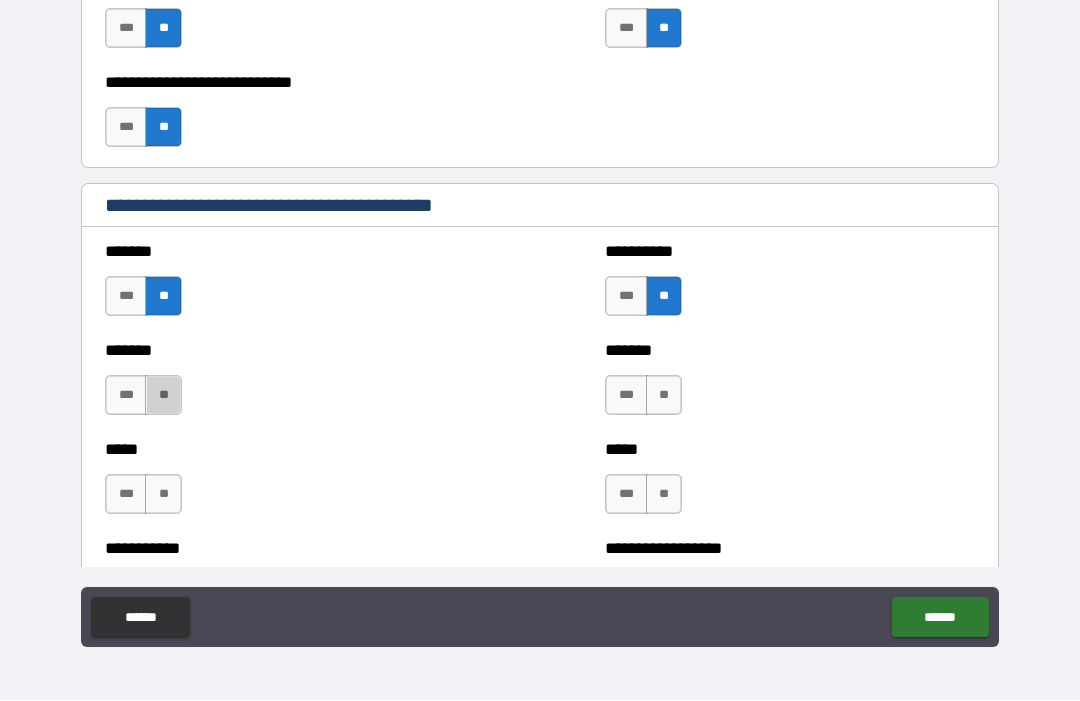 click on "**" at bounding box center [163, 396] 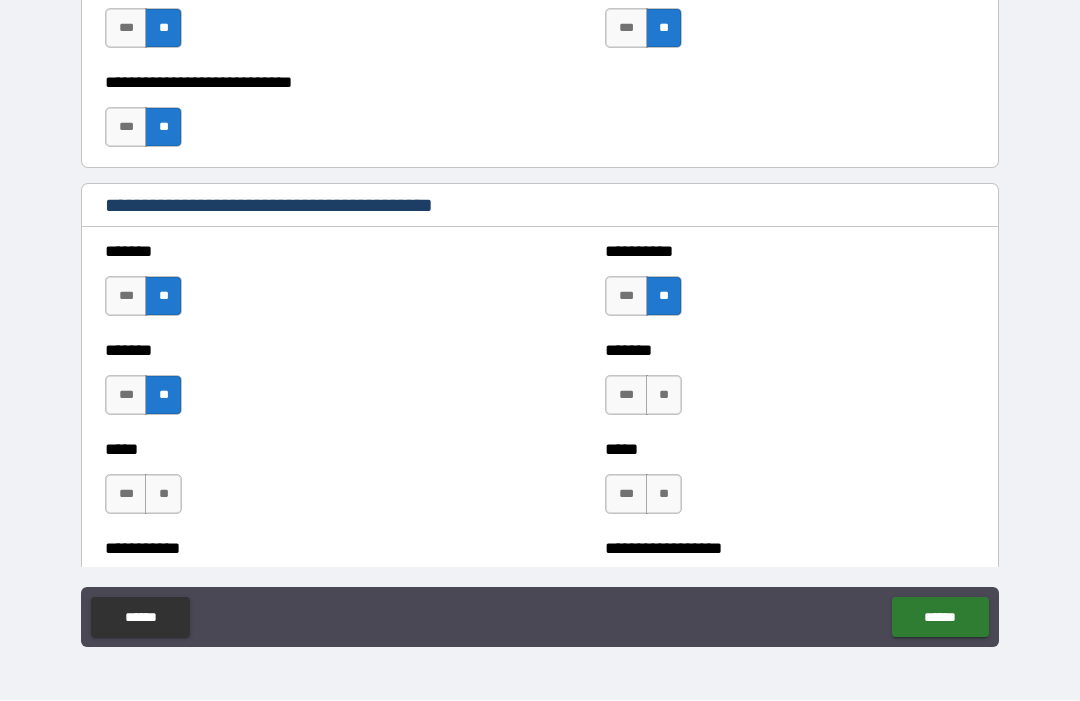 click on "**" at bounding box center [664, 396] 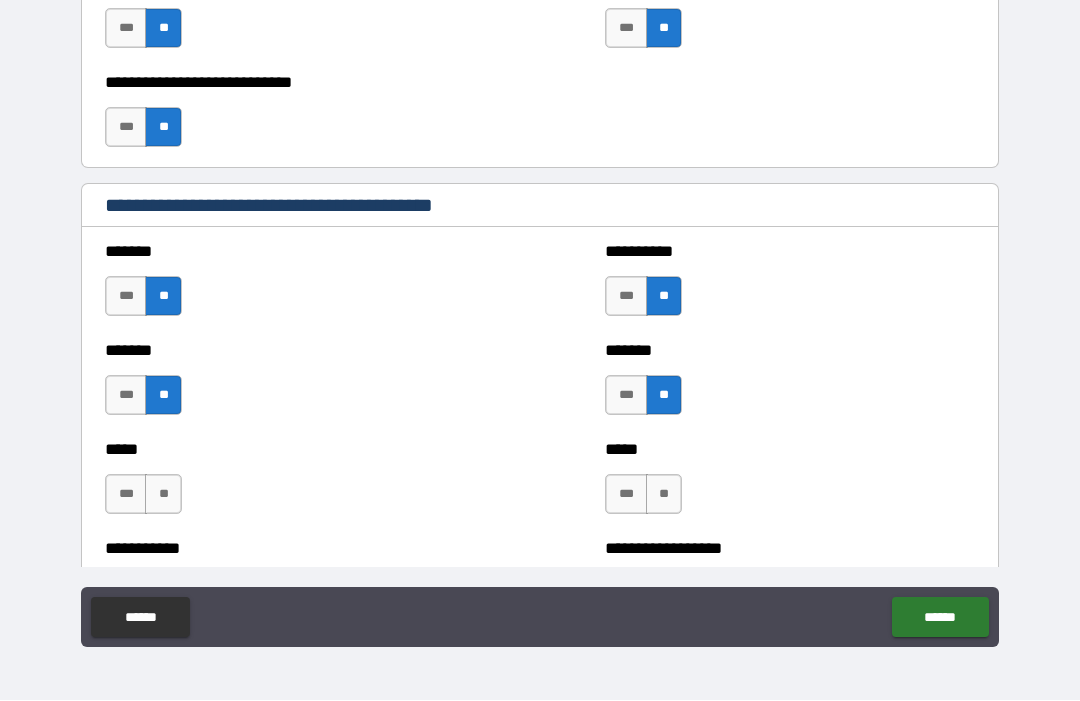 click on "**" at bounding box center [163, 495] 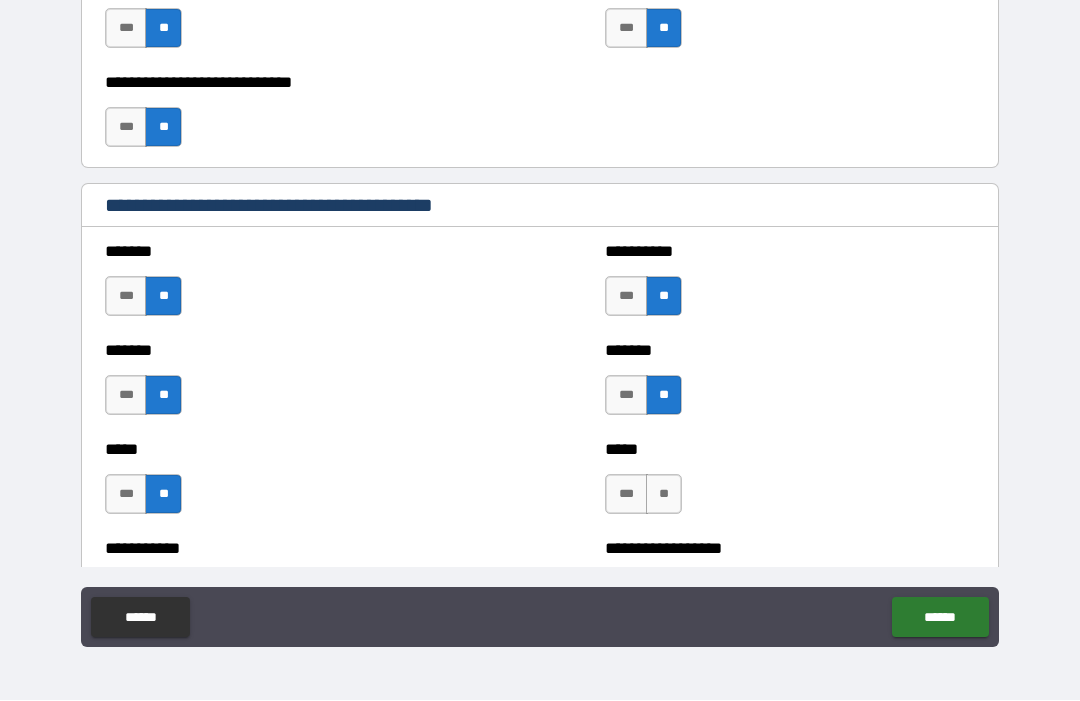 click on "**" at bounding box center [664, 495] 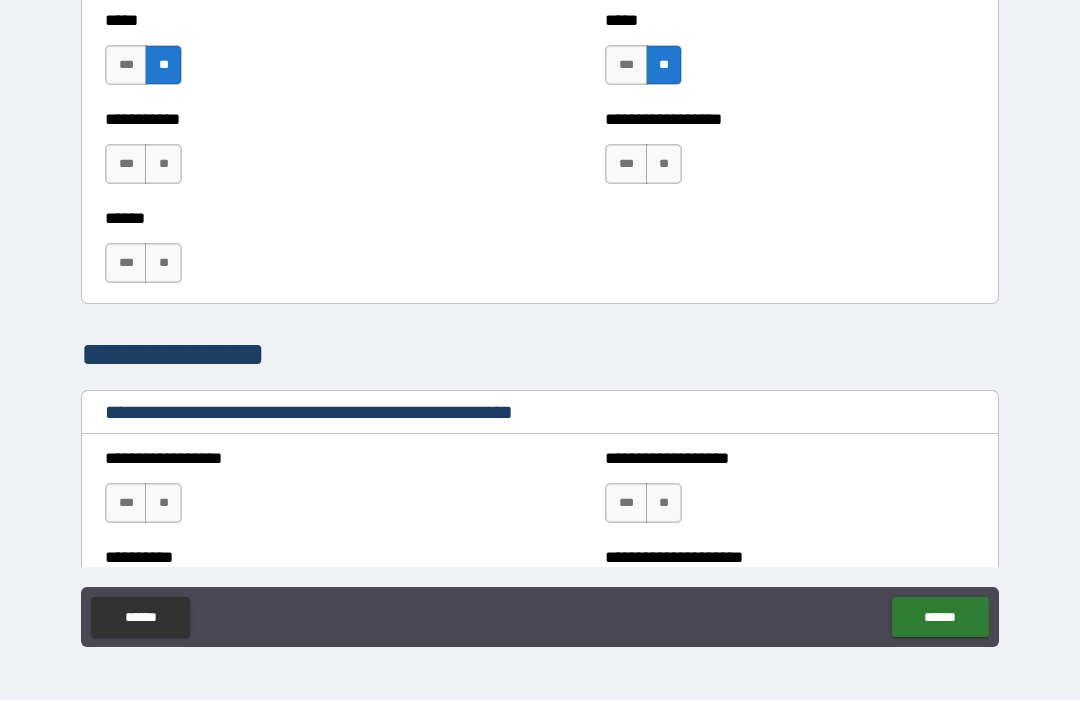 scroll, scrollTop: 2052, scrollLeft: 0, axis: vertical 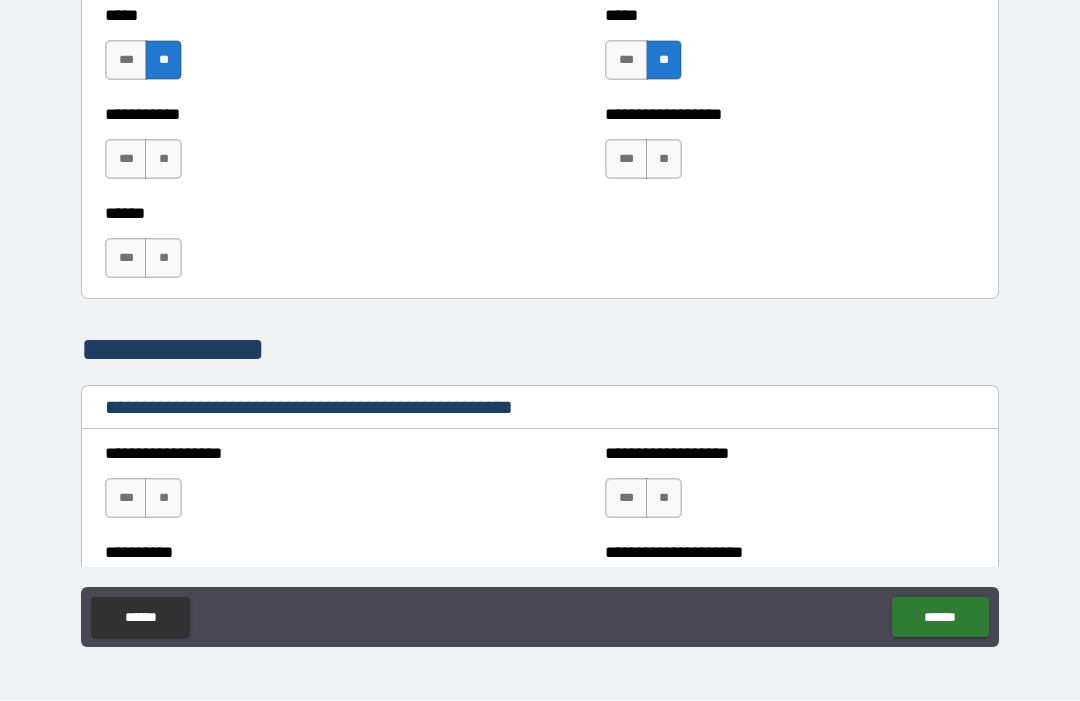 click on "**" at bounding box center [163, 160] 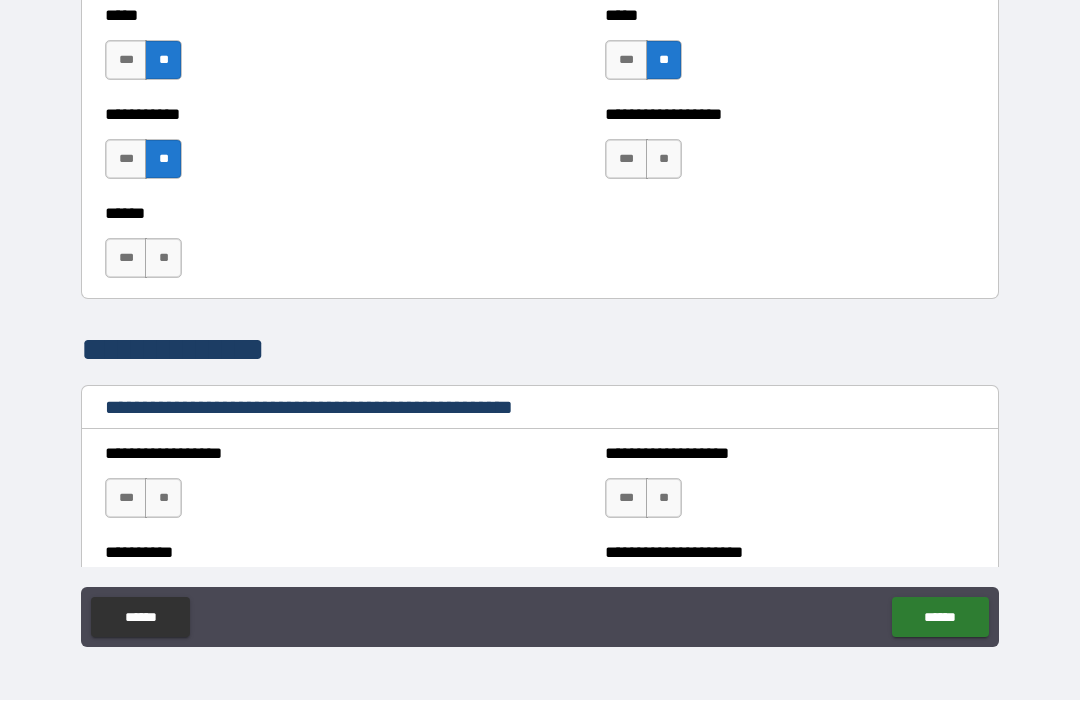 click on "**" at bounding box center (163, 259) 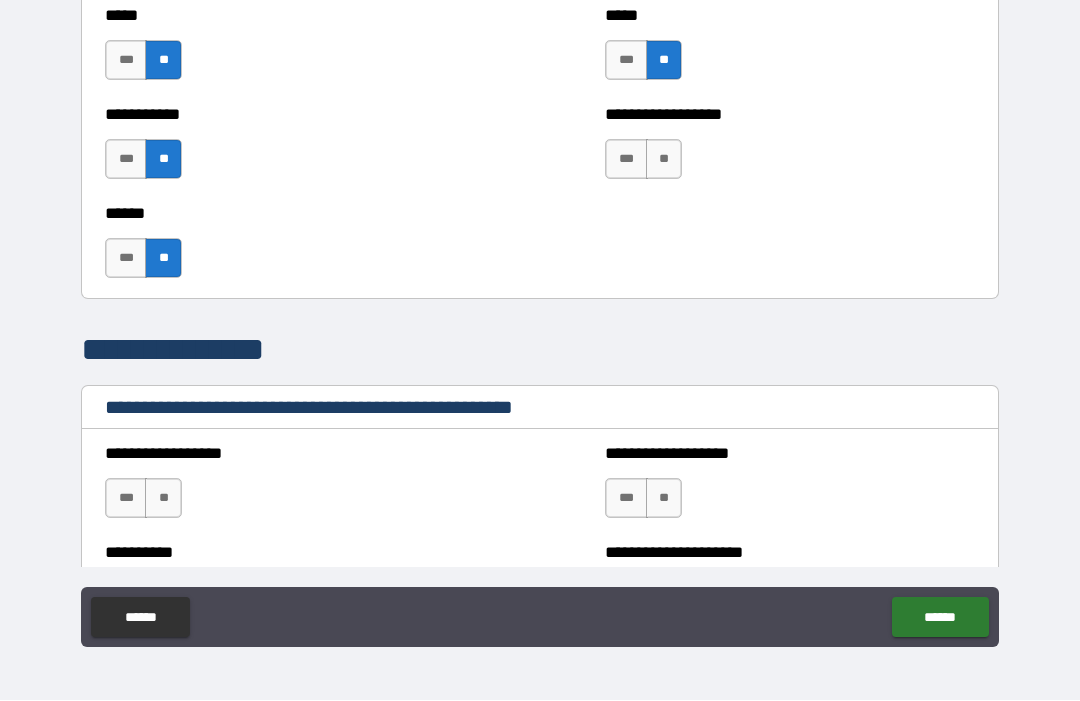 click on "**" at bounding box center (664, 160) 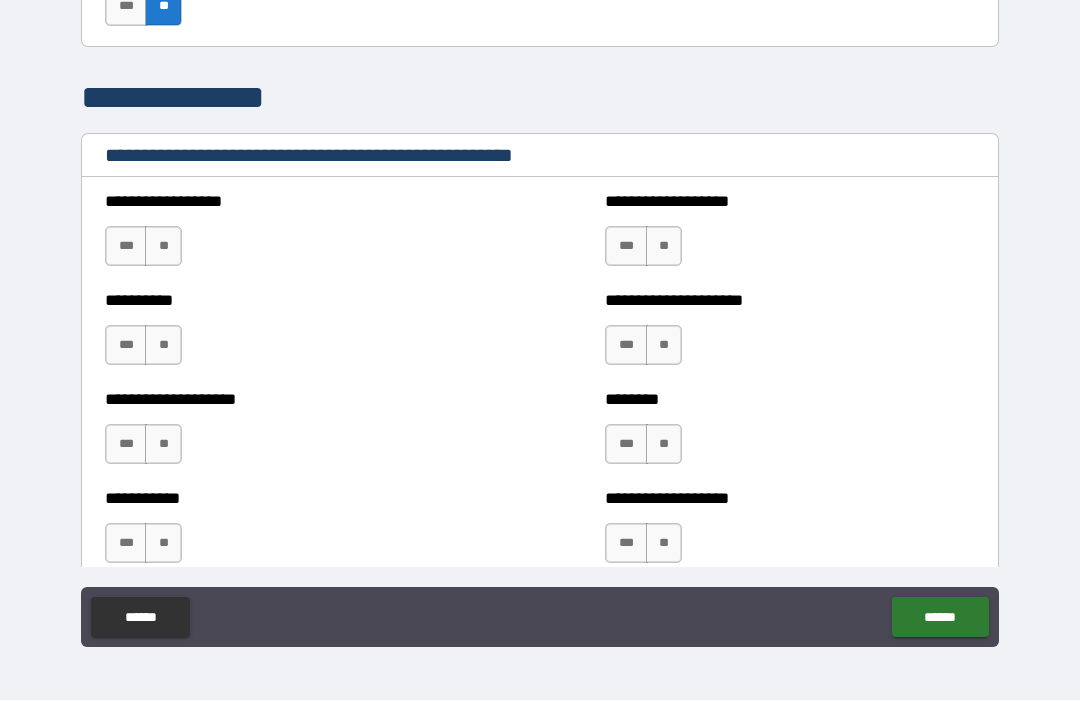 scroll, scrollTop: 2305, scrollLeft: 0, axis: vertical 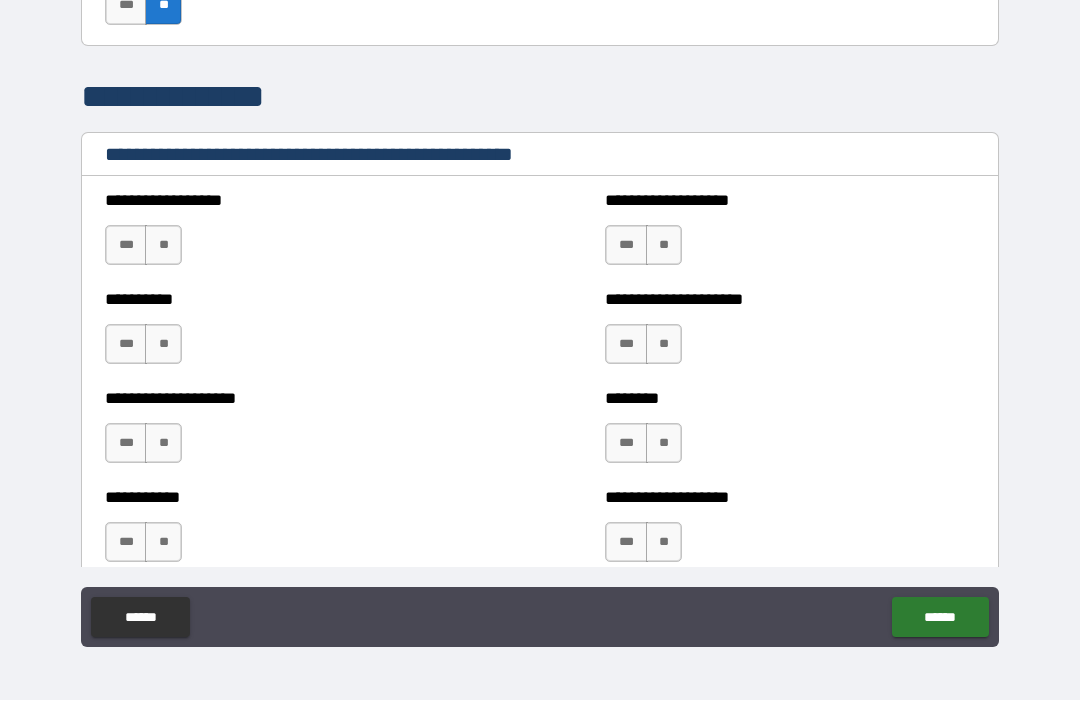 click on "**" at bounding box center (163, 246) 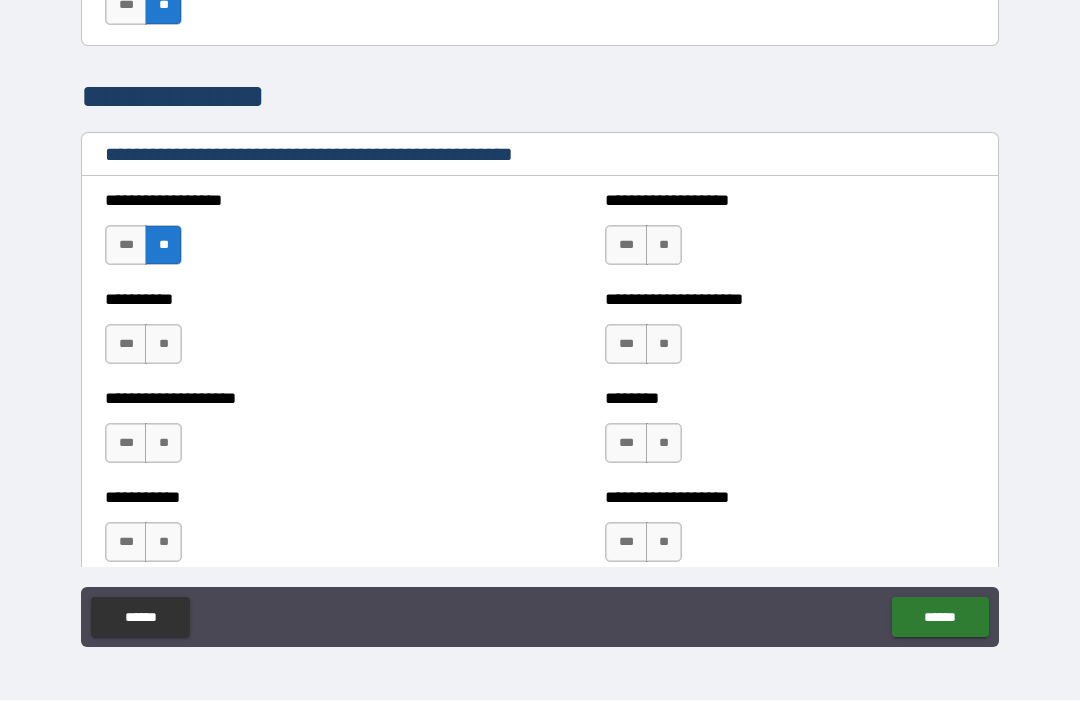 click on "**" at bounding box center [163, 345] 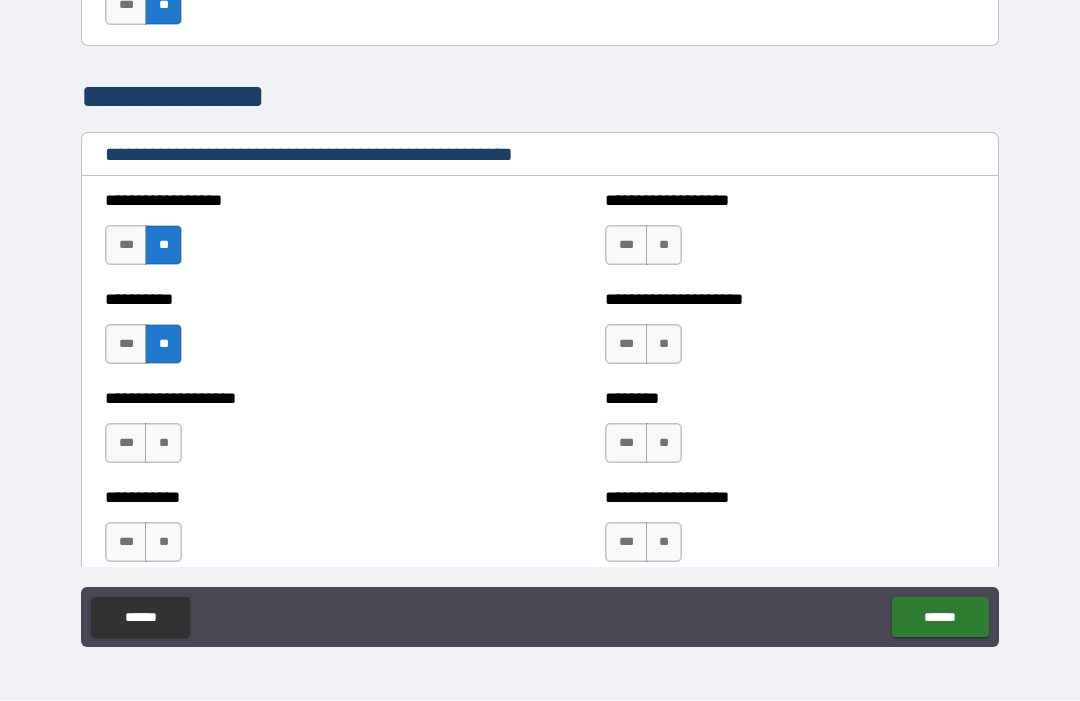 click on "**" at bounding box center (163, 444) 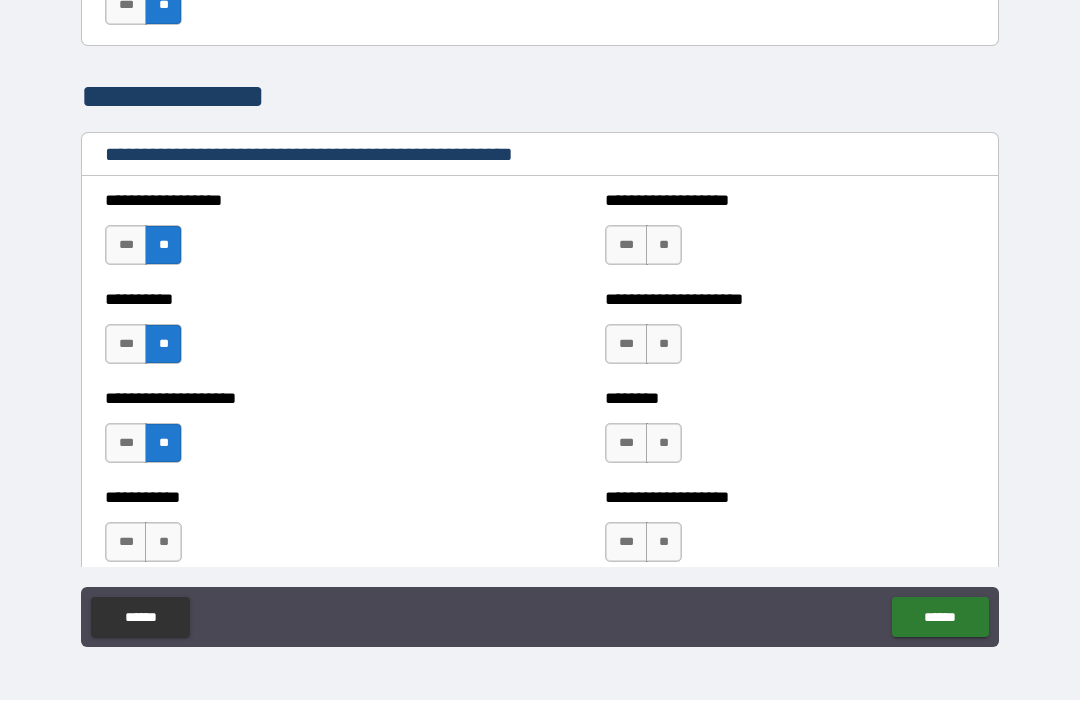 click on "**" at bounding box center [163, 543] 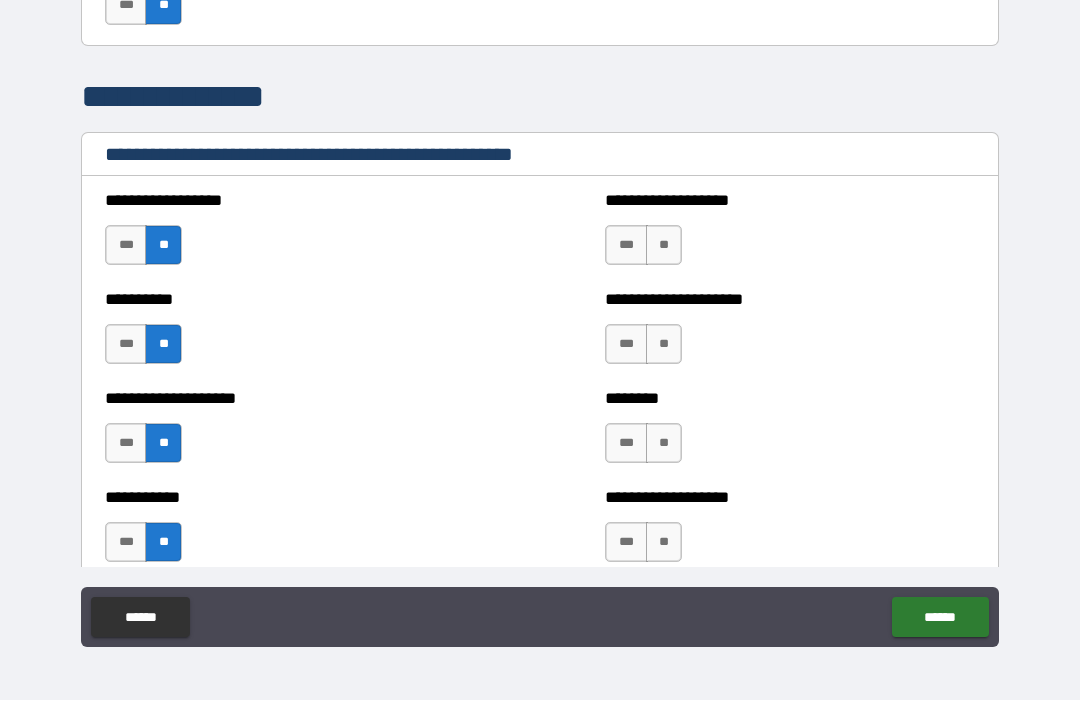click on "**" at bounding box center (664, 246) 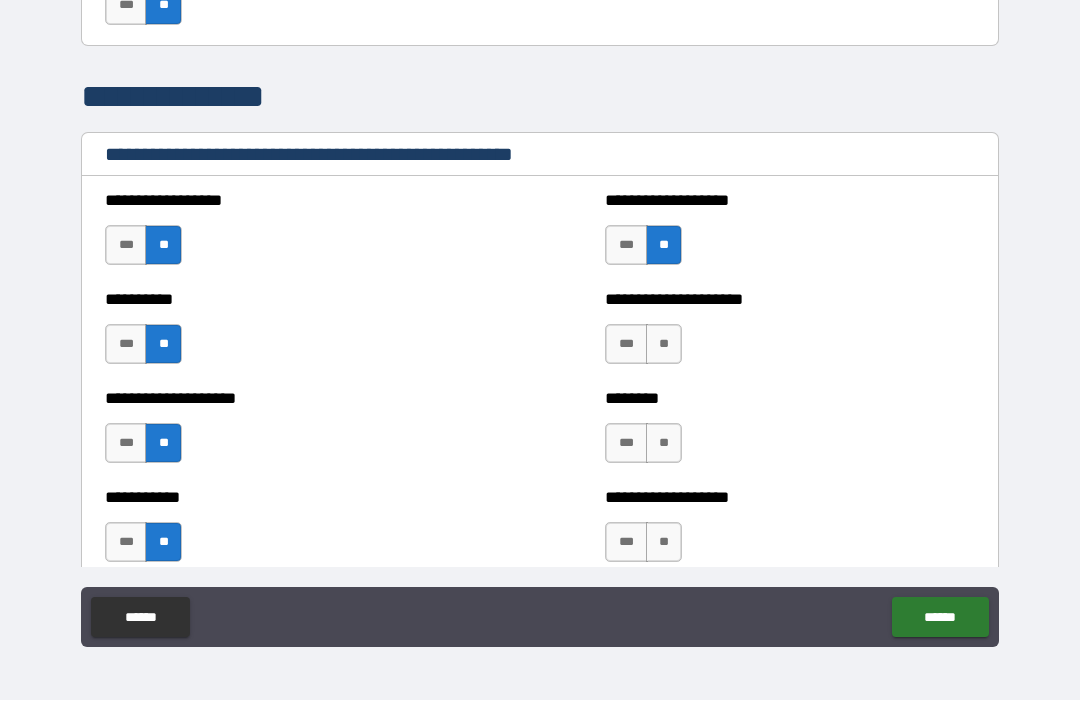 click on "**" at bounding box center (664, 345) 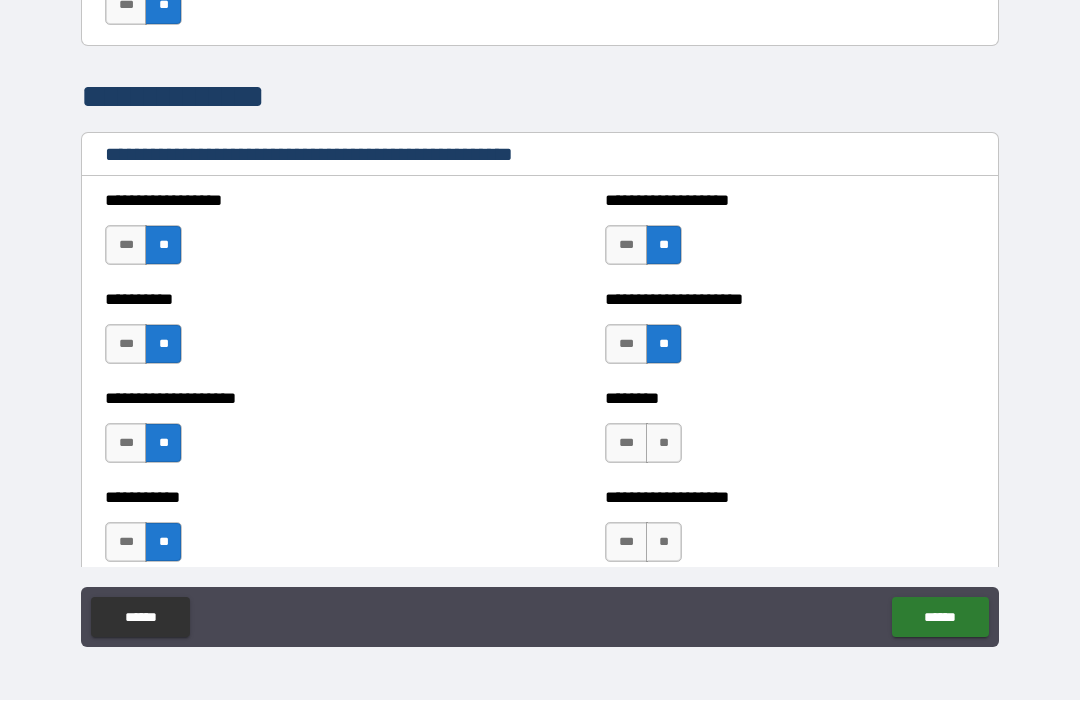 click on "**" at bounding box center (664, 444) 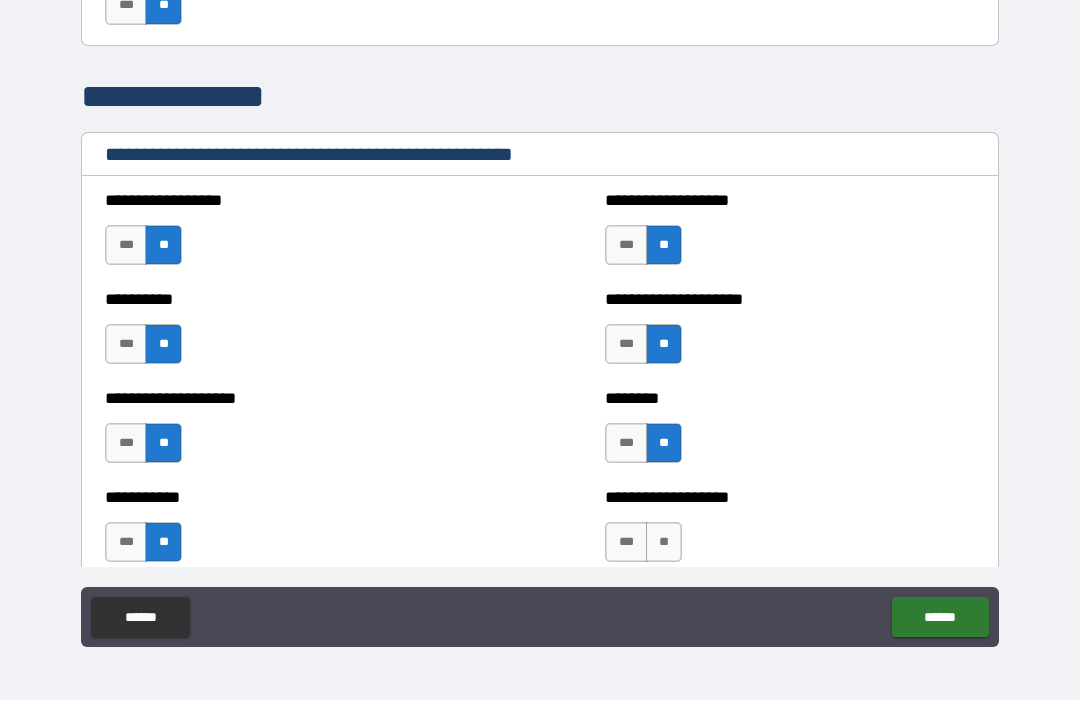 click on "**" at bounding box center (664, 543) 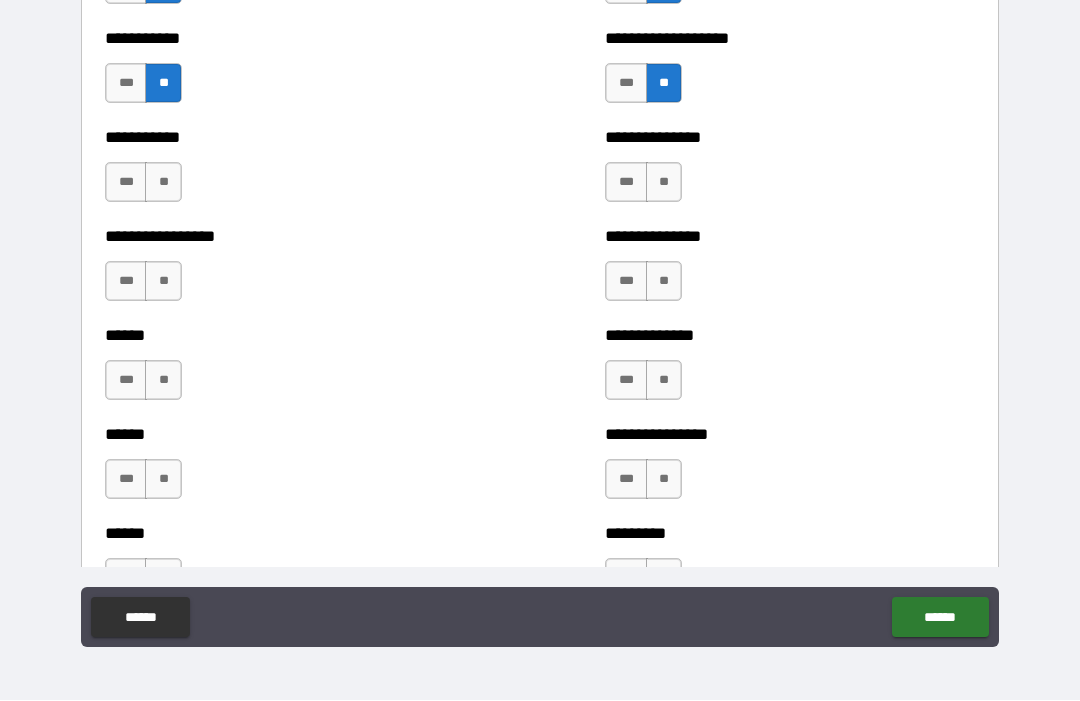 scroll, scrollTop: 2768, scrollLeft: 0, axis: vertical 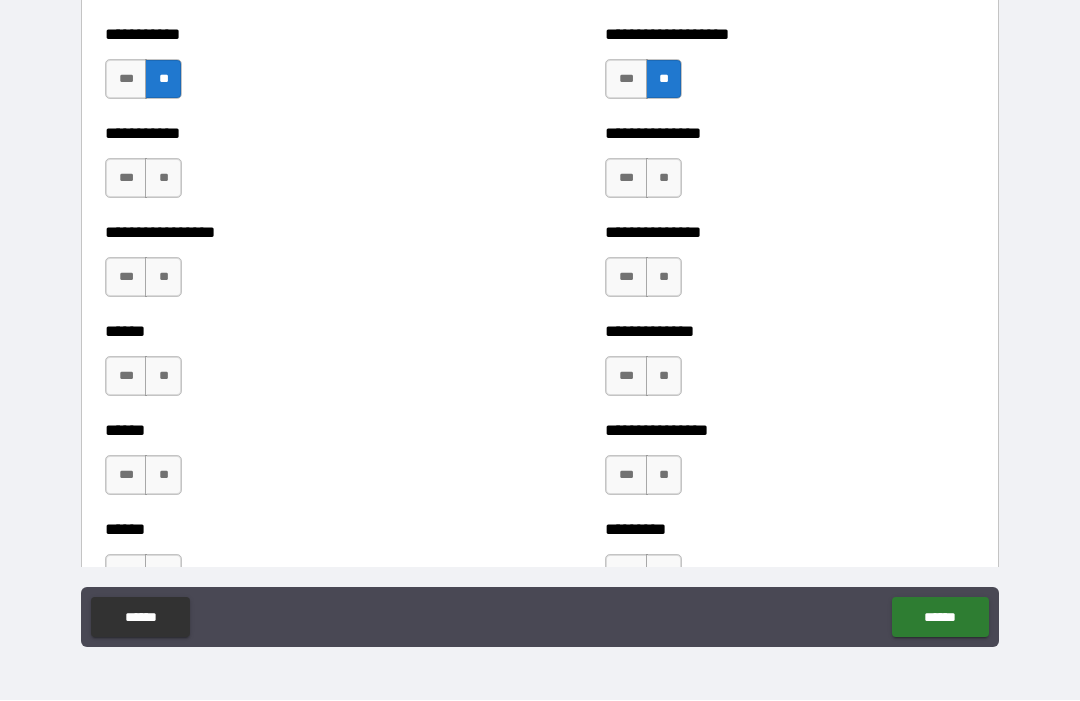 click on "**" at bounding box center (163, 179) 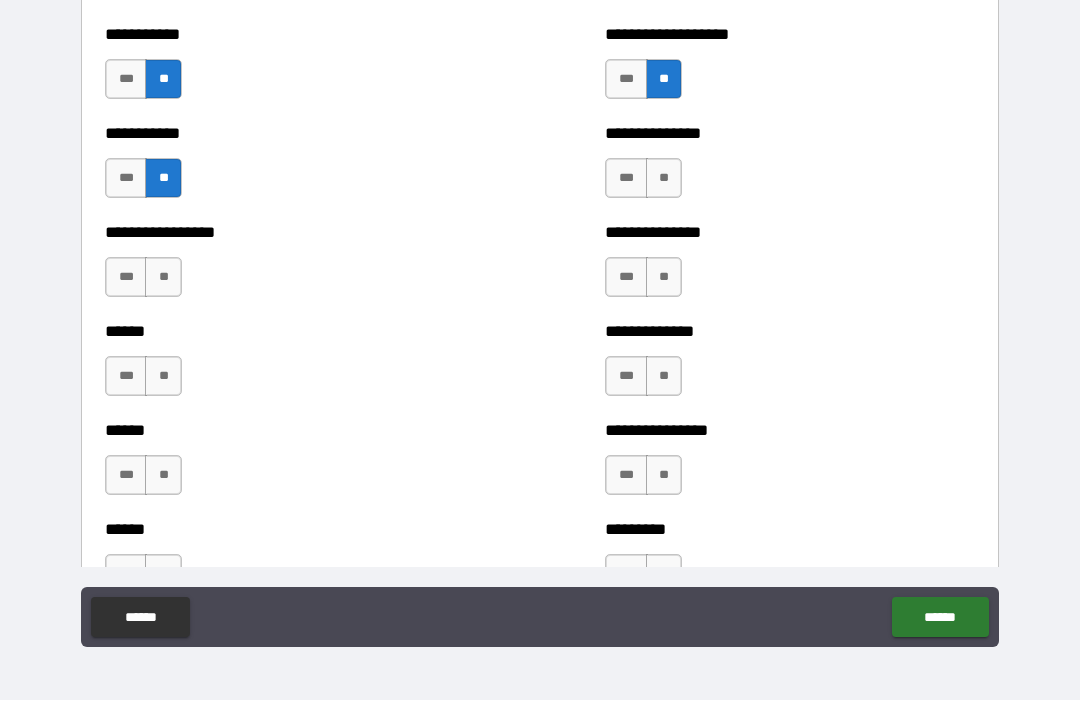 click on "**" at bounding box center (664, 179) 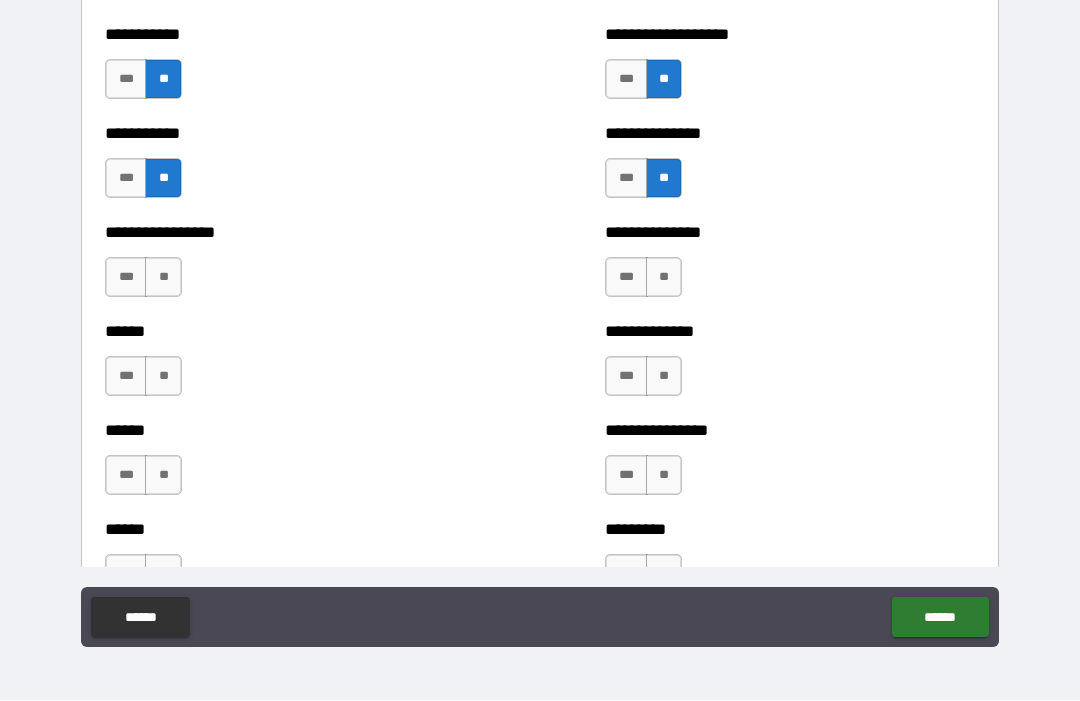 click on "**" at bounding box center [163, 278] 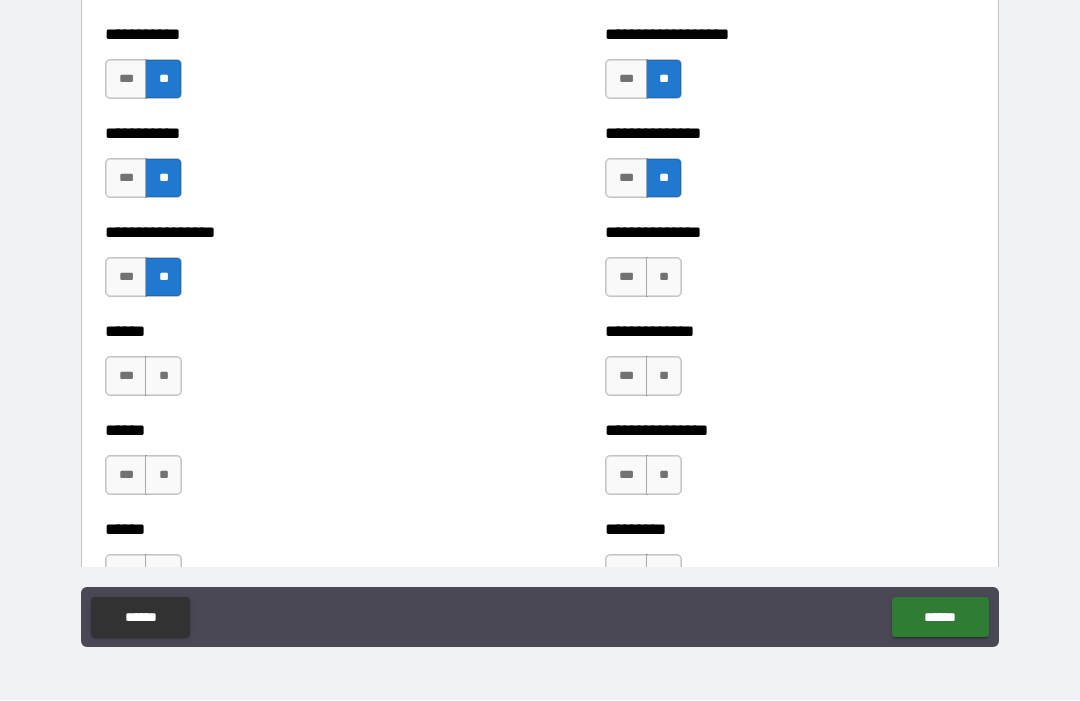 click on "**" at bounding box center (664, 278) 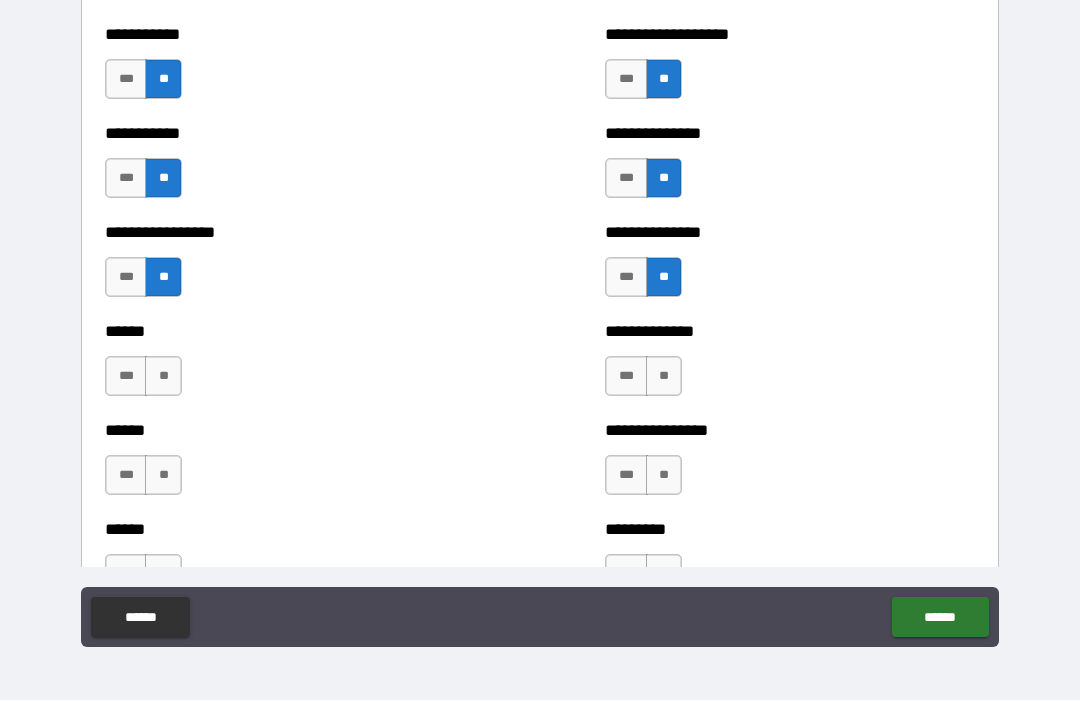click on "**" at bounding box center (163, 377) 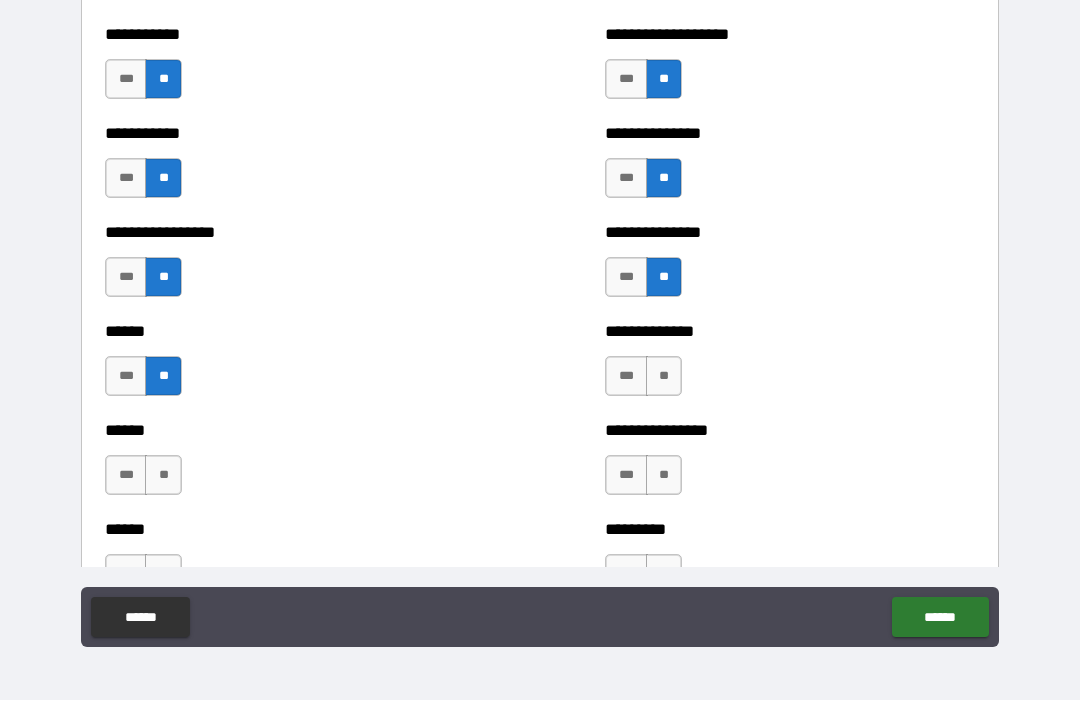 click on "**" at bounding box center [664, 377] 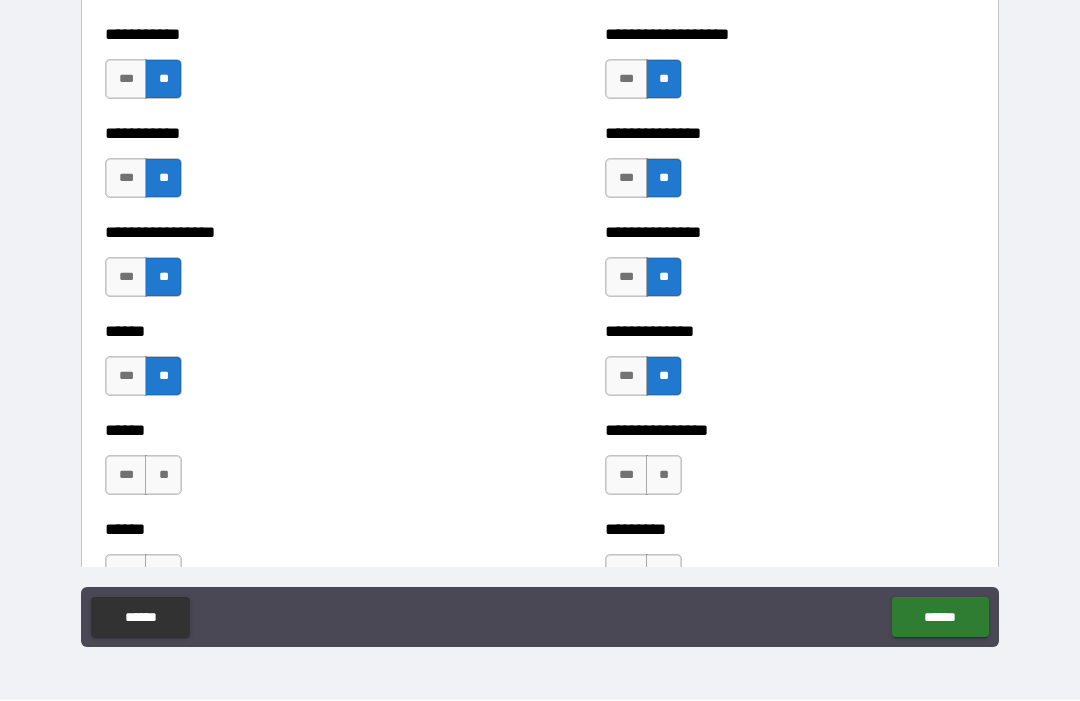 click on "**" at bounding box center (163, 476) 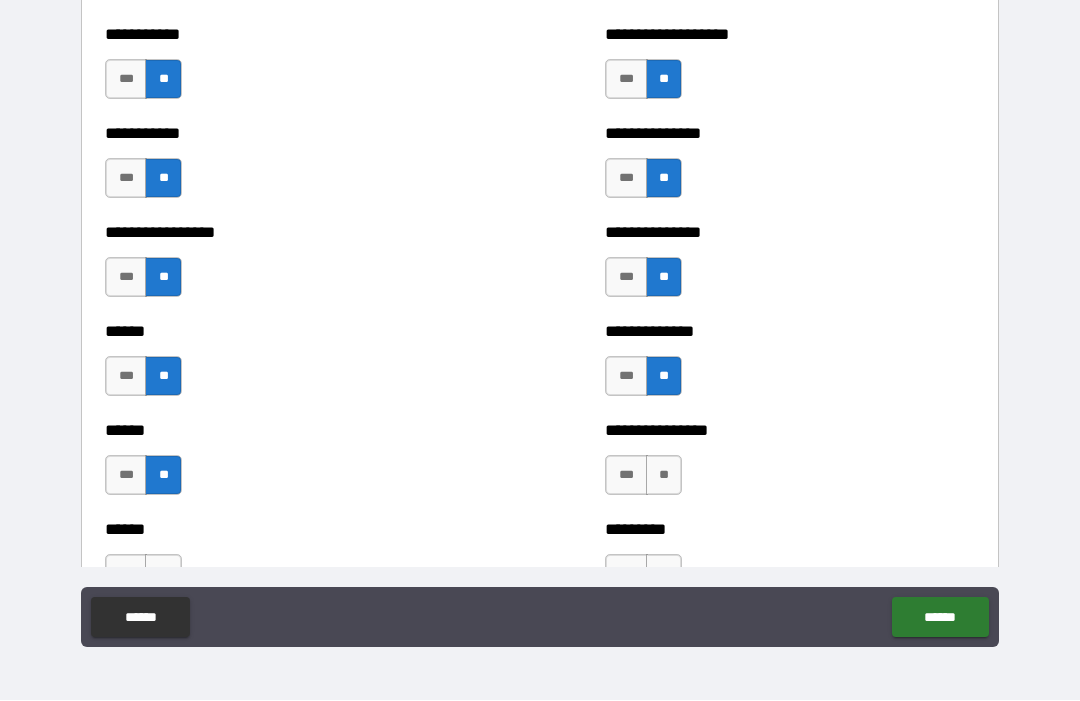 click on "**" at bounding box center (664, 476) 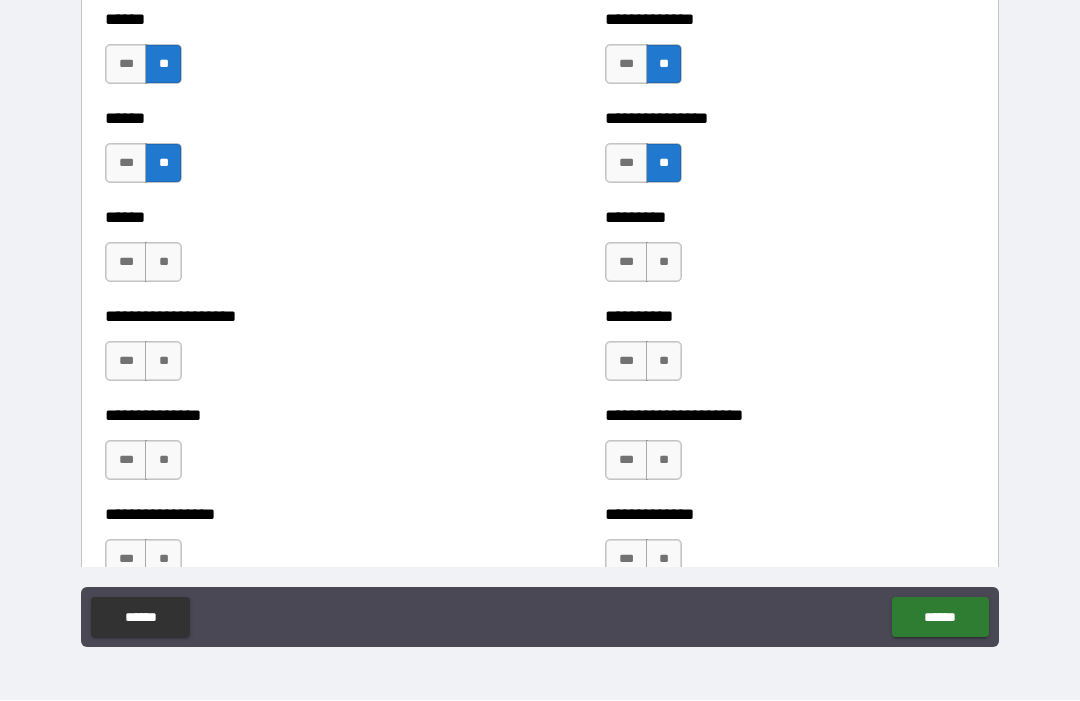 scroll, scrollTop: 3081, scrollLeft: 0, axis: vertical 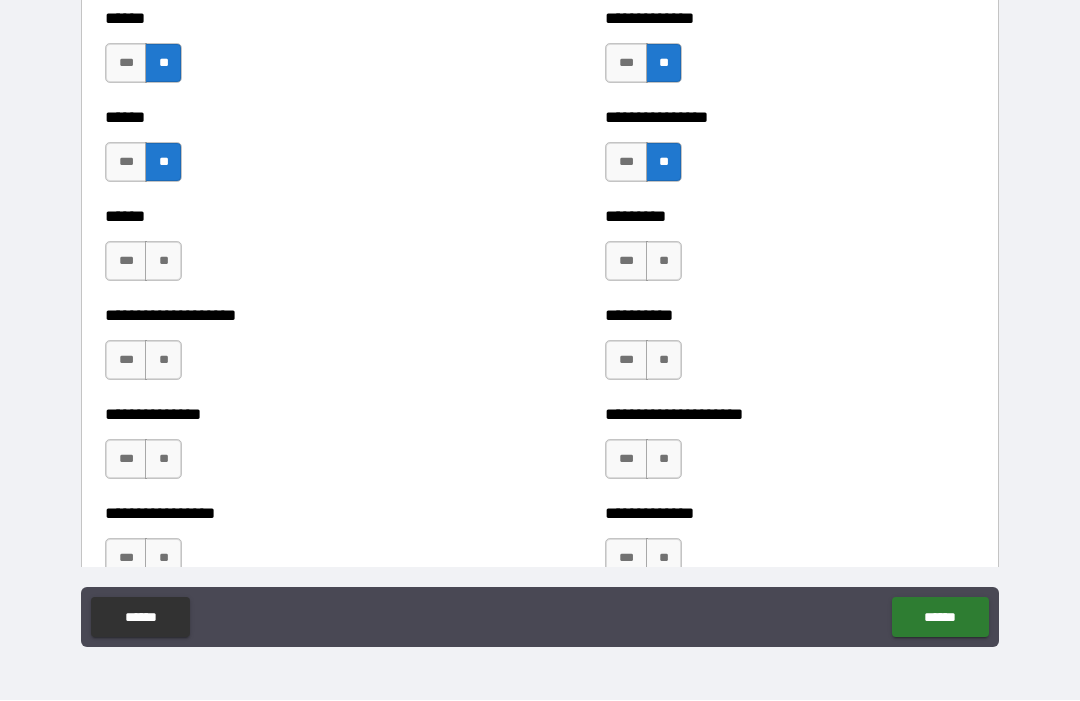 click on "****** *** **" at bounding box center [290, 252] 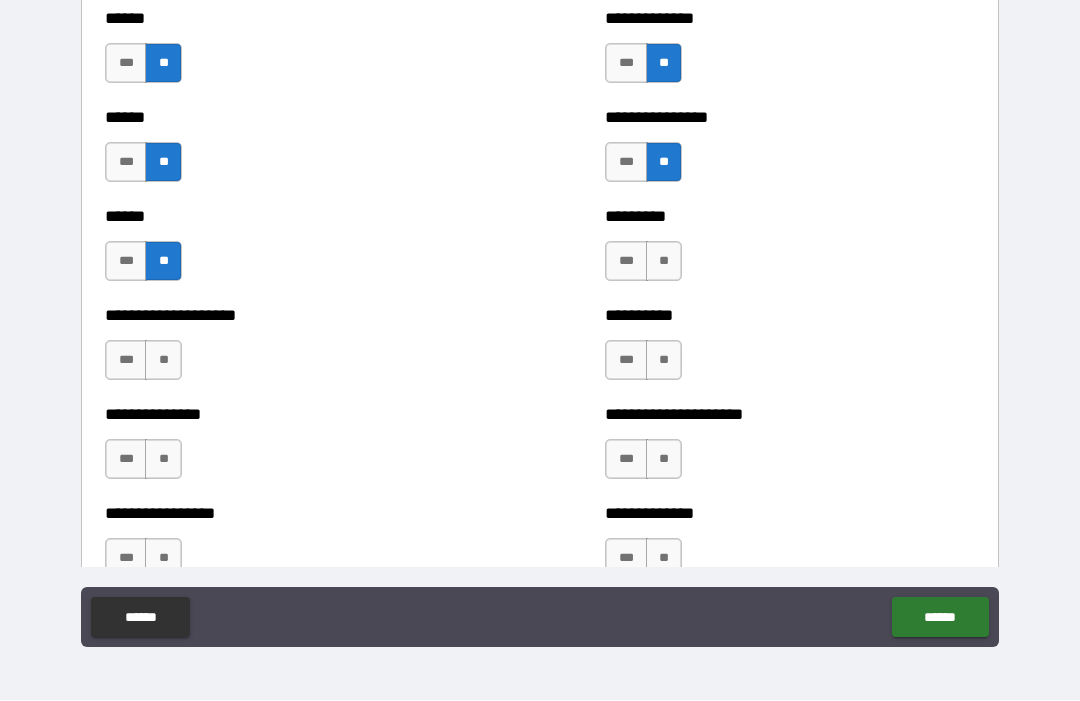 click on "**" at bounding box center [664, 262] 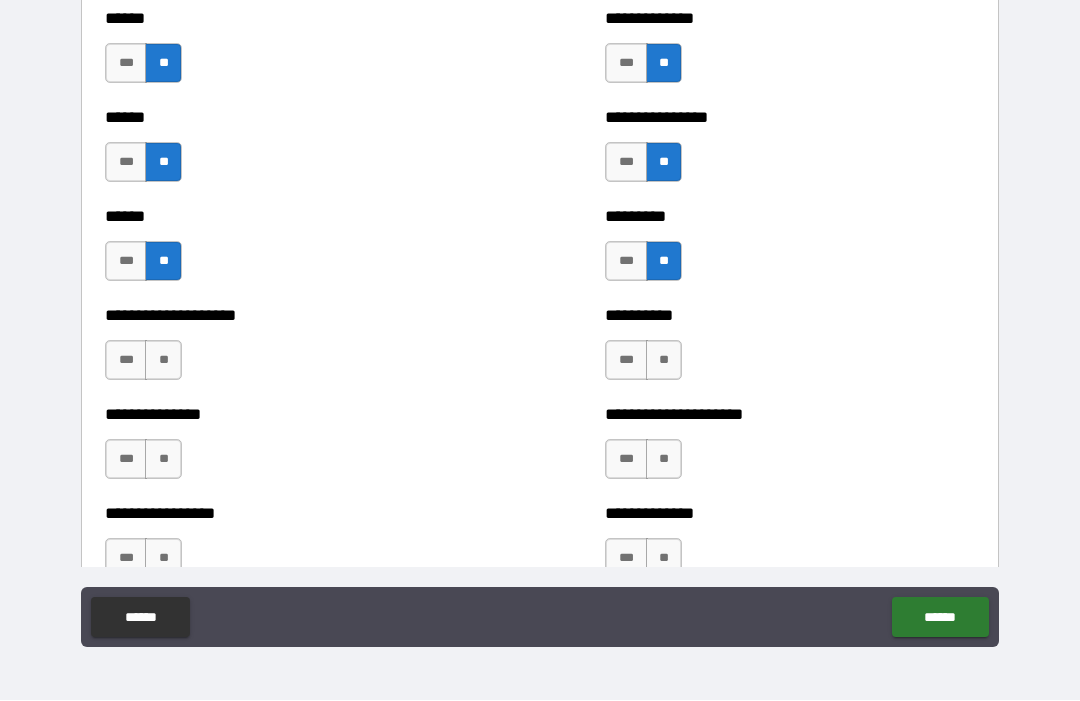 click on "**" at bounding box center [163, 361] 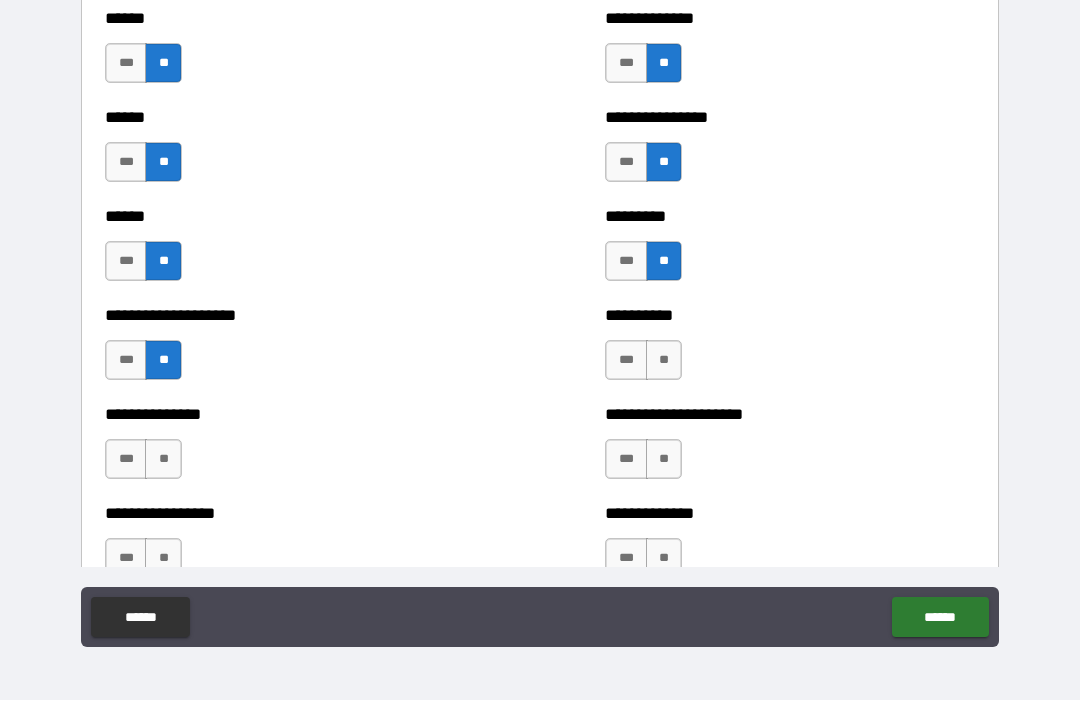 click on "**" at bounding box center (664, 361) 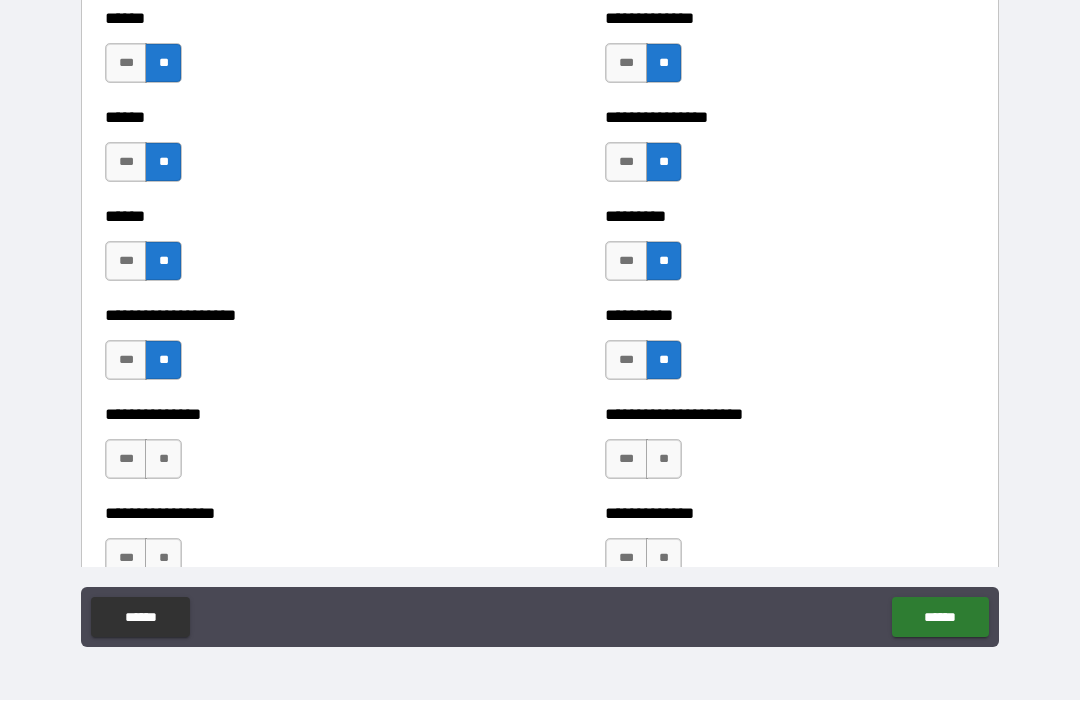 click on "**********" at bounding box center [290, 450] 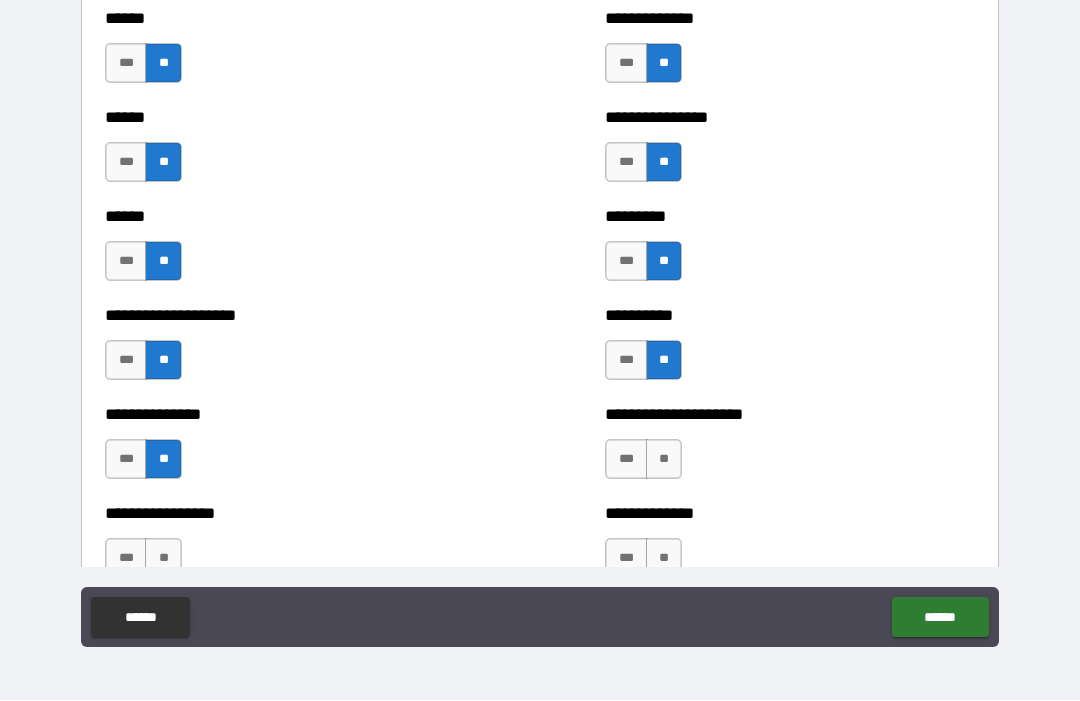 click on "**" at bounding box center (664, 460) 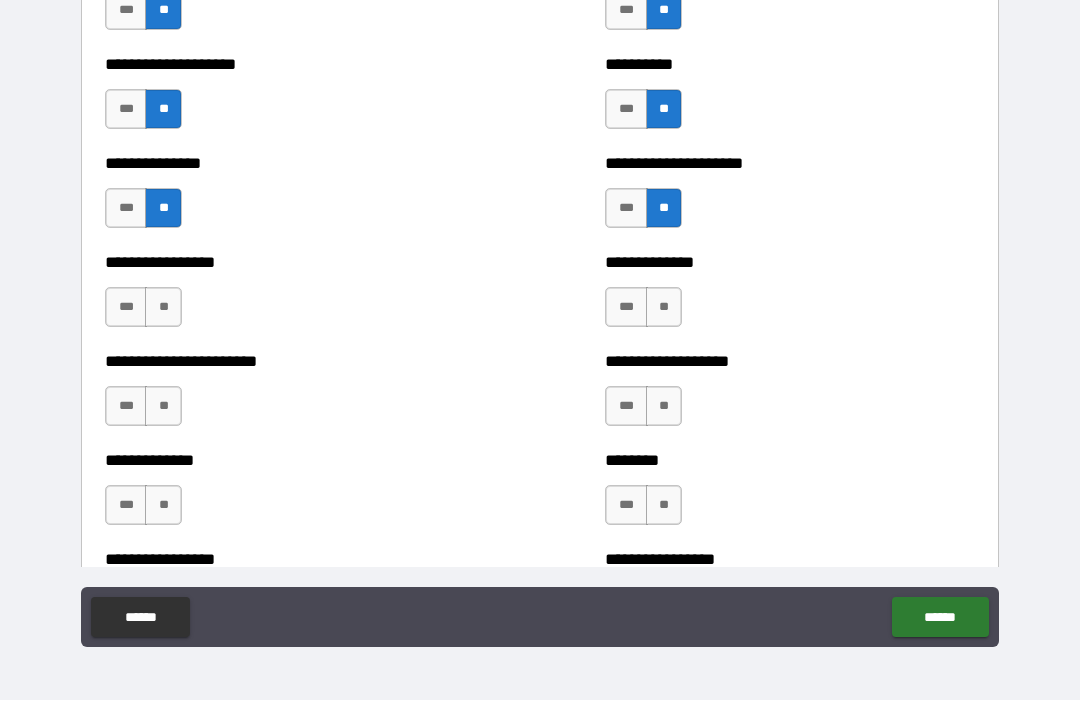 scroll, scrollTop: 3340, scrollLeft: 0, axis: vertical 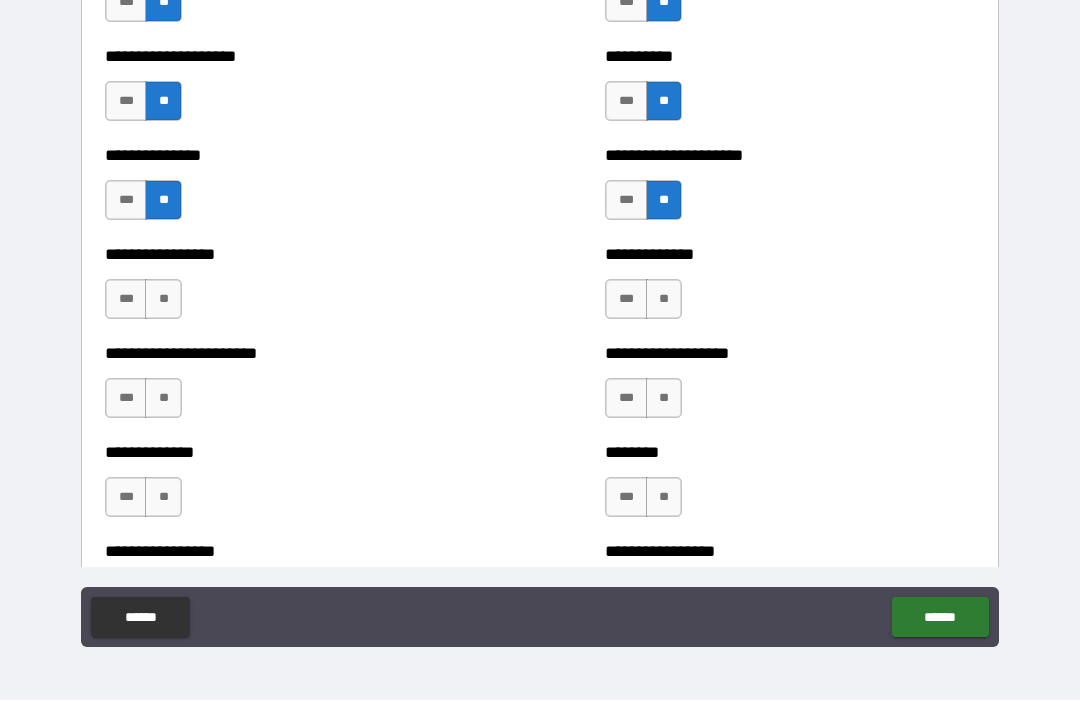 click on "**" at bounding box center (163, 300) 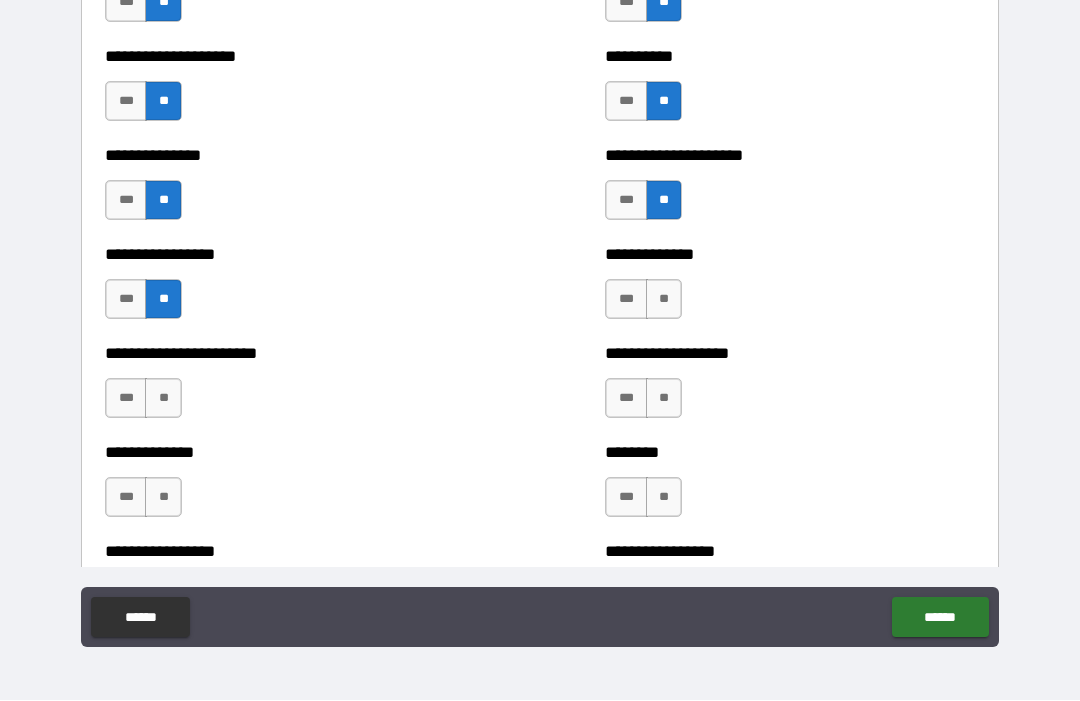 click on "**" at bounding box center (664, 300) 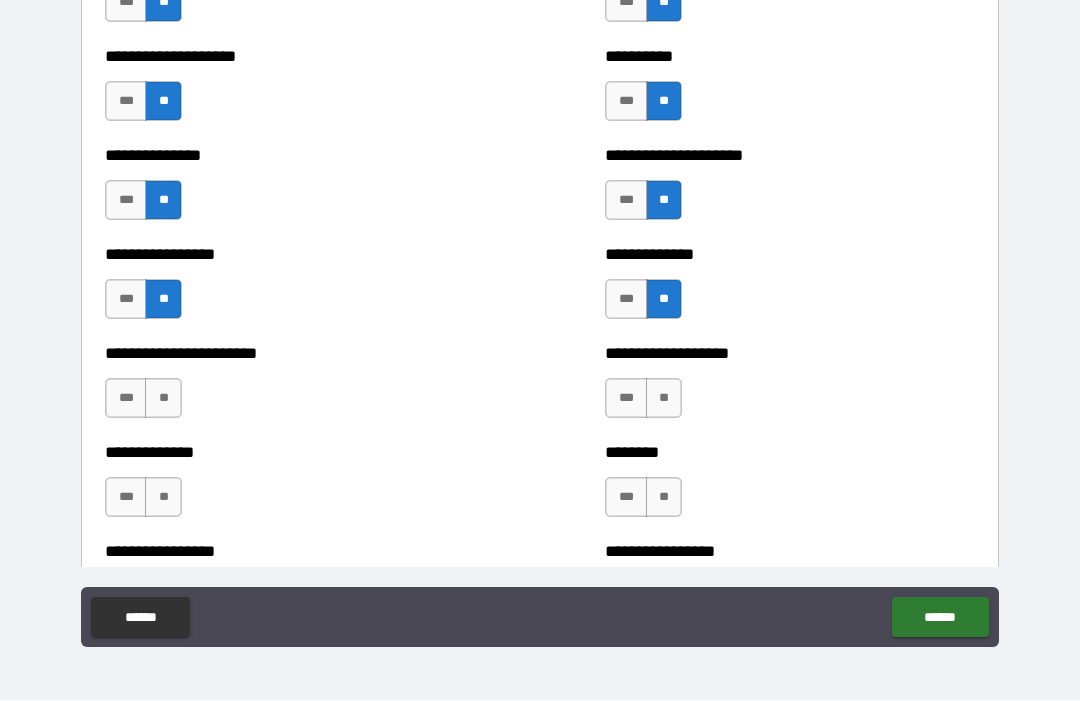click on "**" at bounding box center [163, 399] 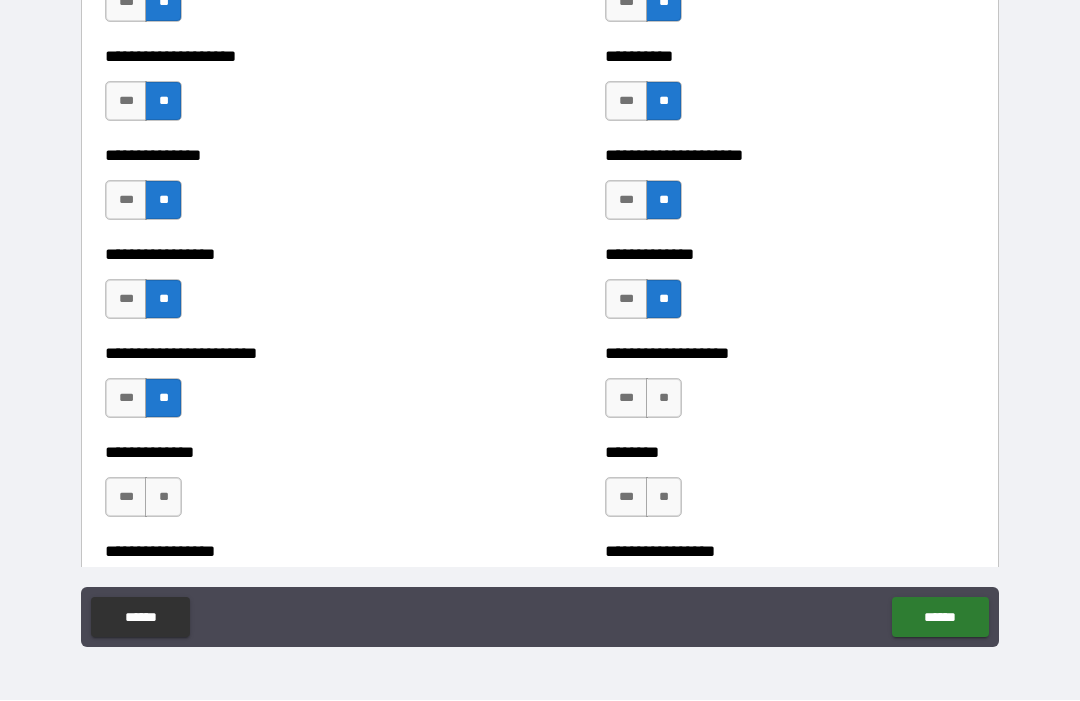 click on "**" at bounding box center [664, 399] 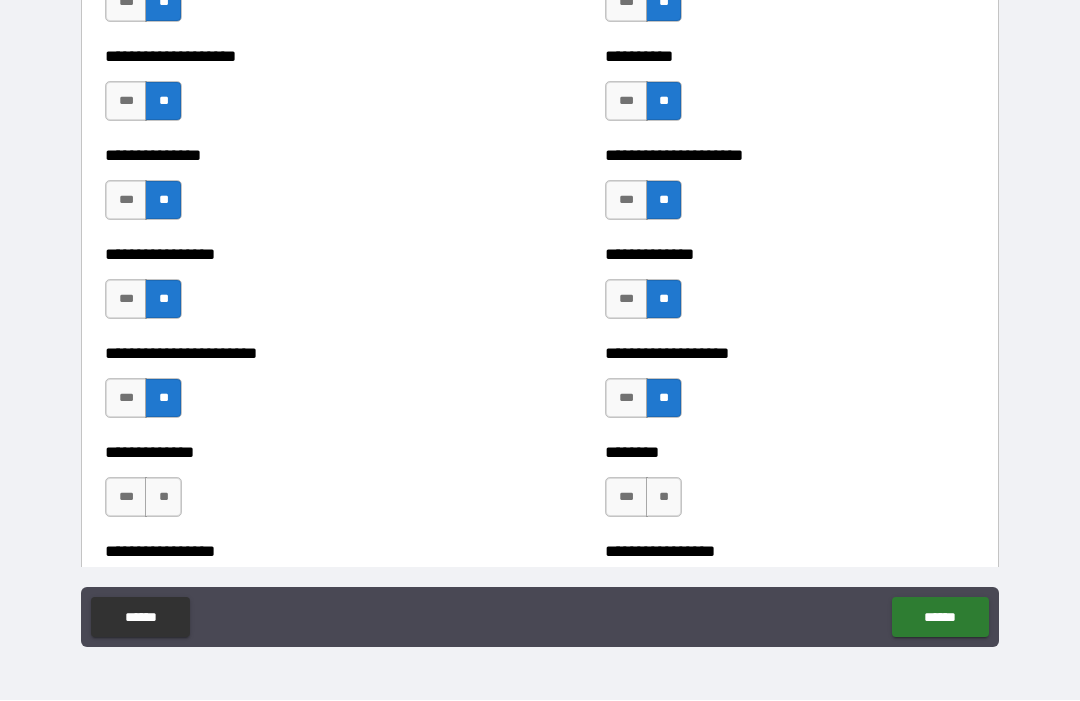 click on "**" at bounding box center (163, 498) 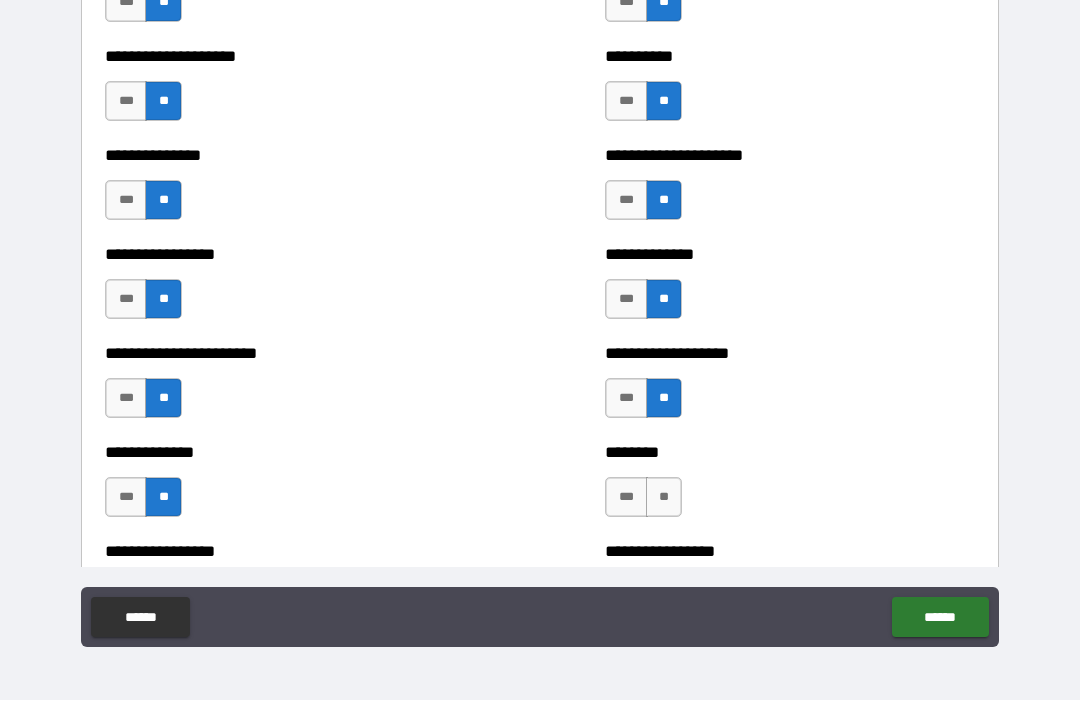 click on "**" at bounding box center (664, 498) 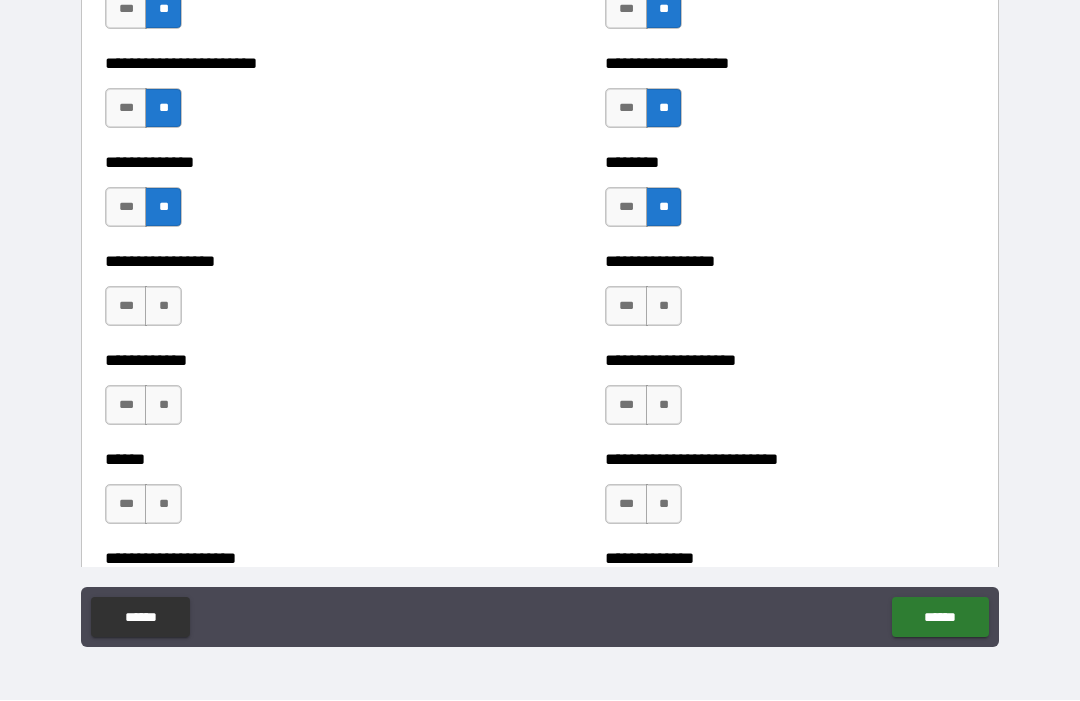 scroll, scrollTop: 3634, scrollLeft: 0, axis: vertical 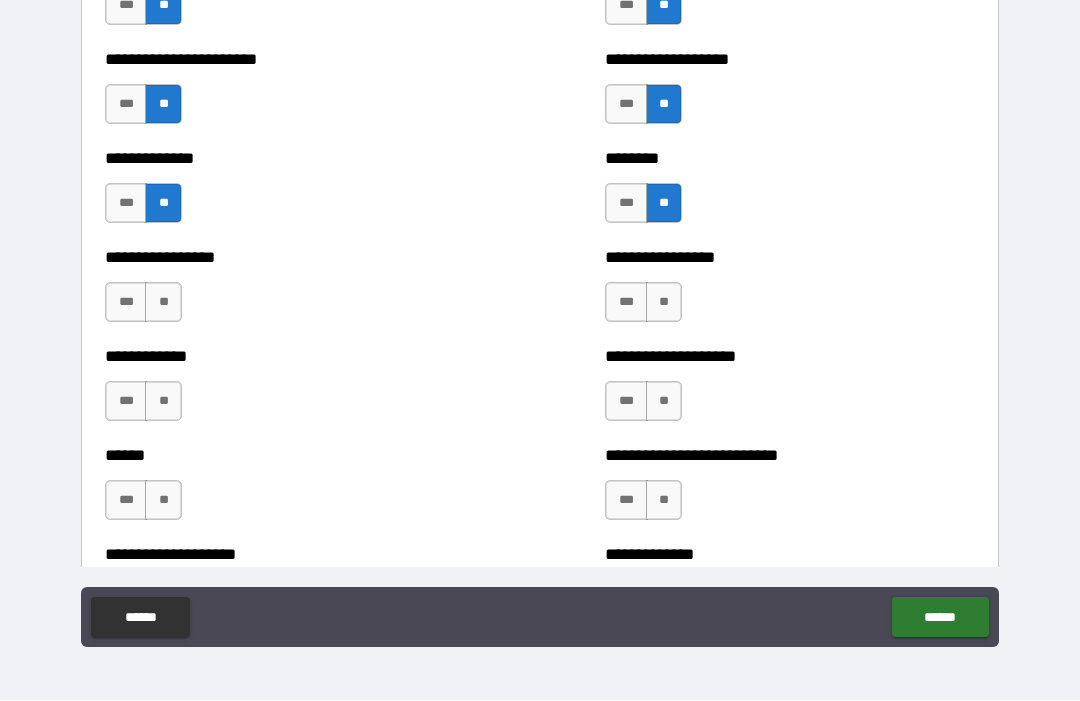 click on "**" at bounding box center (163, 303) 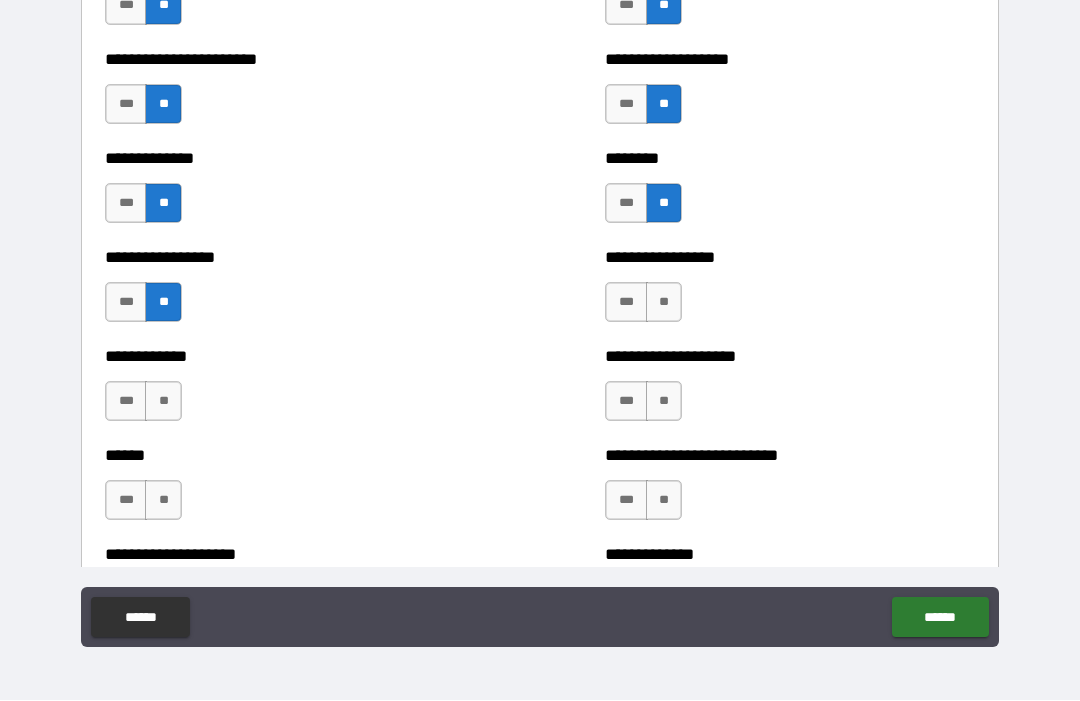 click on "**" at bounding box center [664, 303] 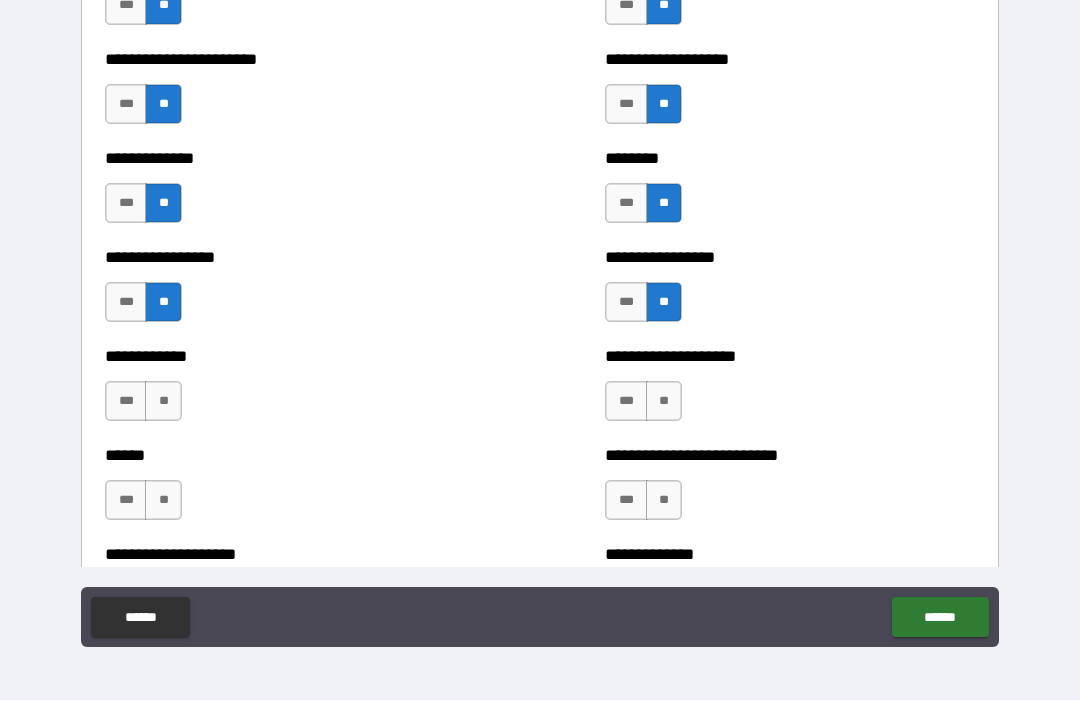 click on "**" at bounding box center [163, 402] 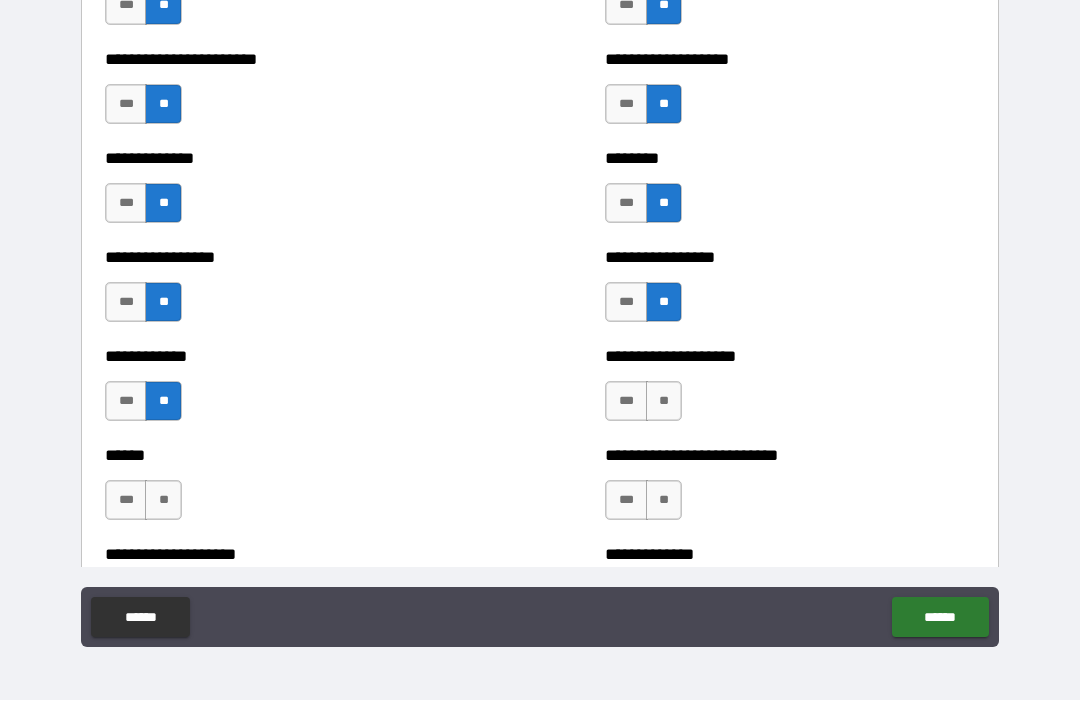 click on "**" at bounding box center [664, 402] 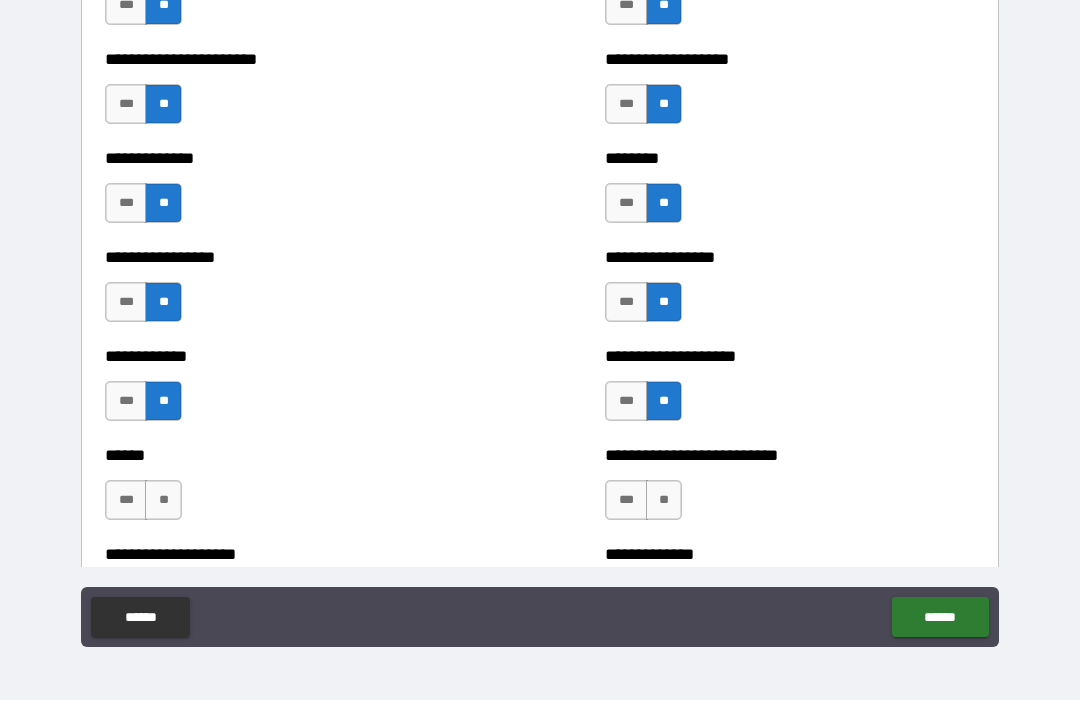 click on "**" at bounding box center [163, 501] 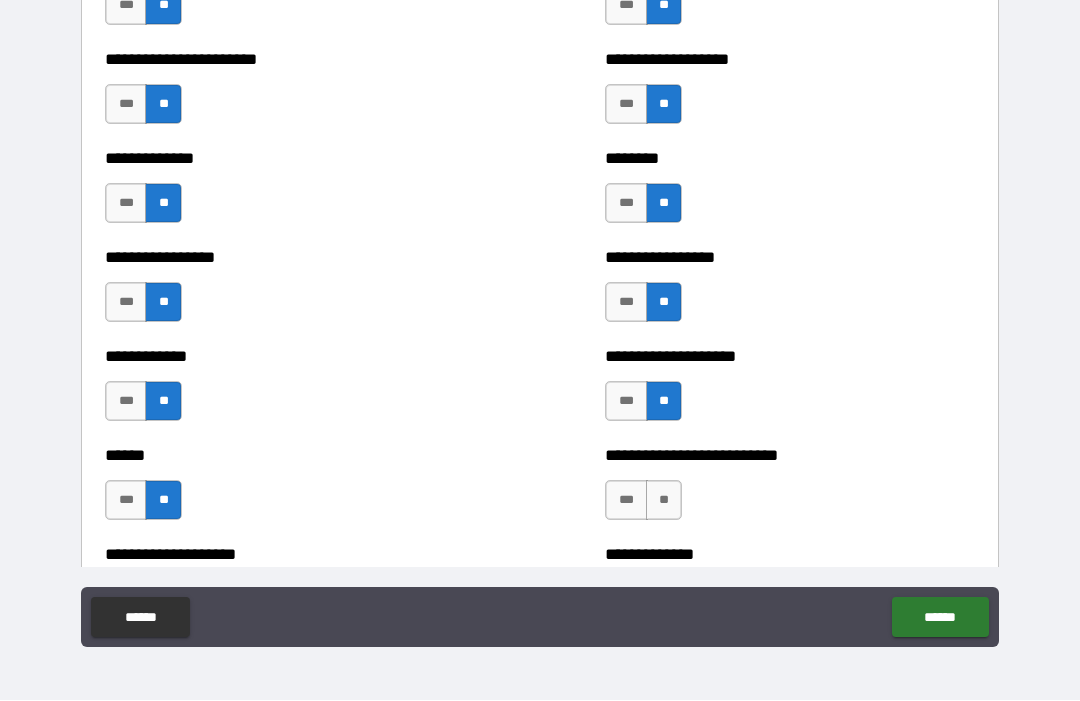 click on "**" at bounding box center [664, 501] 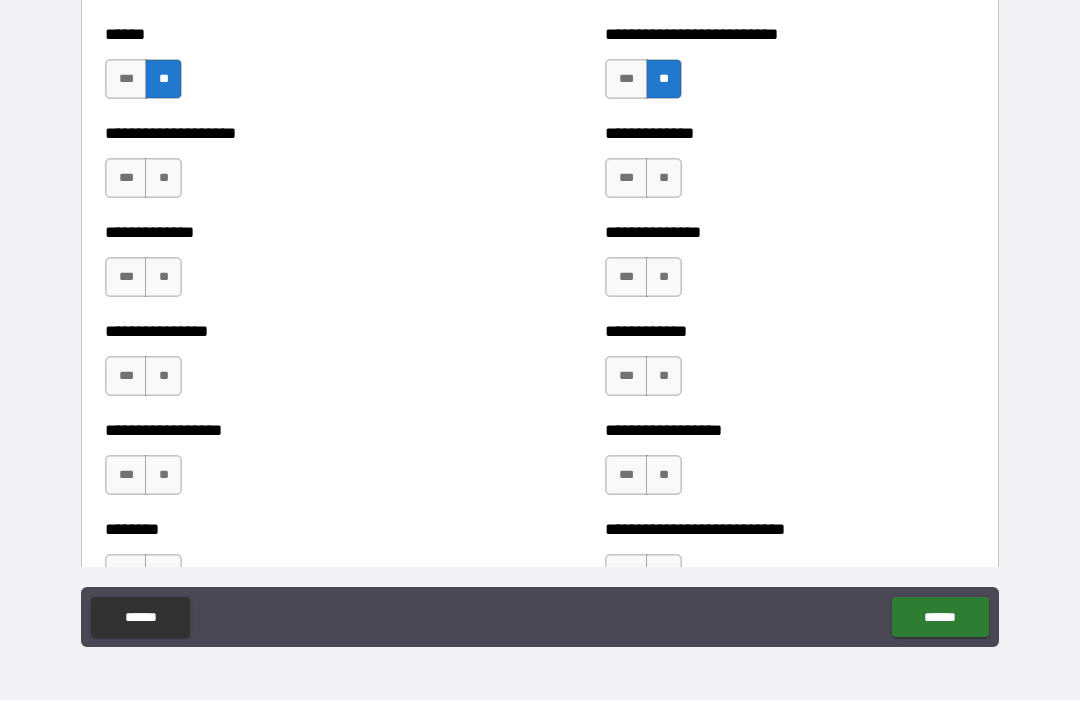 scroll, scrollTop: 4062, scrollLeft: 0, axis: vertical 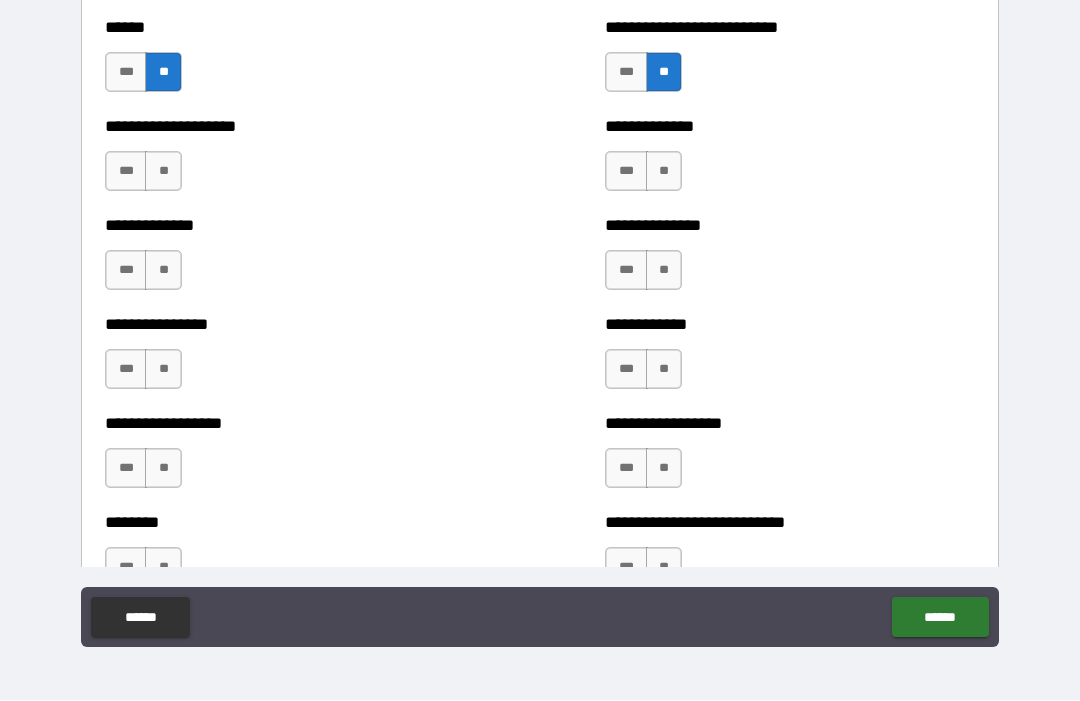 click on "**" at bounding box center [163, 172] 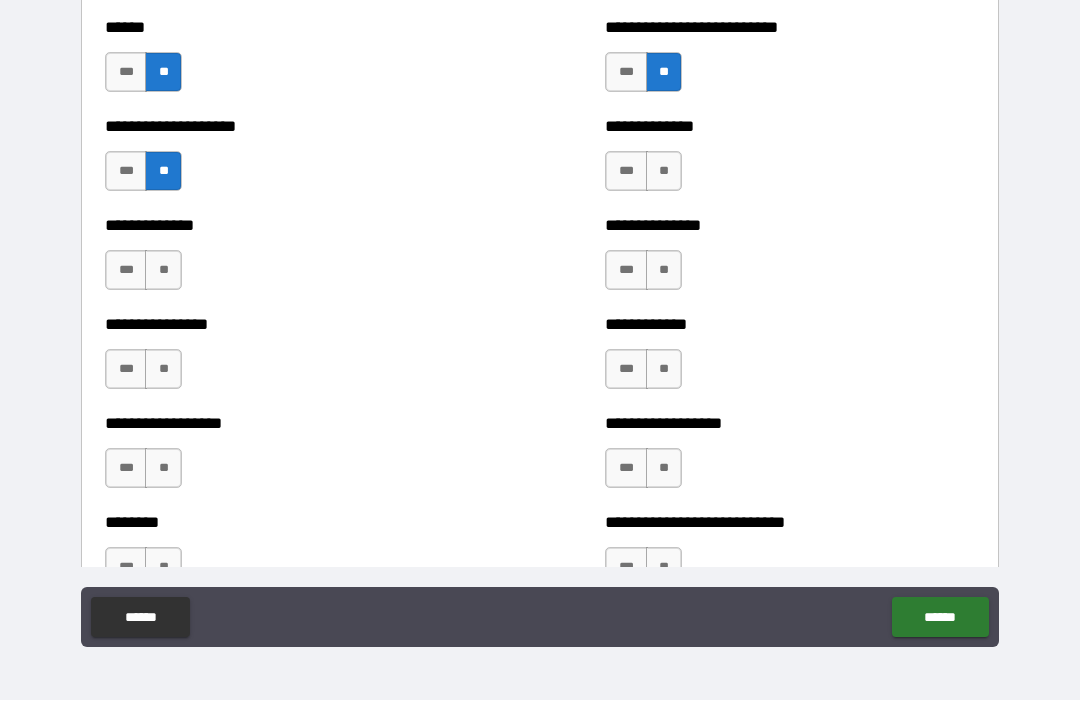 click on "**" at bounding box center (664, 172) 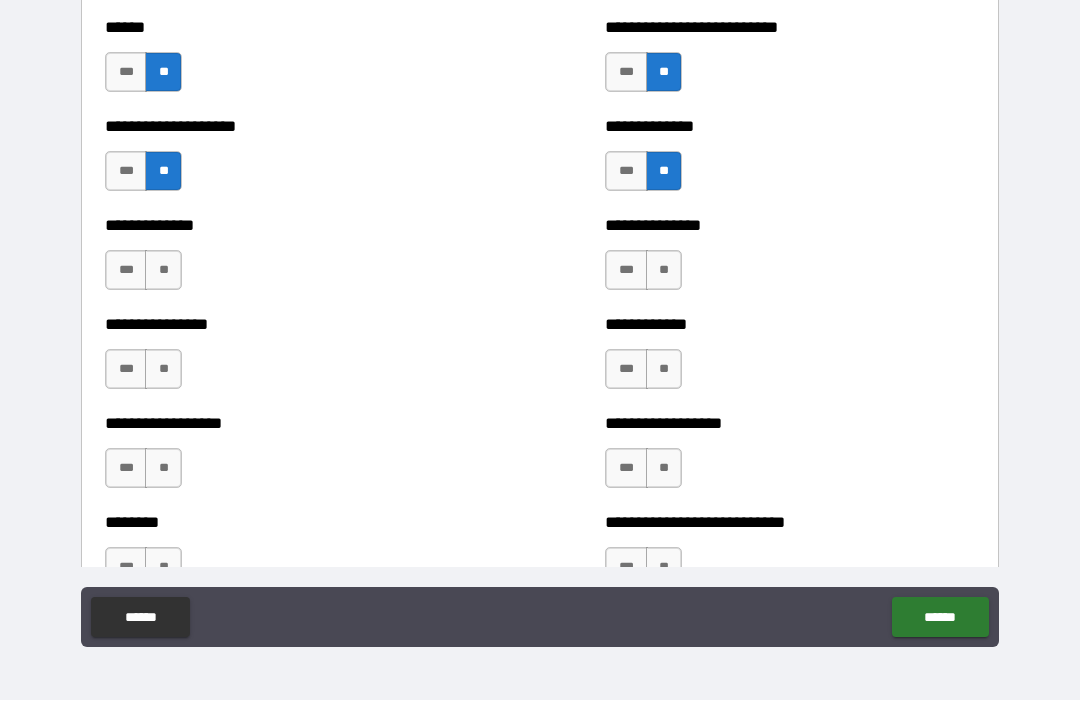 click on "**" at bounding box center [163, 271] 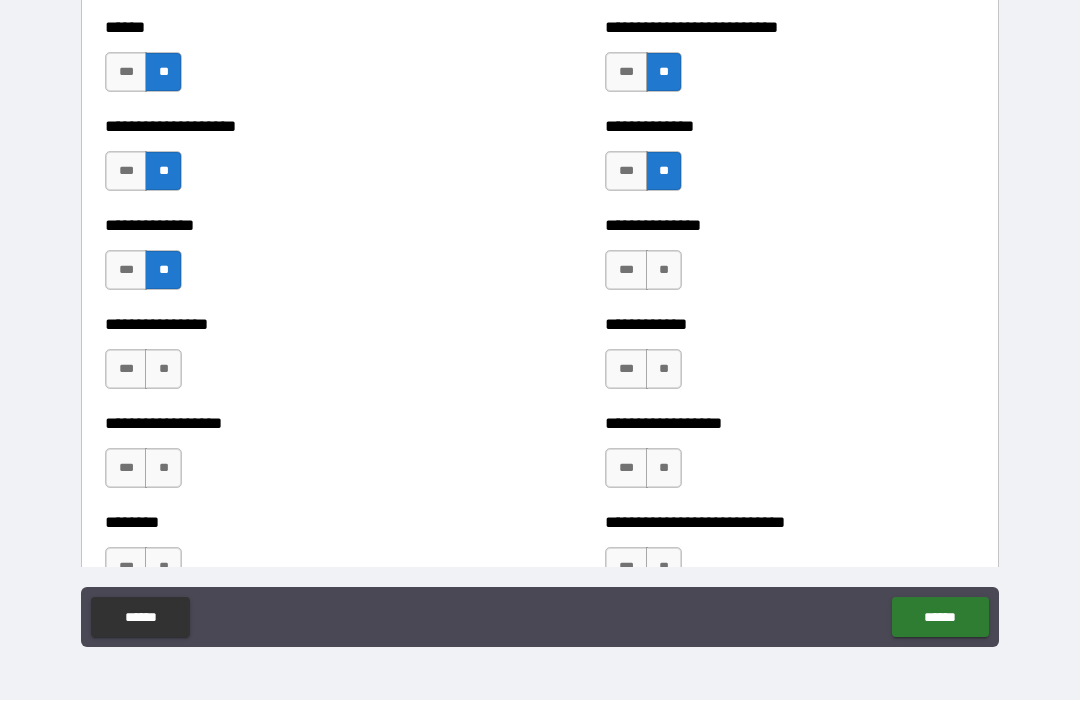 click on "**" at bounding box center (664, 271) 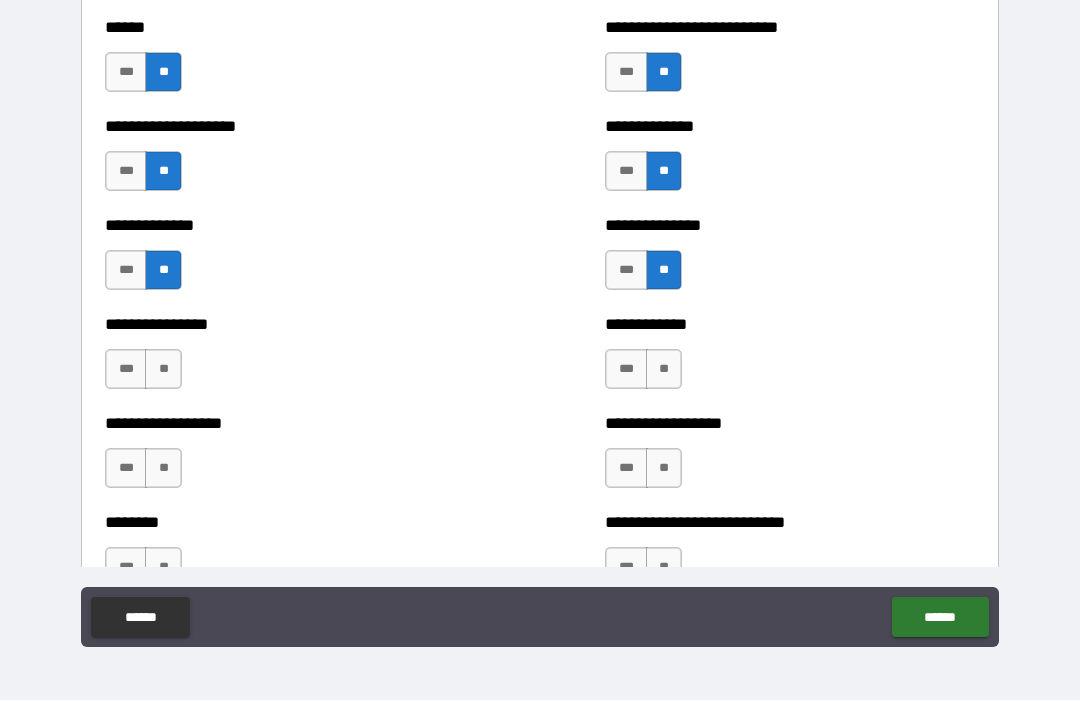 click on "**" at bounding box center (163, 370) 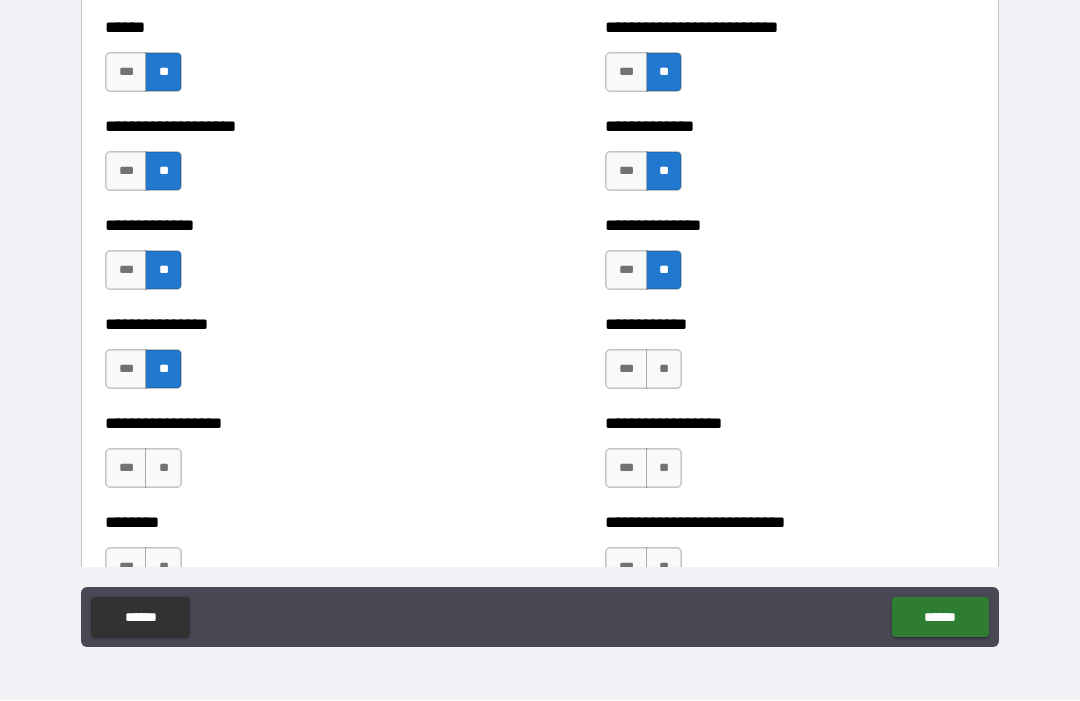 click on "**" at bounding box center (664, 370) 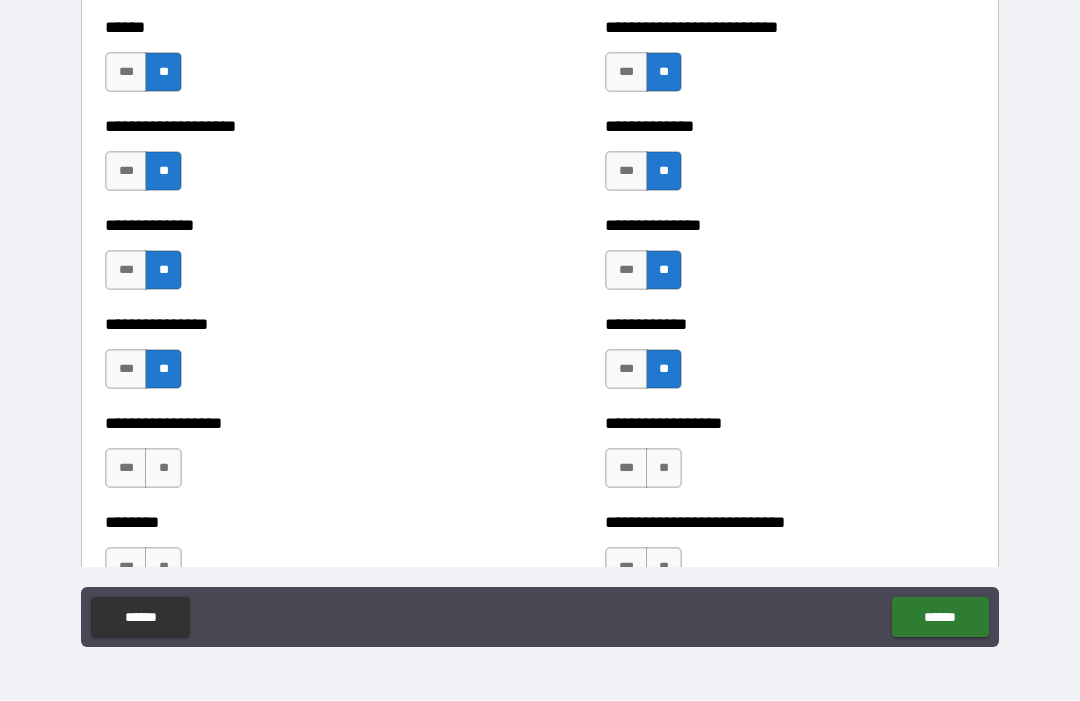 click on "**" at bounding box center [163, 469] 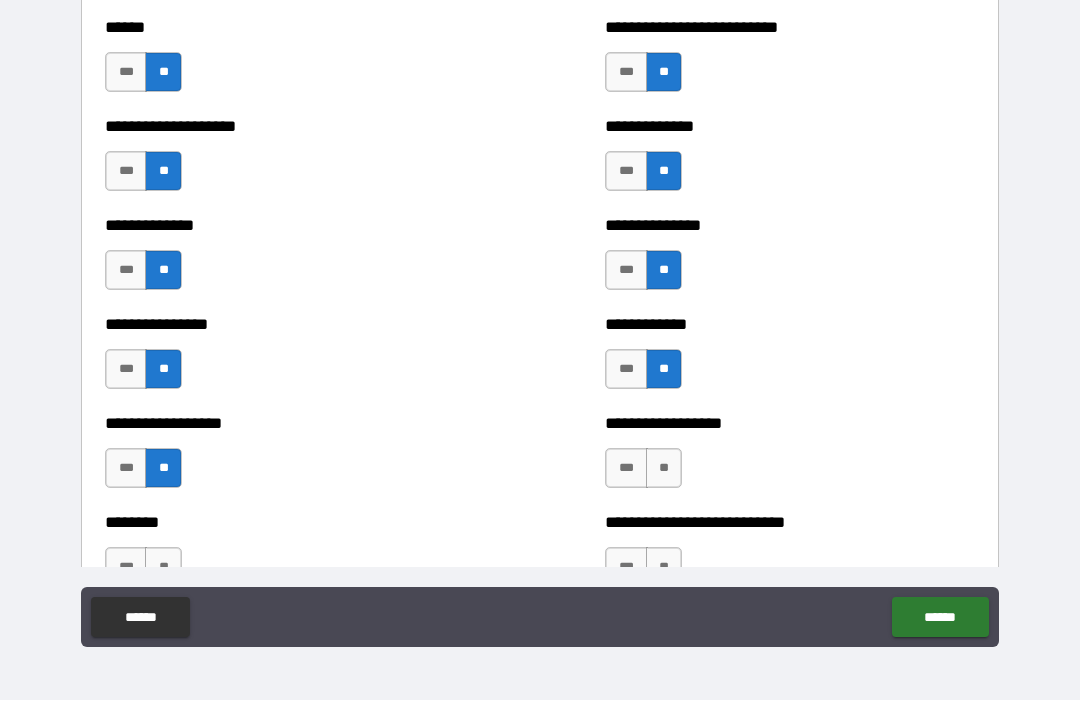 click on "**" at bounding box center (664, 469) 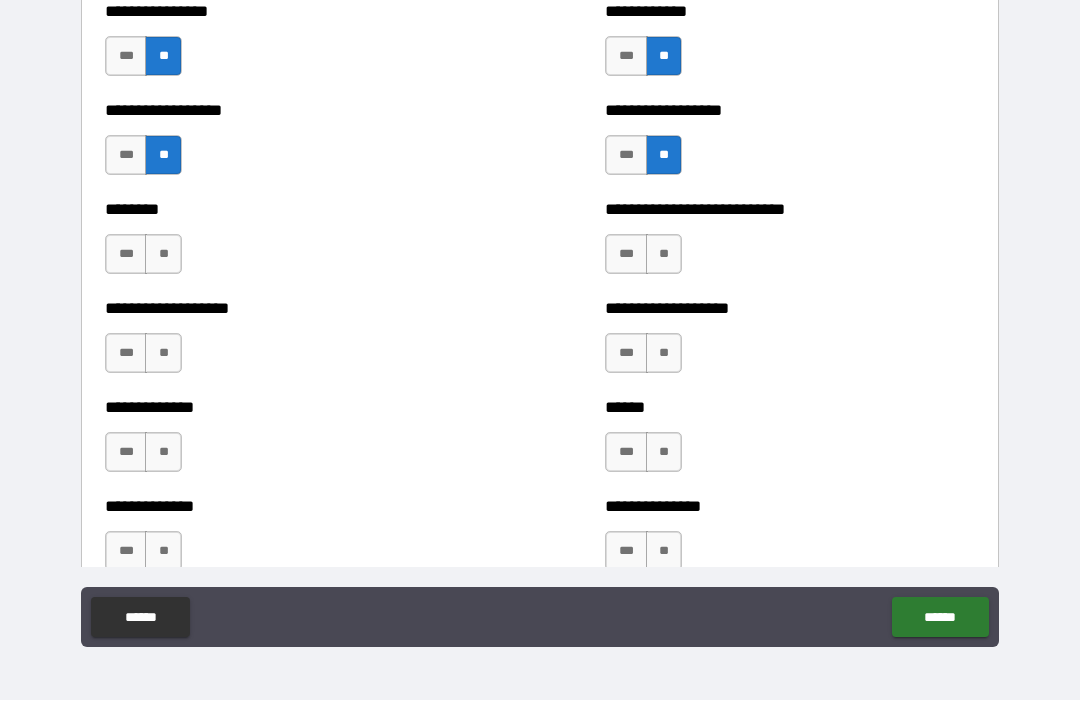 scroll, scrollTop: 4378, scrollLeft: 0, axis: vertical 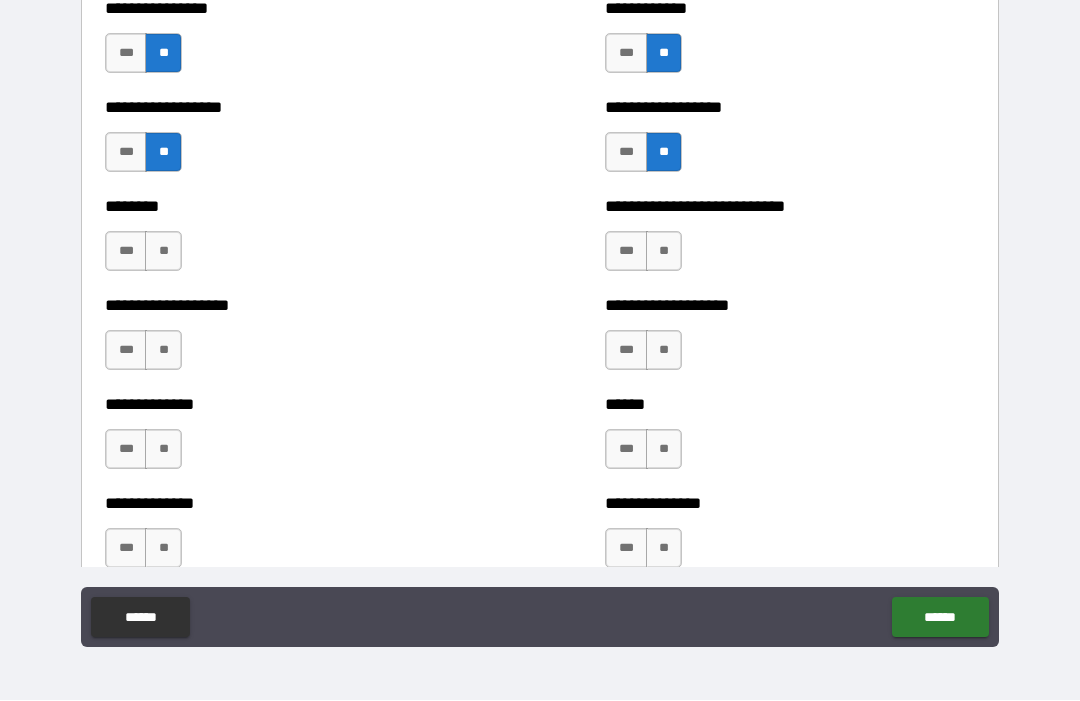 click on "**" at bounding box center [163, 252] 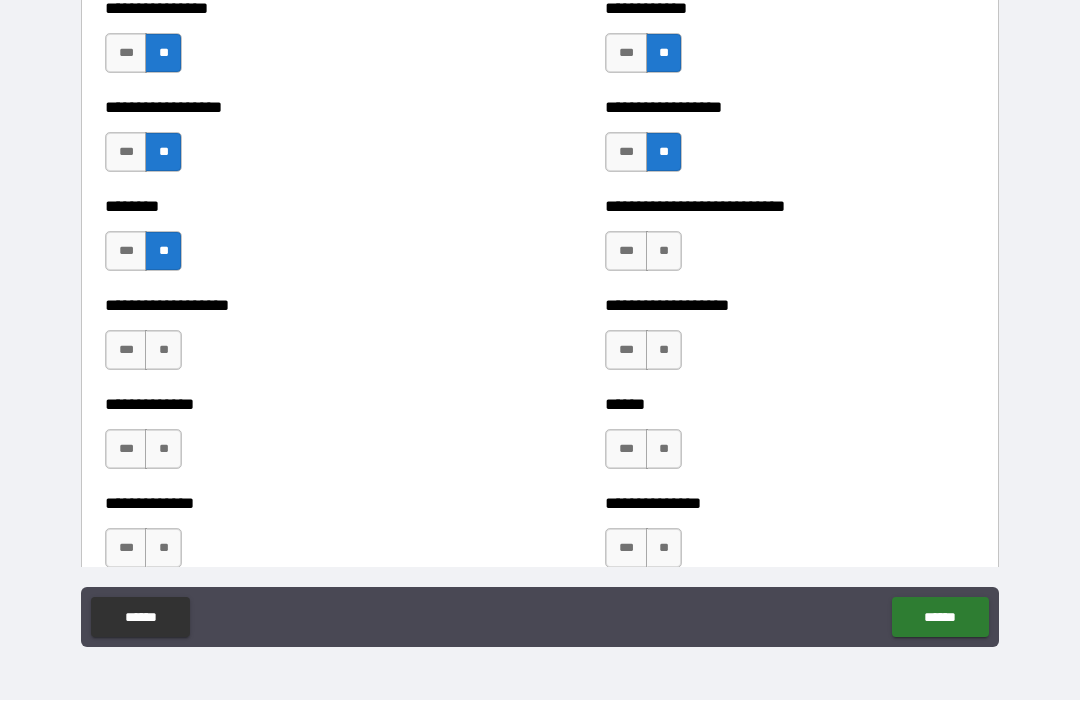 click on "**" at bounding box center (664, 252) 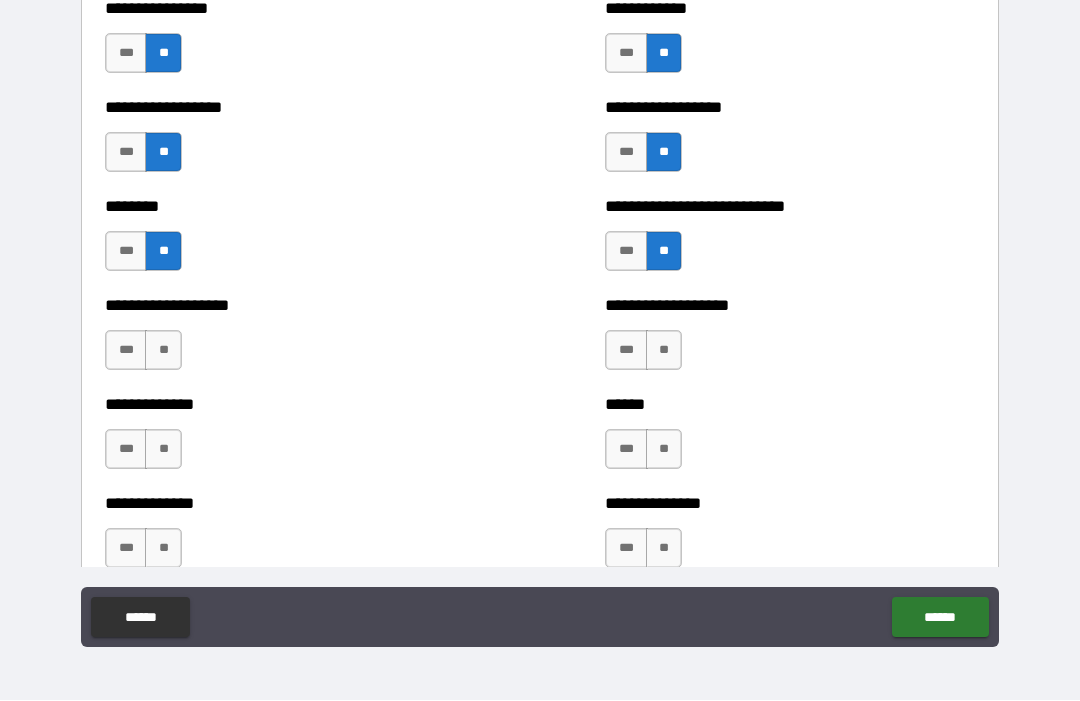 click on "**" at bounding box center (163, 351) 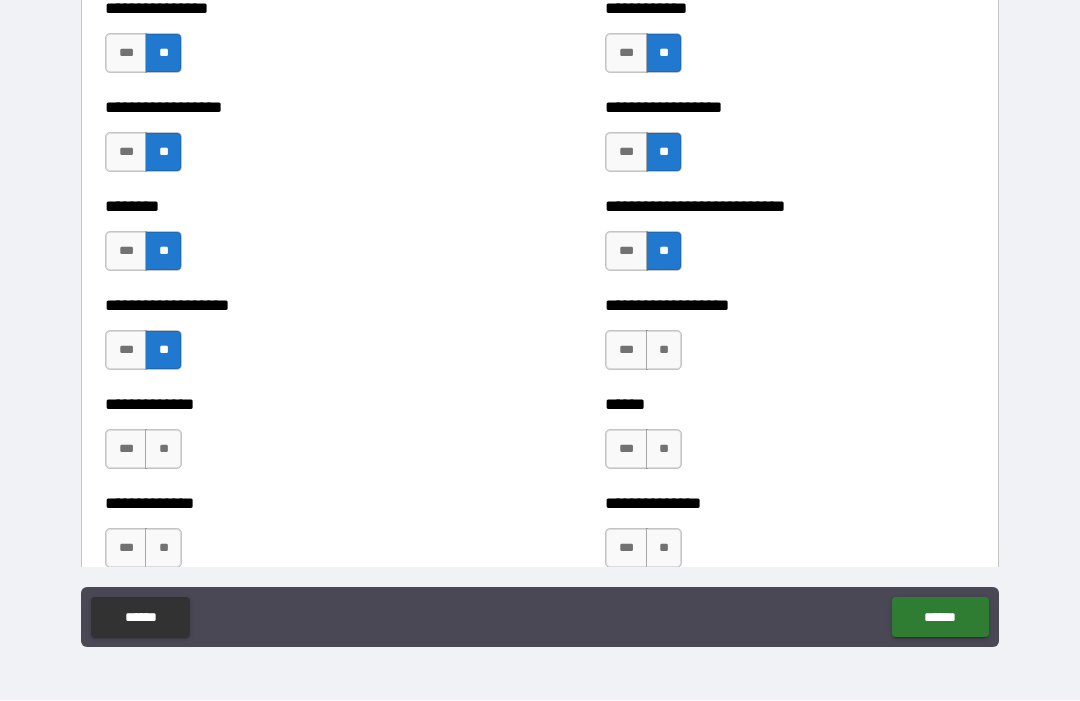 click on "**" at bounding box center [664, 351] 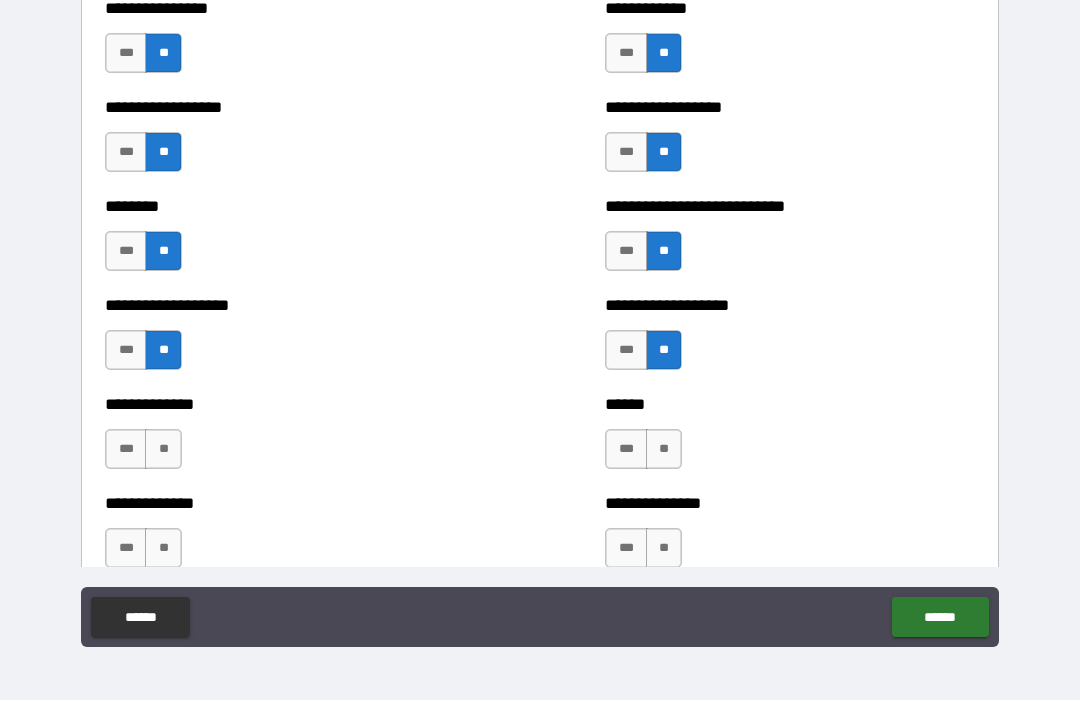 click on "**" at bounding box center (163, 450) 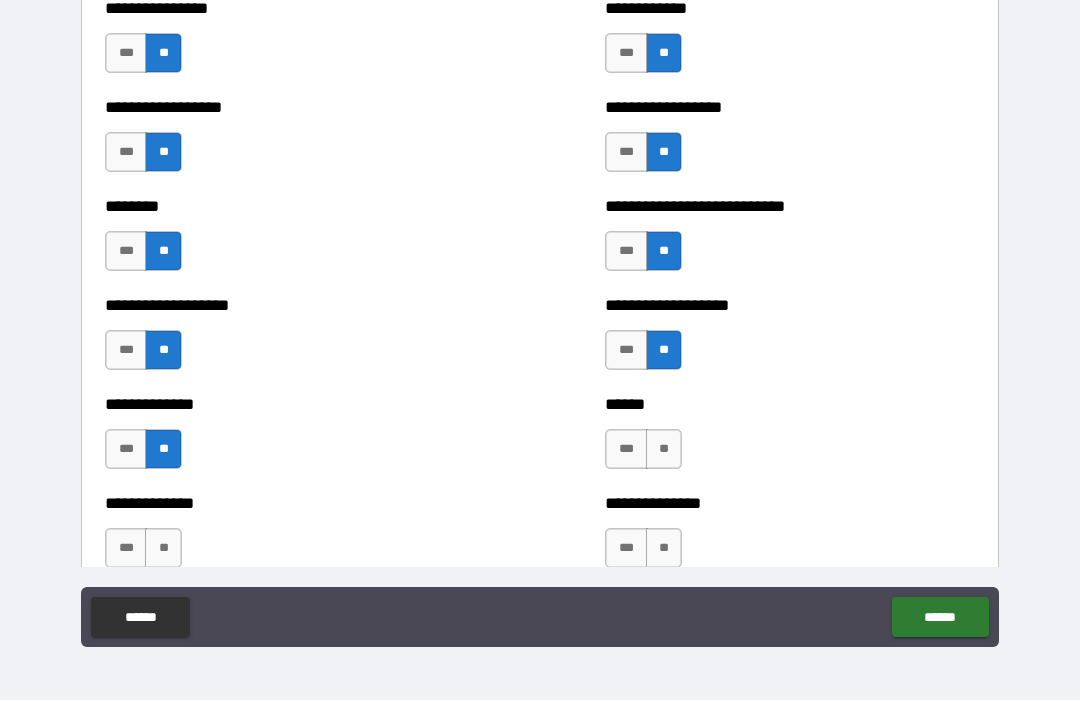 click on "**" at bounding box center (664, 450) 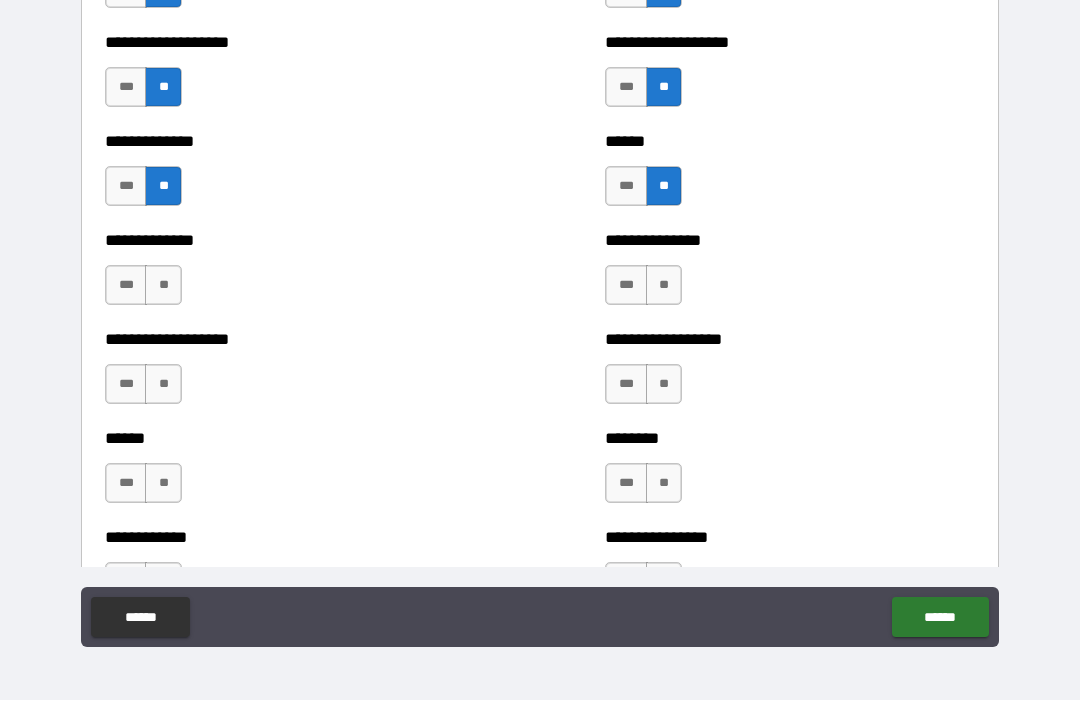 scroll, scrollTop: 4644, scrollLeft: 0, axis: vertical 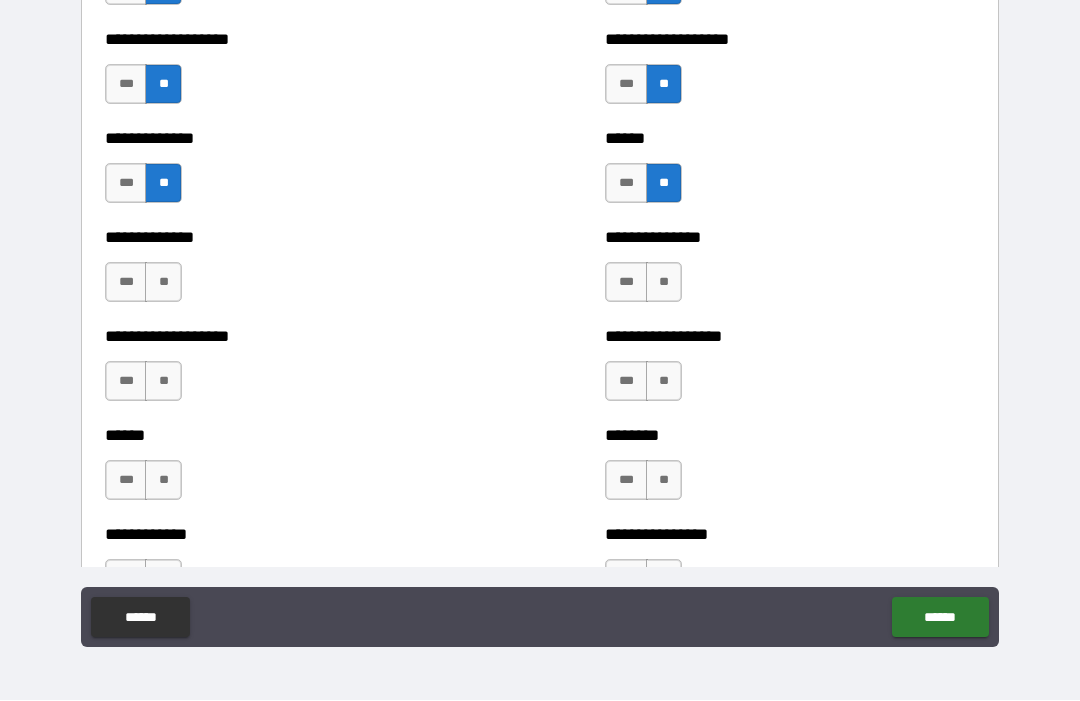 click on "**" at bounding box center (163, 283) 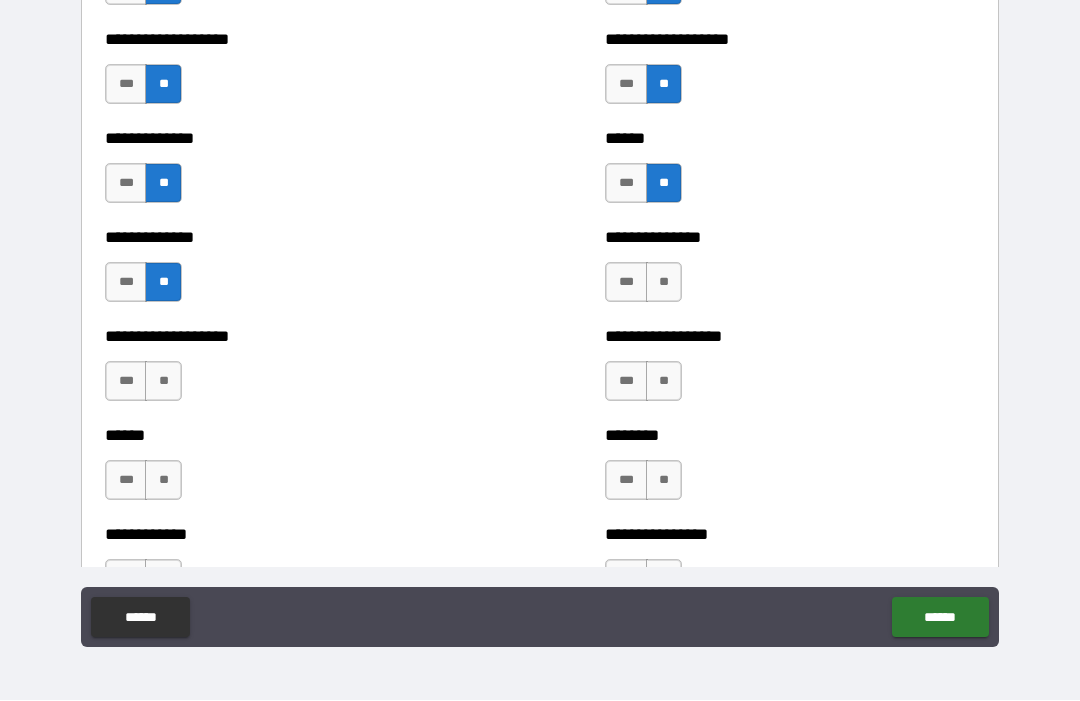 click on "**" at bounding box center (664, 283) 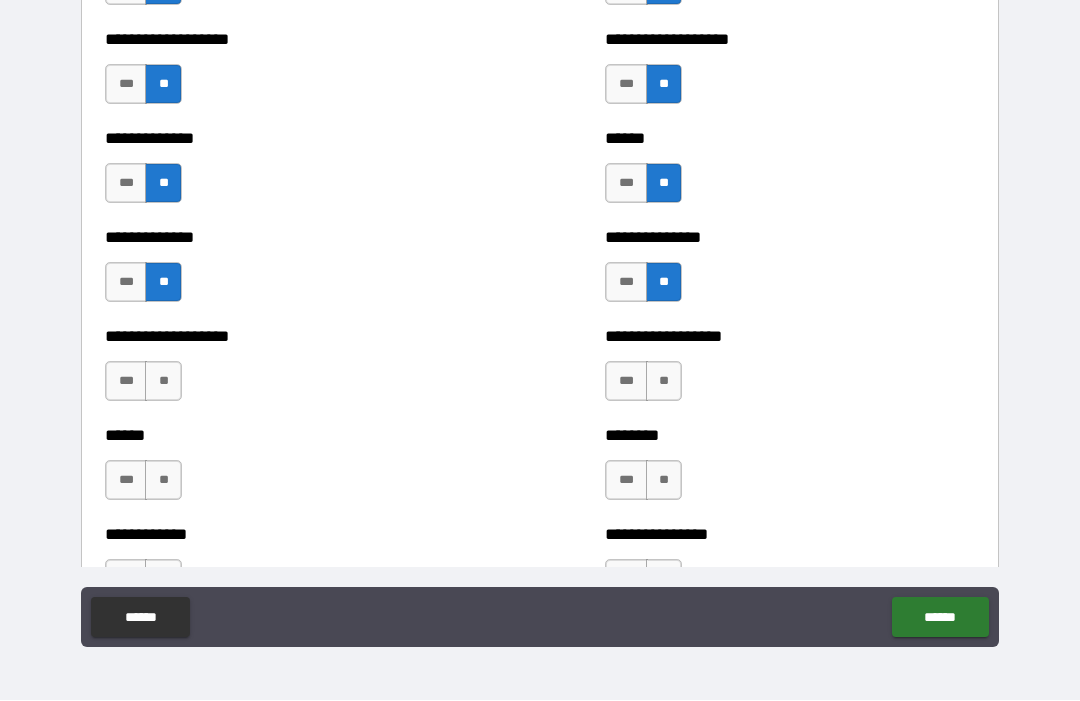 click on "**" at bounding box center [163, 382] 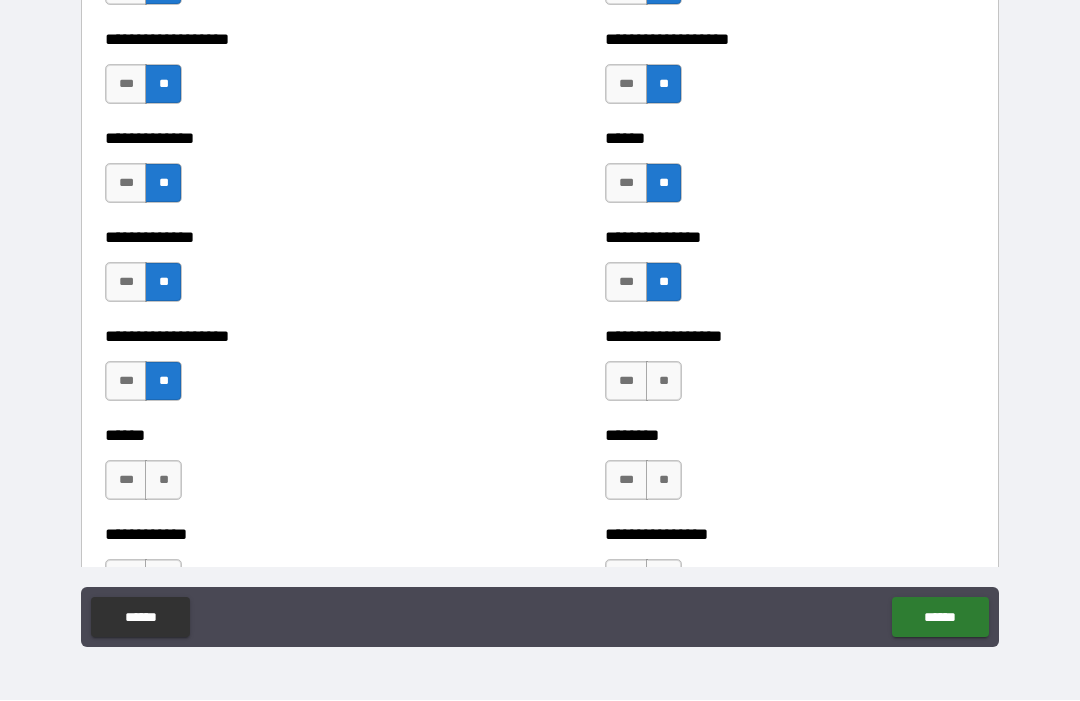click on "**" at bounding box center (664, 382) 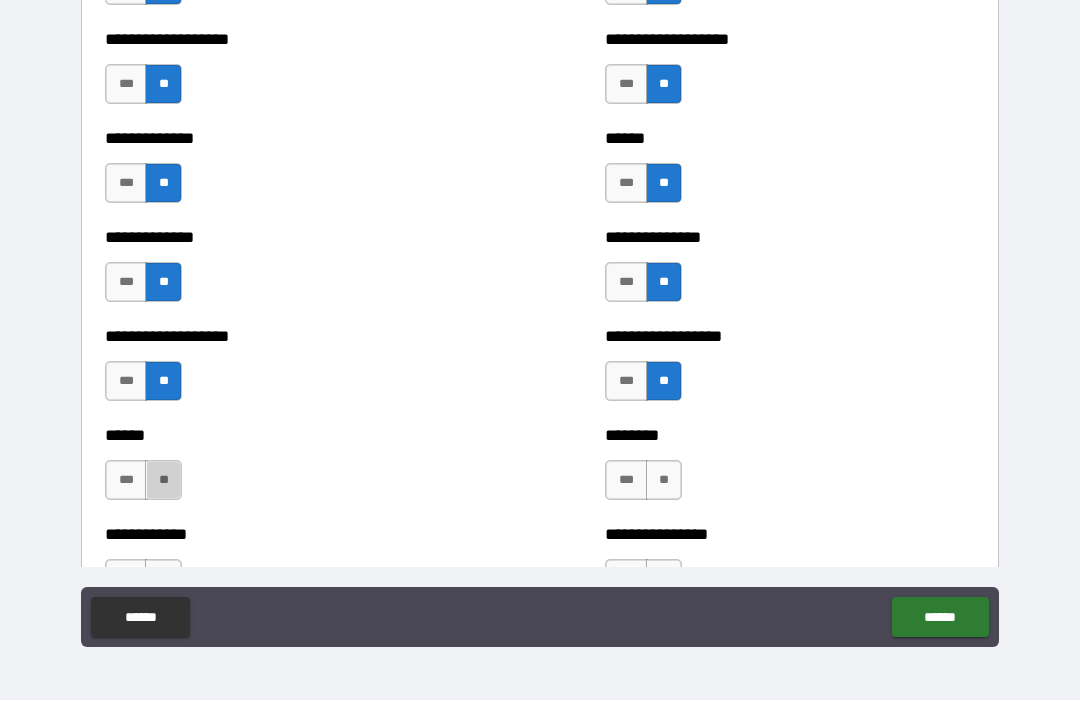 click on "**" at bounding box center (163, 481) 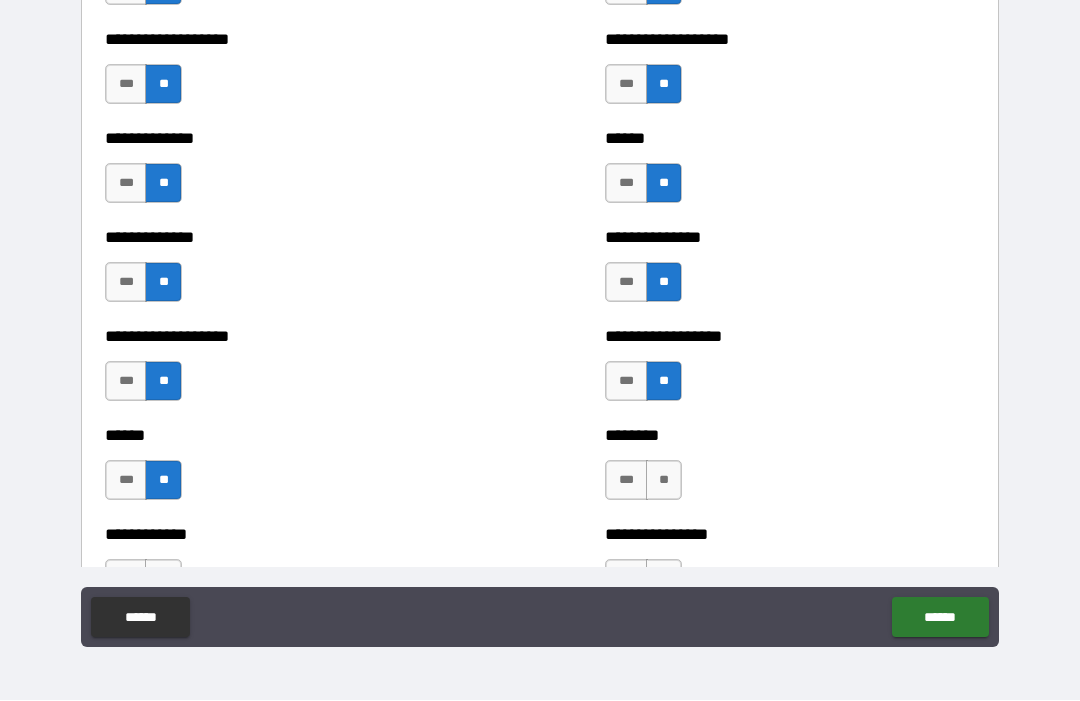 click on "**" at bounding box center (664, 481) 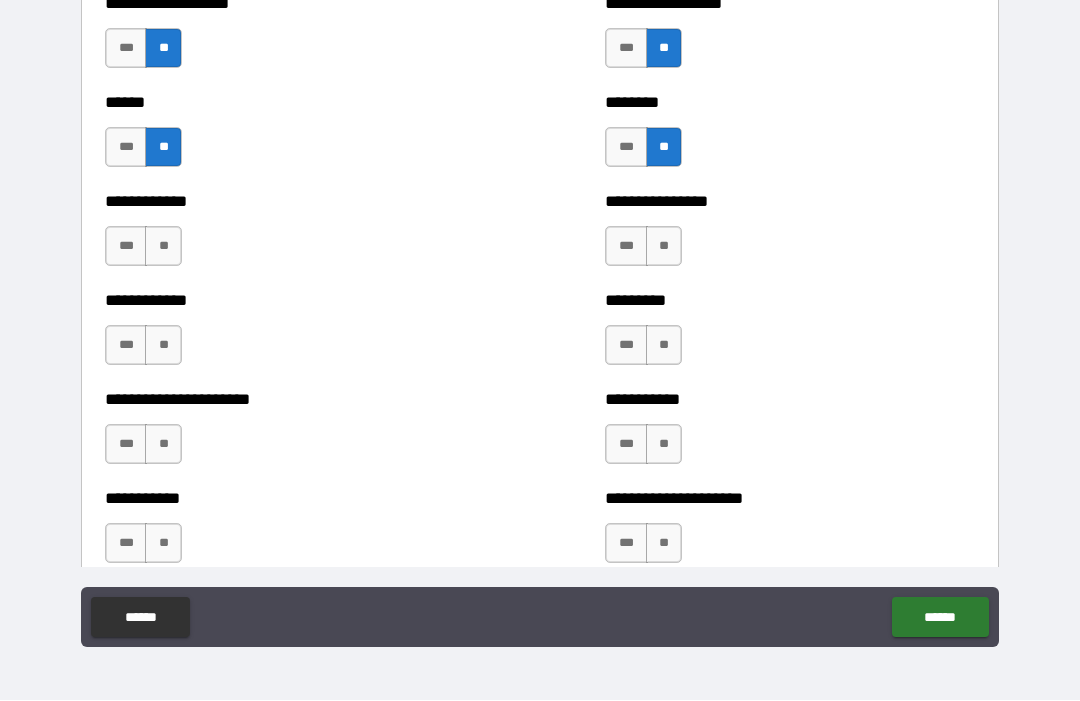 scroll, scrollTop: 4981, scrollLeft: 0, axis: vertical 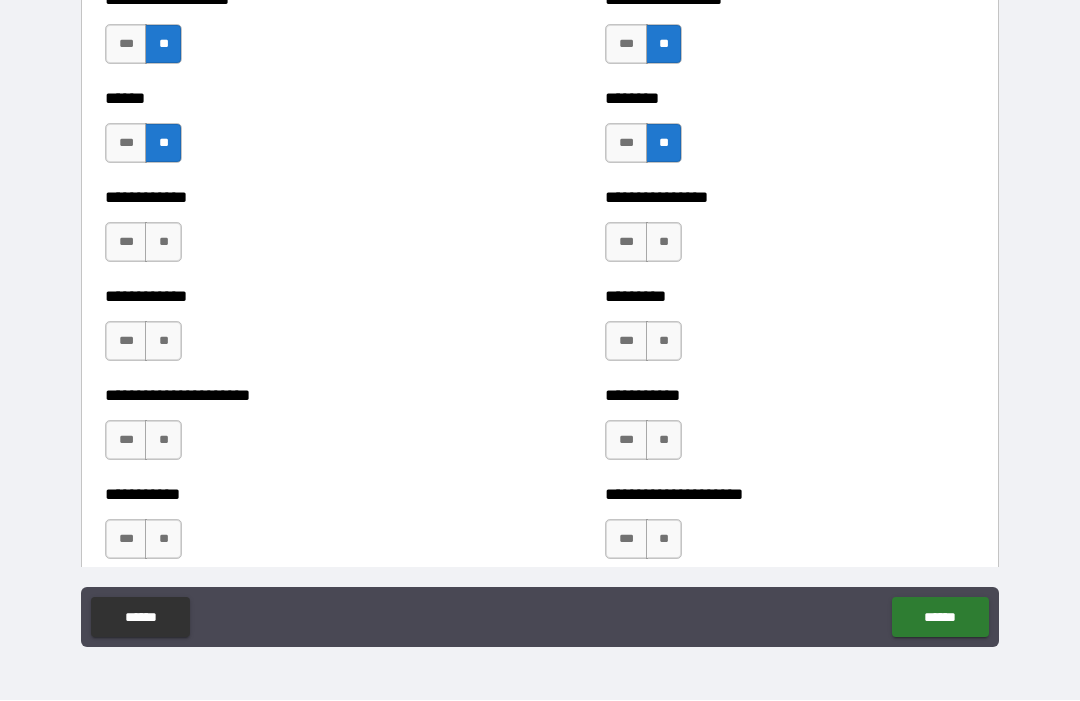 click on "**" at bounding box center [163, 243] 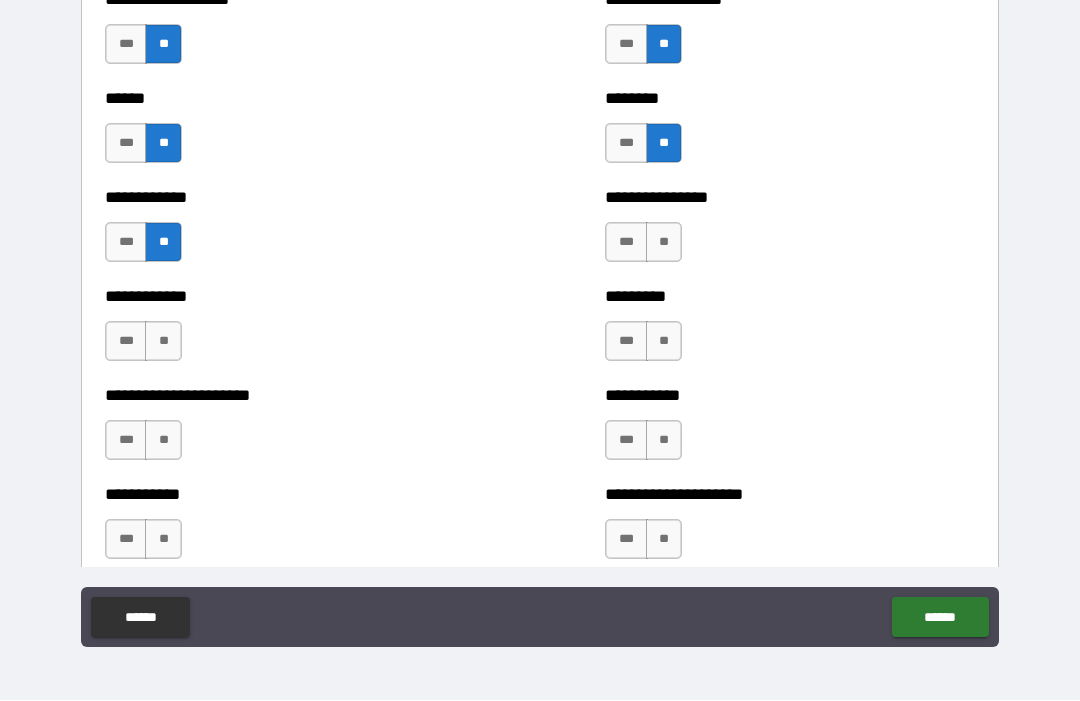 click on "**" at bounding box center [664, 243] 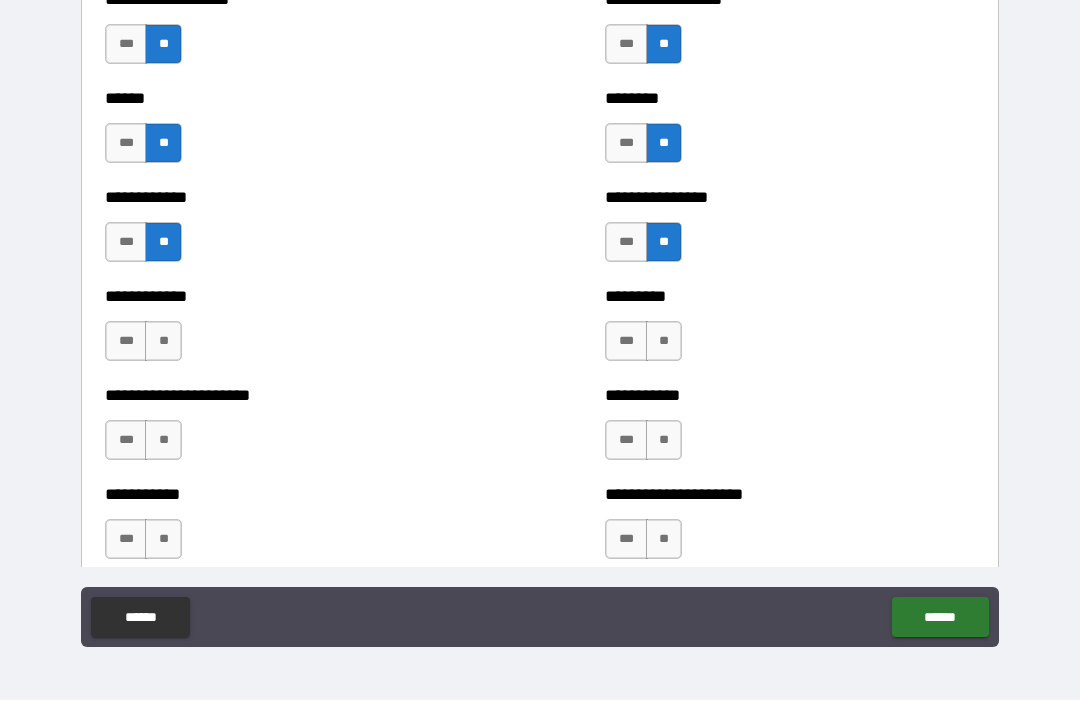 click on "**" at bounding box center (163, 342) 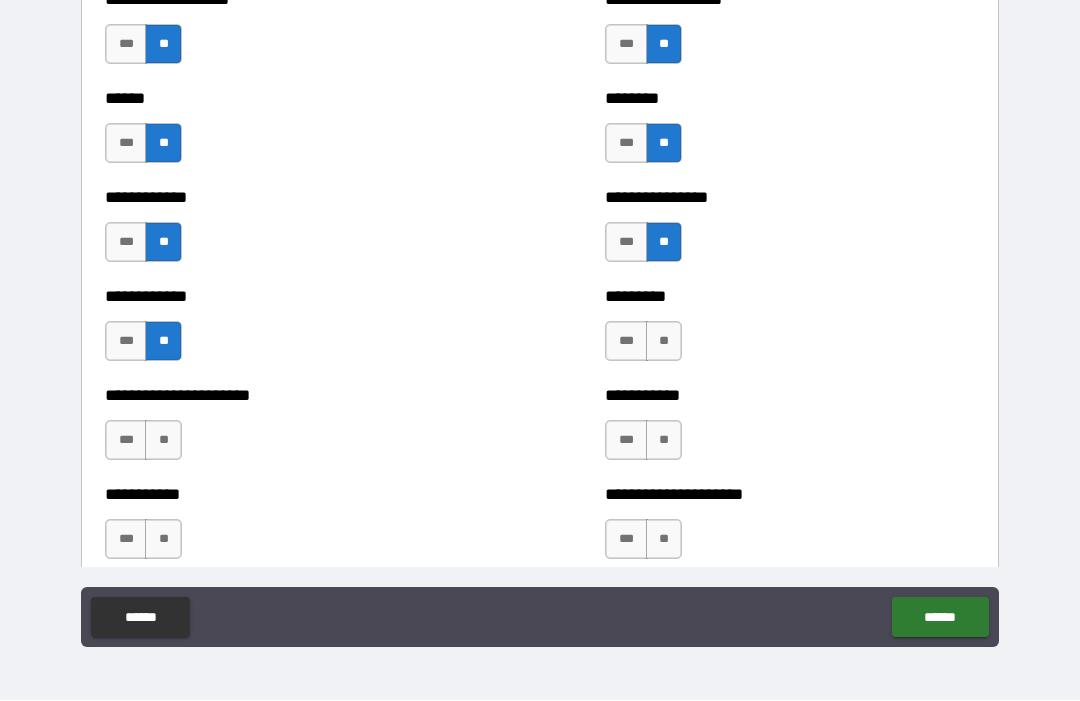 click on "**" at bounding box center (664, 342) 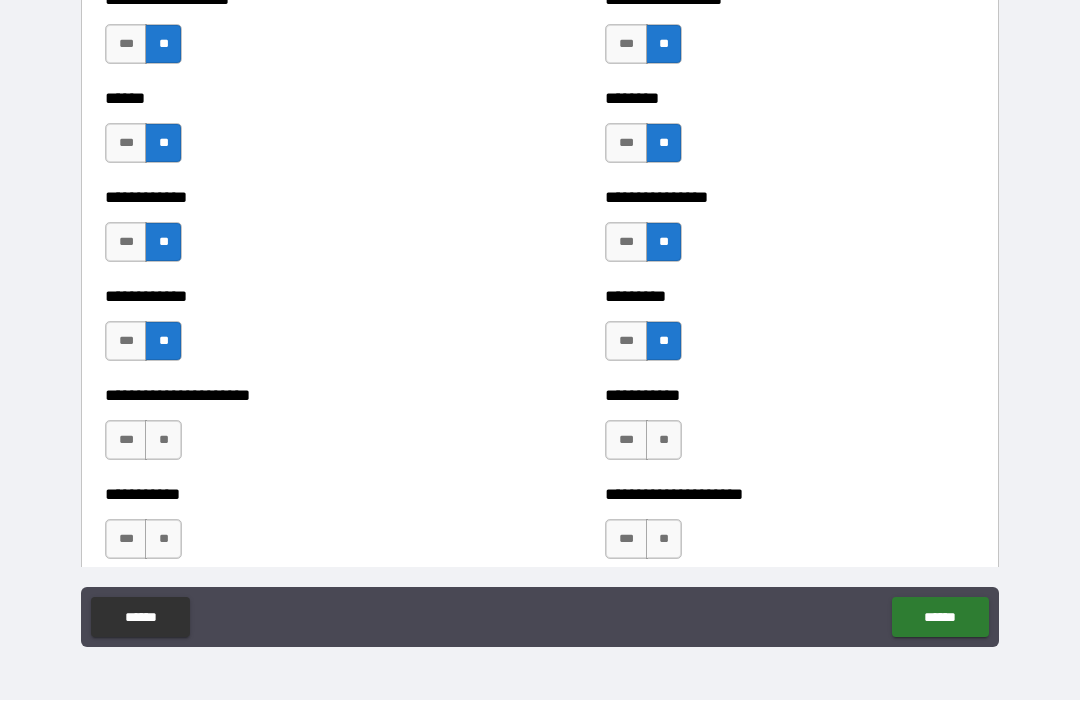 click on "**" at bounding box center (163, 441) 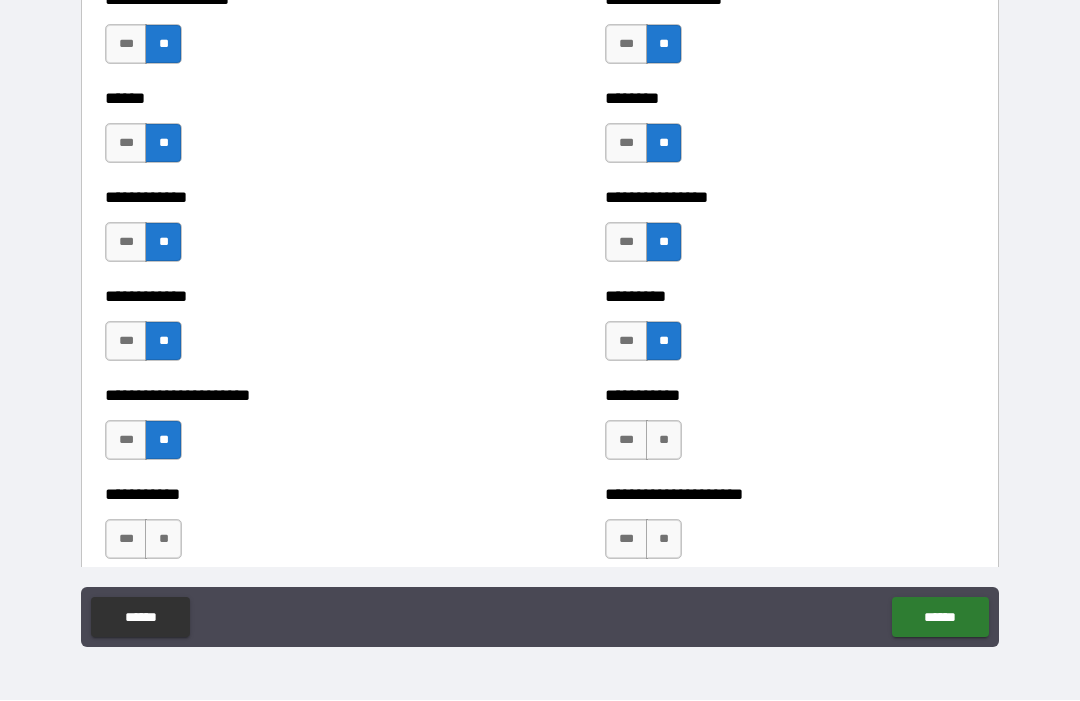 click on "**" at bounding box center [664, 441] 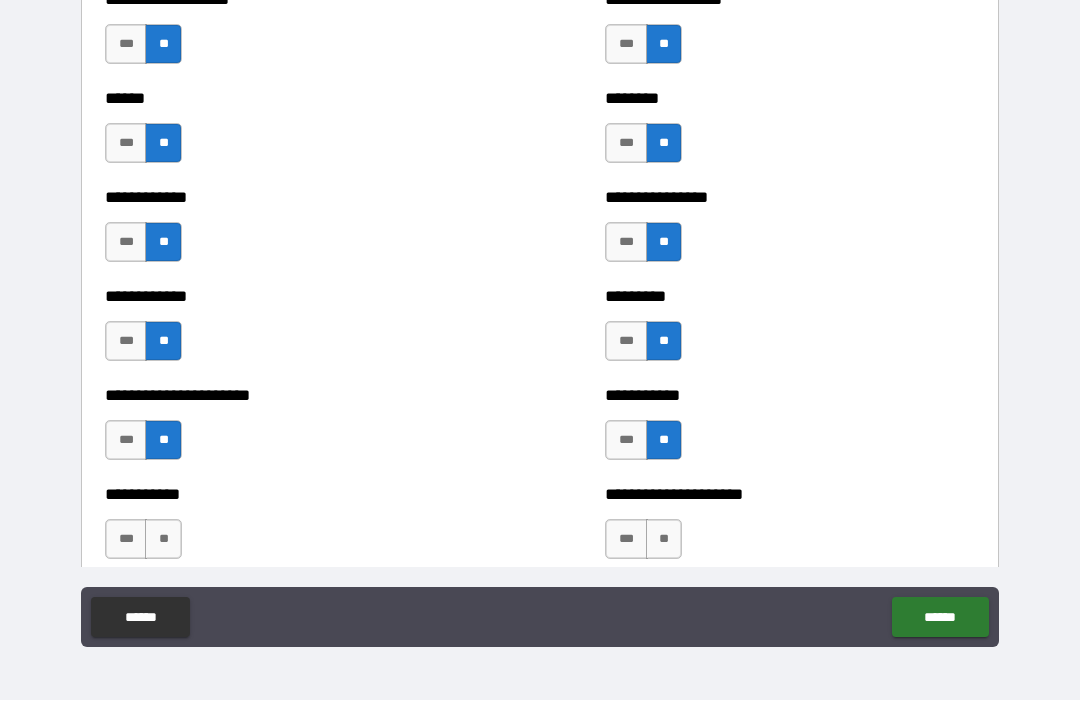 click on "**" at bounding box center [163, 540] 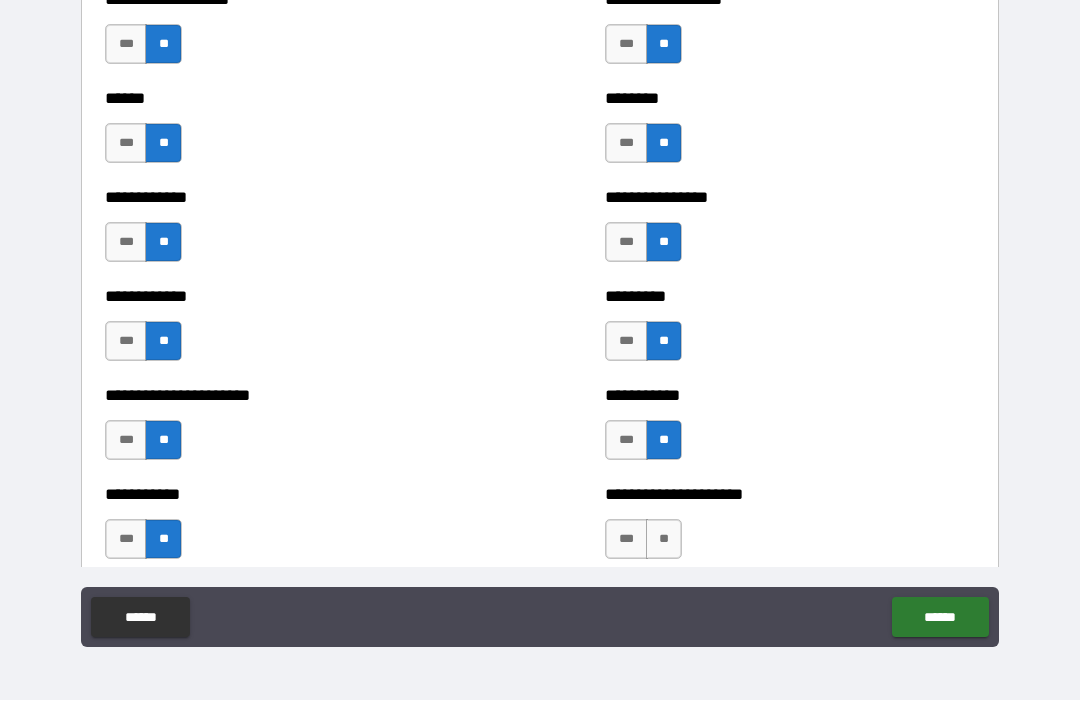 click on "**" at bounding box center (664, 540) 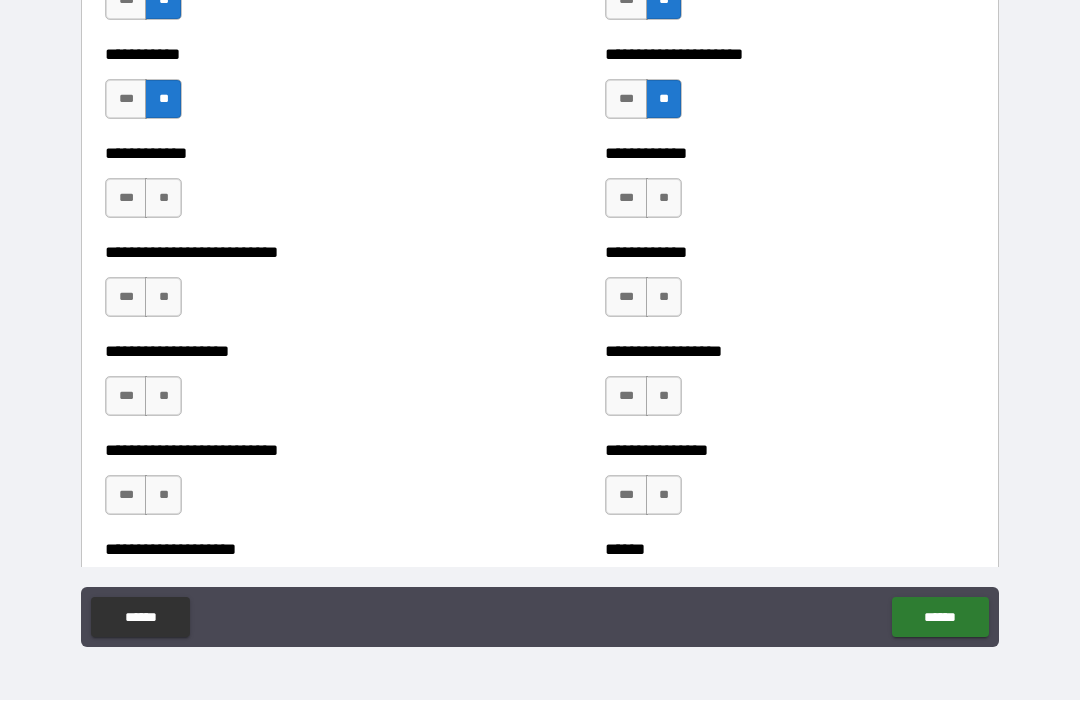 scroll, scrollTop: 5423, scrollLeft: 0, axis: vertical 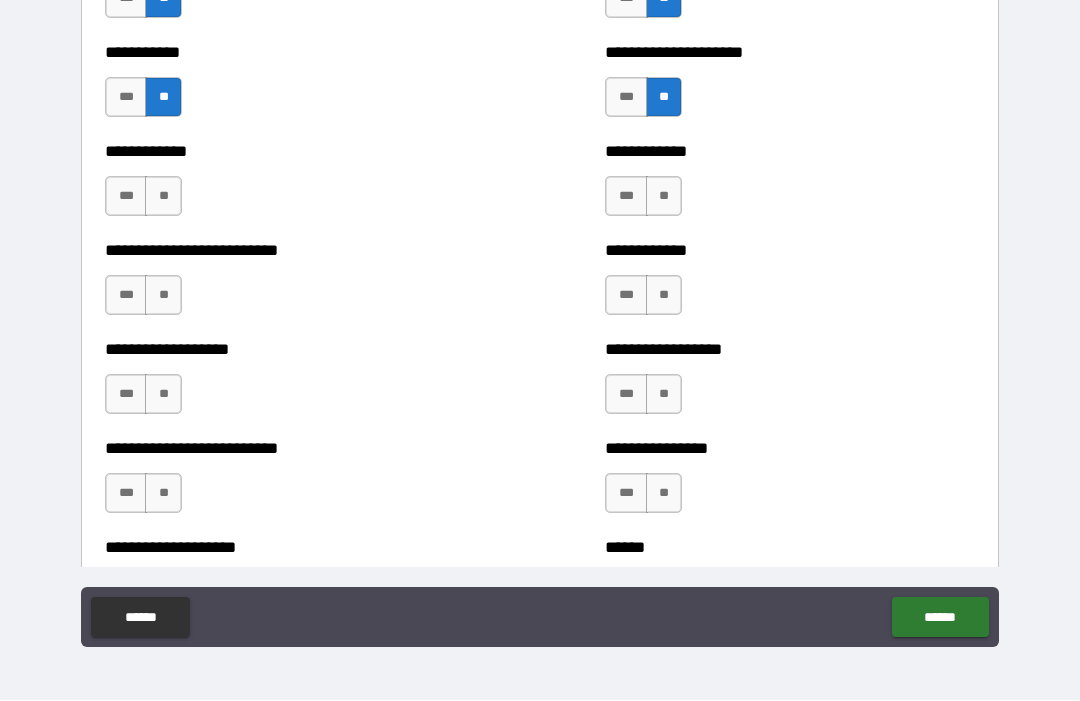 click on "**" at bounding box center [163, 197] 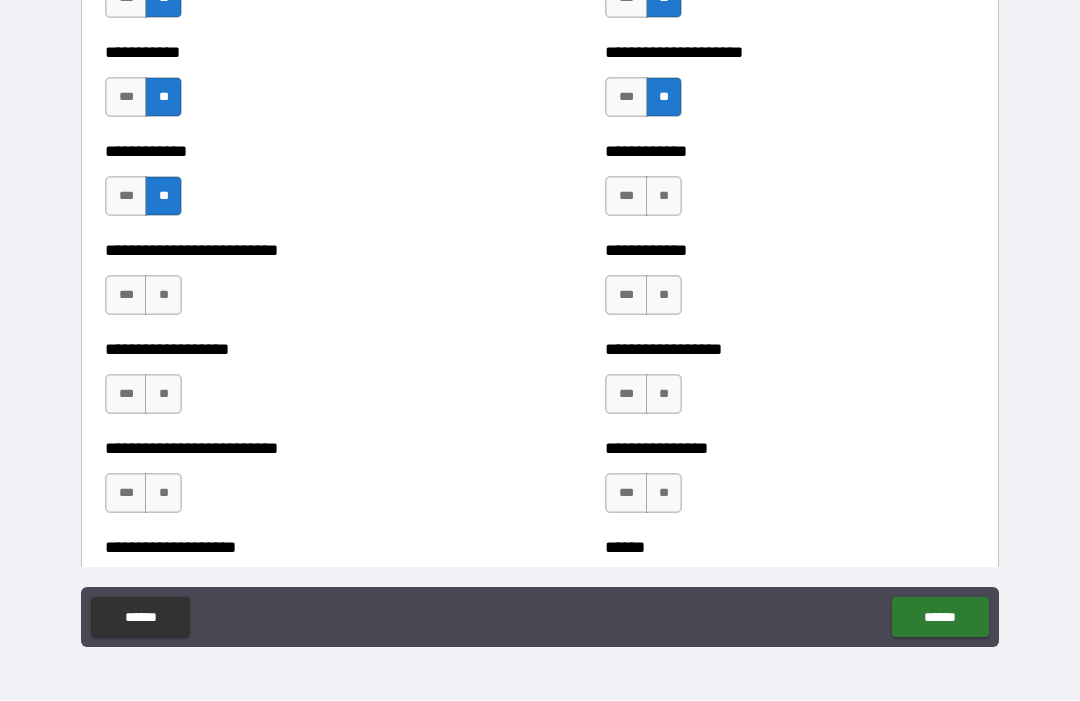 click on "**" at bounding box center (664, 197) 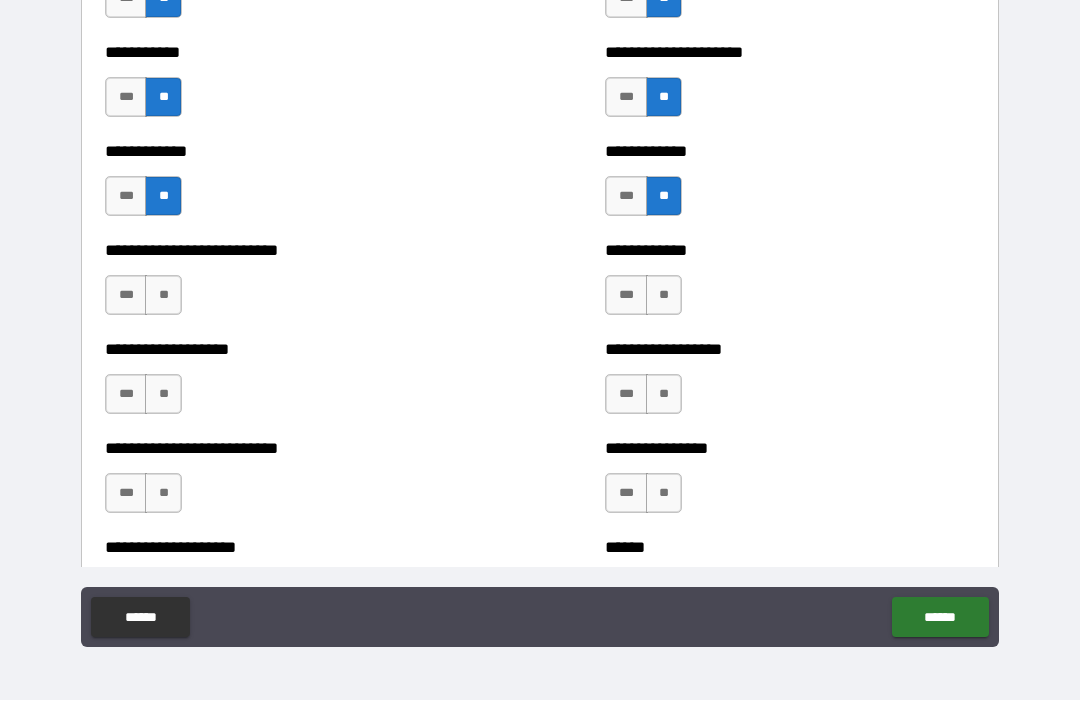 click on "**" at bounding box center (163, 296) 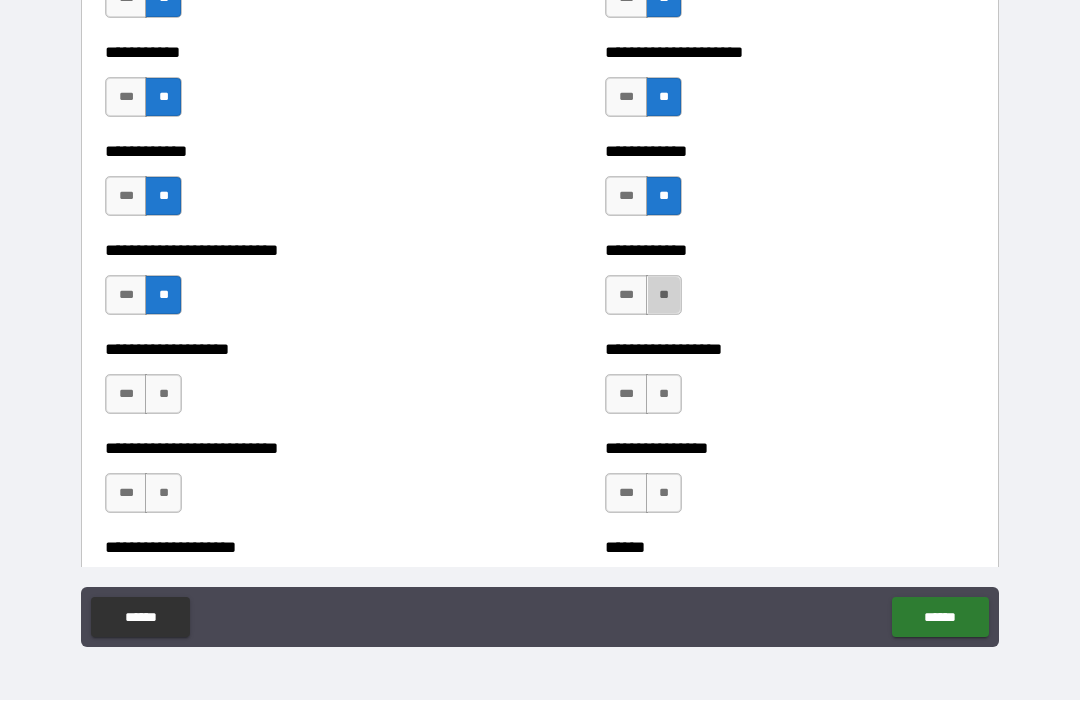 click on "**" at bounding box center [664, 296] 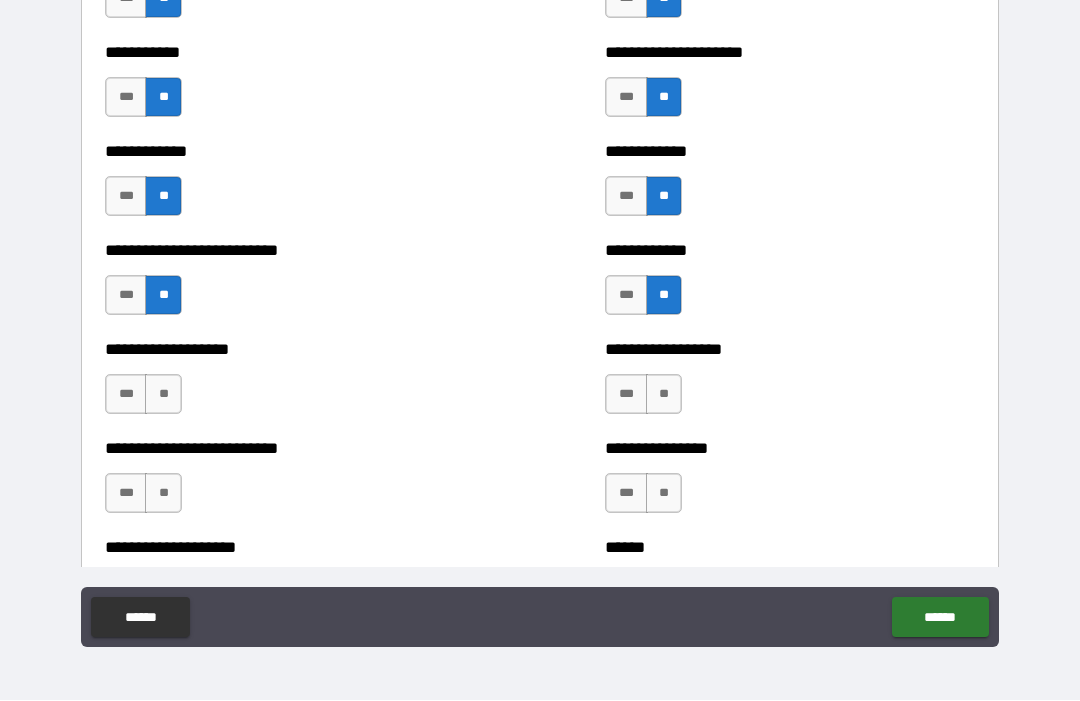 click on "**" at bounding box center [163, 395] 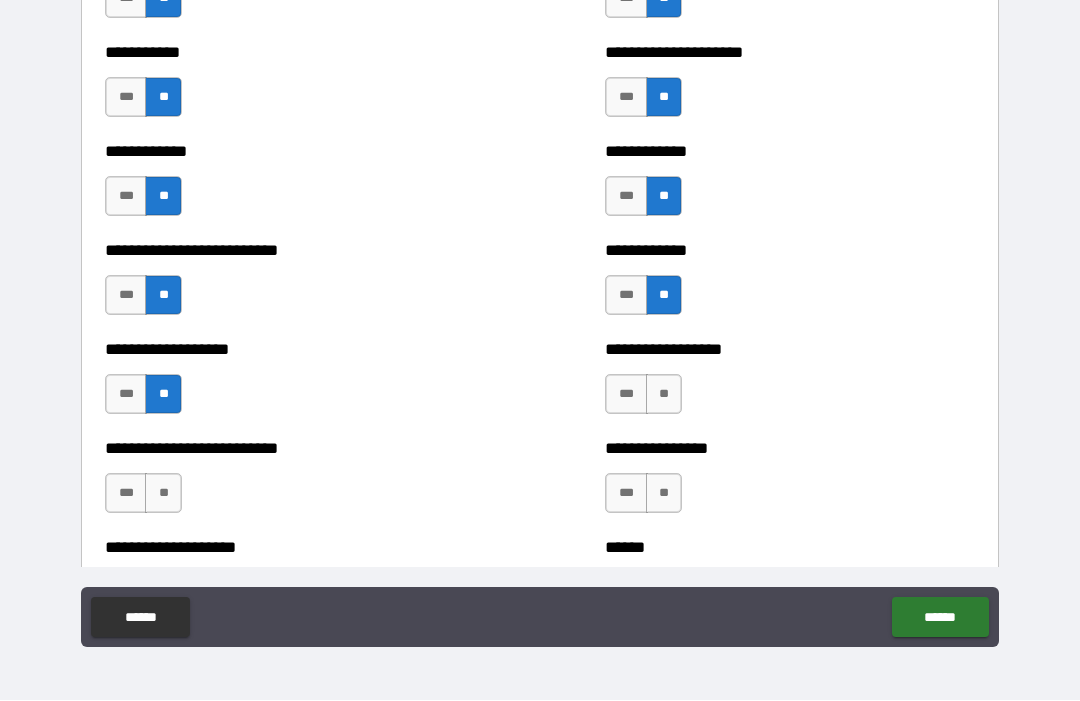 click on "**" at bounding box center (664, 395) 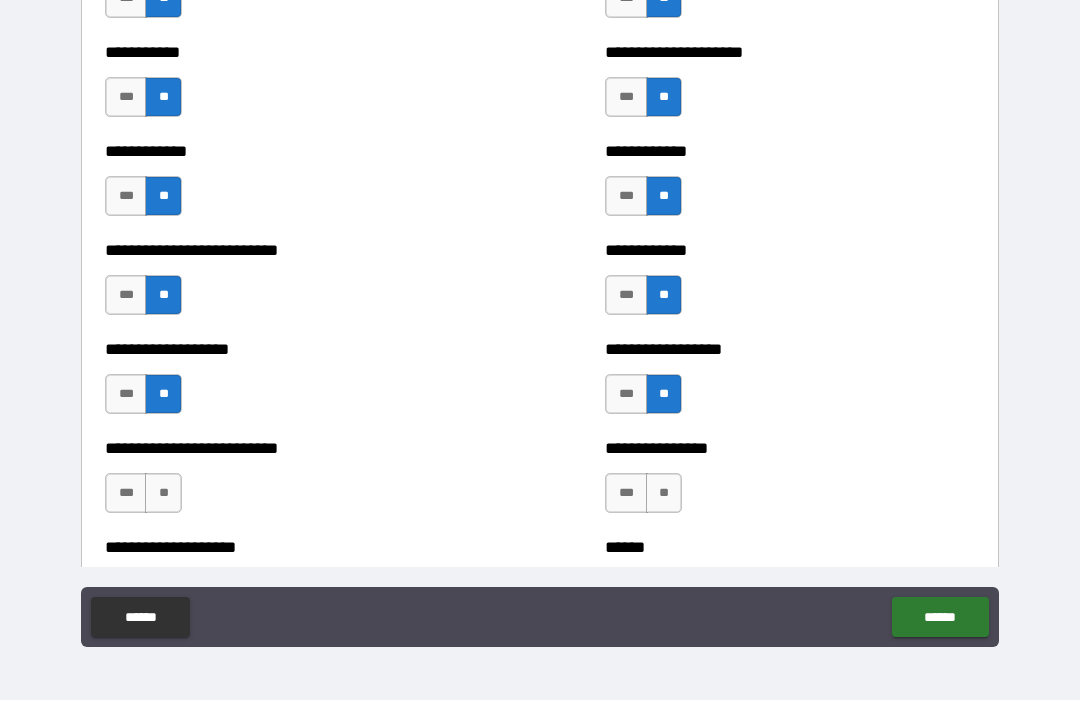 click on "**" at bounding box center [163, 494] 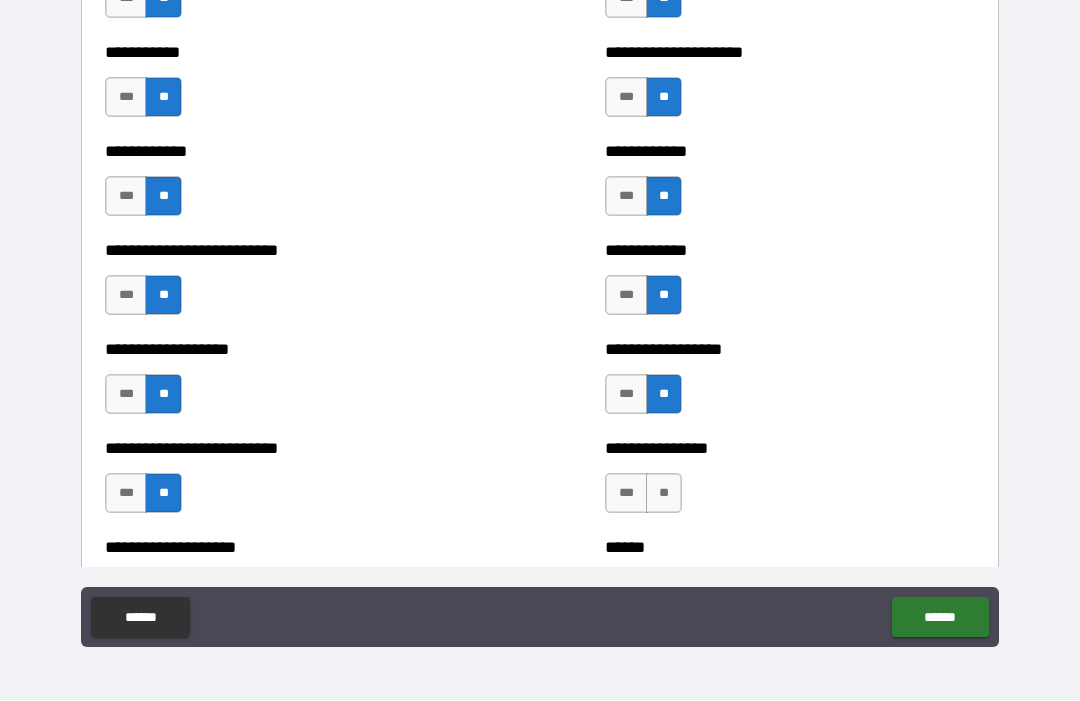 click on "**" at bounding box center [664, 494] 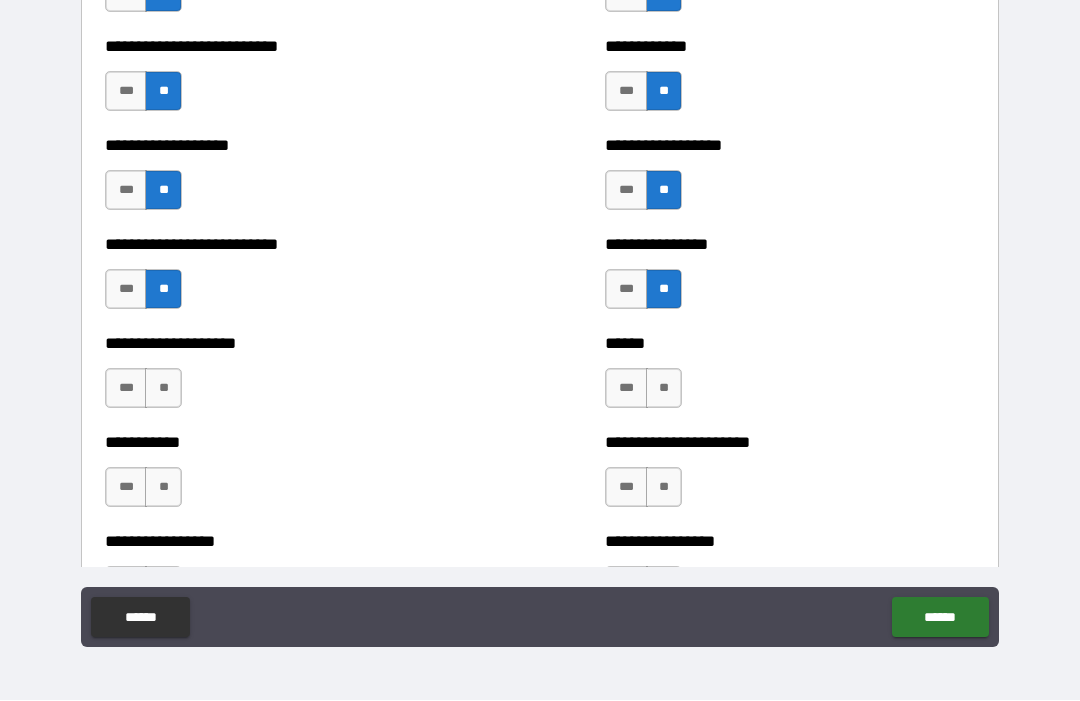 scroll, scrollTop: 5628, scrollLeft: 0, axis: vertical 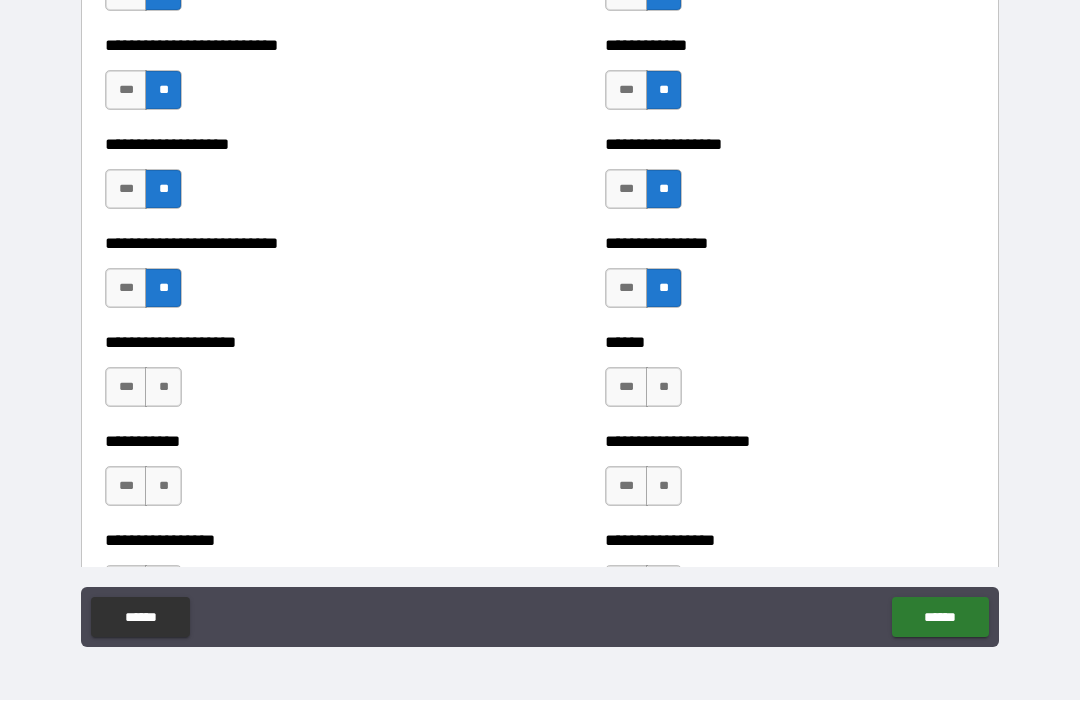 click on "**" at bounding box center [163, 388] 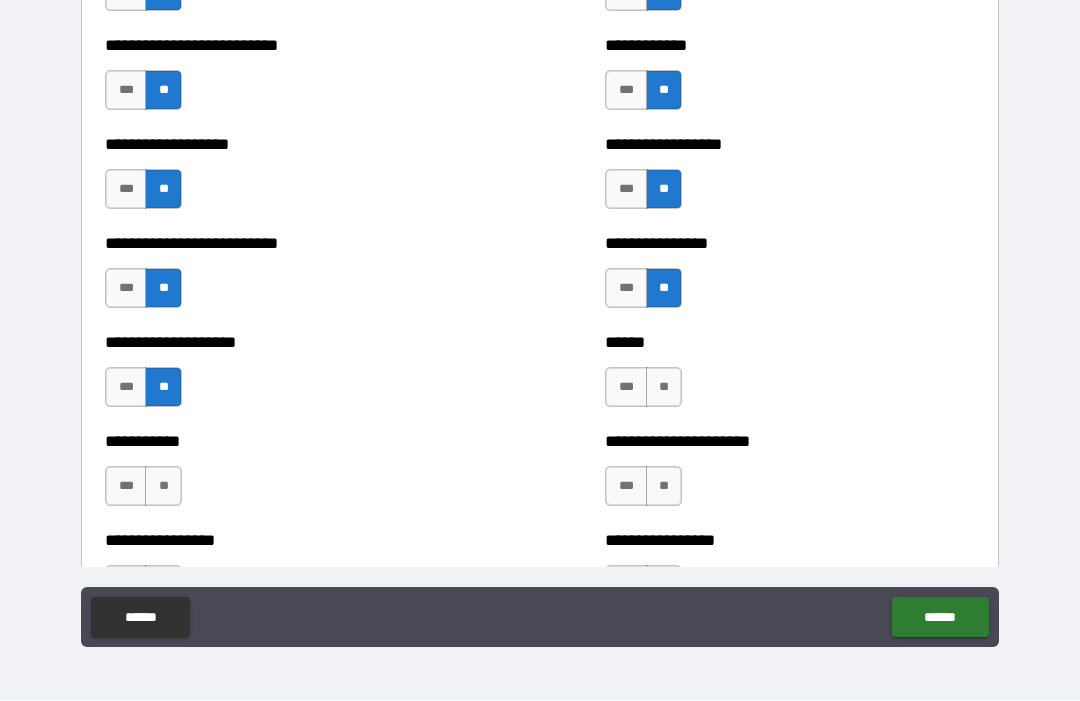 click on "**" at bounding box center [664, 388] 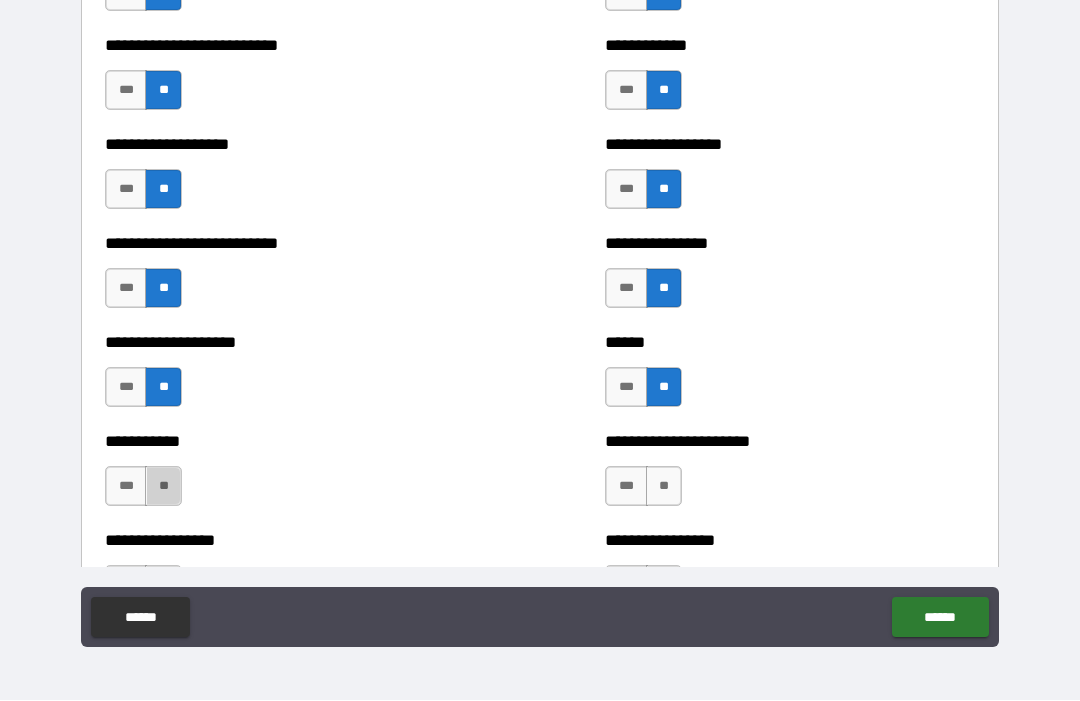 click on "**" at bounding box center [163, 487] 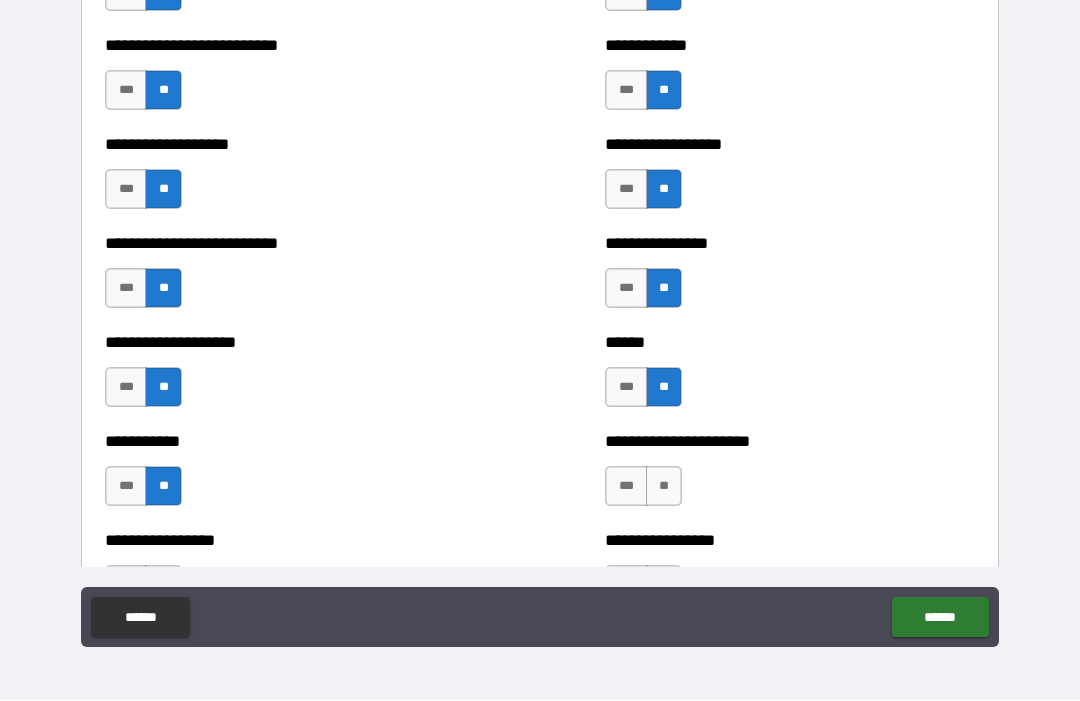 click on "**" at bounding box center (664, 487) 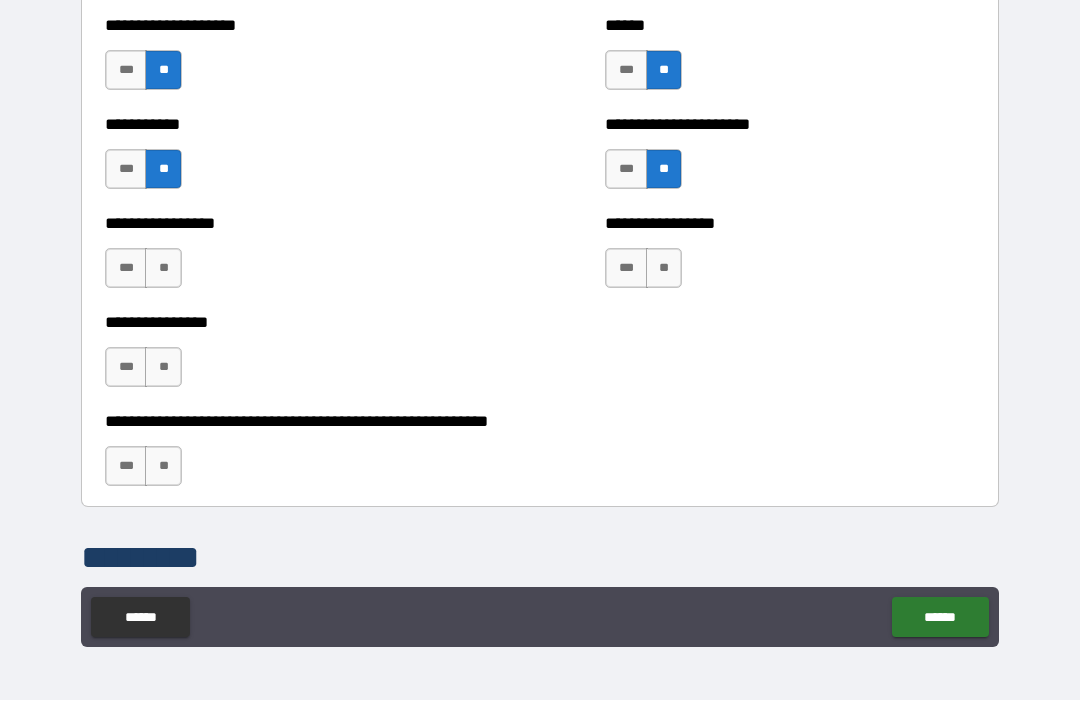 scroll, scrollTop: 5949, scrollLeft: 0, axis: vertical 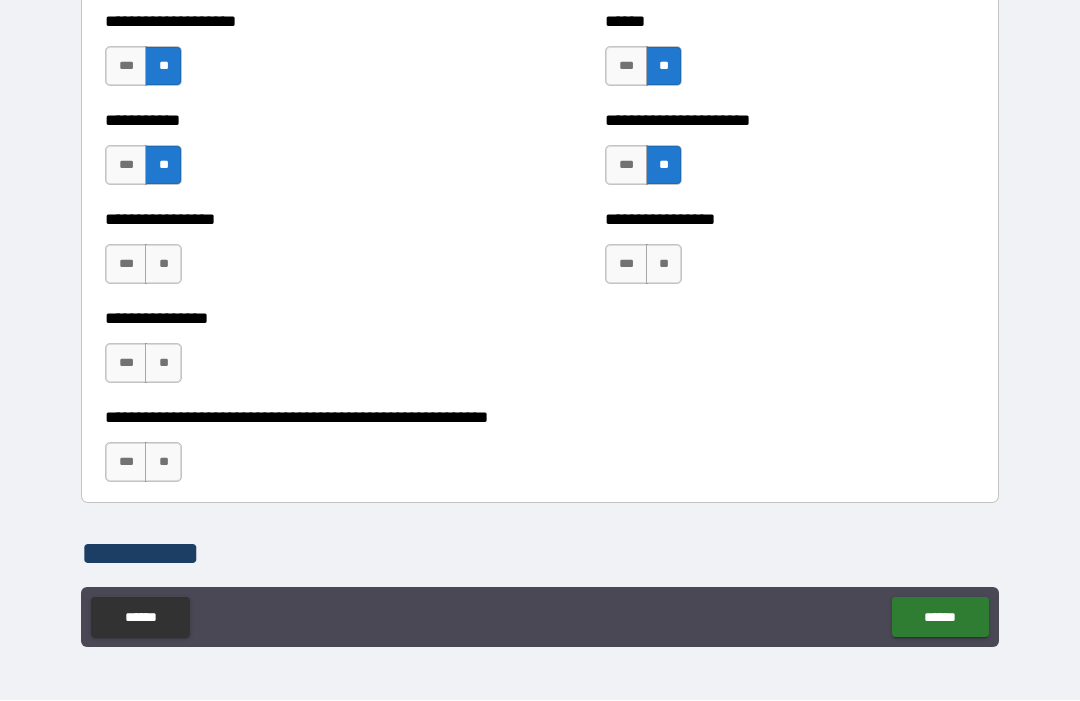 click on "**" at bounding box center [163, 265] 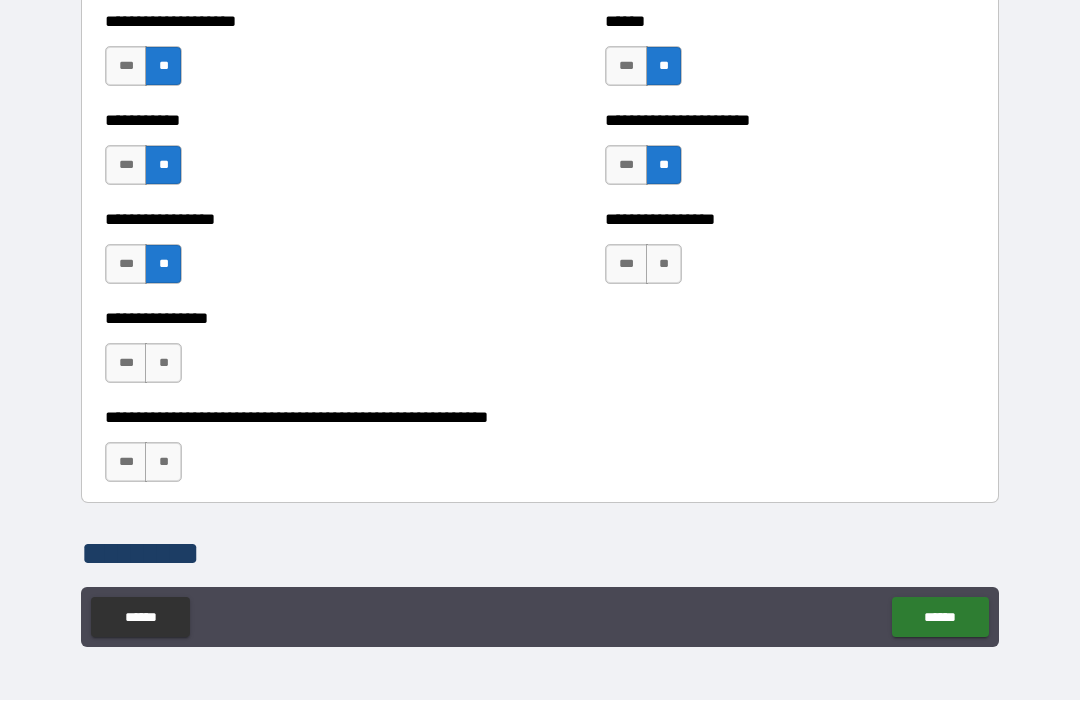 click on "**" at bounding box center (664, 265) 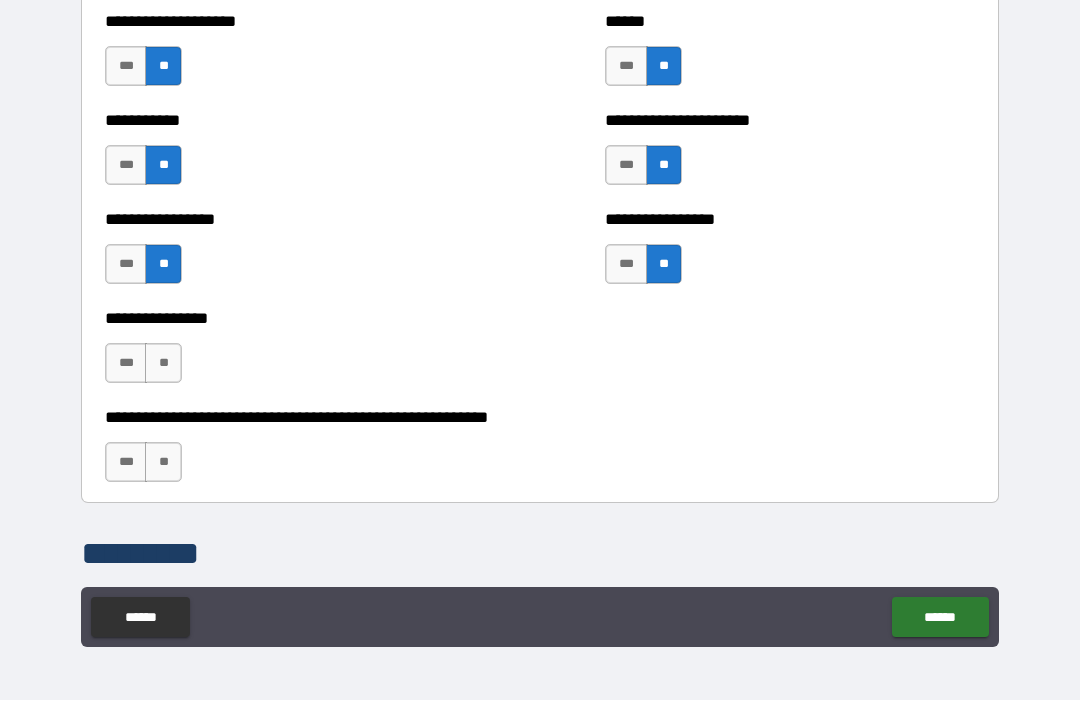 click on "**" at bounding box center [163, 364] 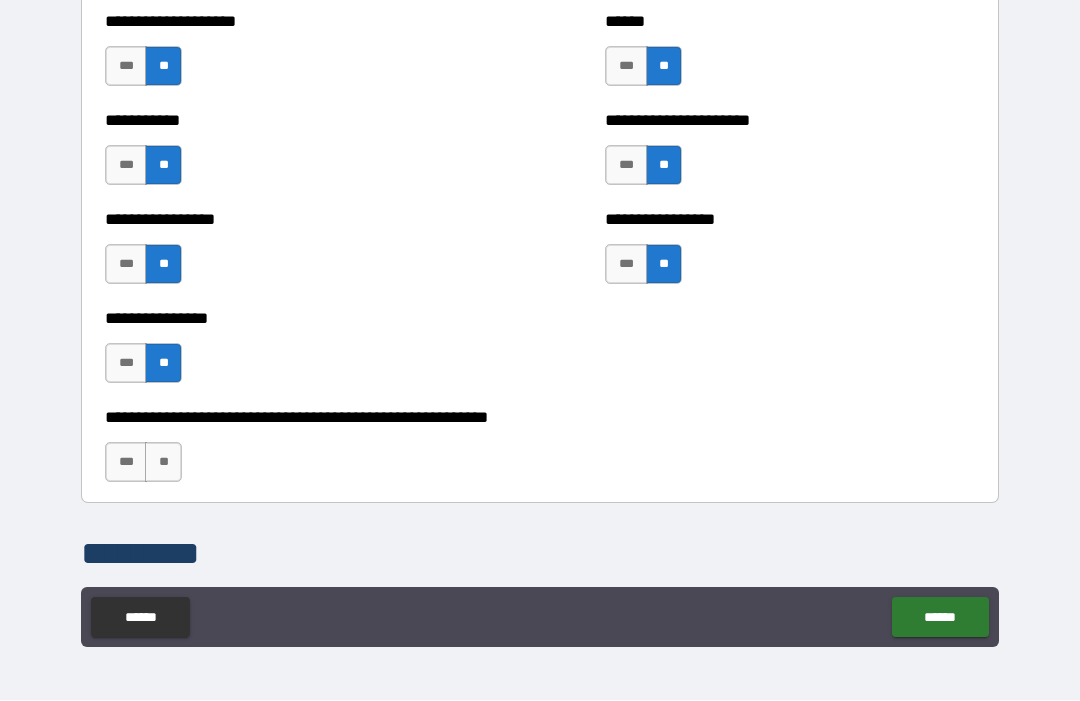 click on "**" at bounding box center (163, 463) 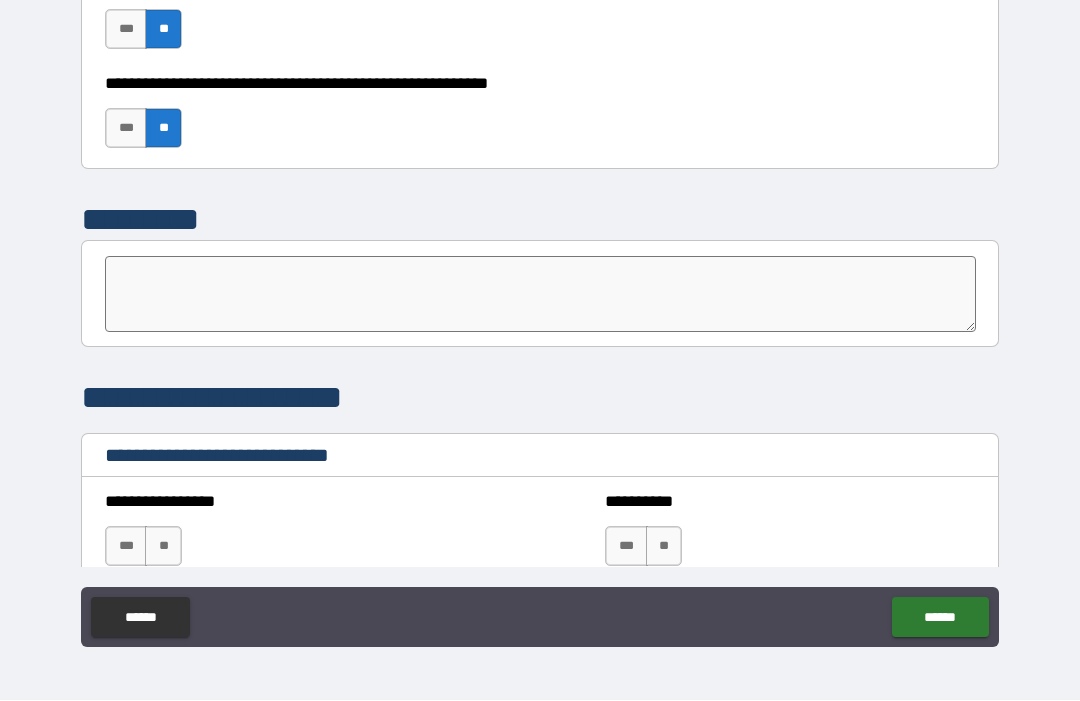 scroll, scrollTop: 6287, scrollLeft: 0, axis: vertical 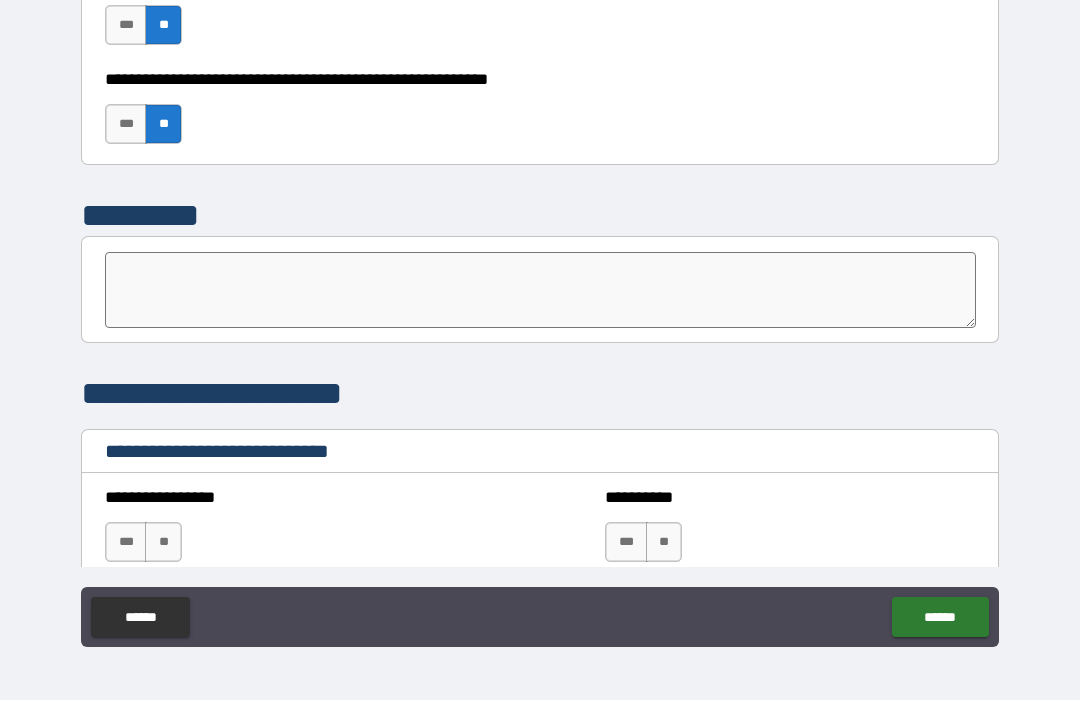 click at bounding box center (540, 291) 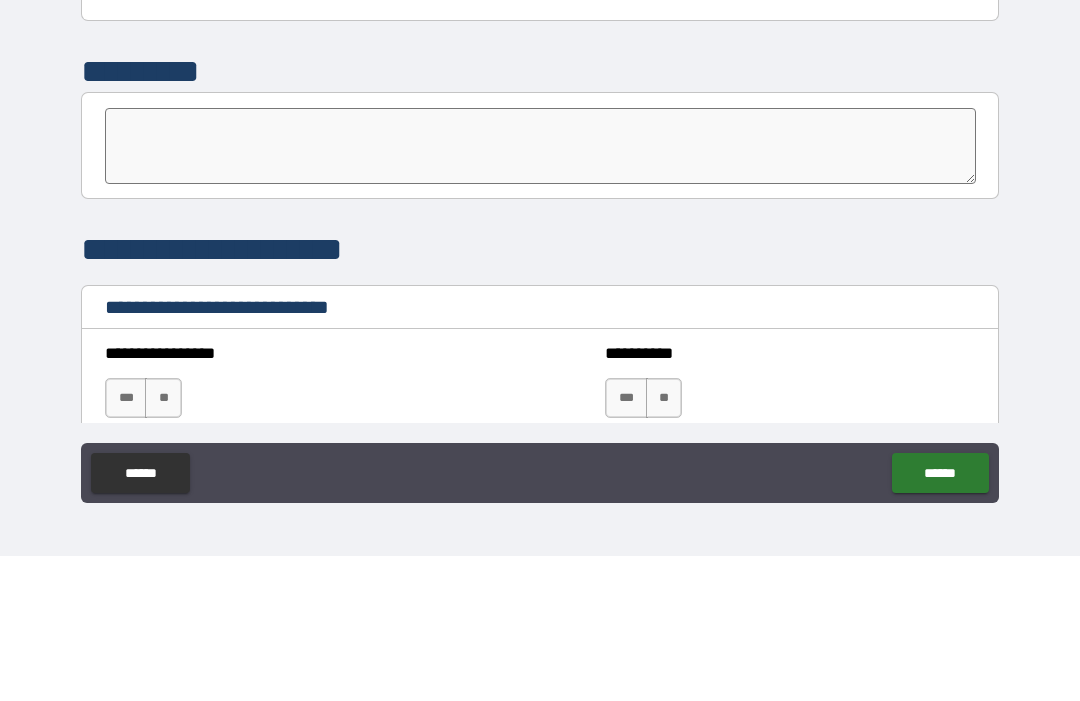 type on "*" 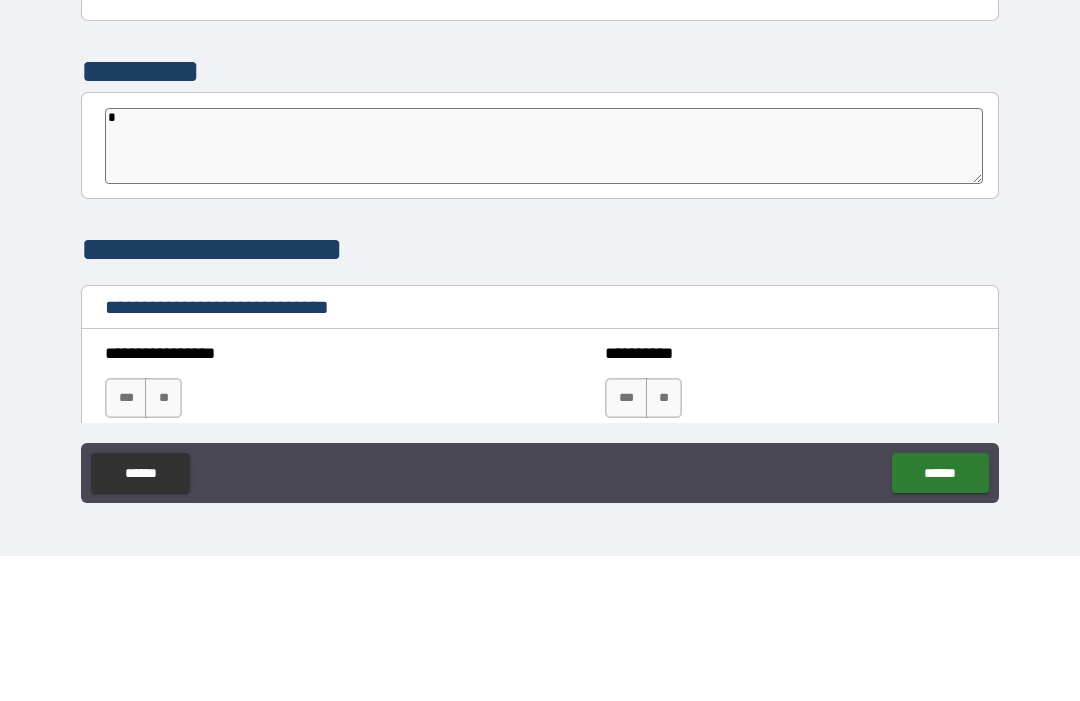 type on "**" 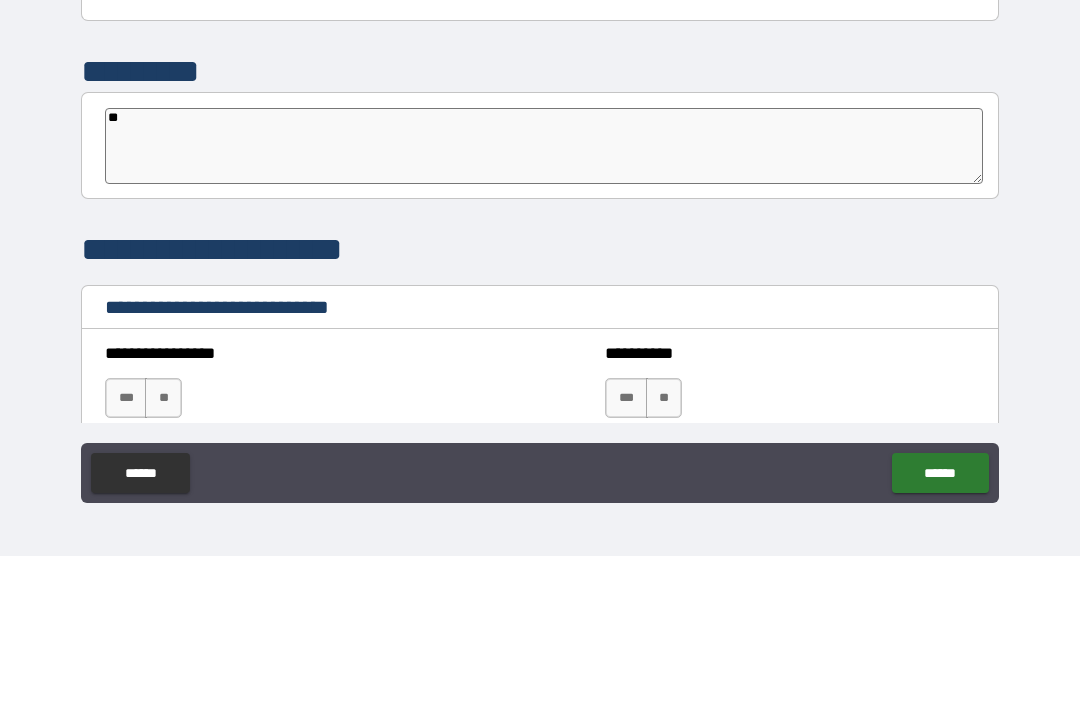 type on "*" 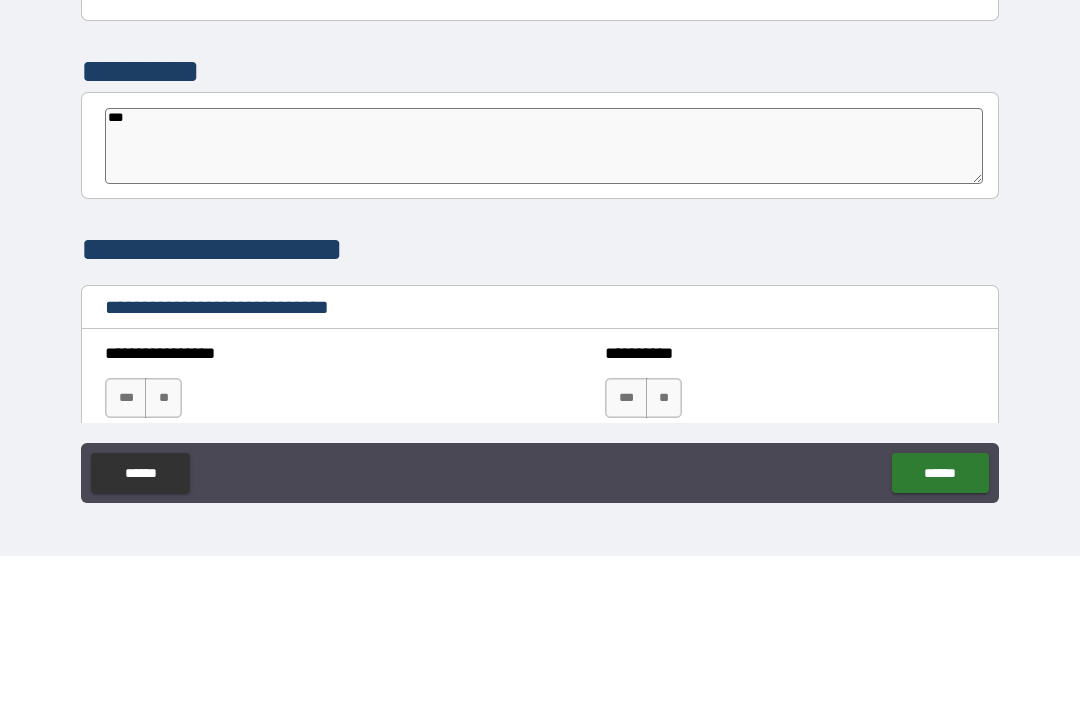 type on "*" 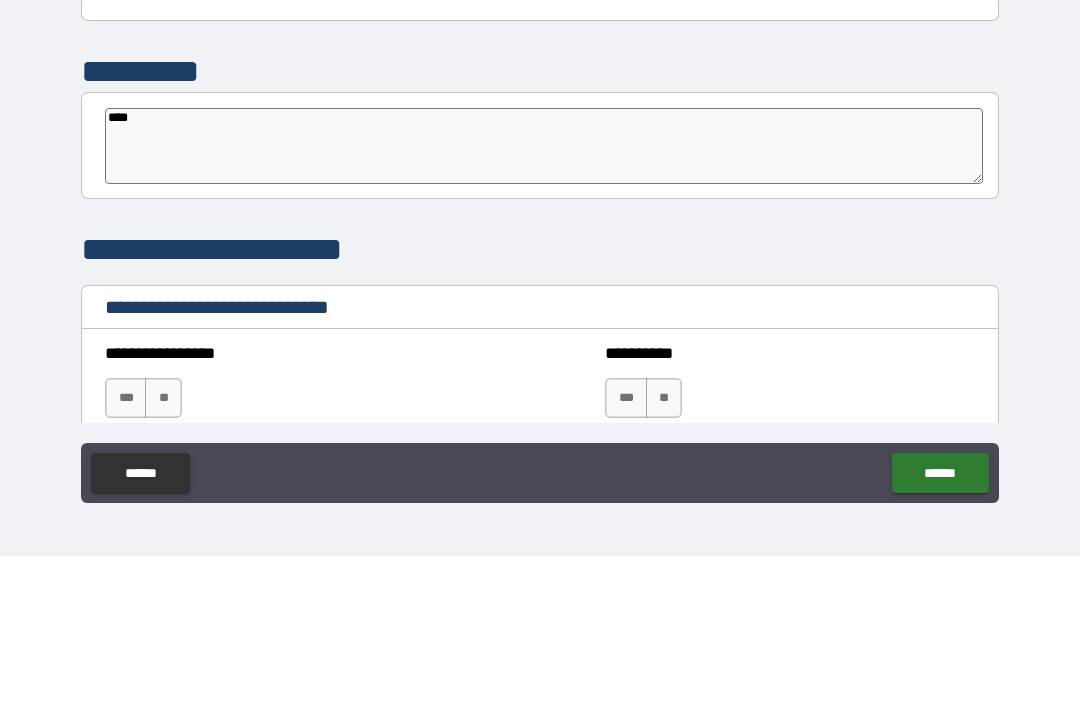 type on "*" 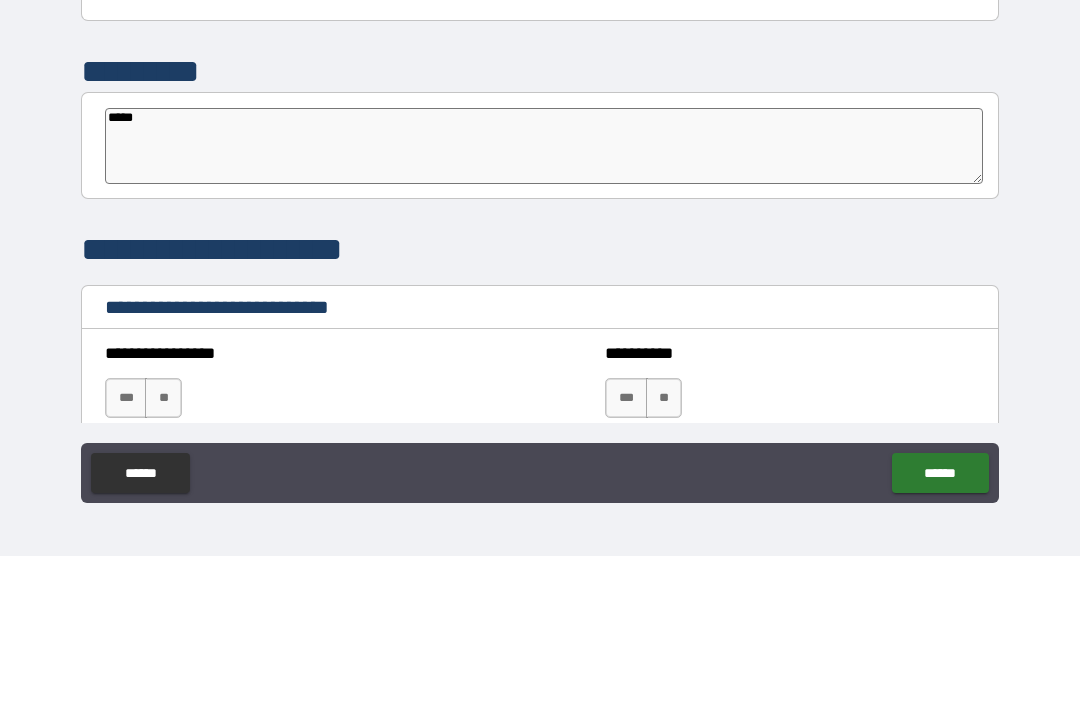 type on "*" 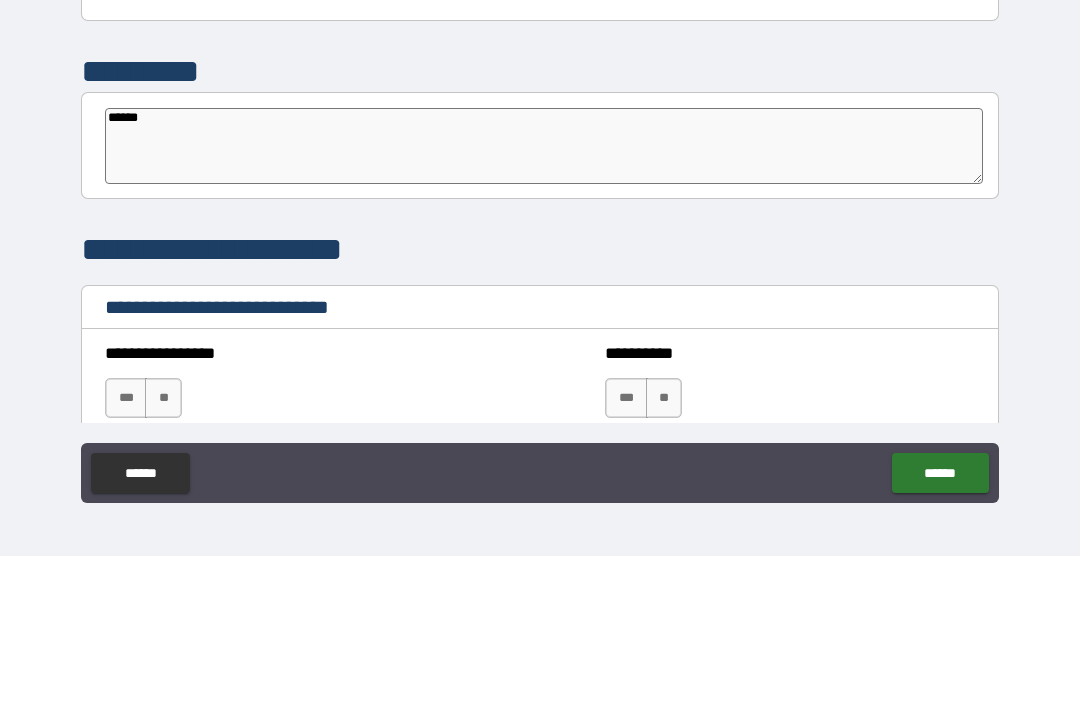 type on "*" 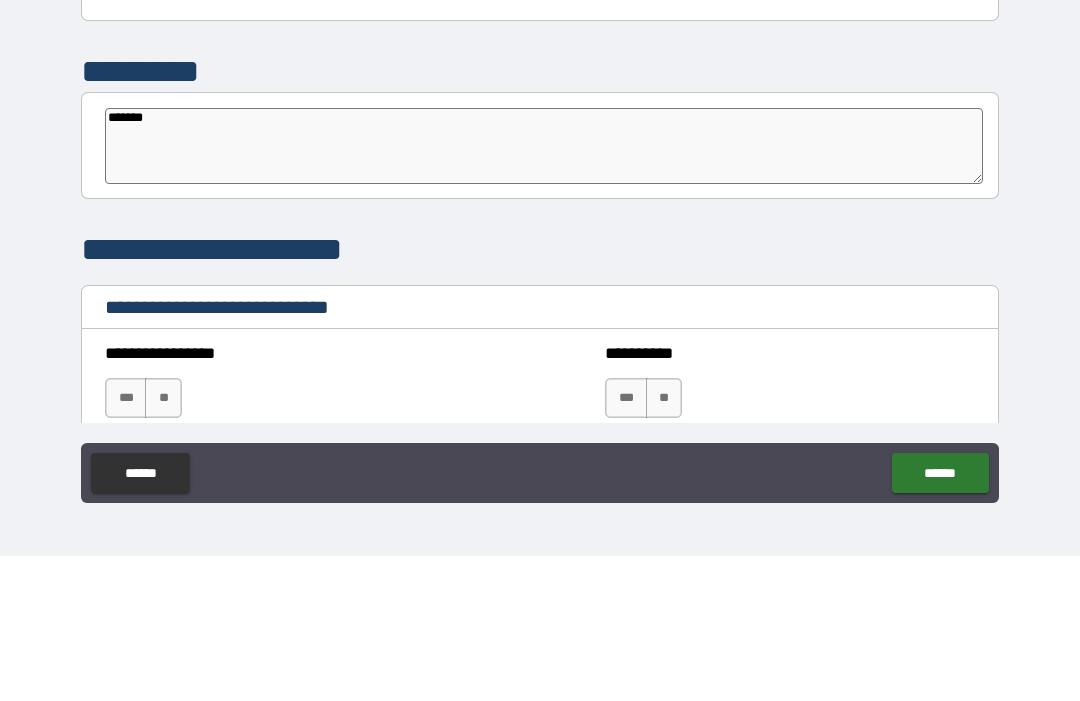 type on "*" 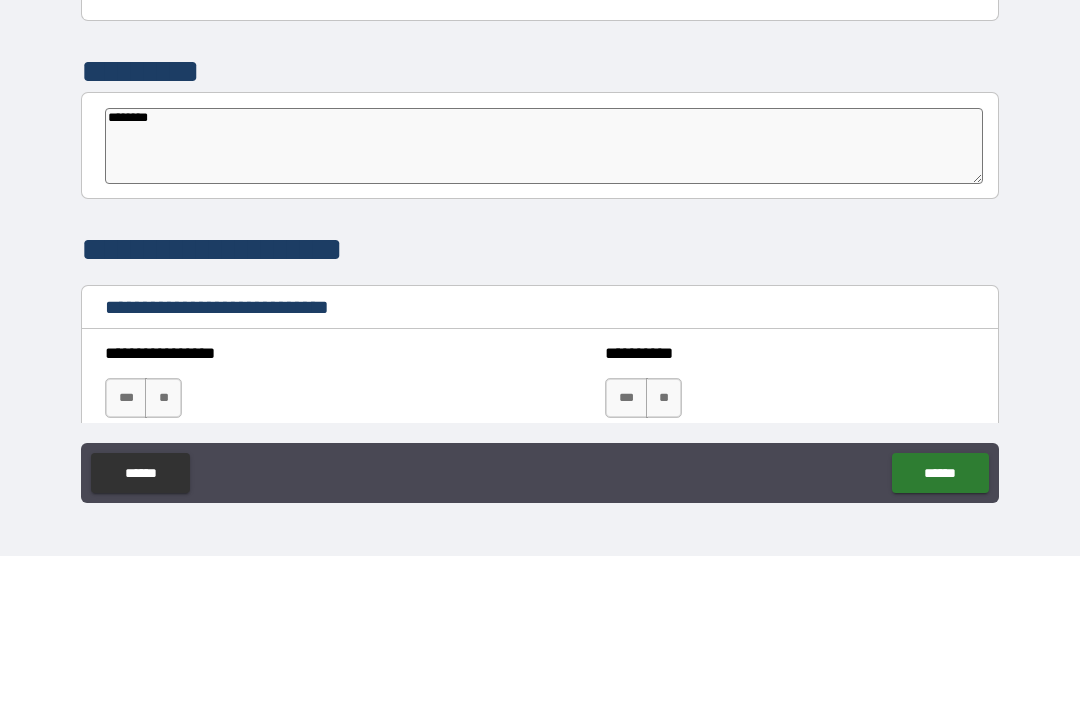 type on "*" 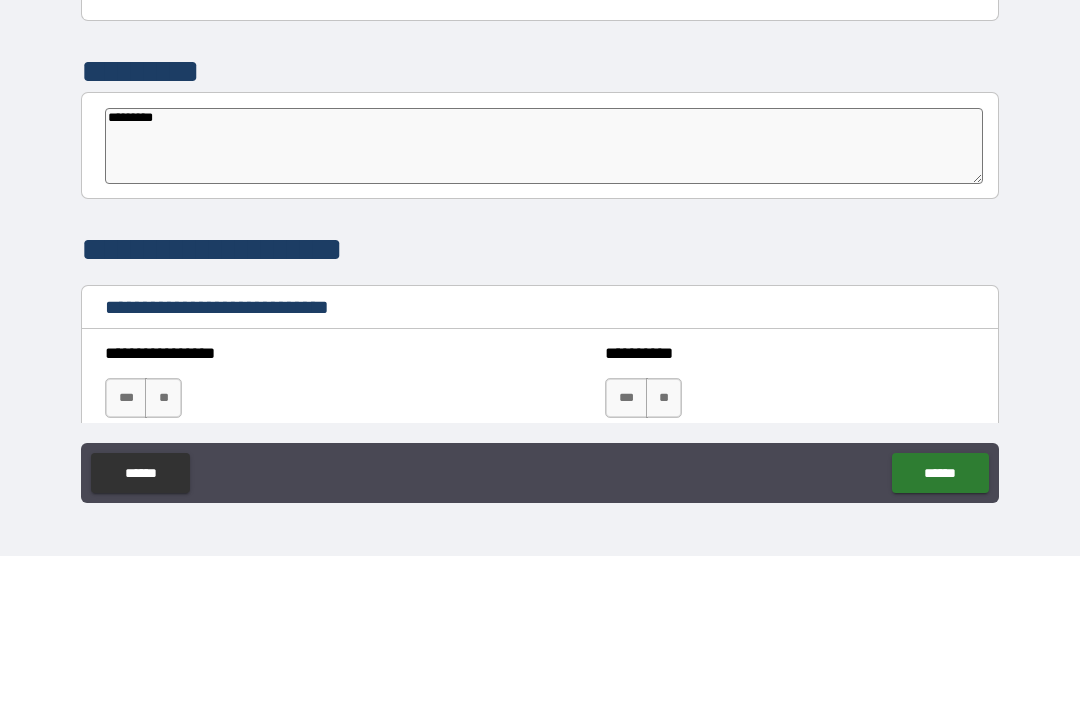 type on "*" 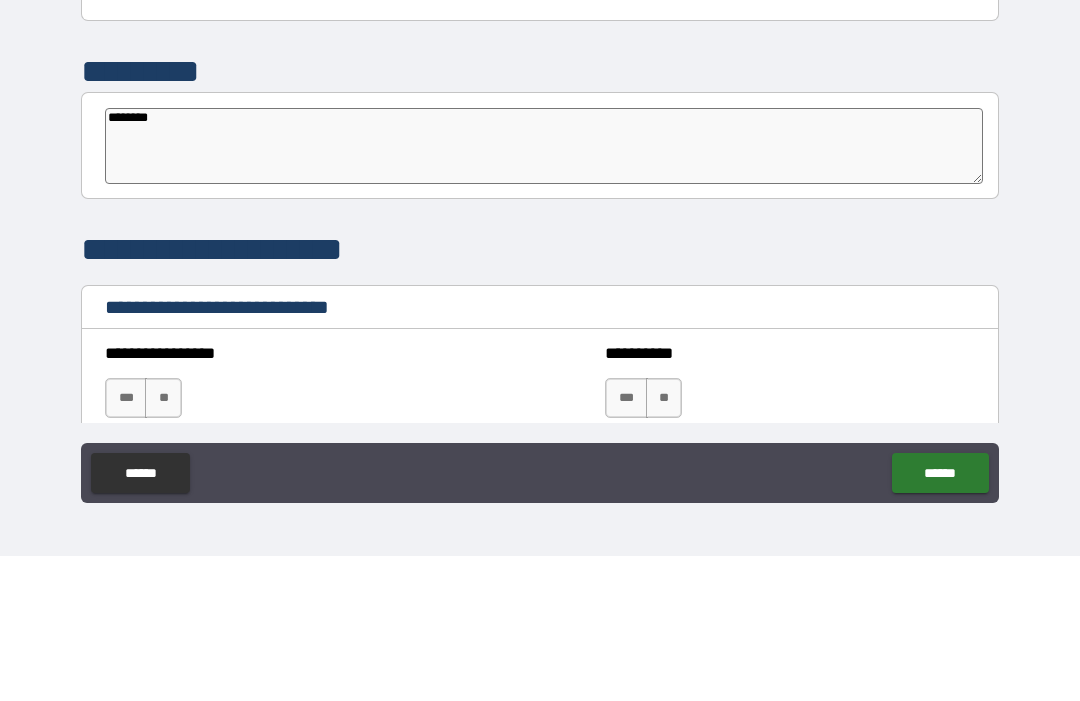 type on "*" 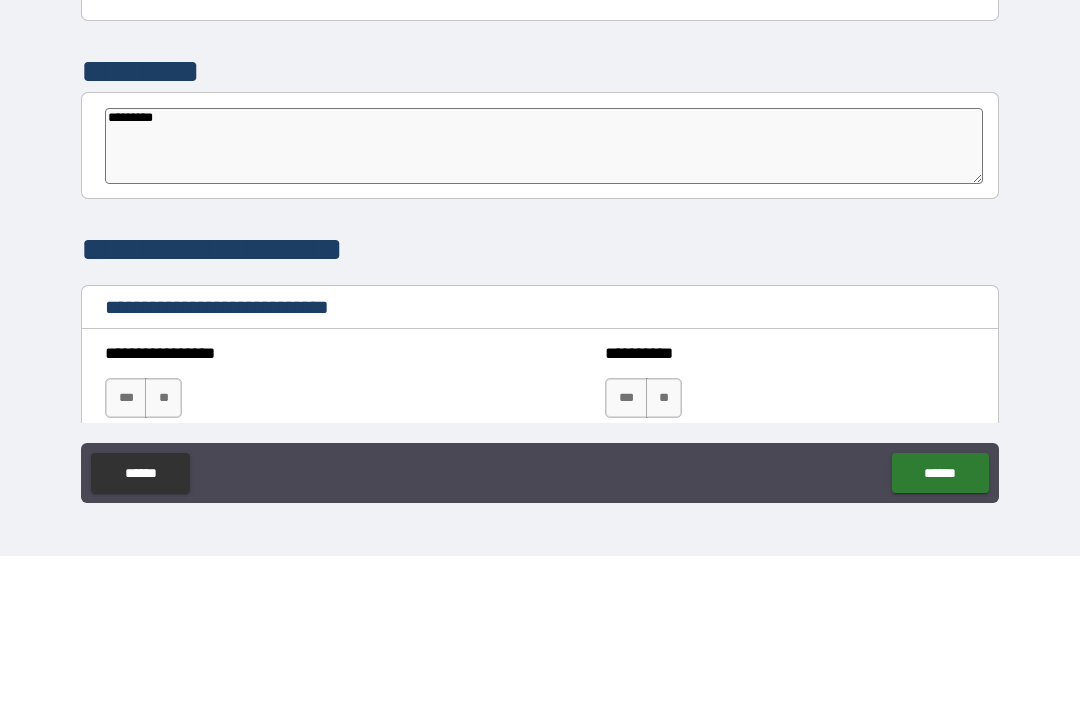 type on "*" 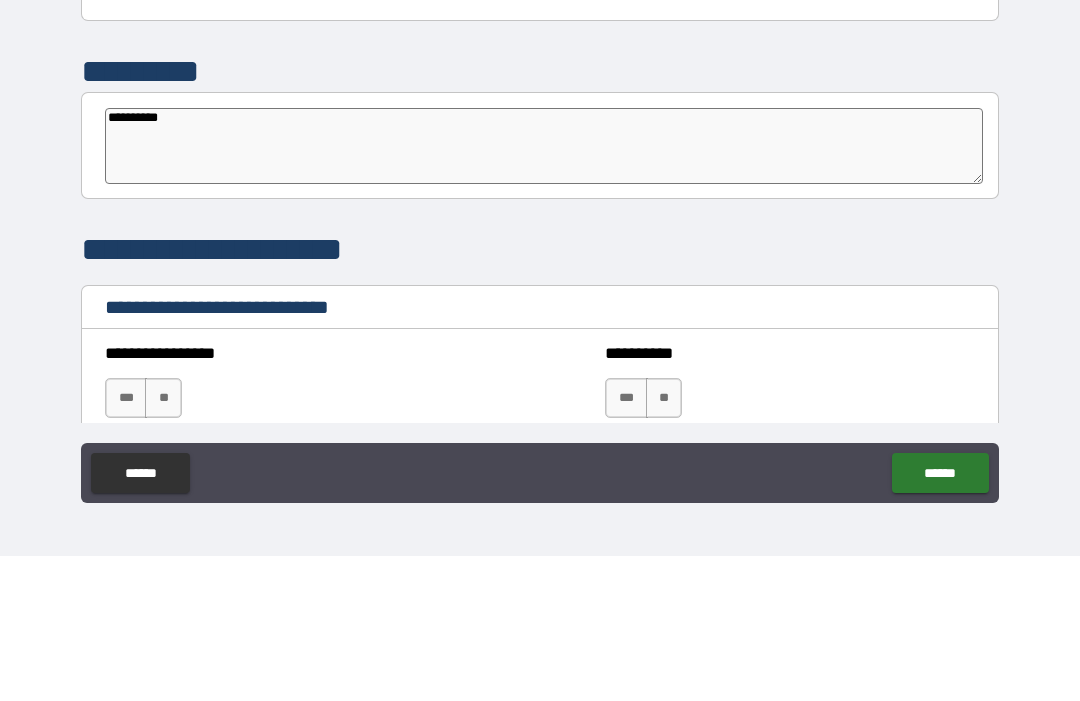 type on "*" 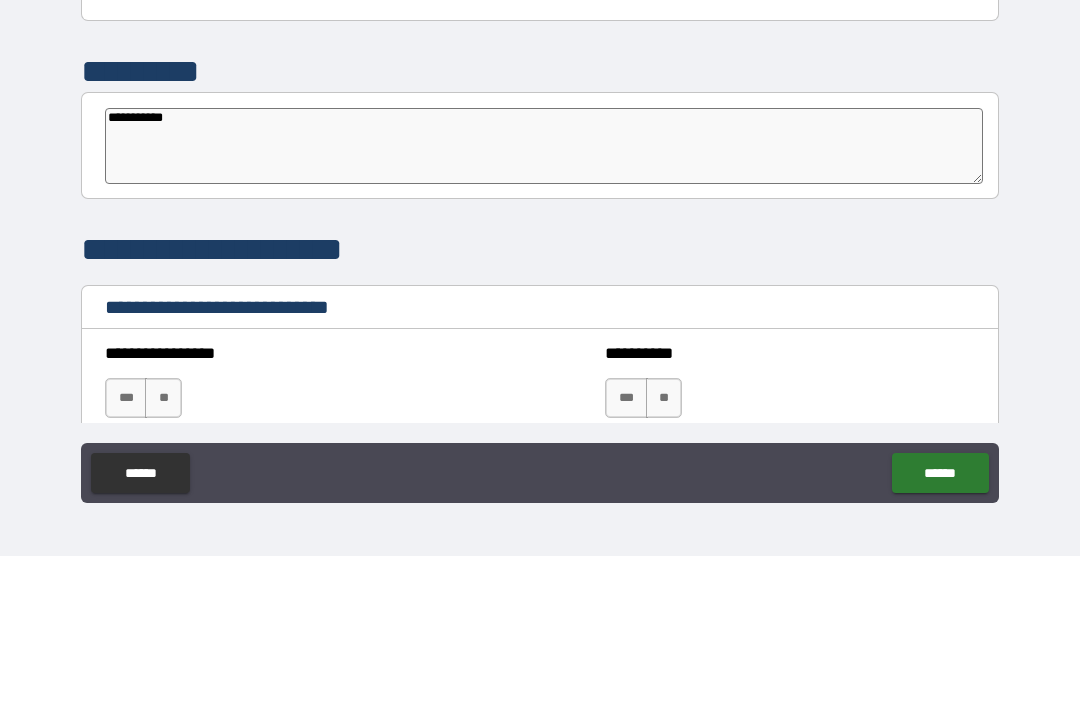 type on "*" 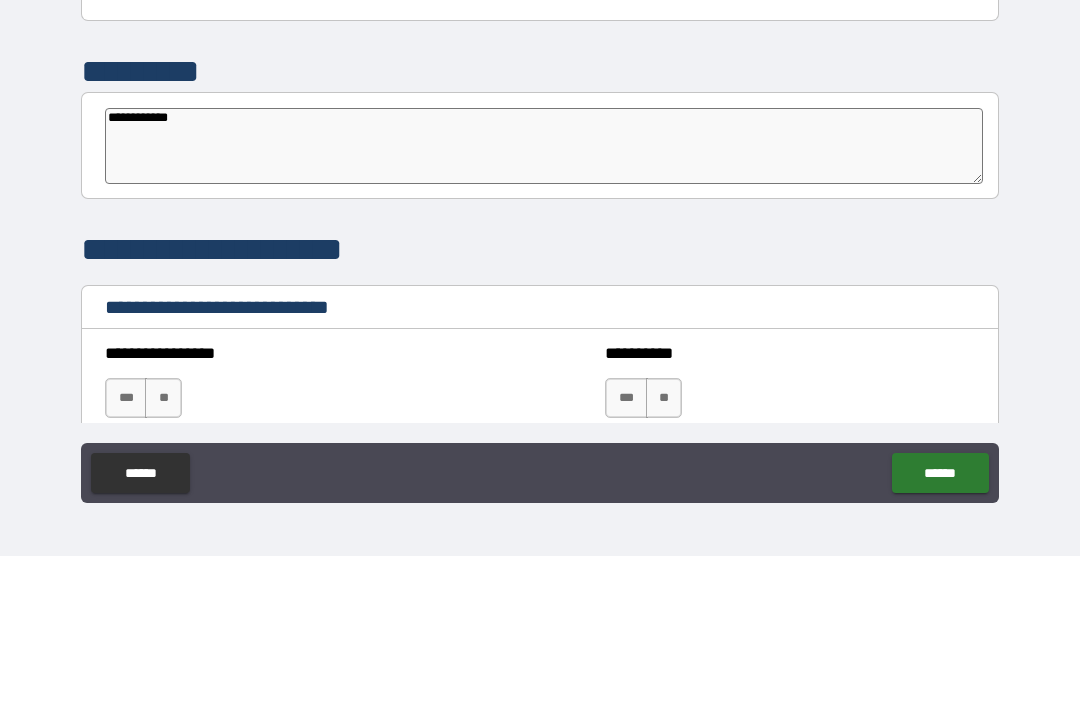 type on "*" 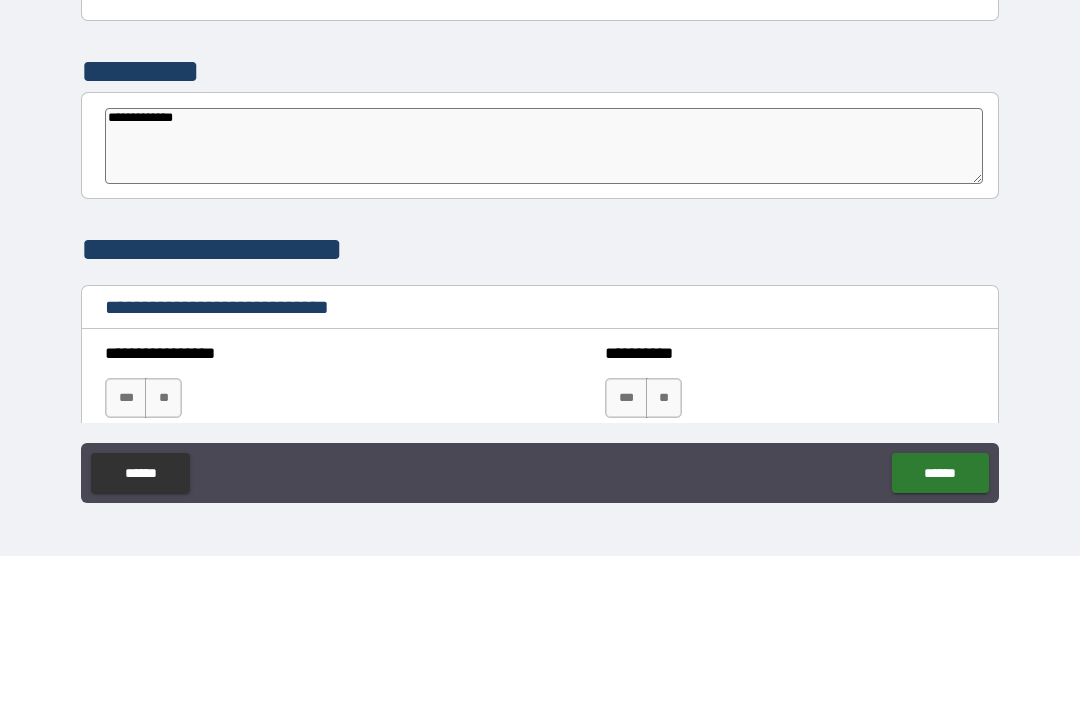 type on "*" 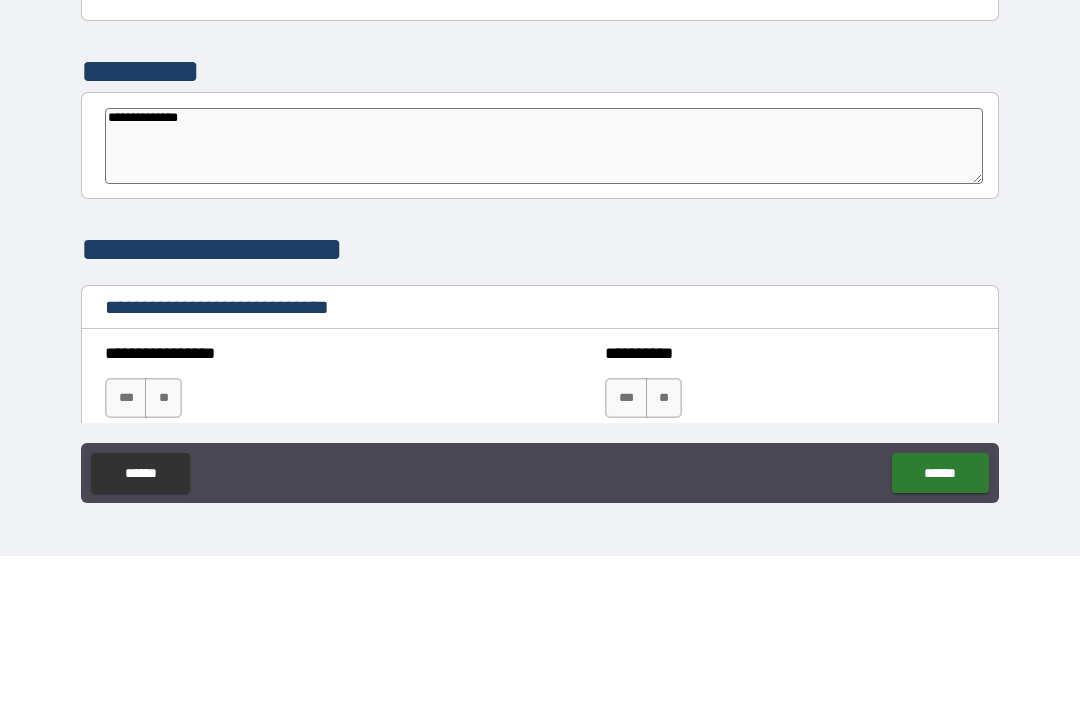 type on "*" 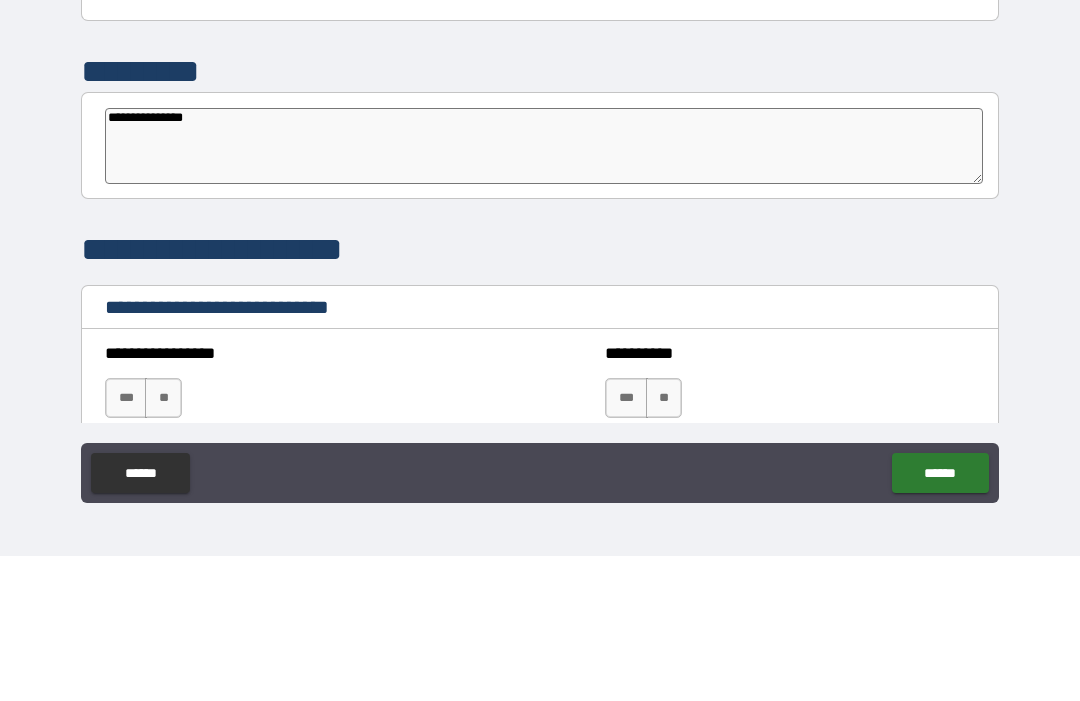 type on "*" 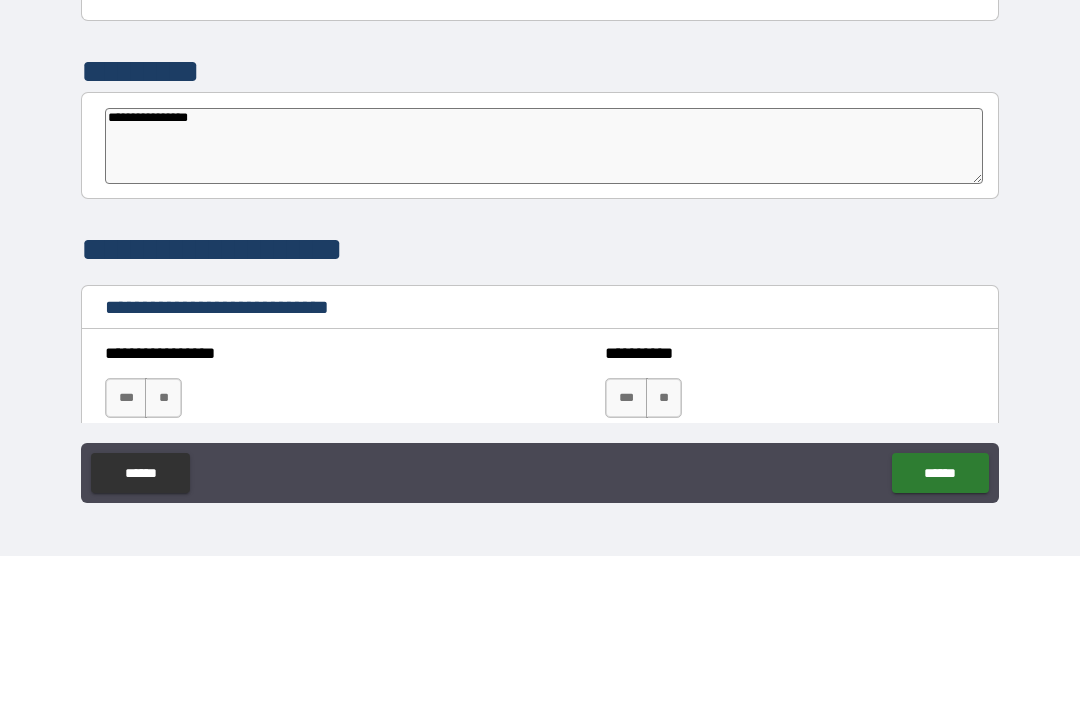 type on "*" 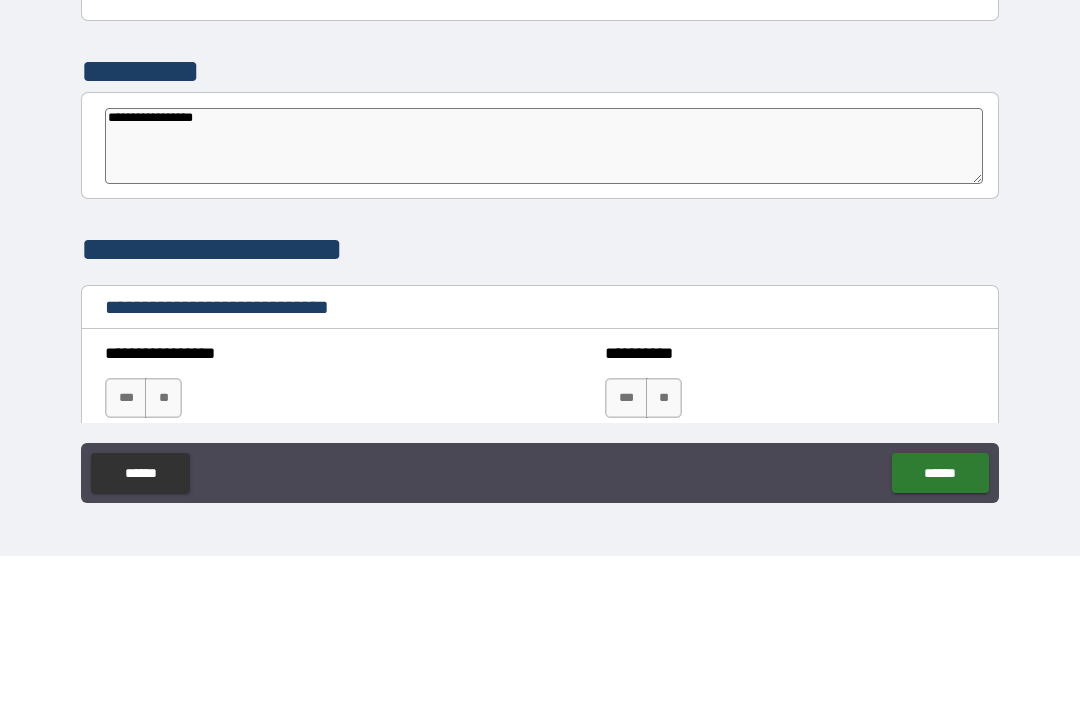type on "**********" 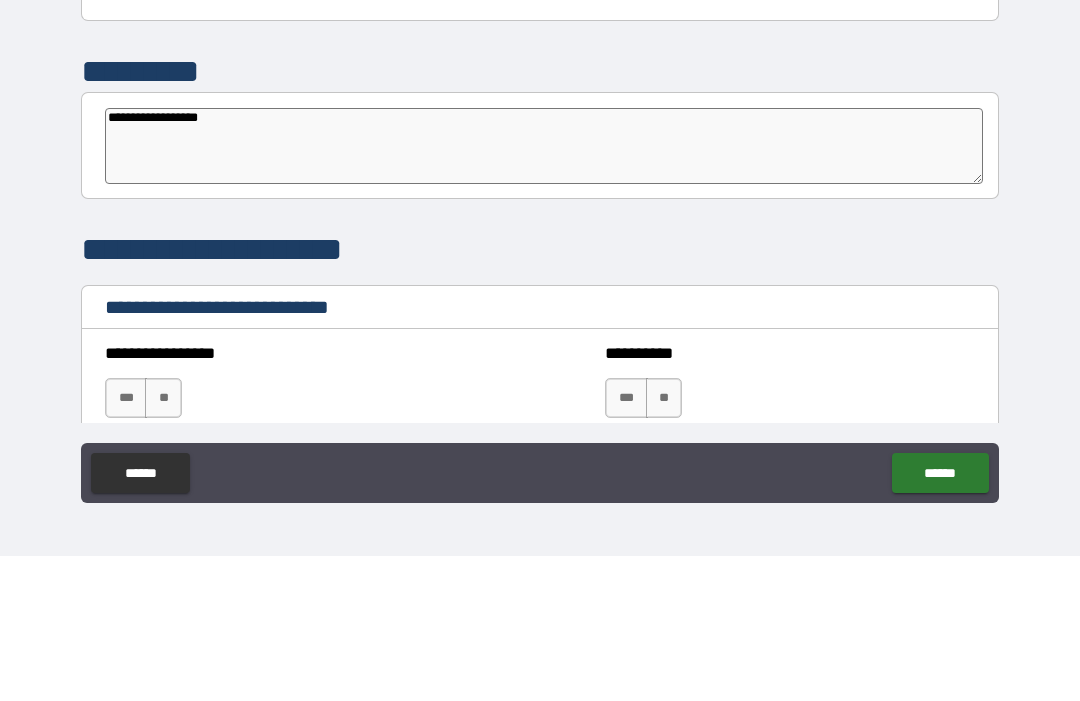 type on "*" 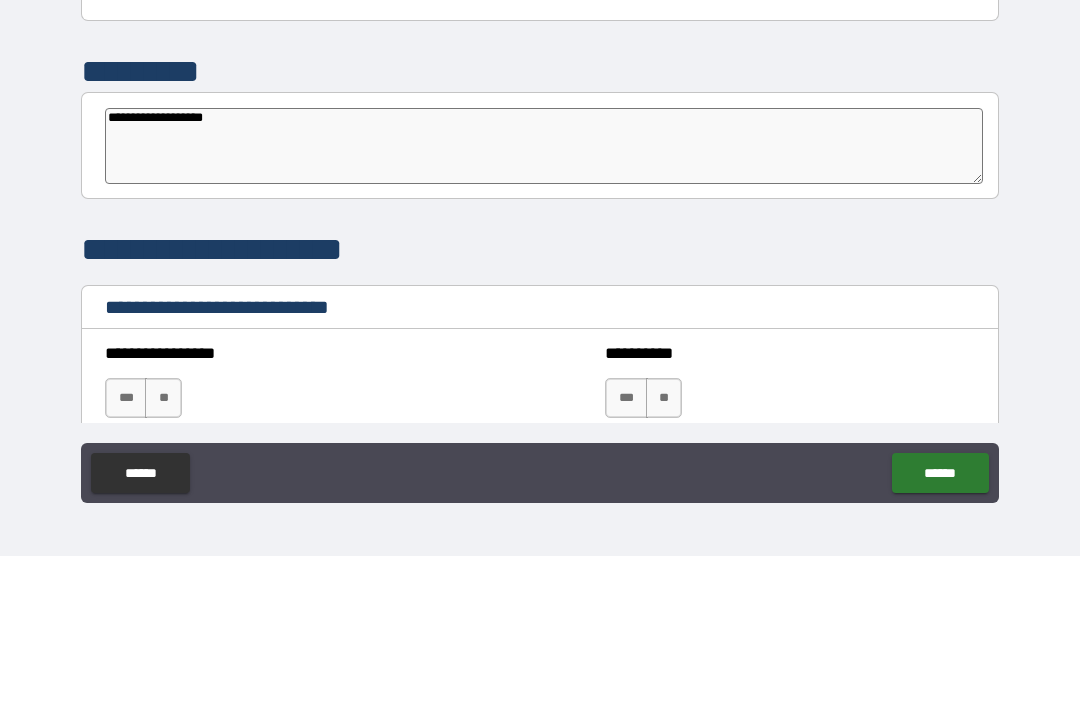 type on "*" 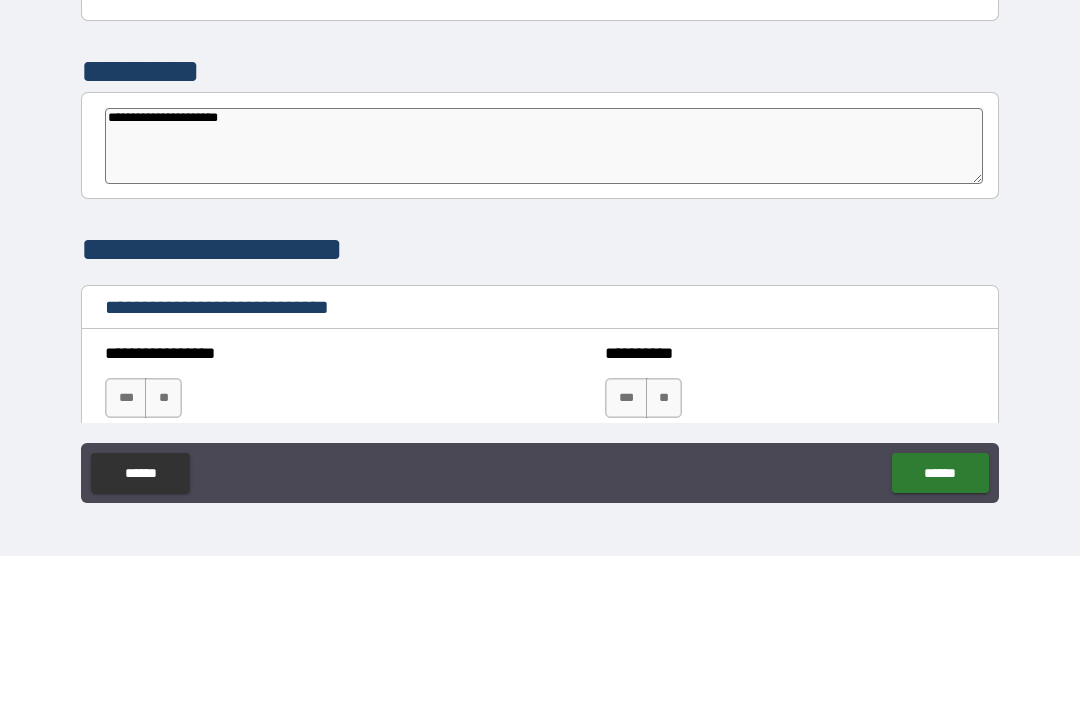 type on "**********" 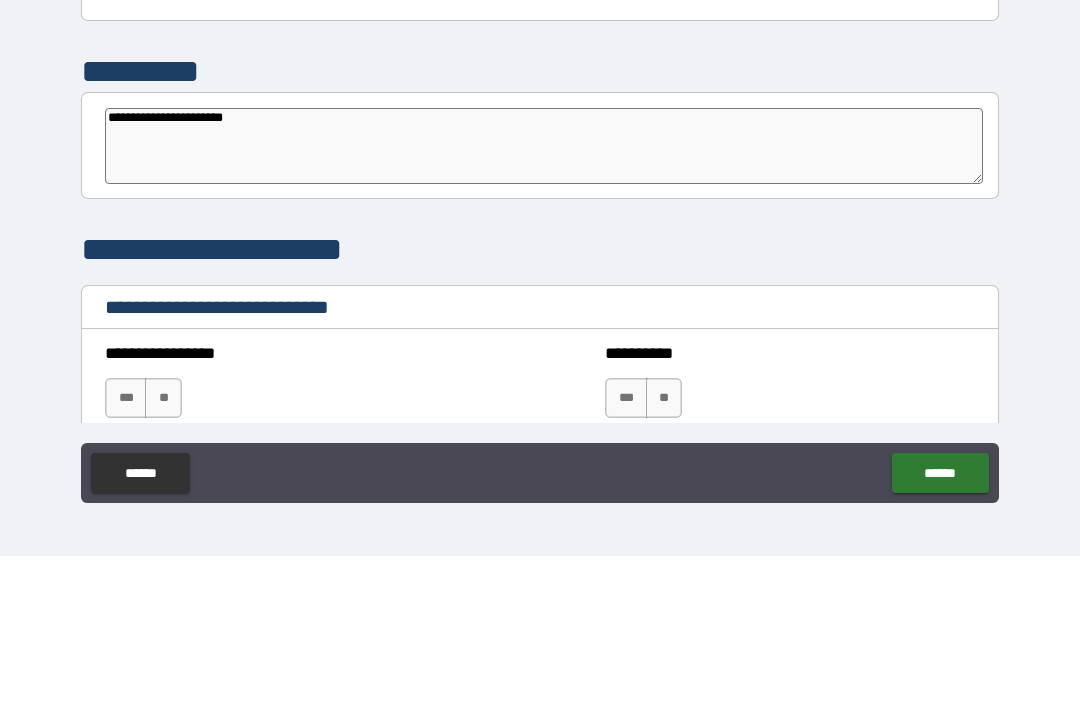type on "*" 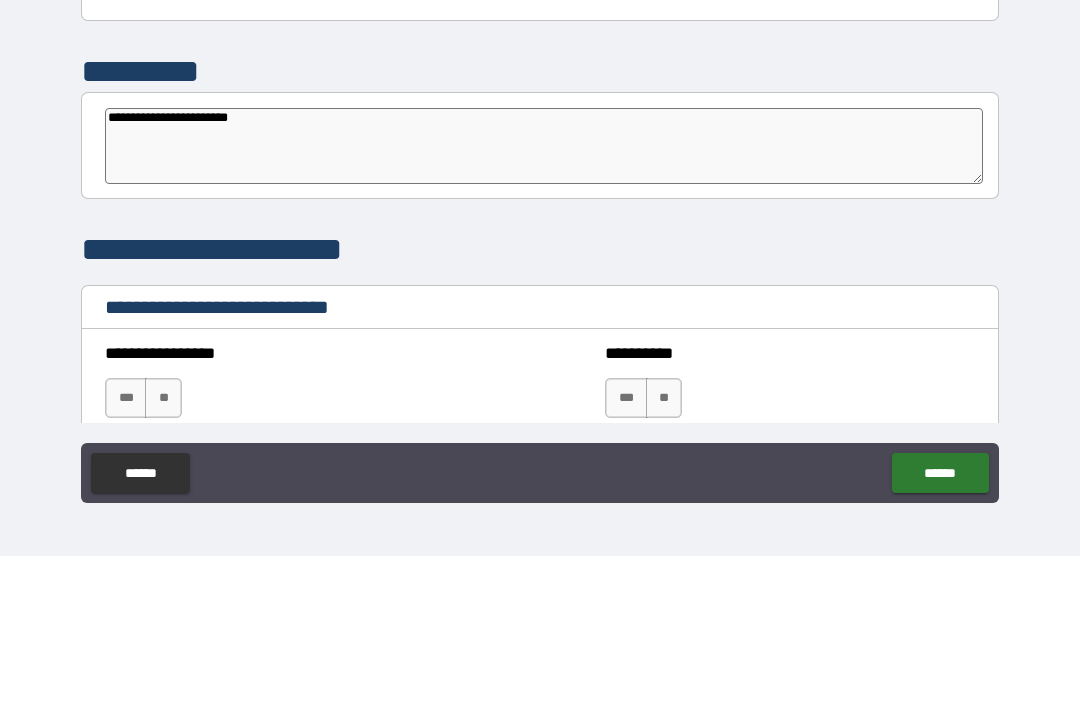 type on "*" 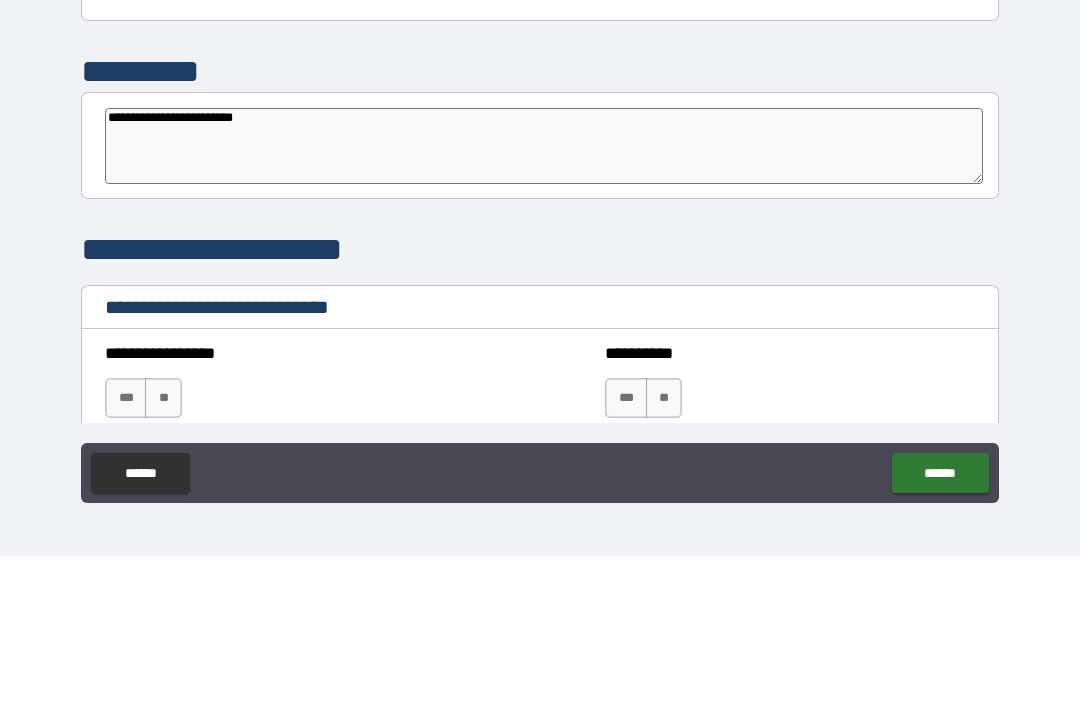 type on "*" 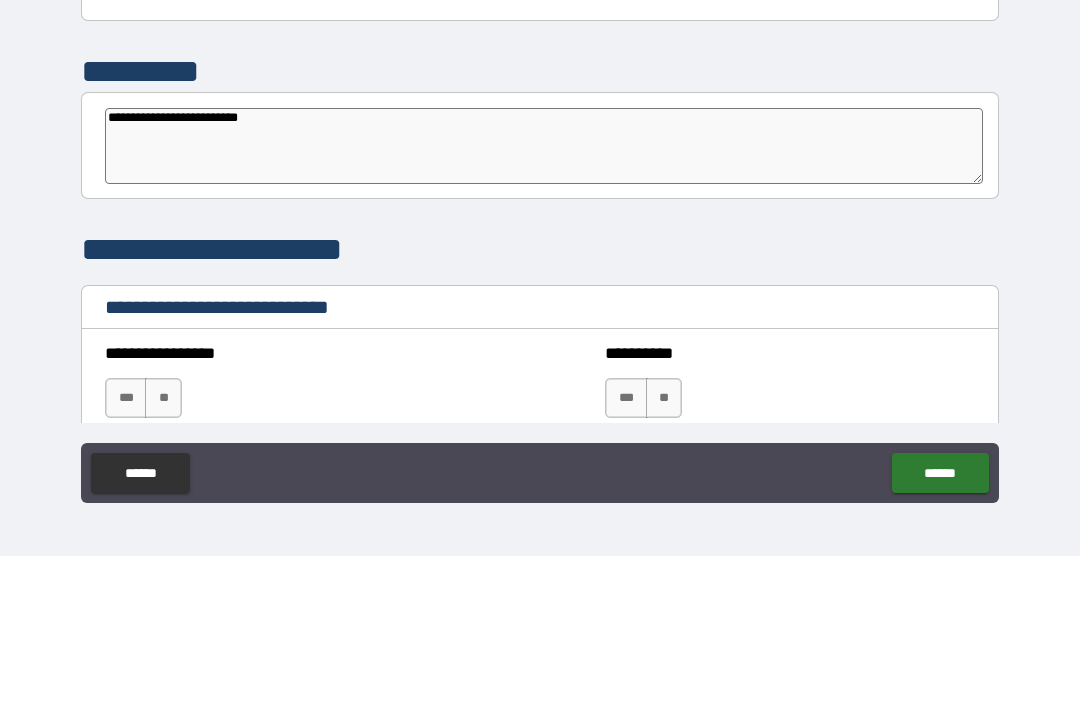 type on "*" 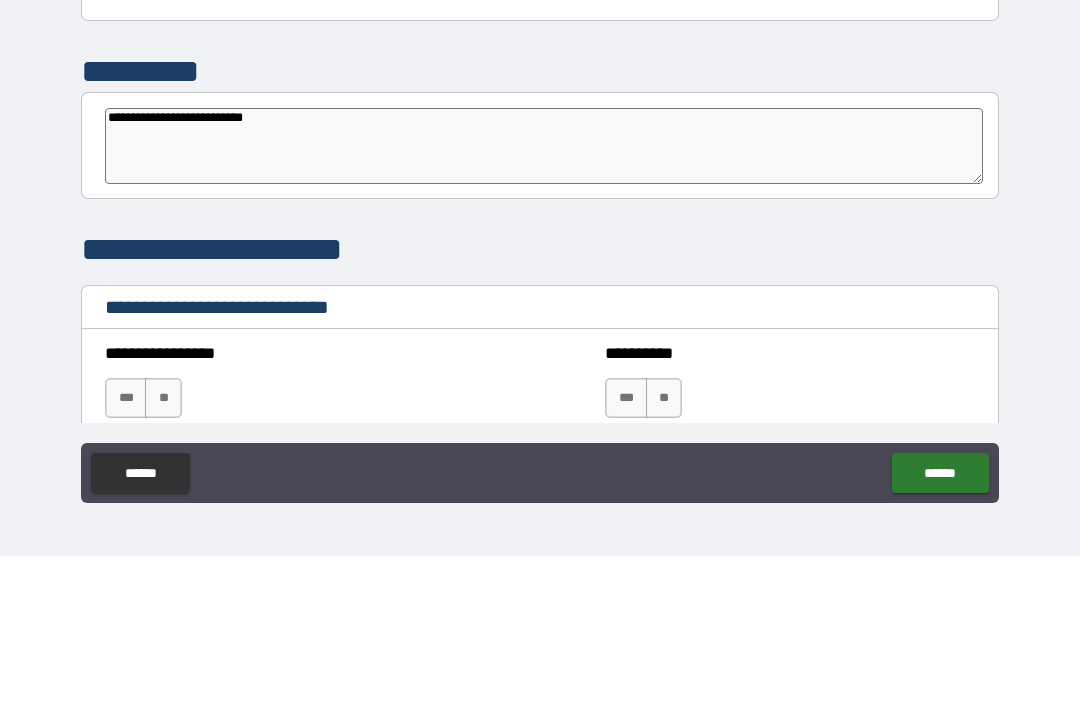 type on "*" 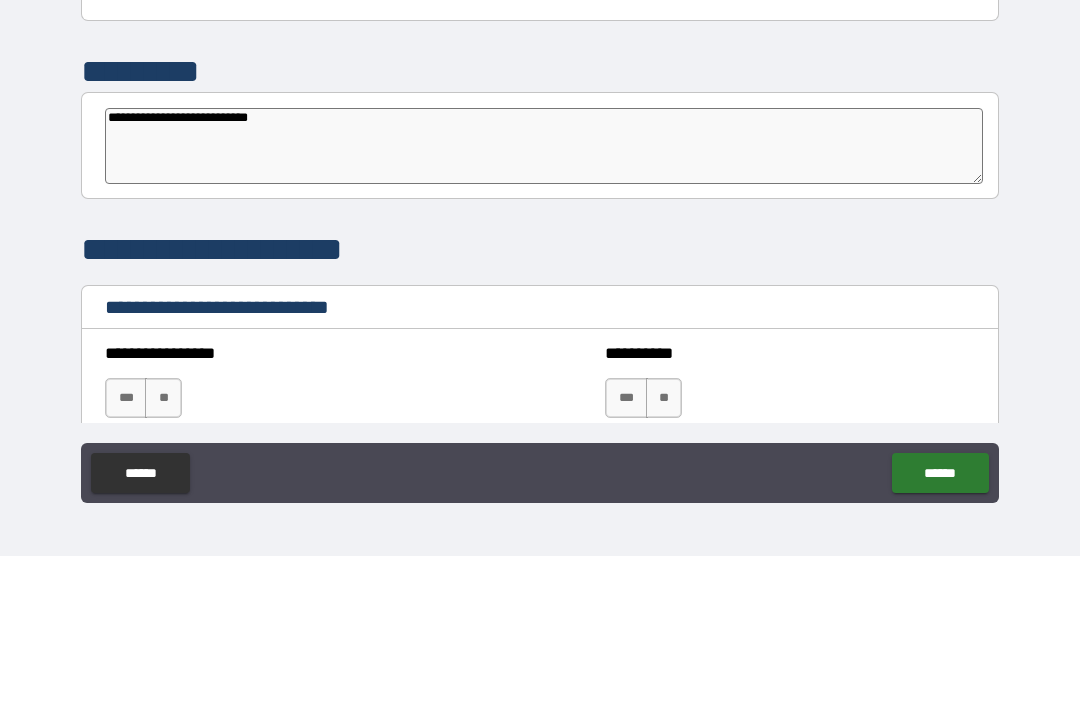 type on "*" 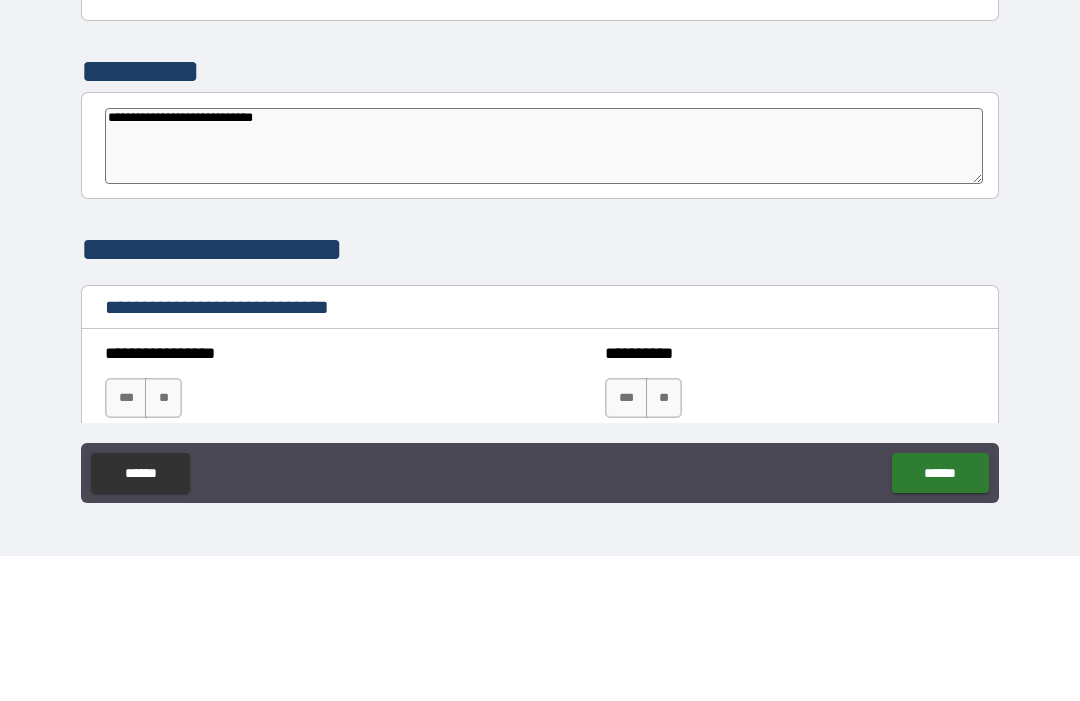 type on "*" 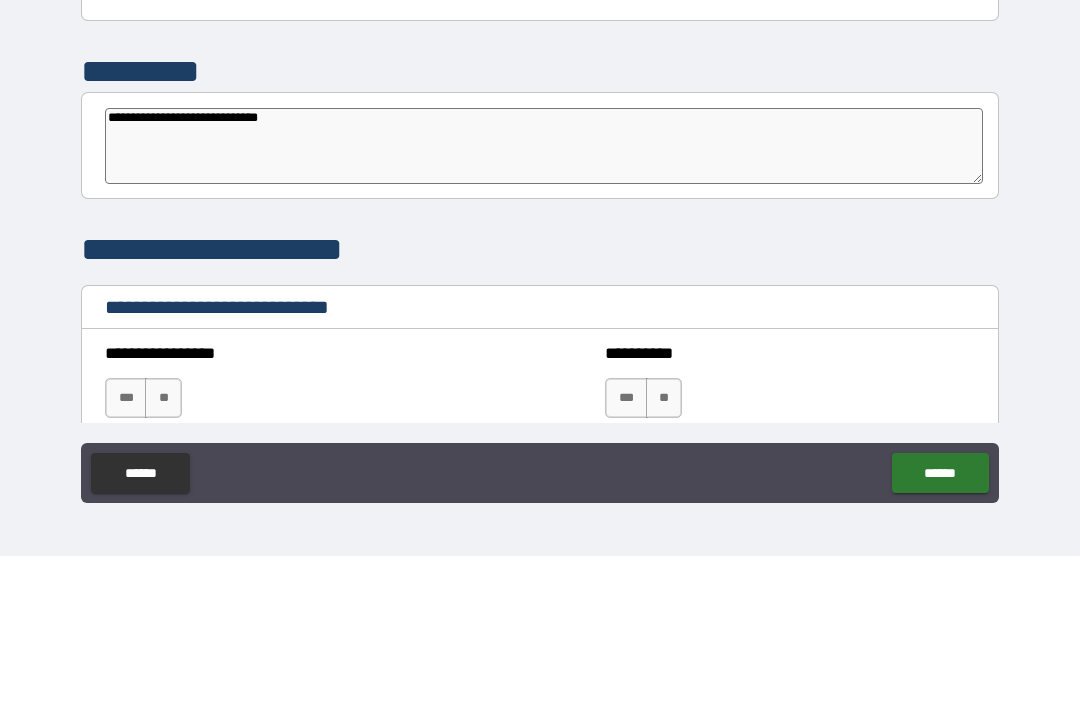 type on "*" 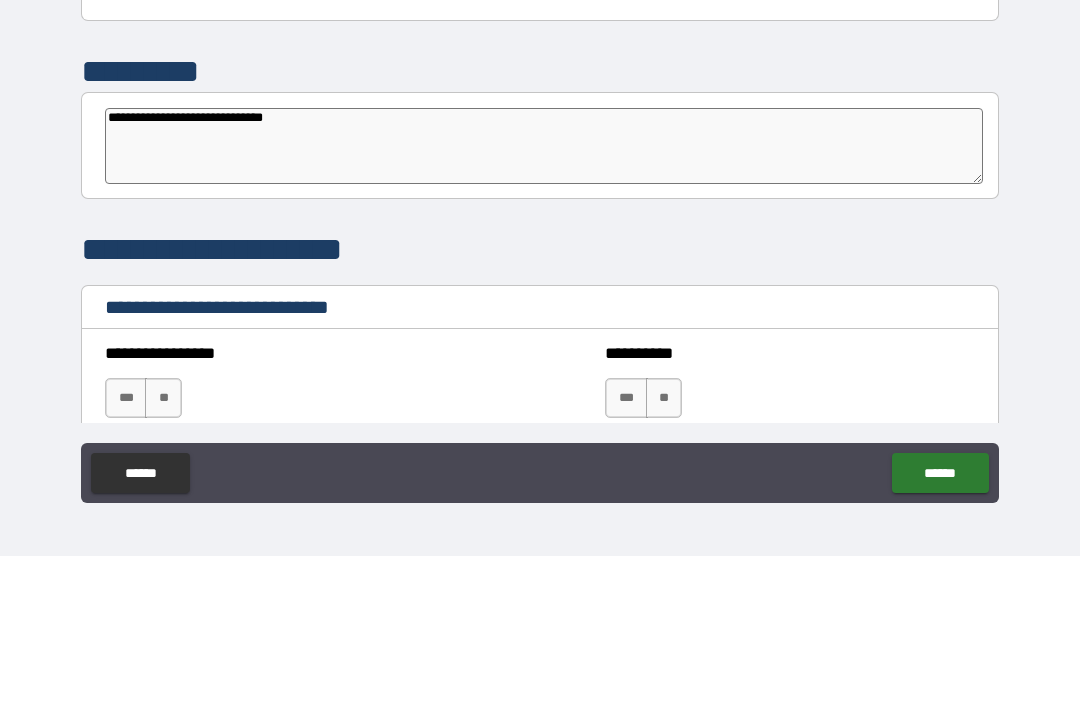 type on "*" 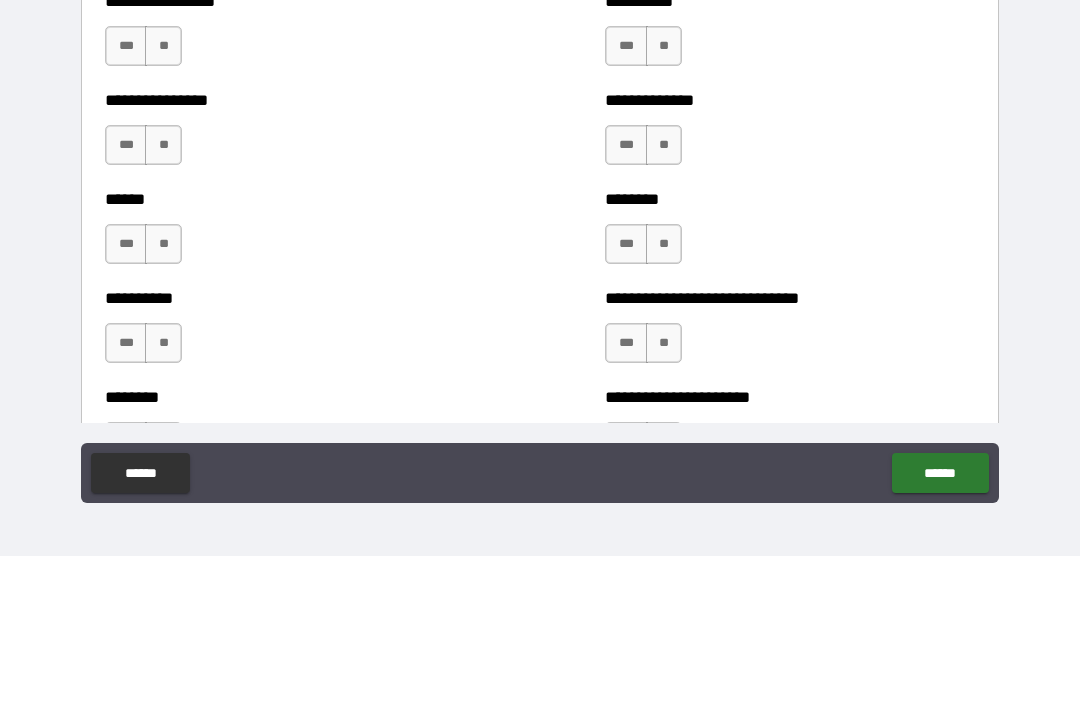scroll, scrollTop: 6583, scrollLeft: 0, axis: vertical 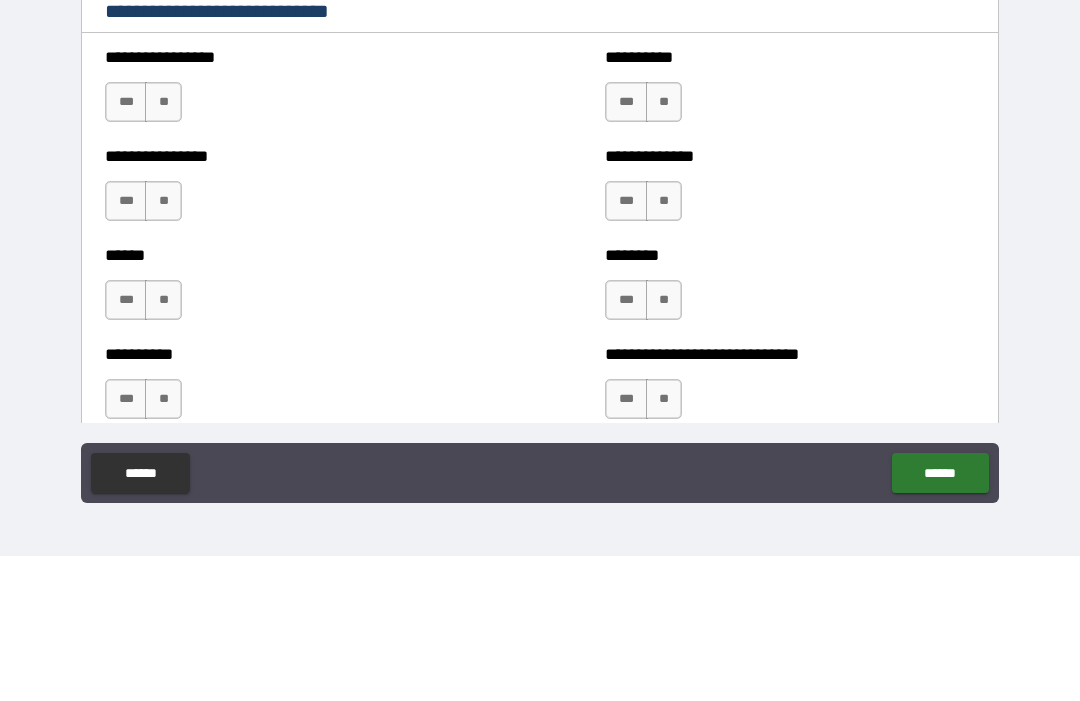 type on "**********" 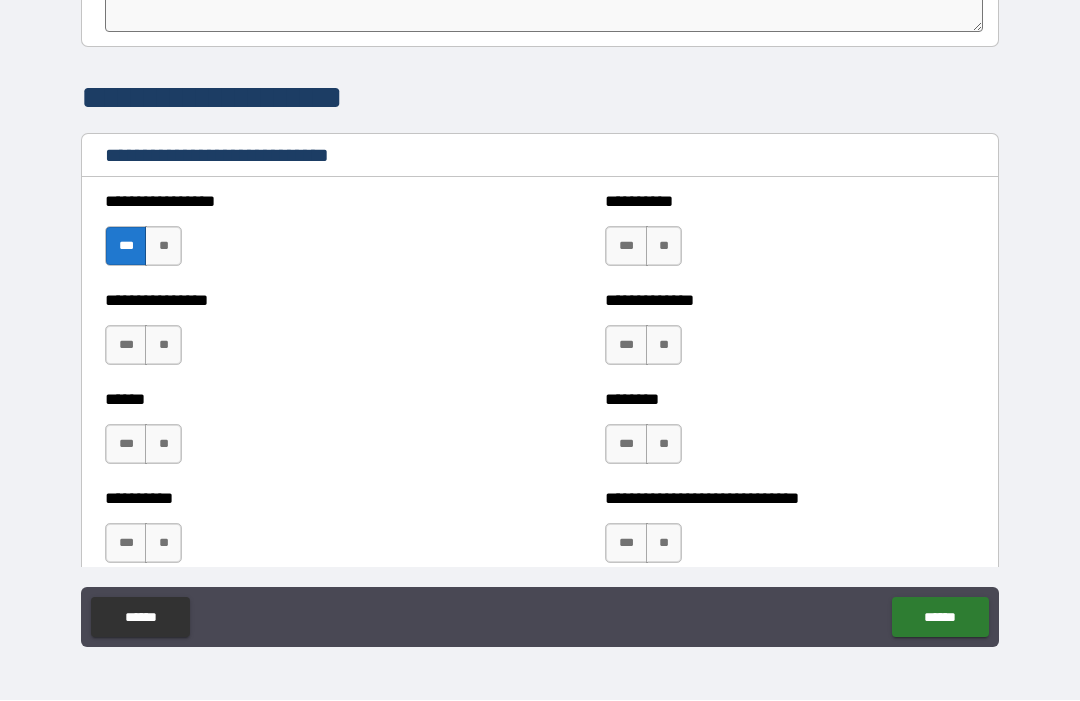 click on "**" at bounding box center [664, 247] 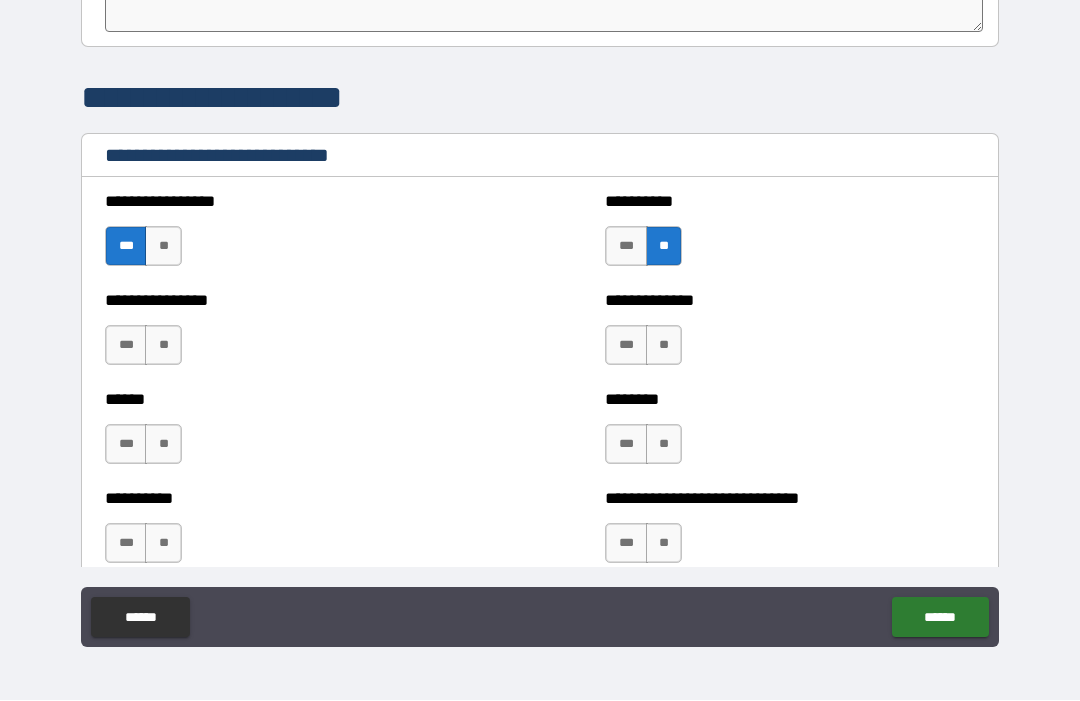 click on "***" at bounding box center (126, 346) 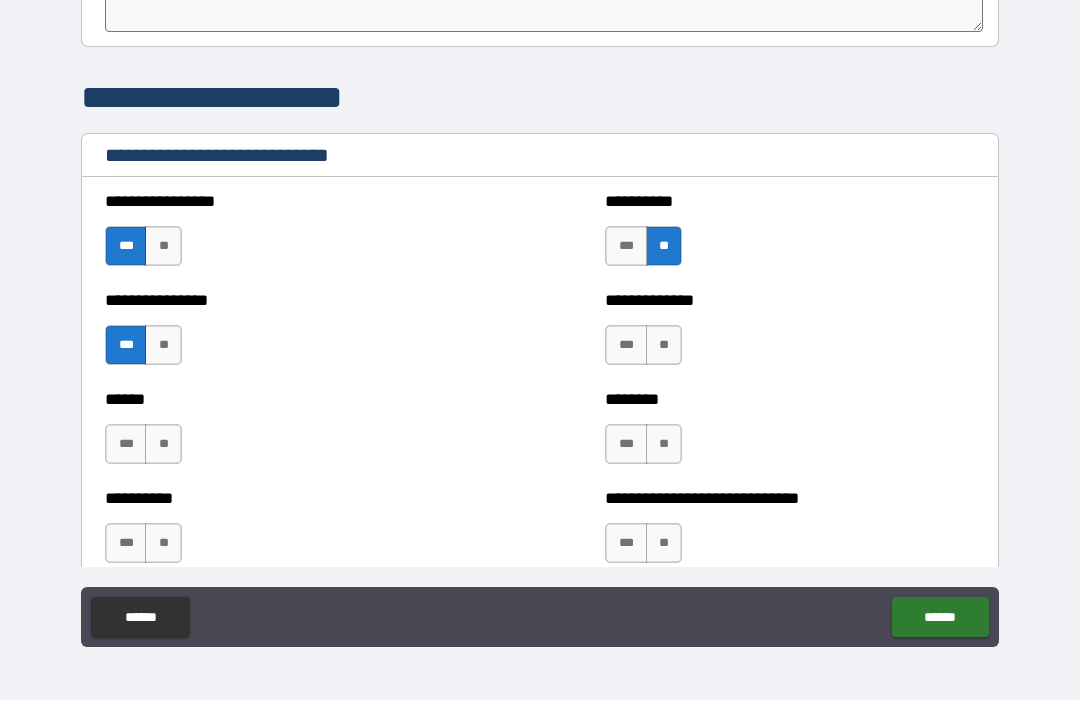click on "**" at bounding box center (664, 346) 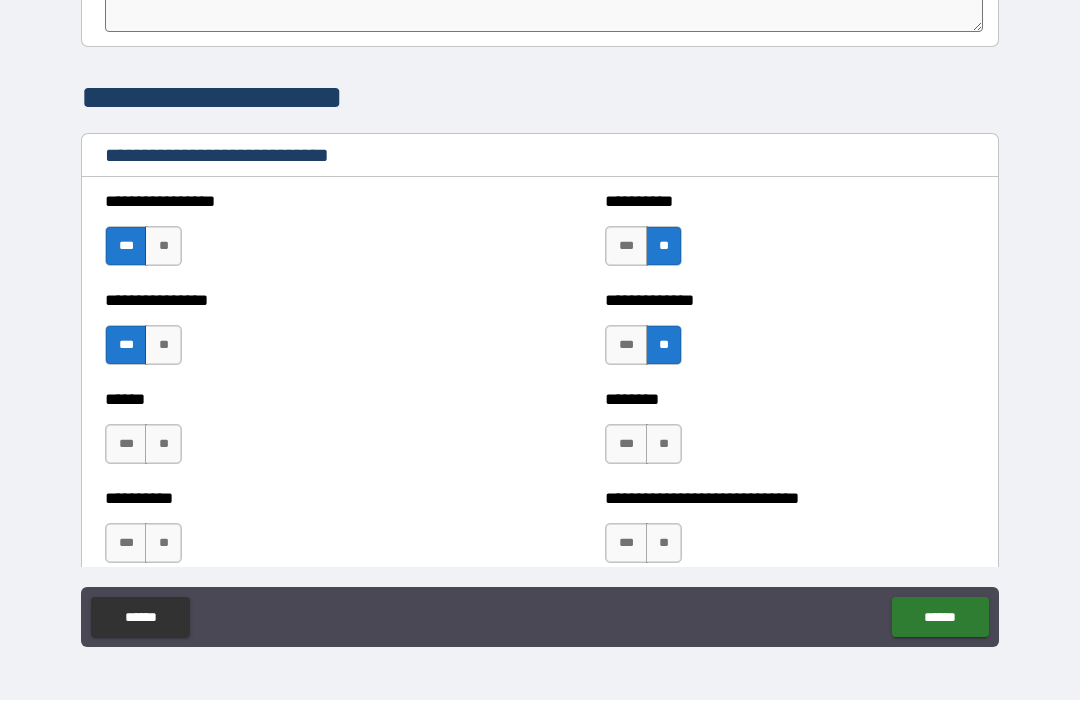 click on "**" at bounding box center [163, 445] 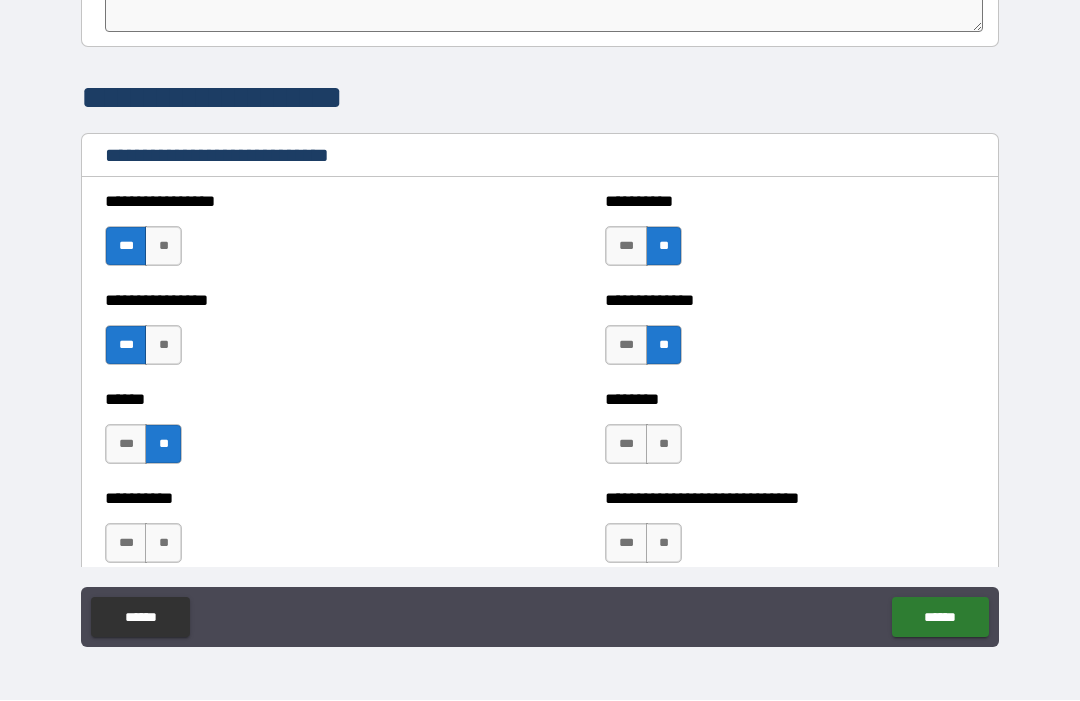 click on "**" at bounding box center [664, 445] 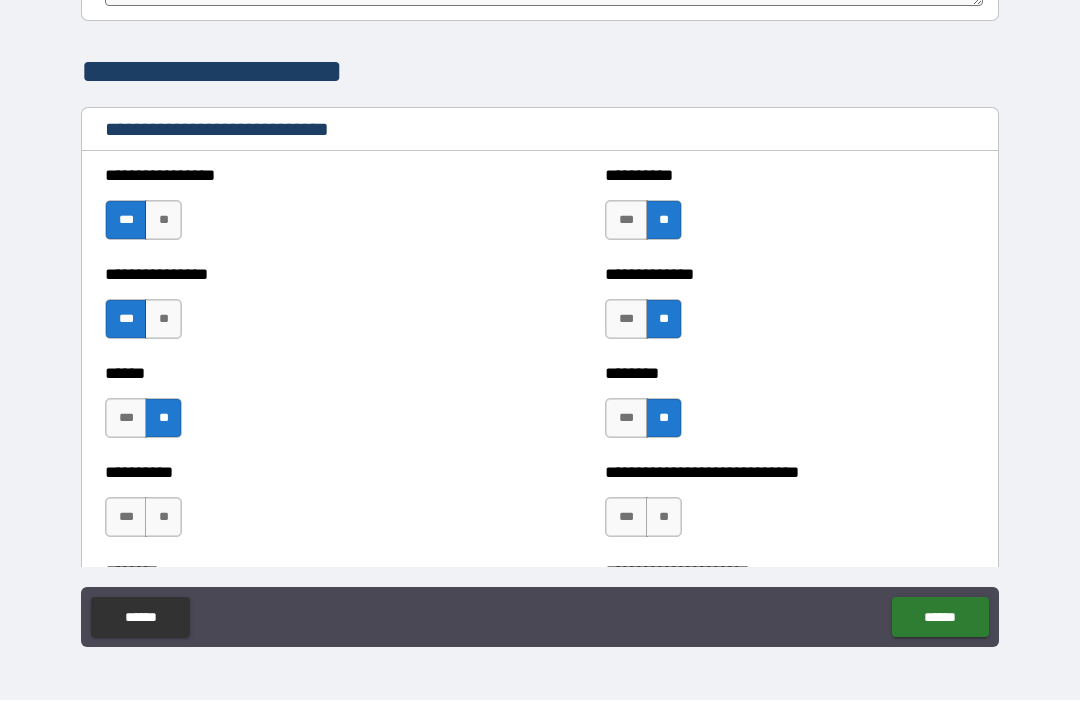 scroll, scrollTop: 6622, scrollLeft: 0, axis: vertical 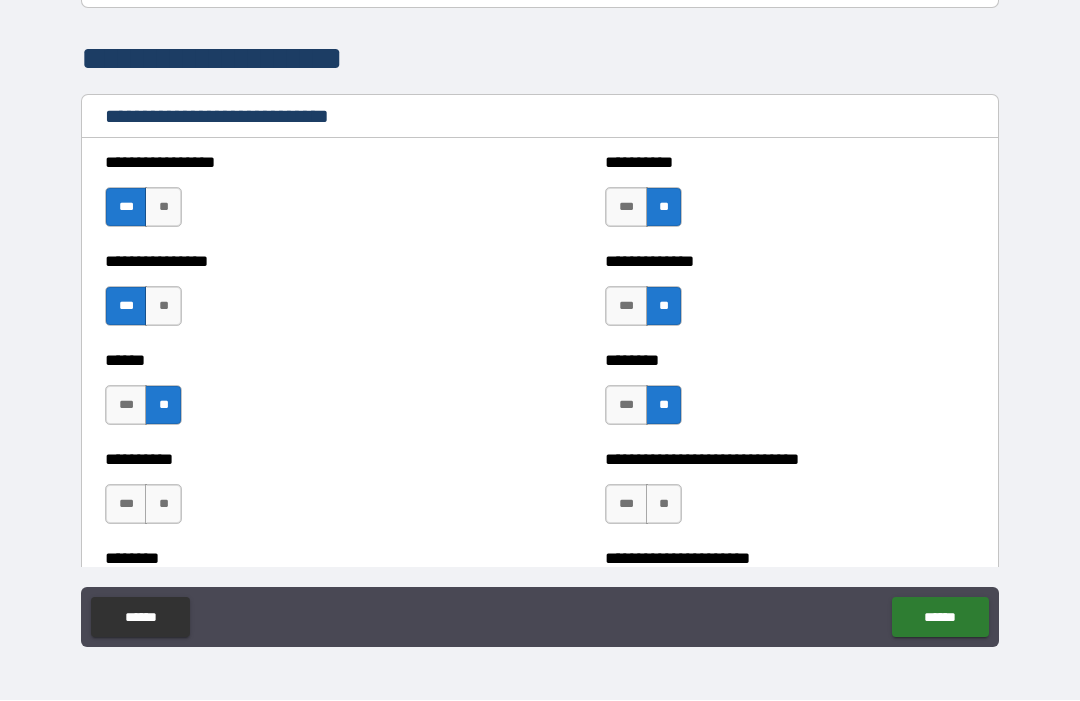 click on "**" at bounding box center [163, 505] 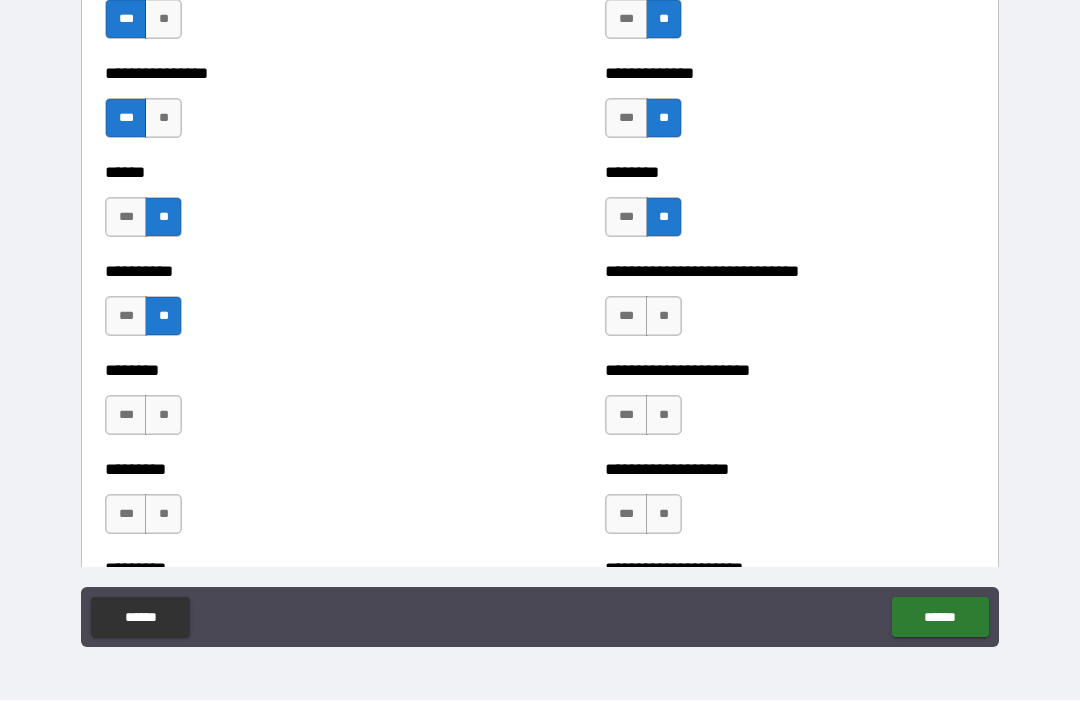 scroll, scrollTop: 6812, scrollLeft: 0, axis: vertical 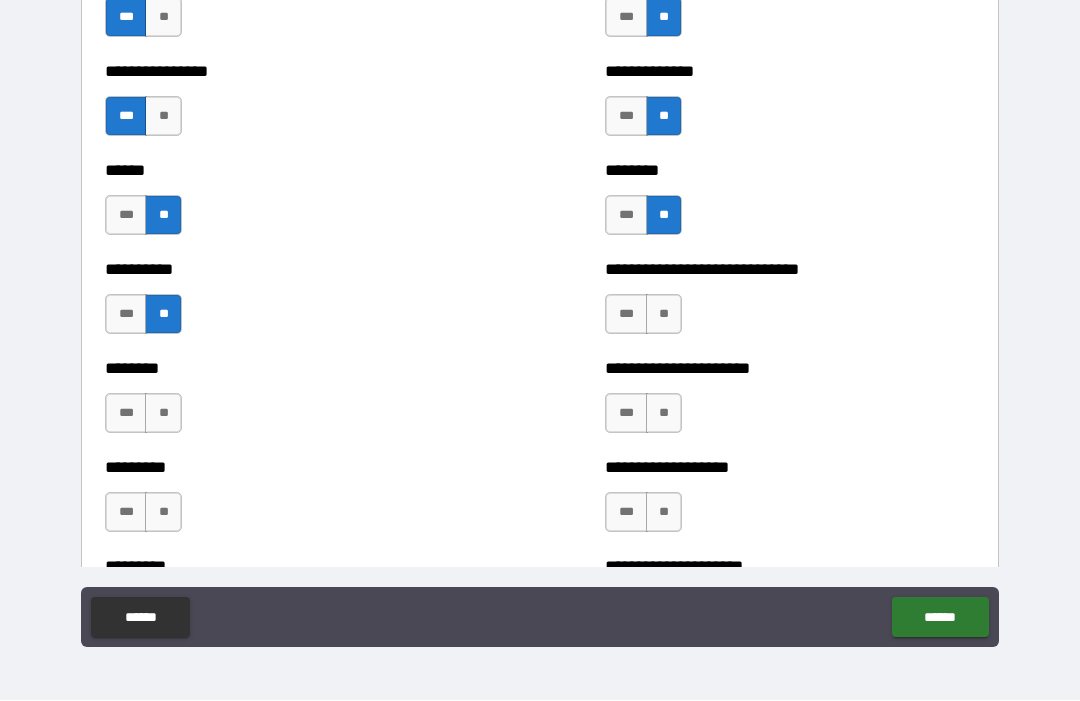 click on "**" at bounding box center [664, 315] 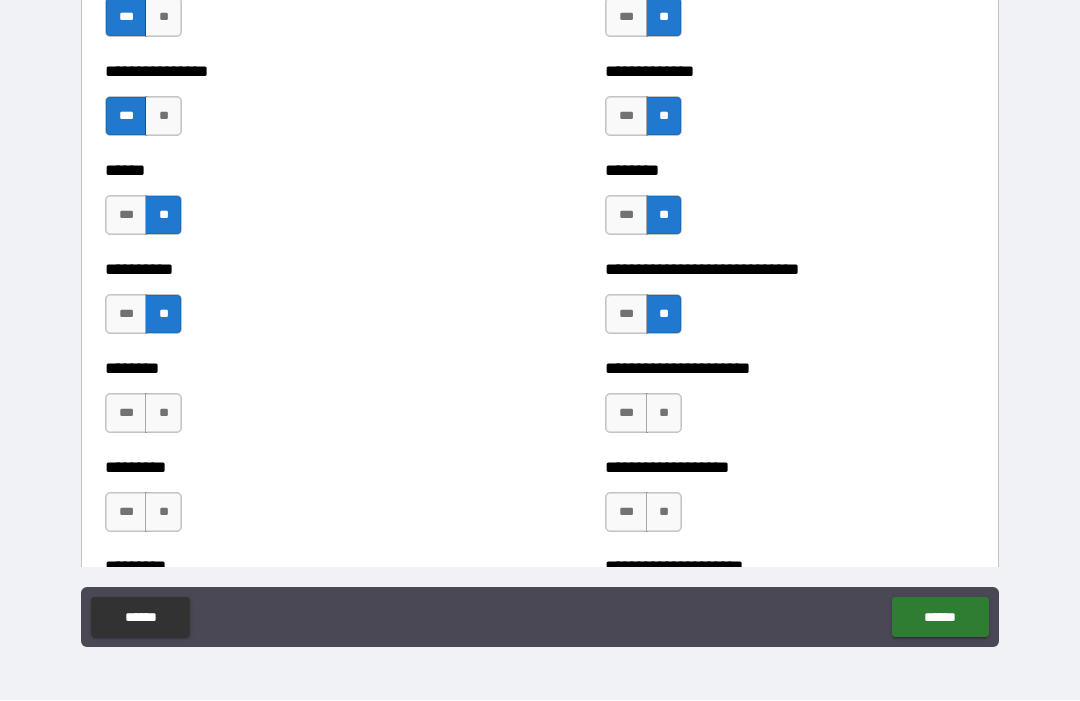 click on "**" at bounding box center (163, 414) 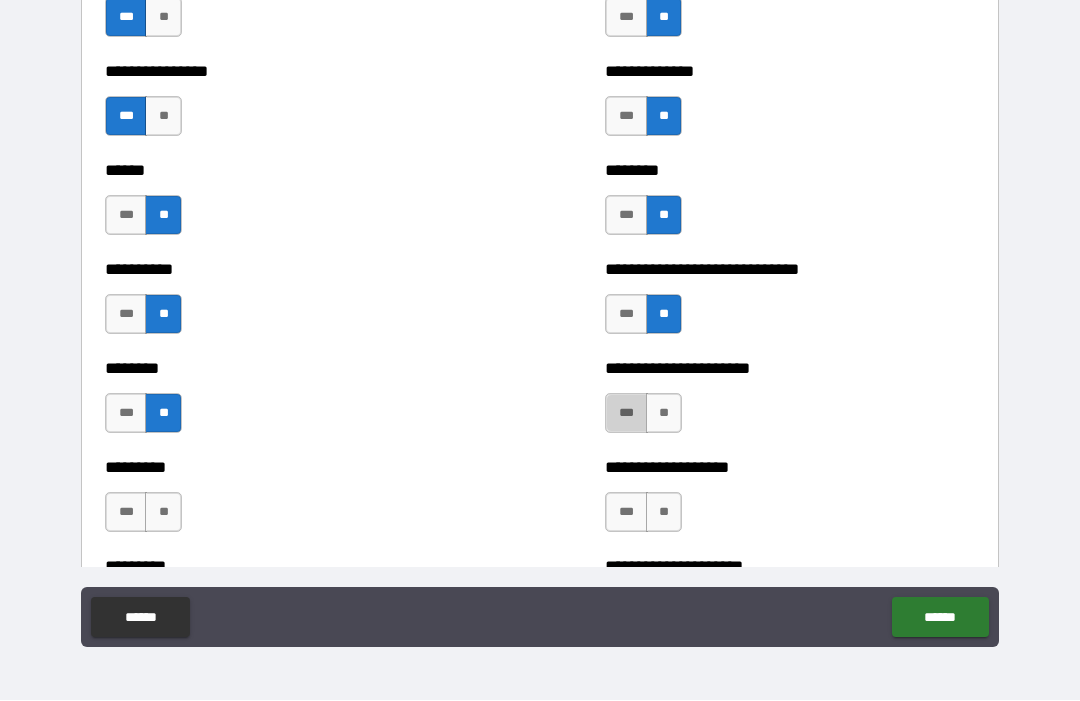 click on "***" at bounding box center [626, 414] 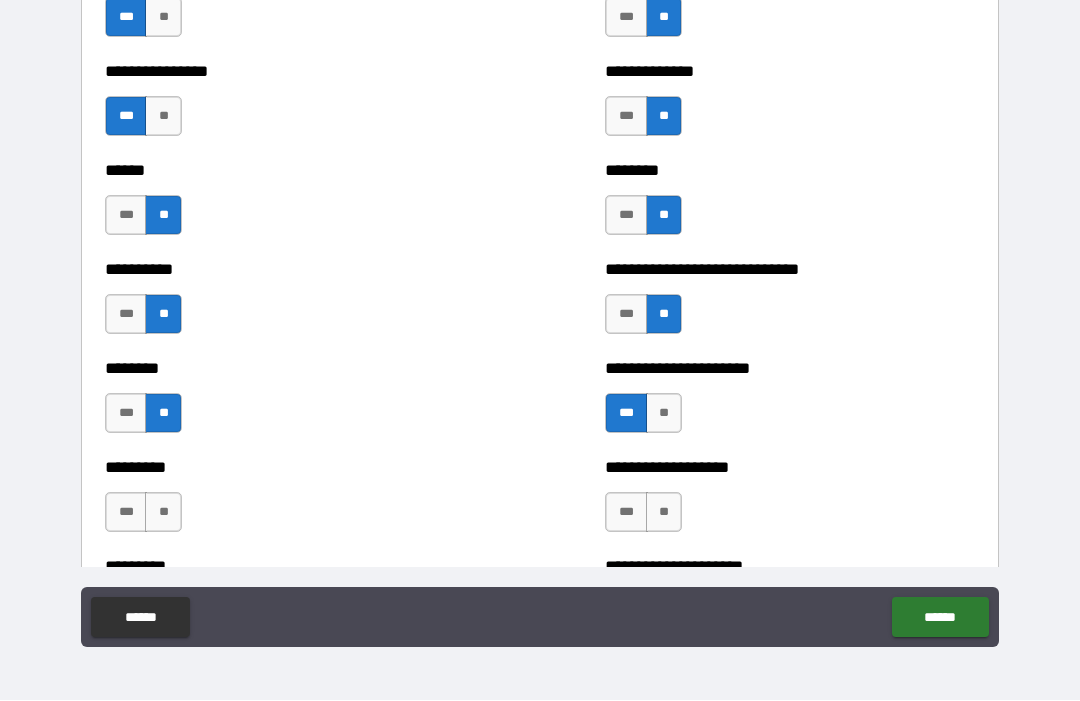 click on "**" at bounding box center [163, 513] 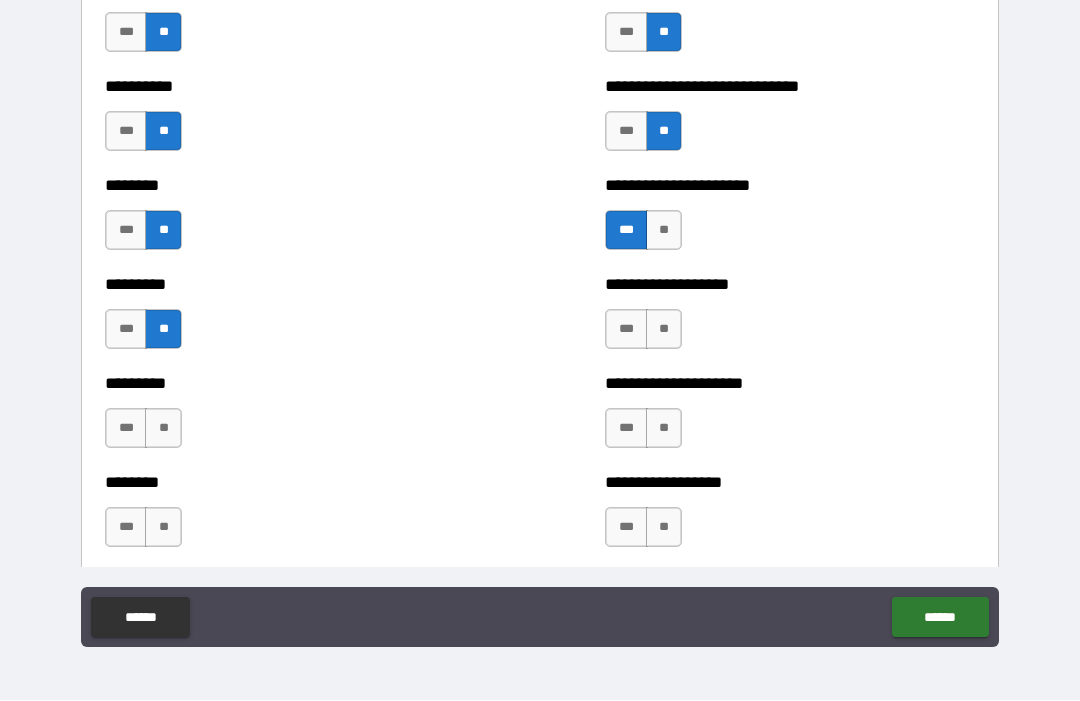 scroll, scrollTop: 7001, scrollLeft: 0, axis: vertical 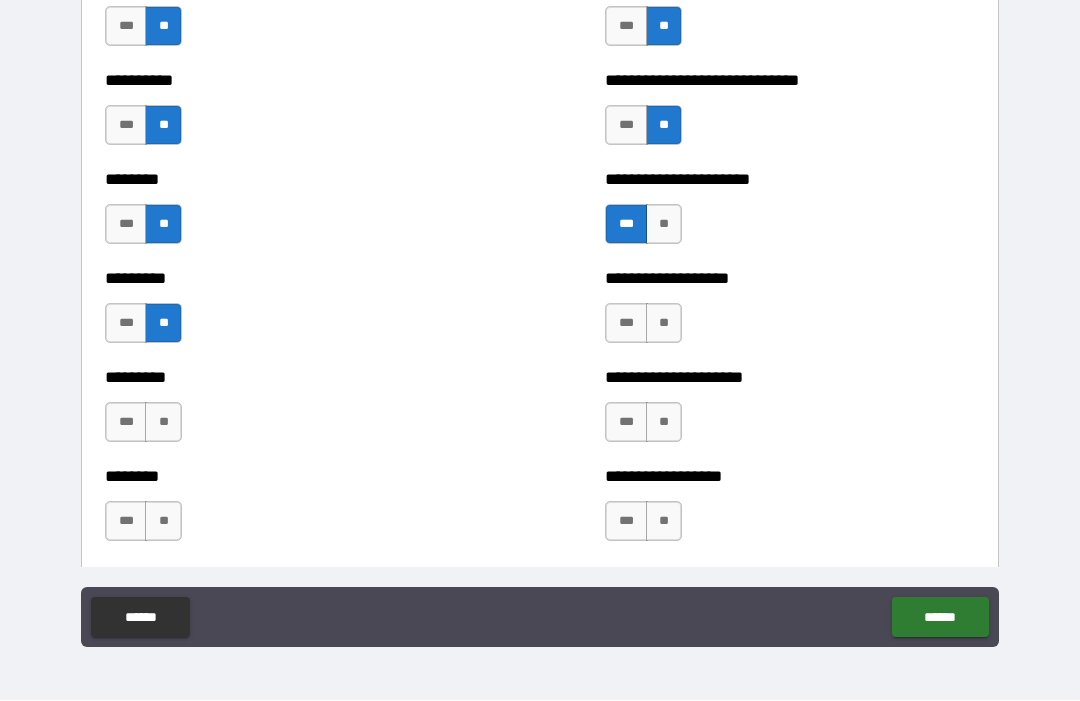 click on "**" at bounding box center [664, 324] 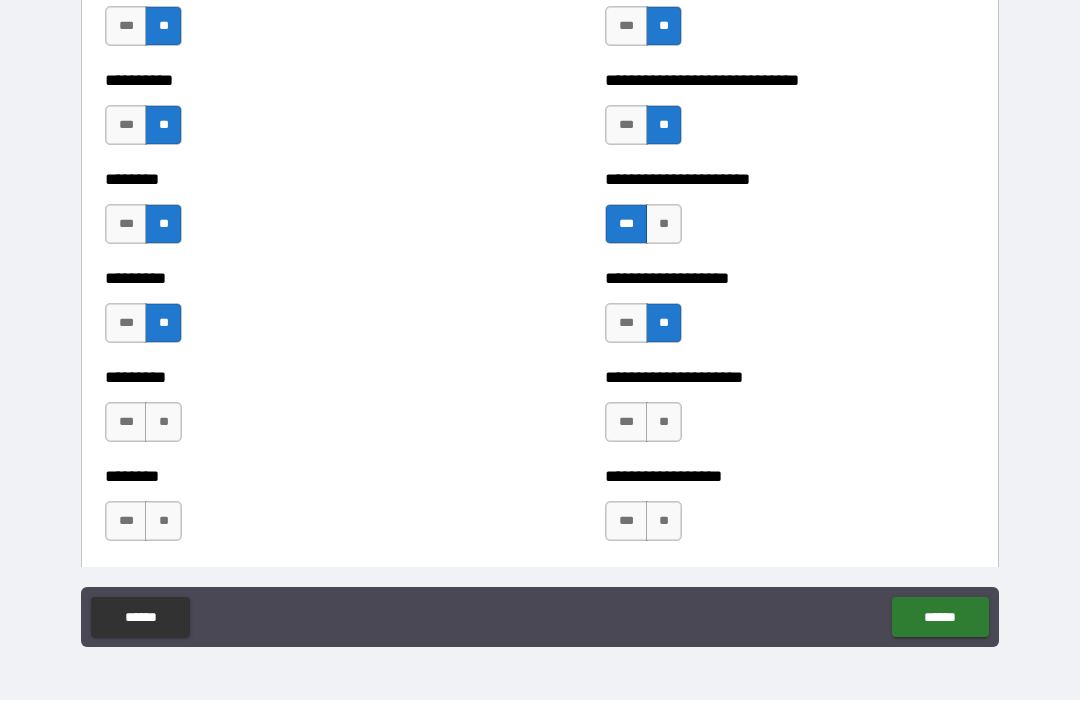 click on "**" at bounding box center (163, 423) 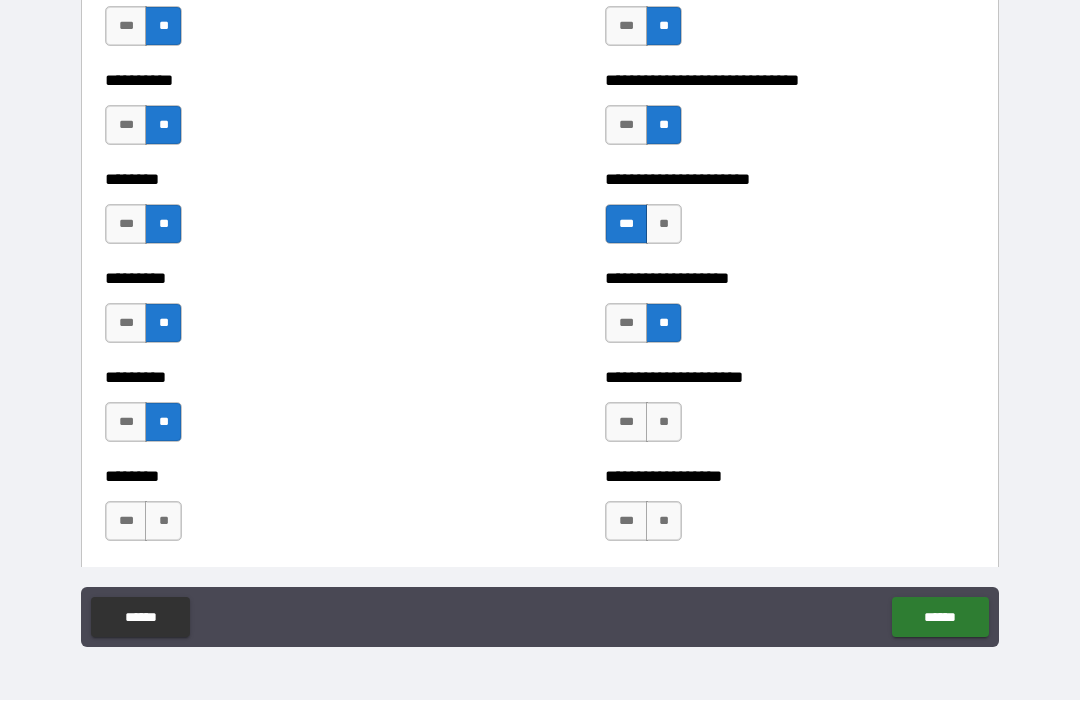 click on "**" at bounding box center [664, 423] 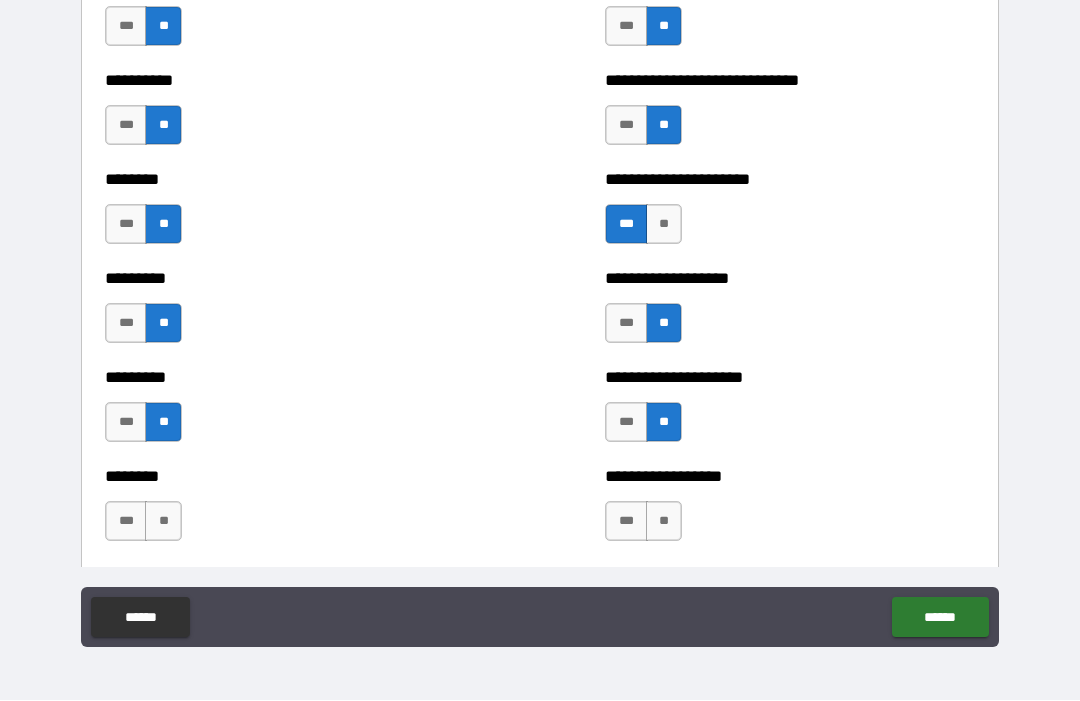click on "**" at bounding box center (163, 522) 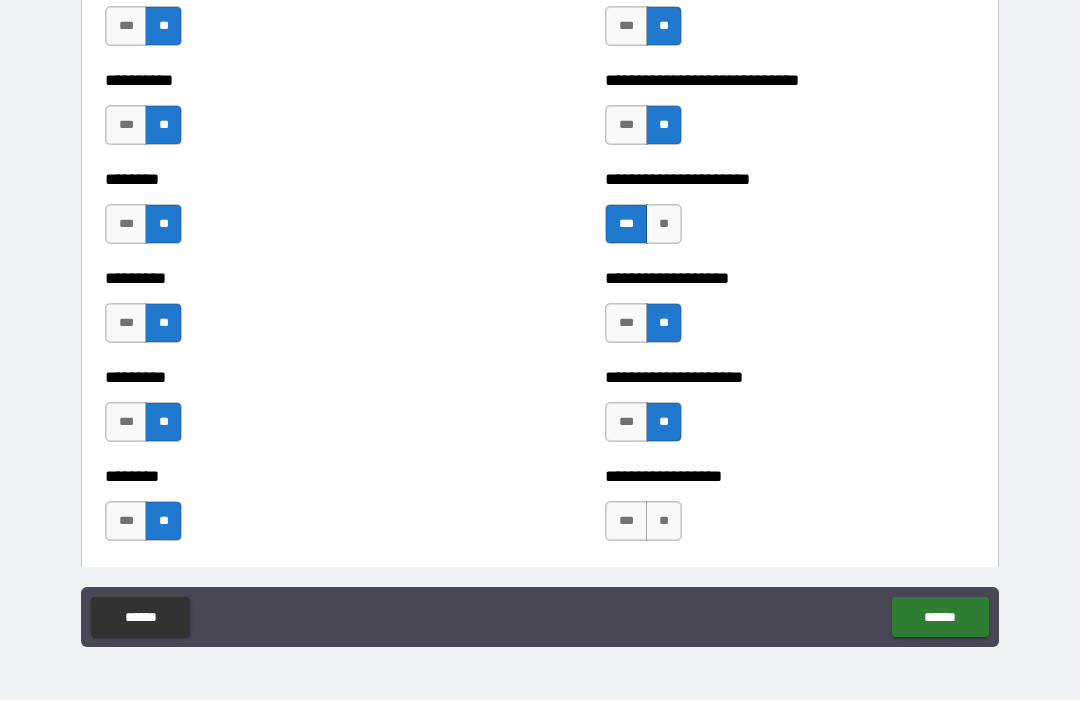 click on "**" at bounding box center [664, 522] 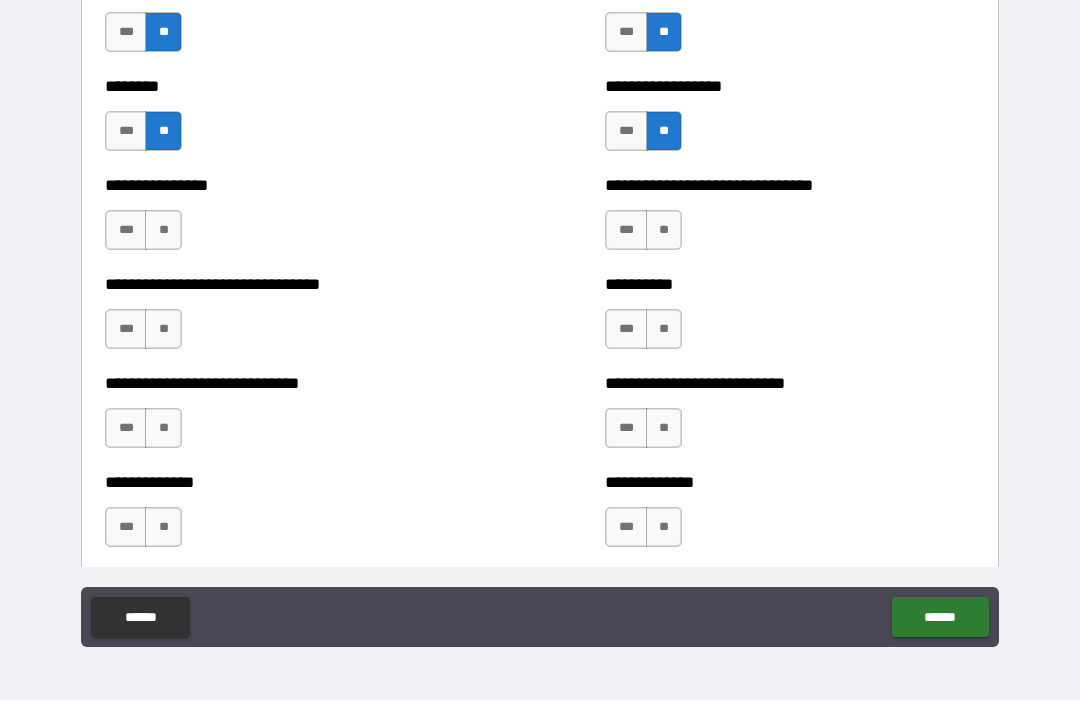 scroll, scrollTop: 7392, scrollLeft: 0, axis: vertical 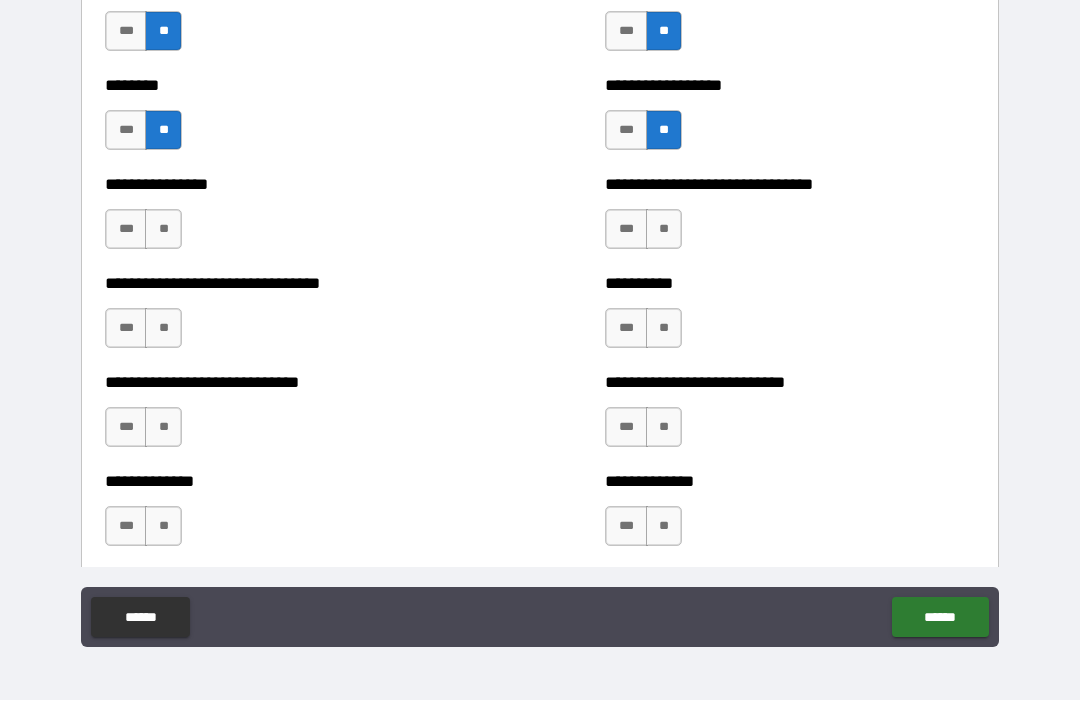 click on "**" at bounding box center [163, 230] 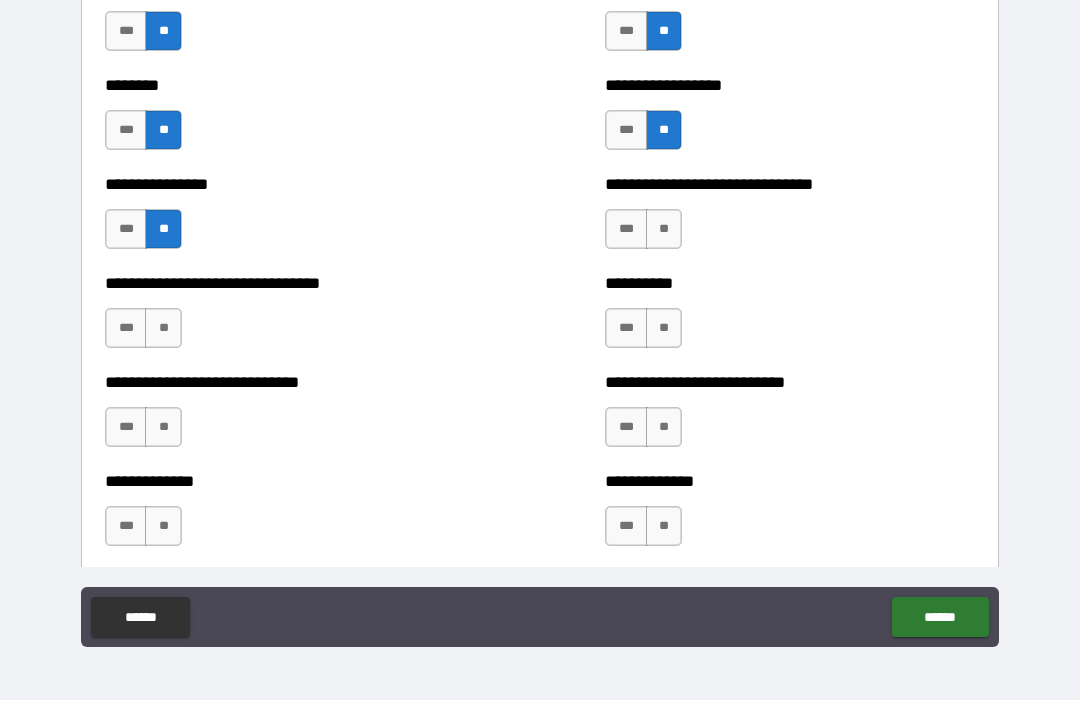 click on "**" at bounding box center (664, 230) 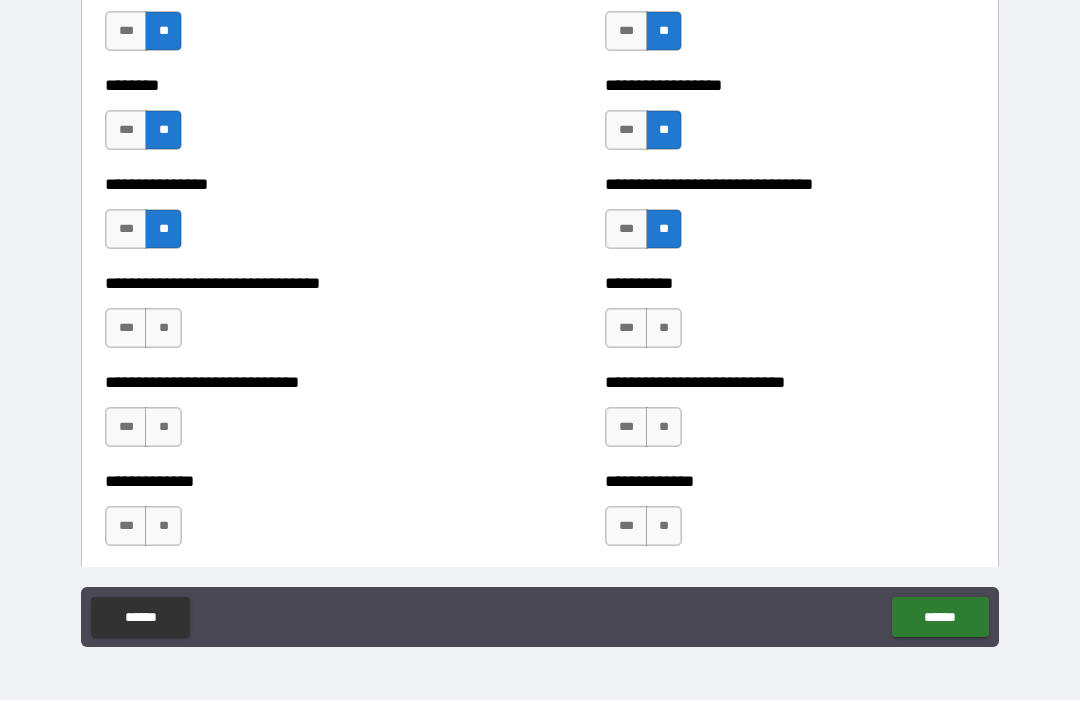 click on "**" at bounding box center [163, 329] 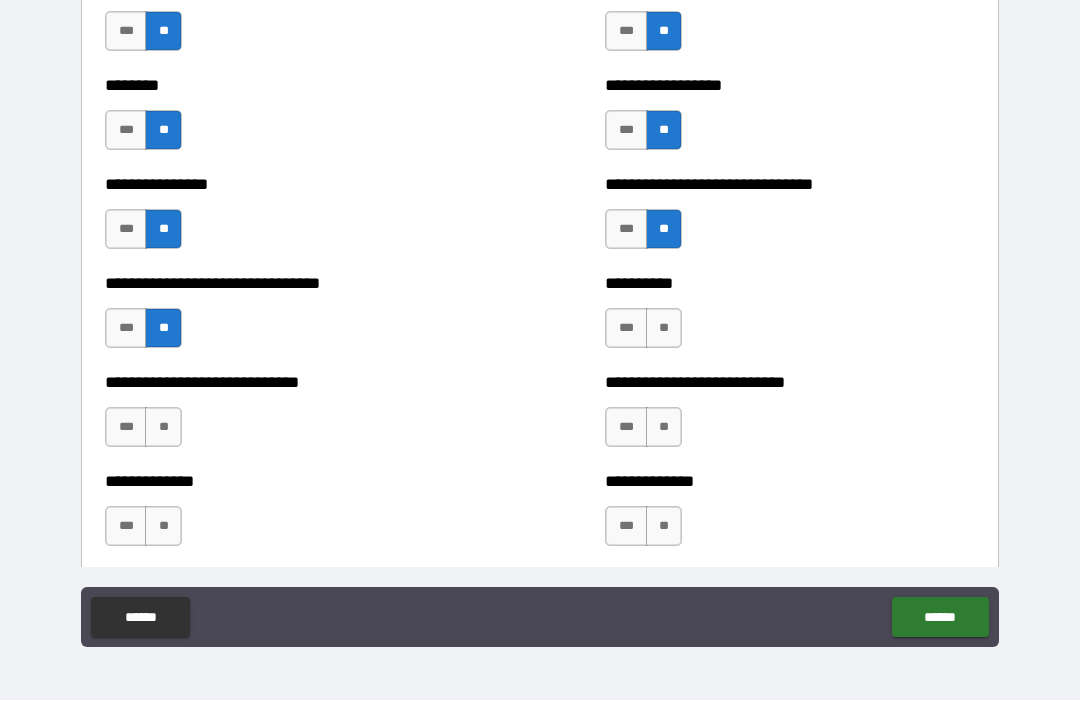 click on "**" at bounding box center [664, 329] 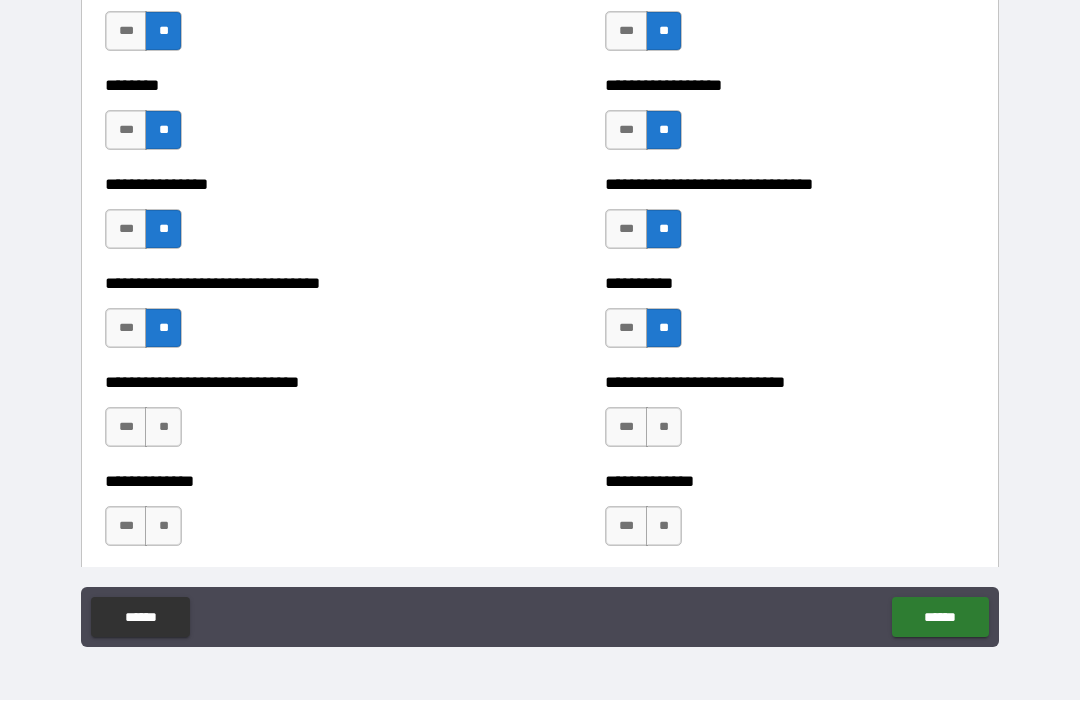 click on "**" at bounding box center [163, 428] 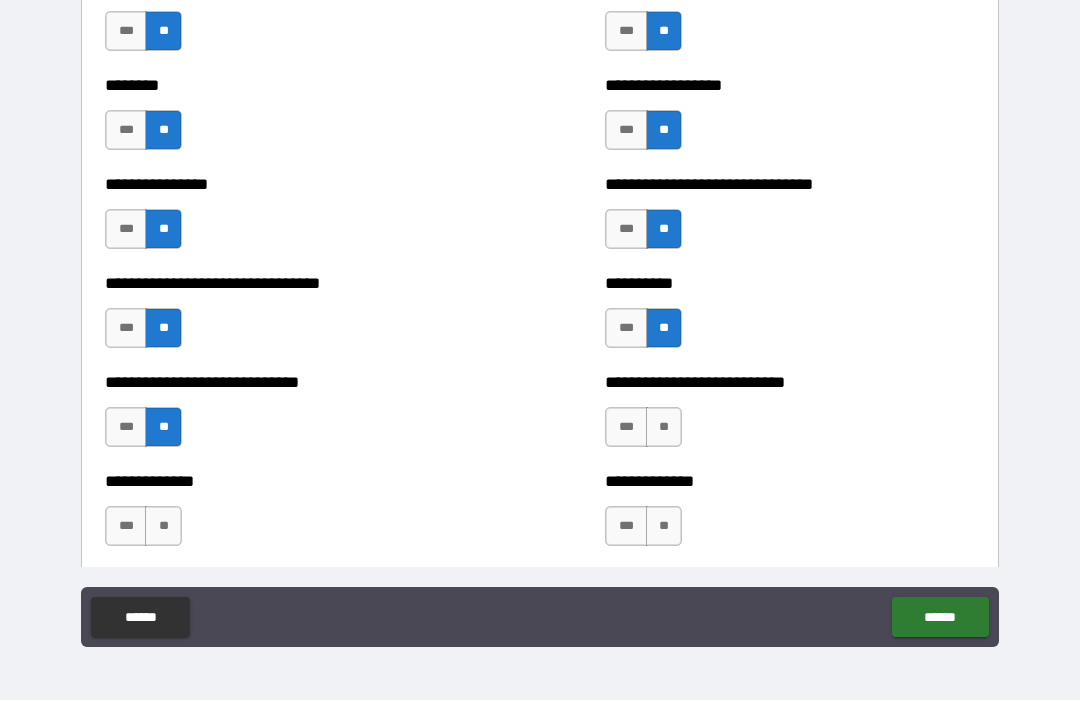 click on "**" at bounding box center (664, 428) 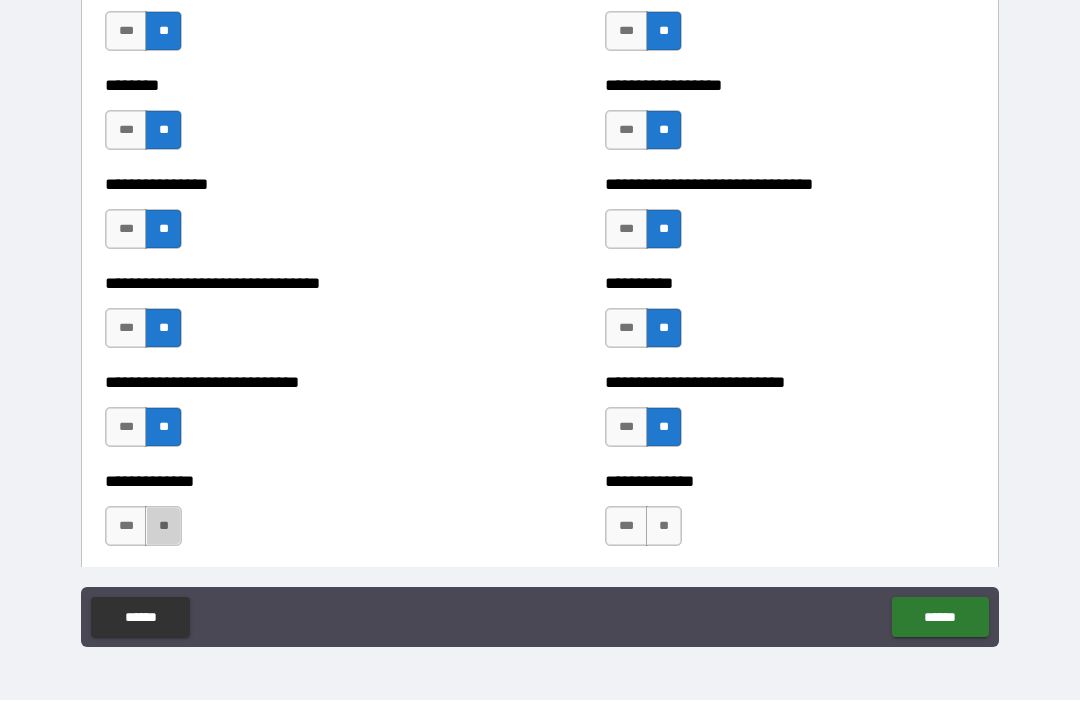 click on "**" at bounding box center [163, 527] 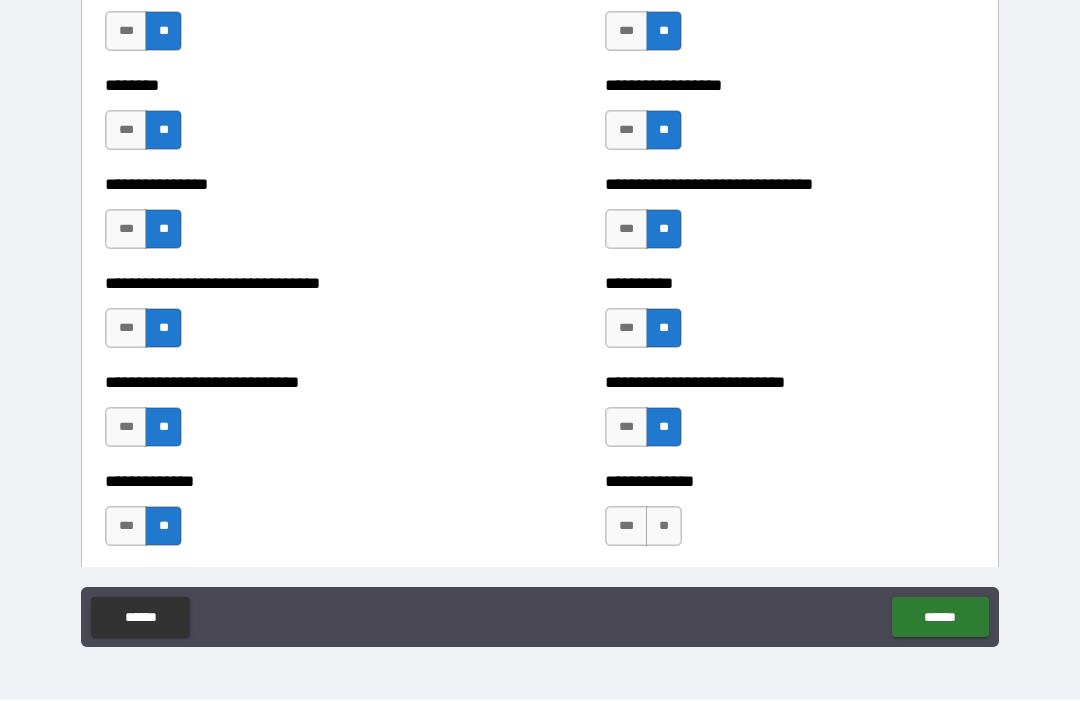 click on "**" at bounding box center (664, 527) 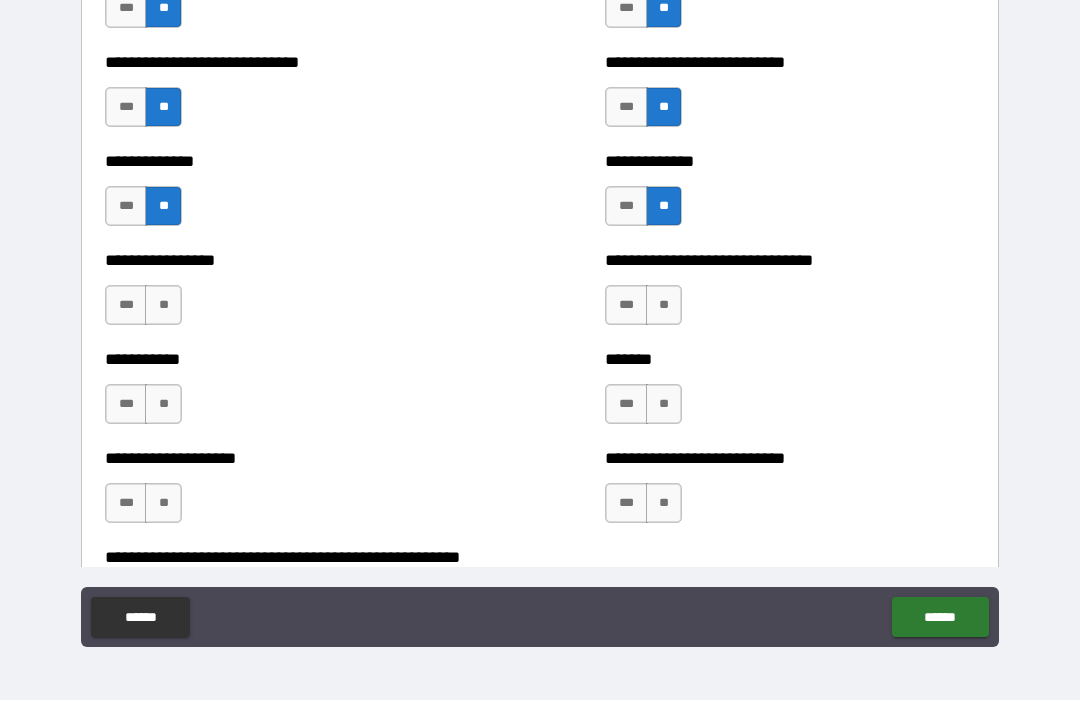 scroll, scrollTop: 7714, scrollLeft: 0, axis: vertical 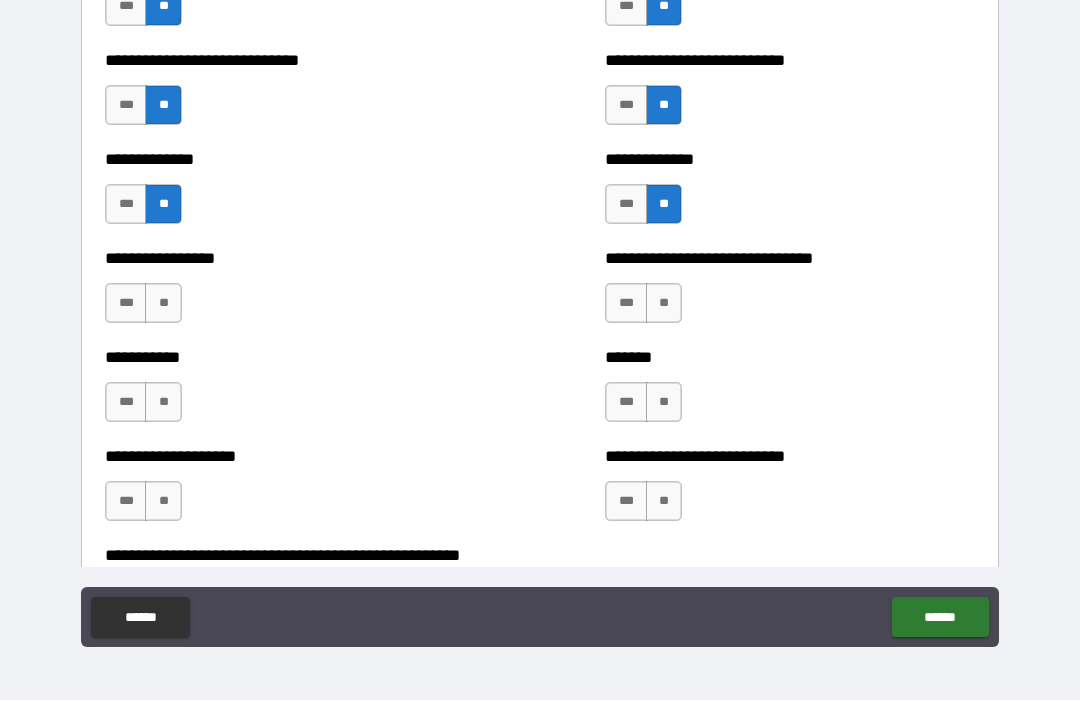 click on "**" at bounding box center (163, 304) 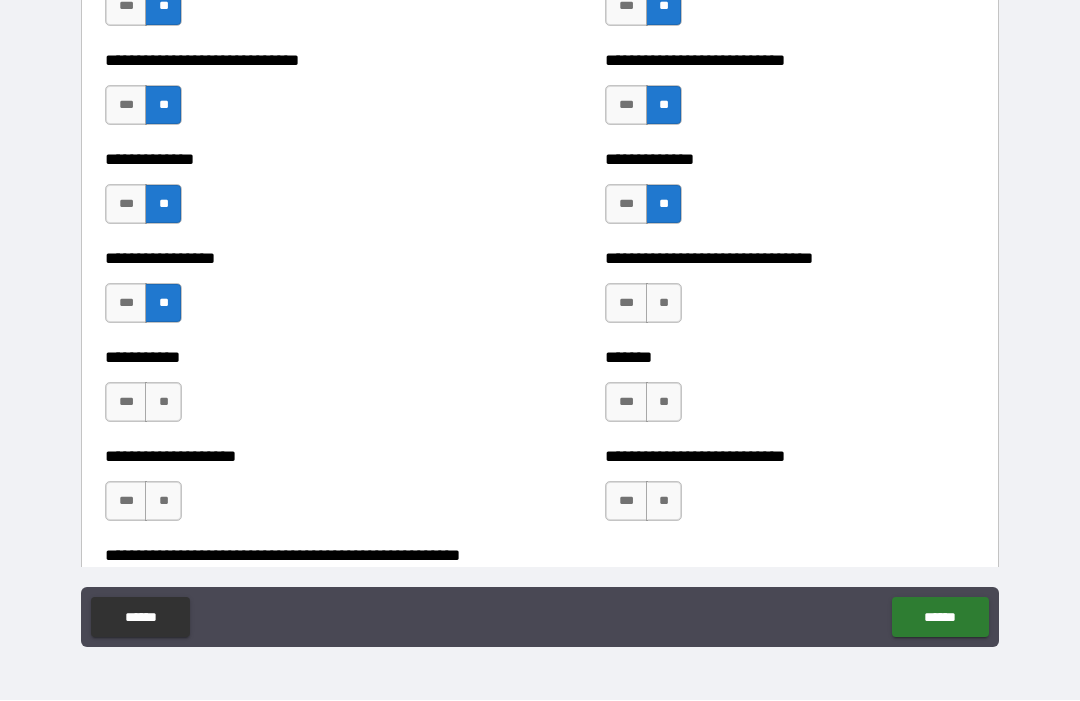 click on "**" at bounding box center [664, 304] 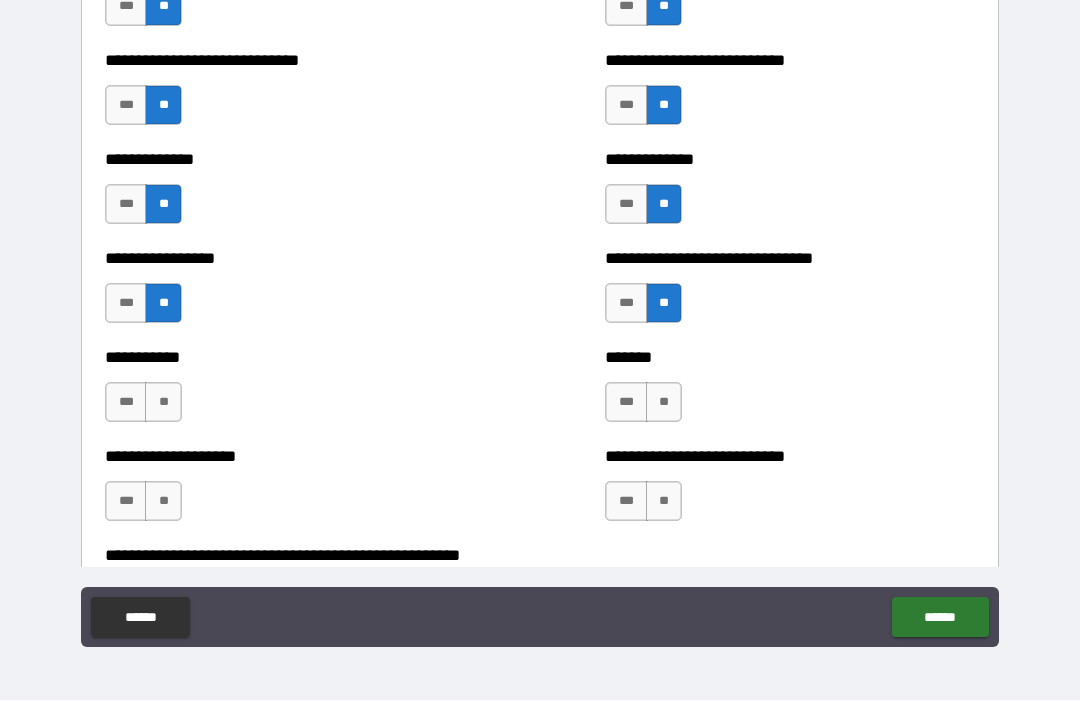 click on "**" at bounding box center [163, 403] 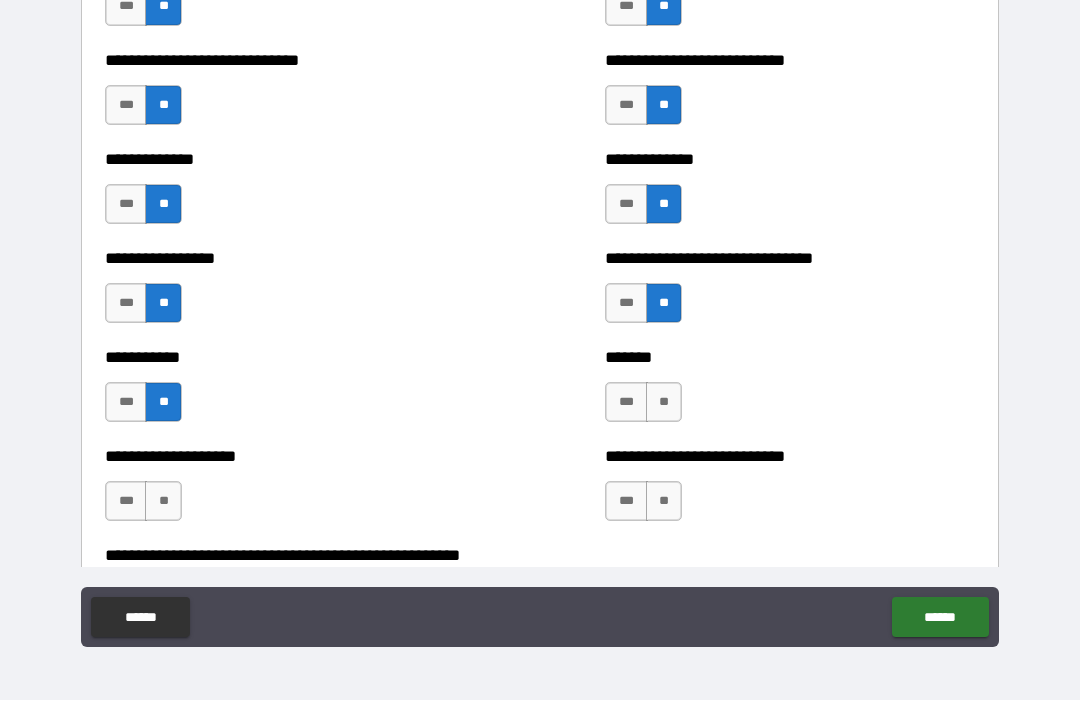 click on "**" at bounding box center [664, 403] 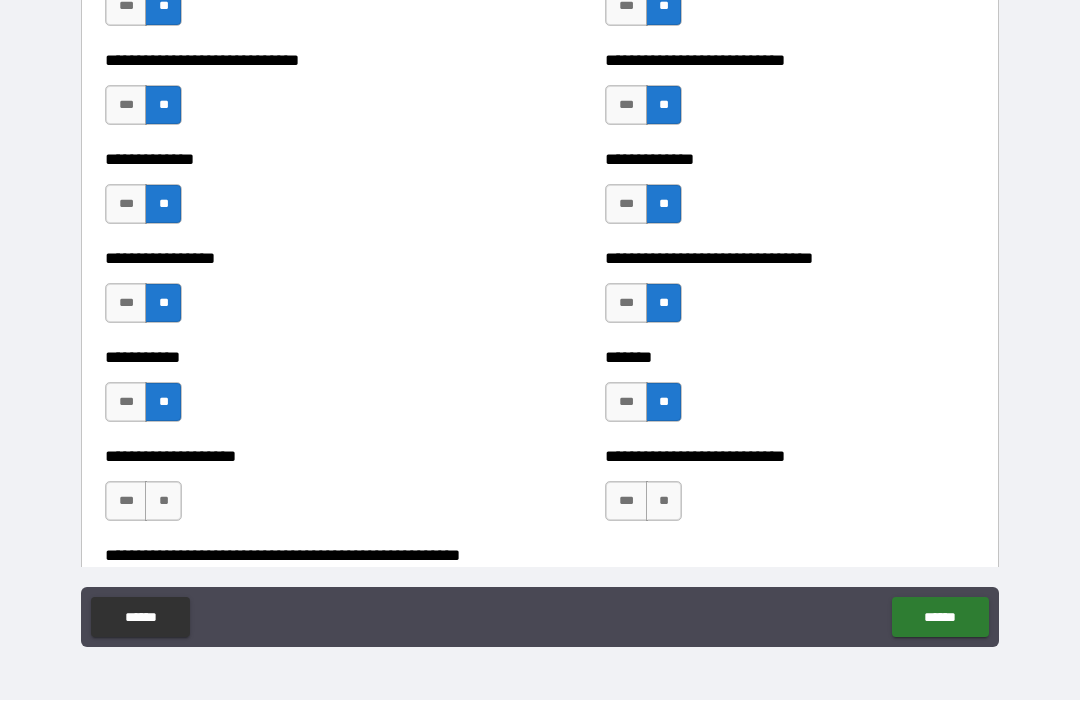 click on "**" at bounding box center (163, 502) 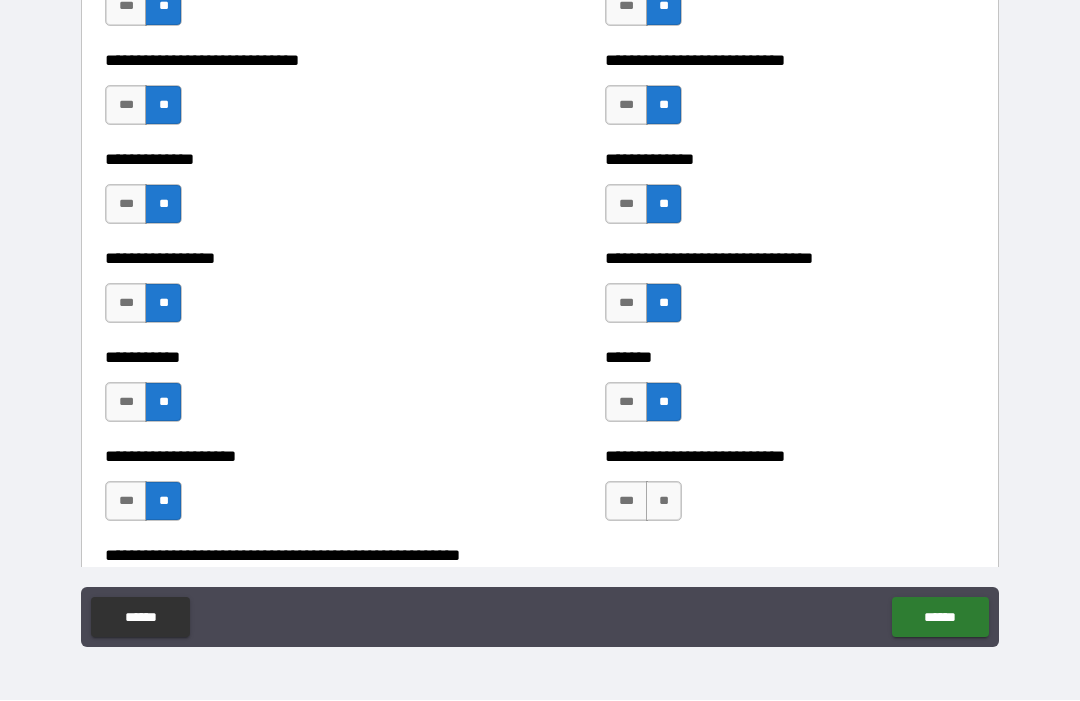 click on "**" at bounding box center [664, 502] 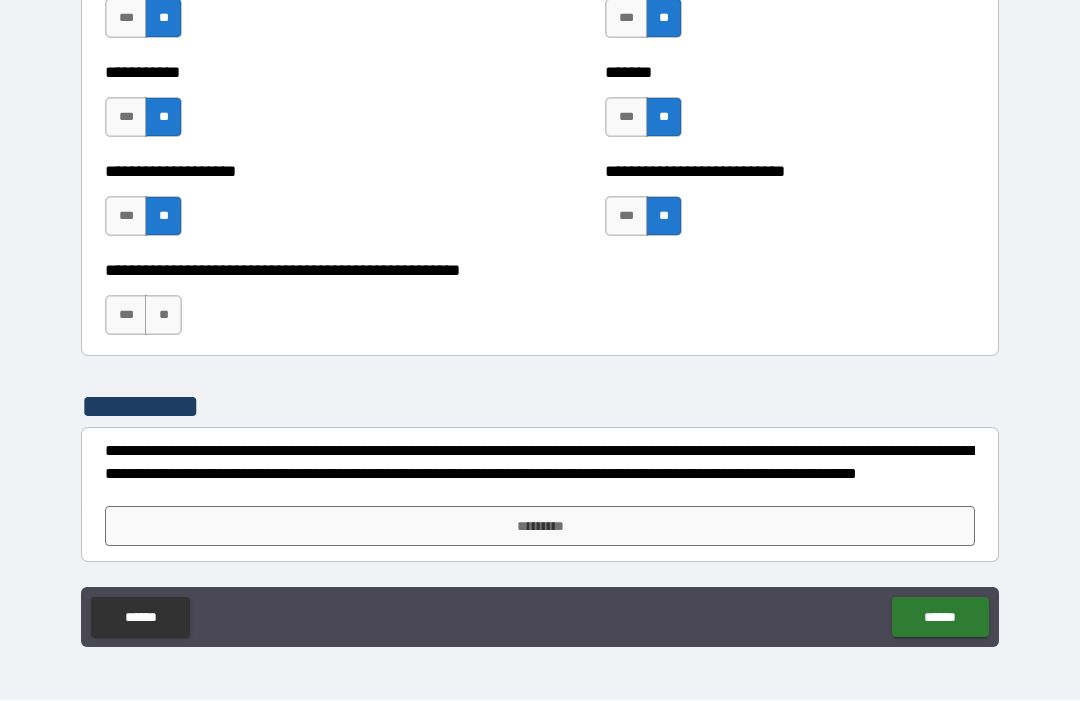 scroll, scrollTop: 7999, scrollLeft: 0, axis: vertical 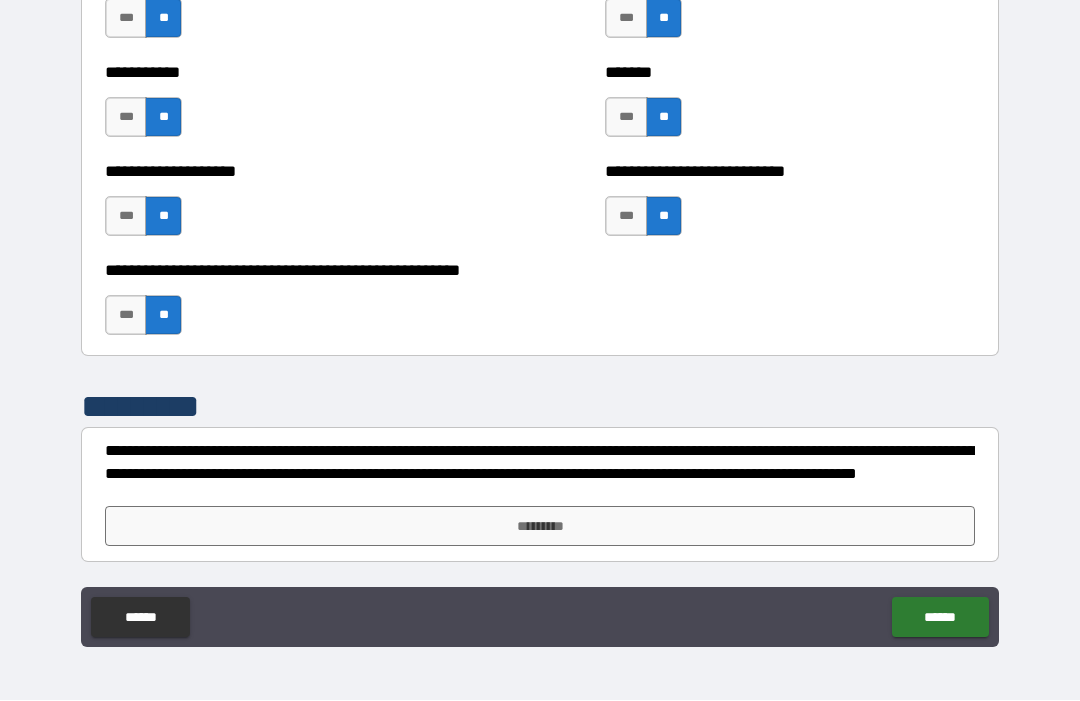 click on "*********" at bounding box center (540, 527) 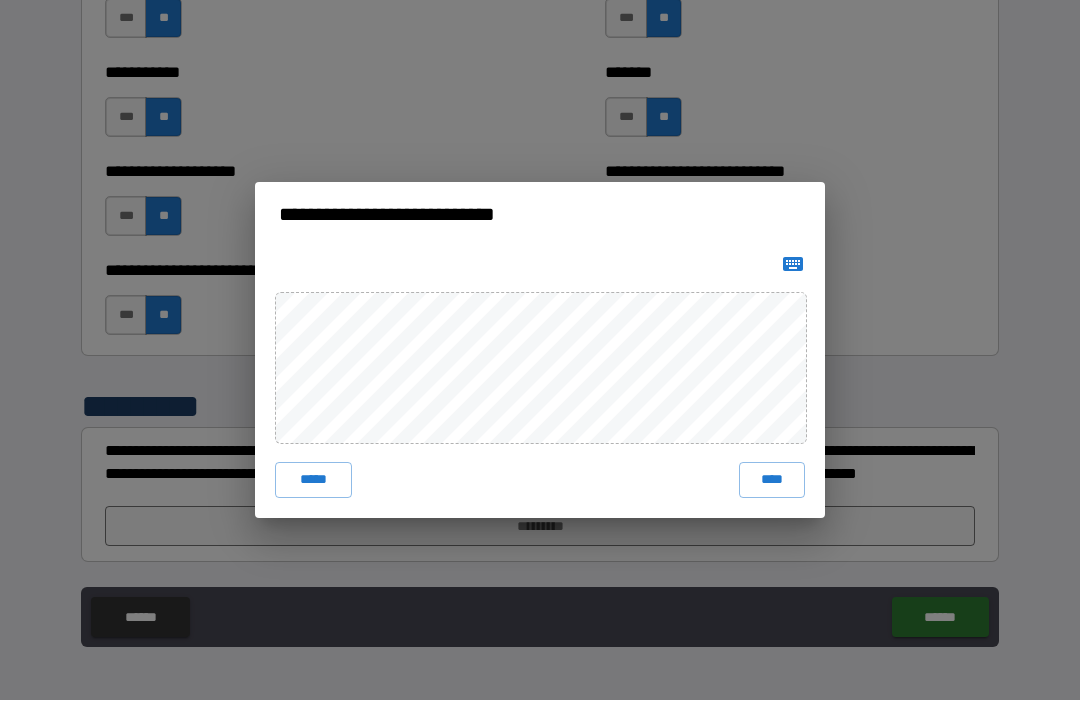 click on "****" at bounding box center [772, 481] 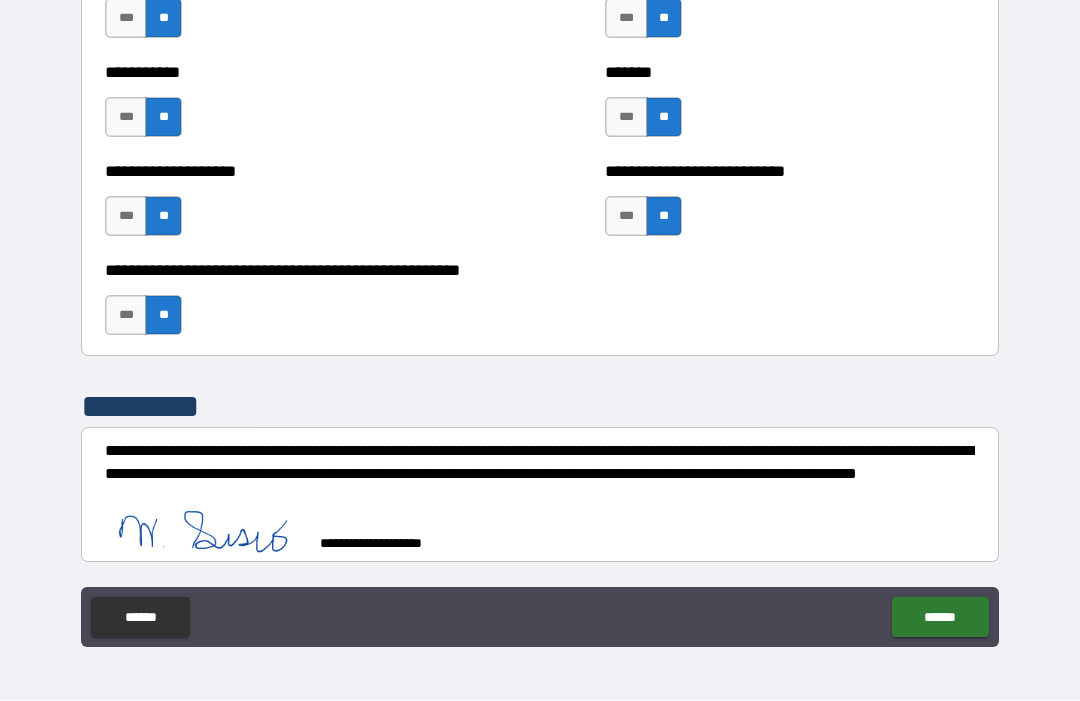 scroll, scrollTop: 7989, scrollLeft: 0, axis: vertical 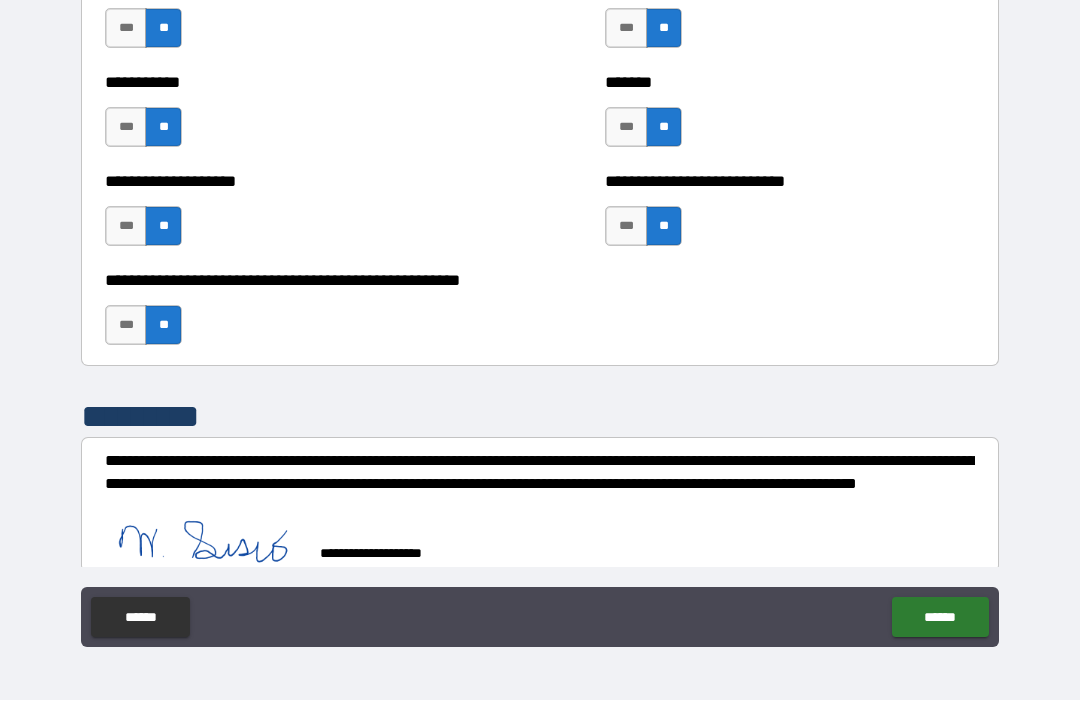 type on "*" 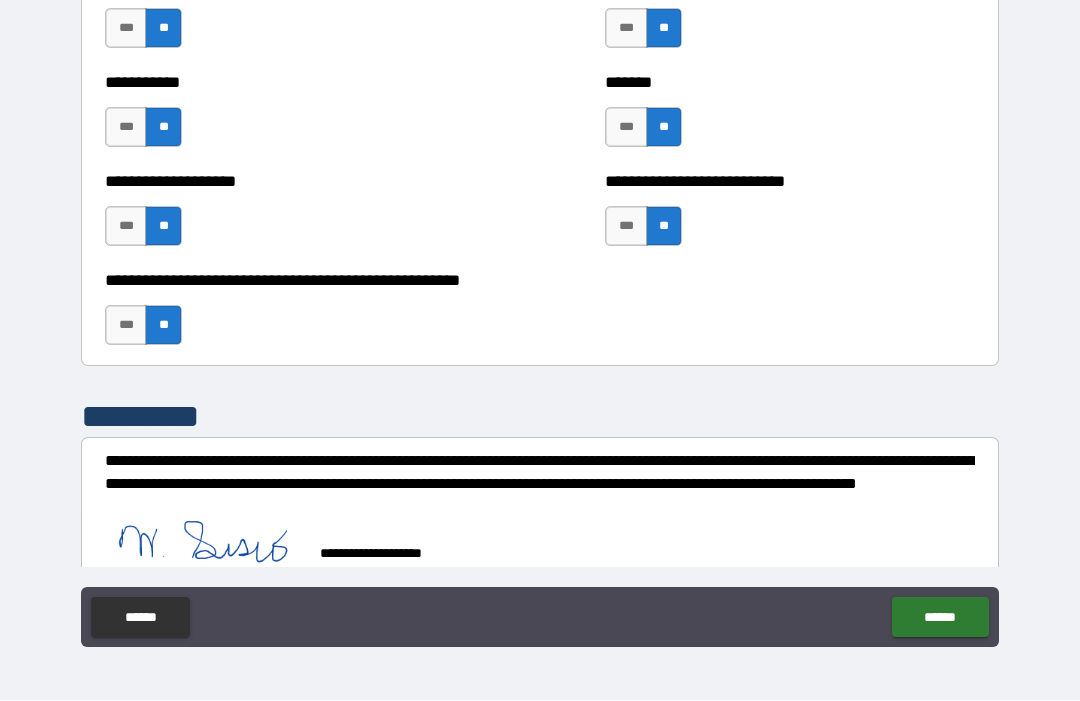click on "******" at bounding box center [940, 618] 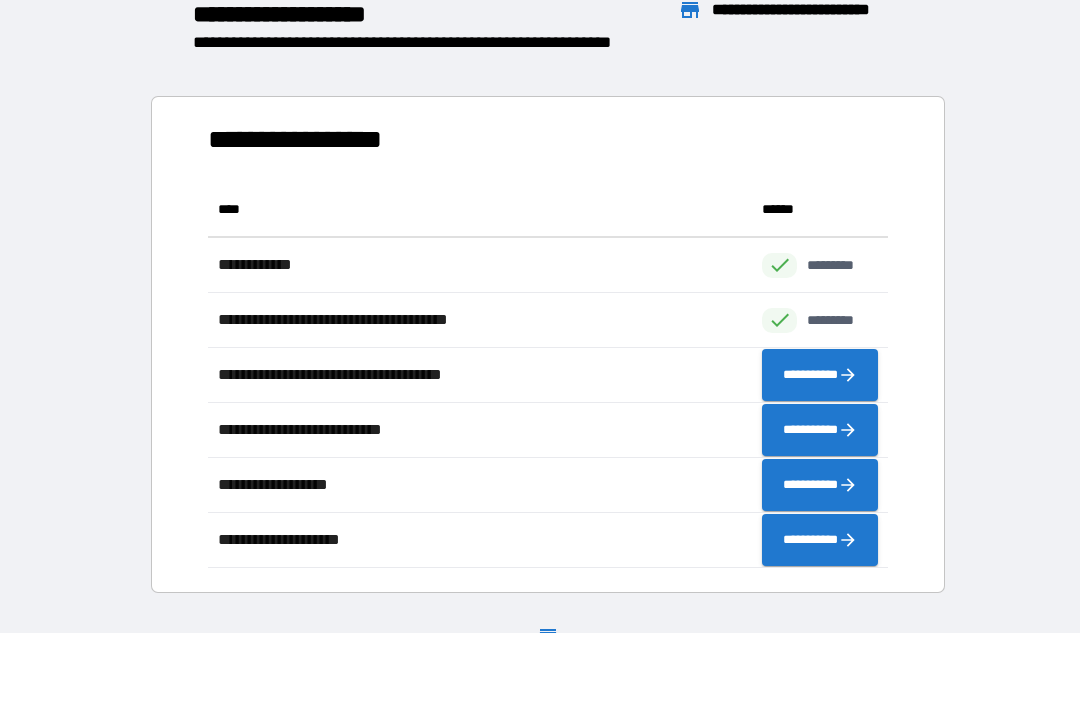 scroll, scrollTop: 1, scrollLeft: 1, axis: both 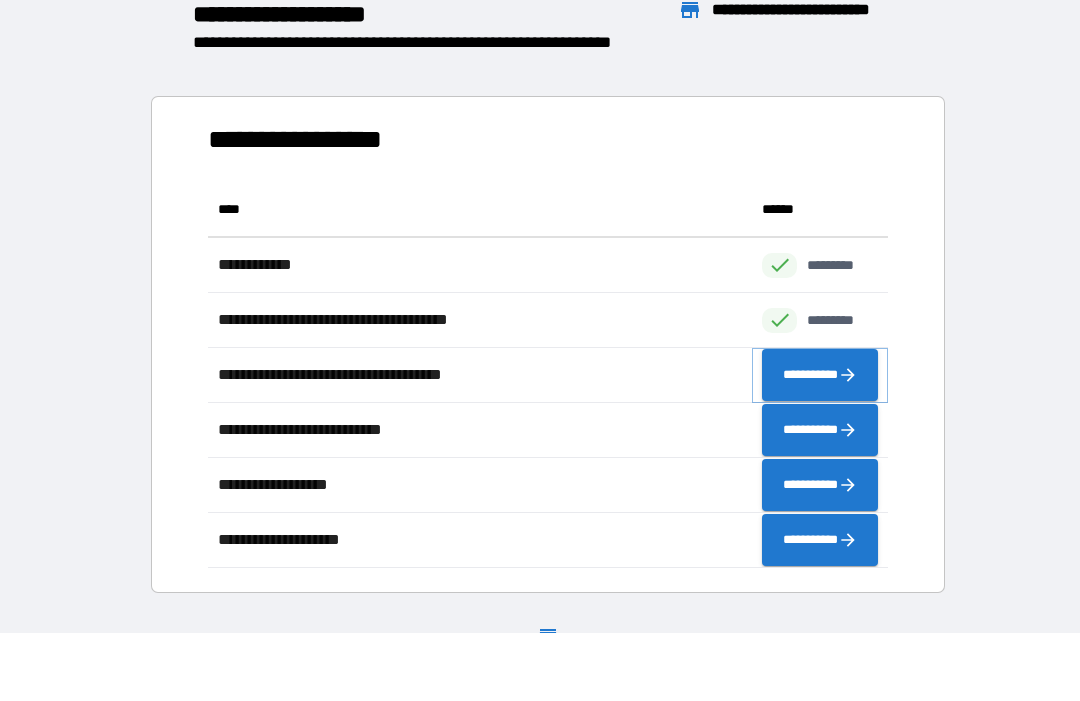 click on "**********" at bounding box center [820, 376] 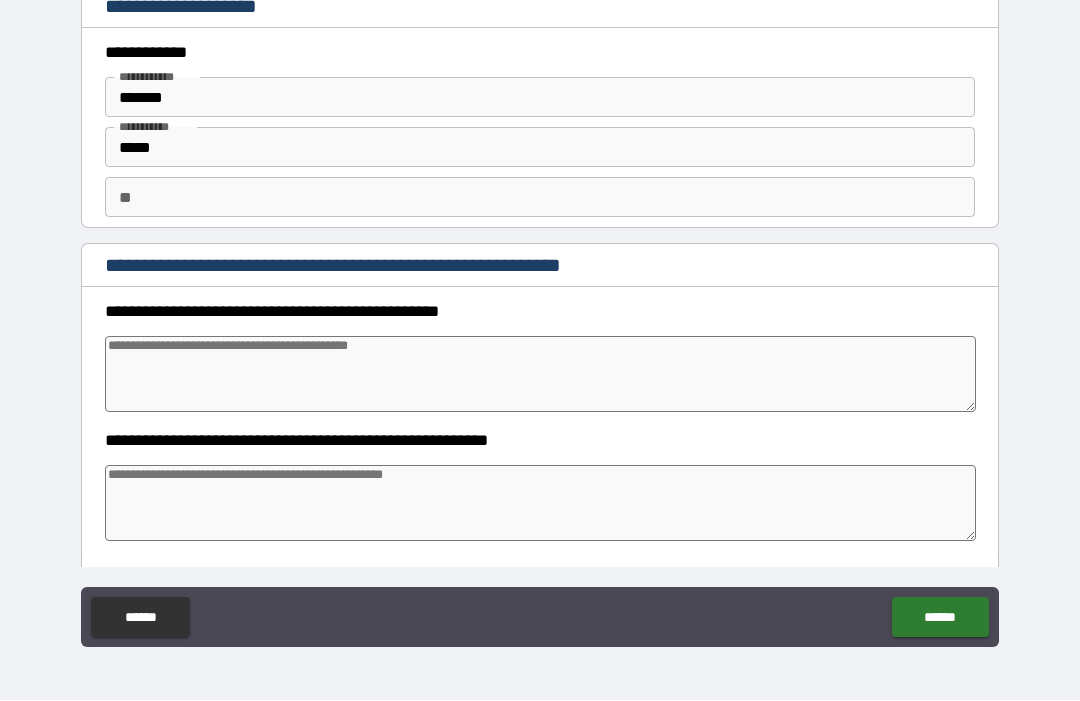 type on "*" 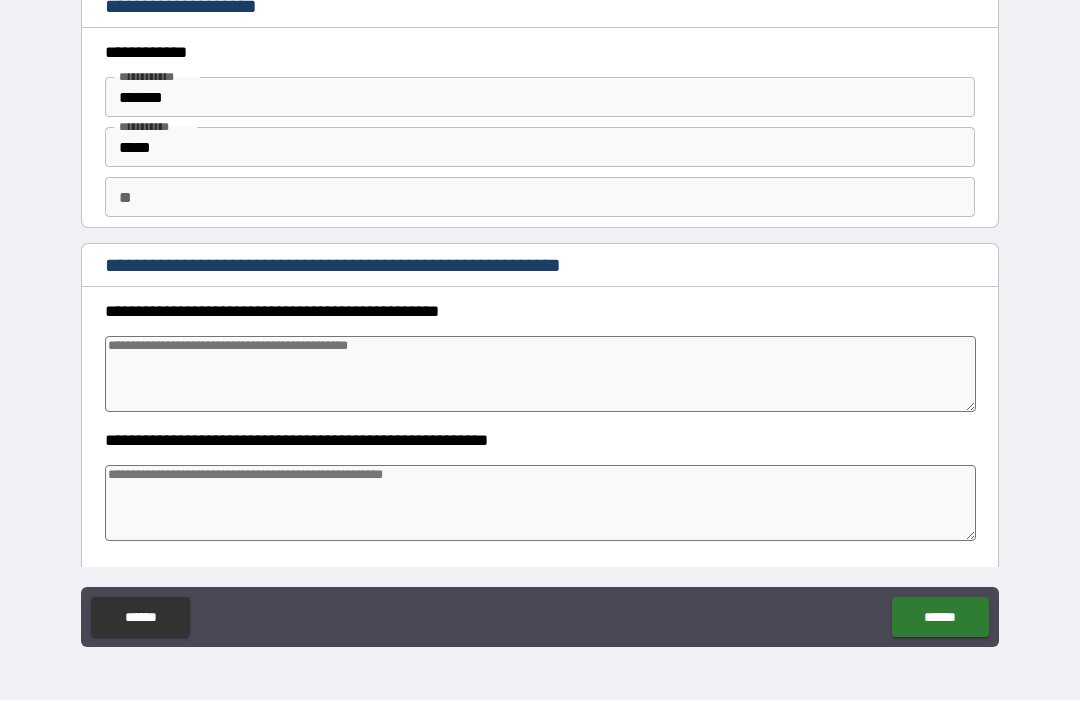 type on "*" 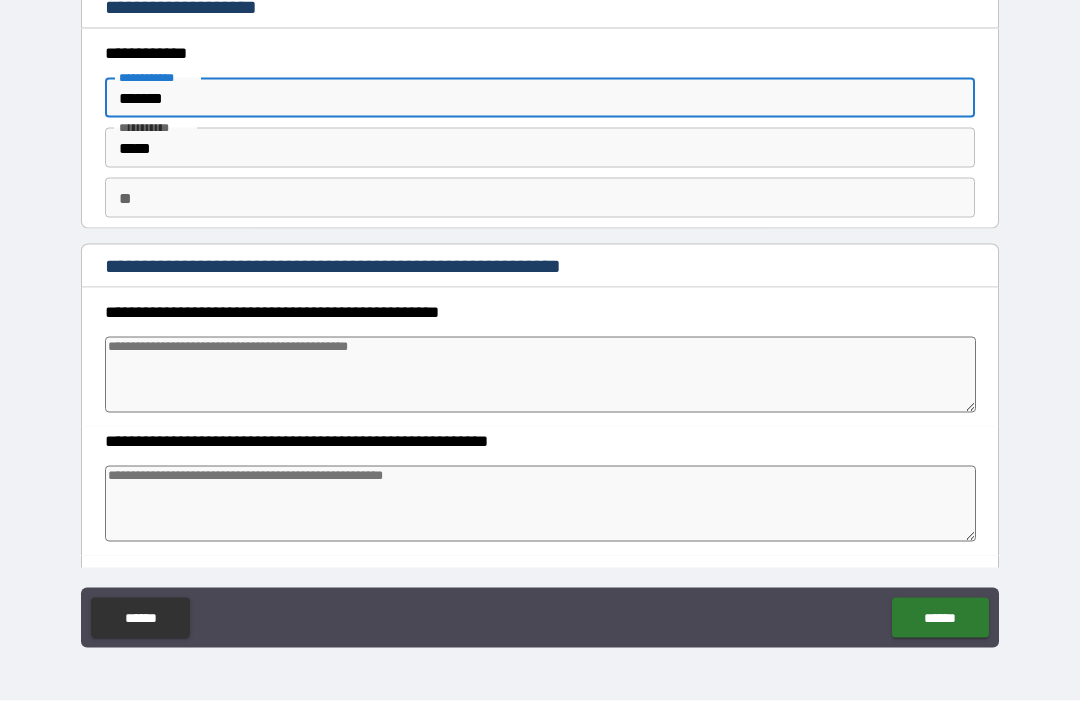 click on "*******" at bounding box center (540, 98) 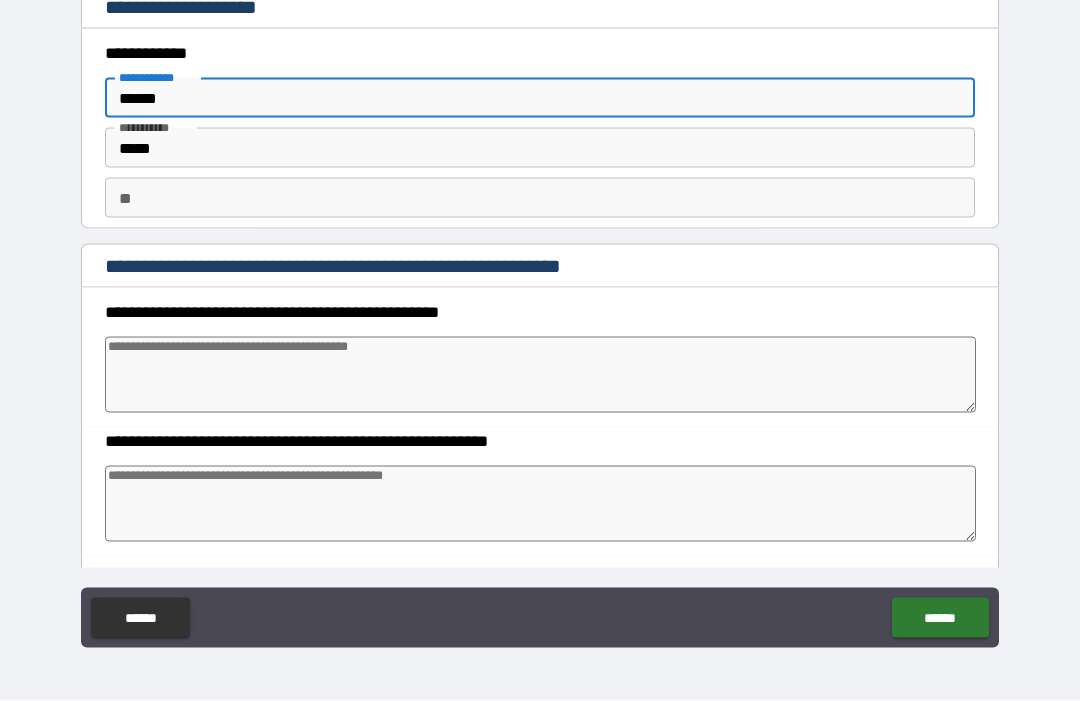 type on "*" 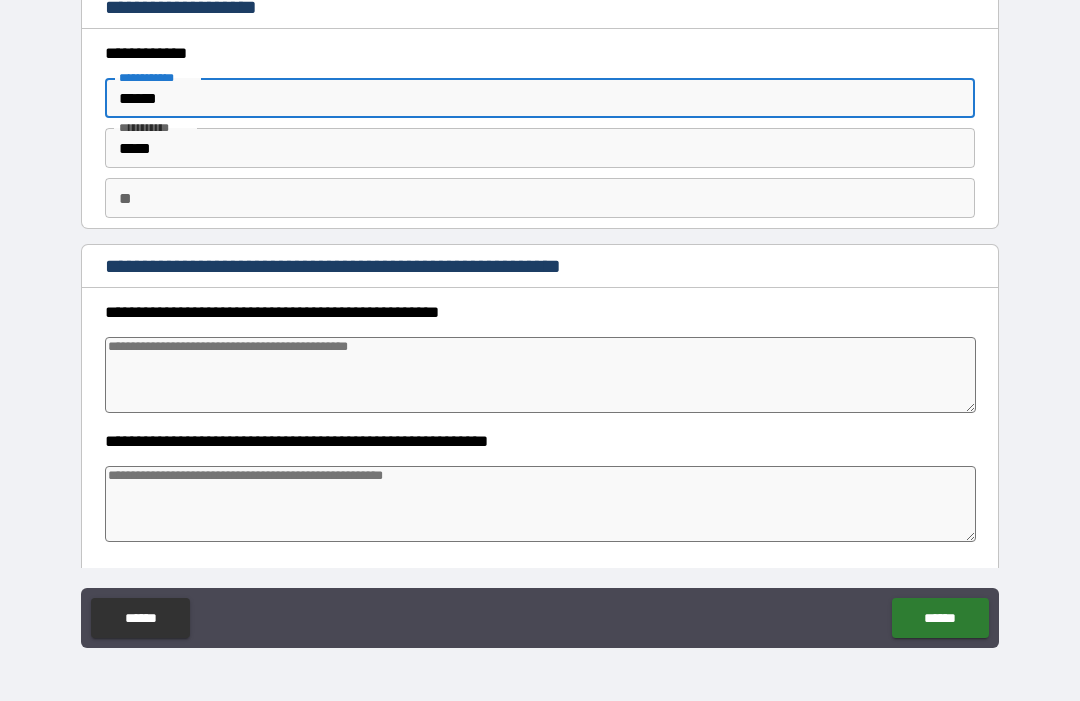 type on "*****" 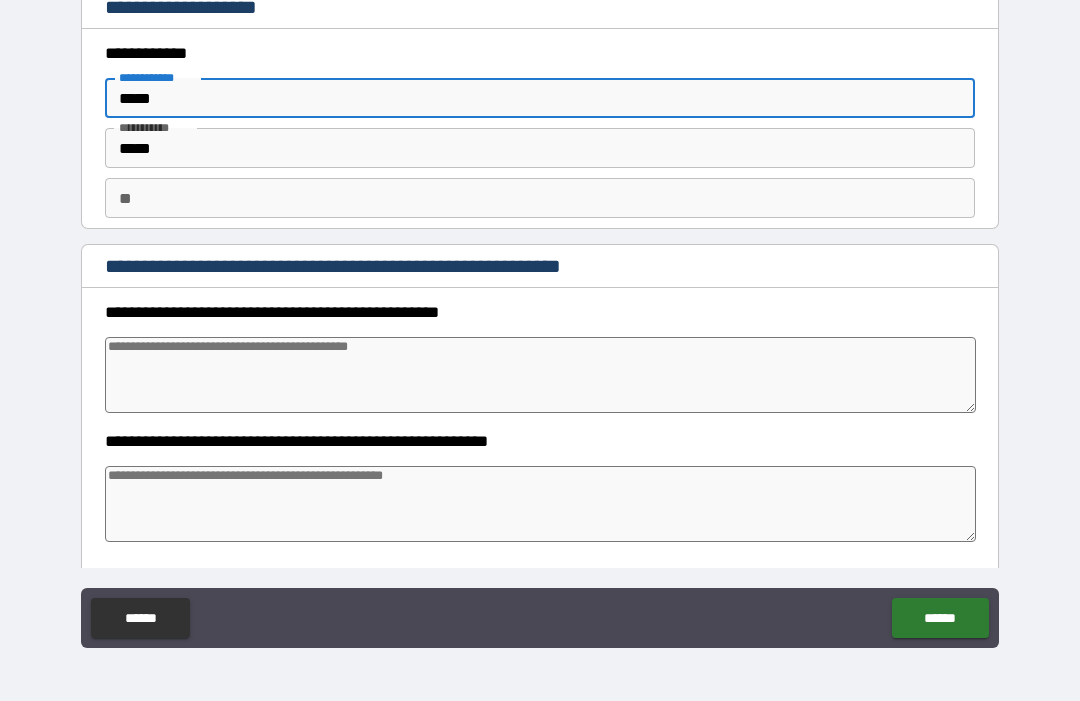 type on "*" 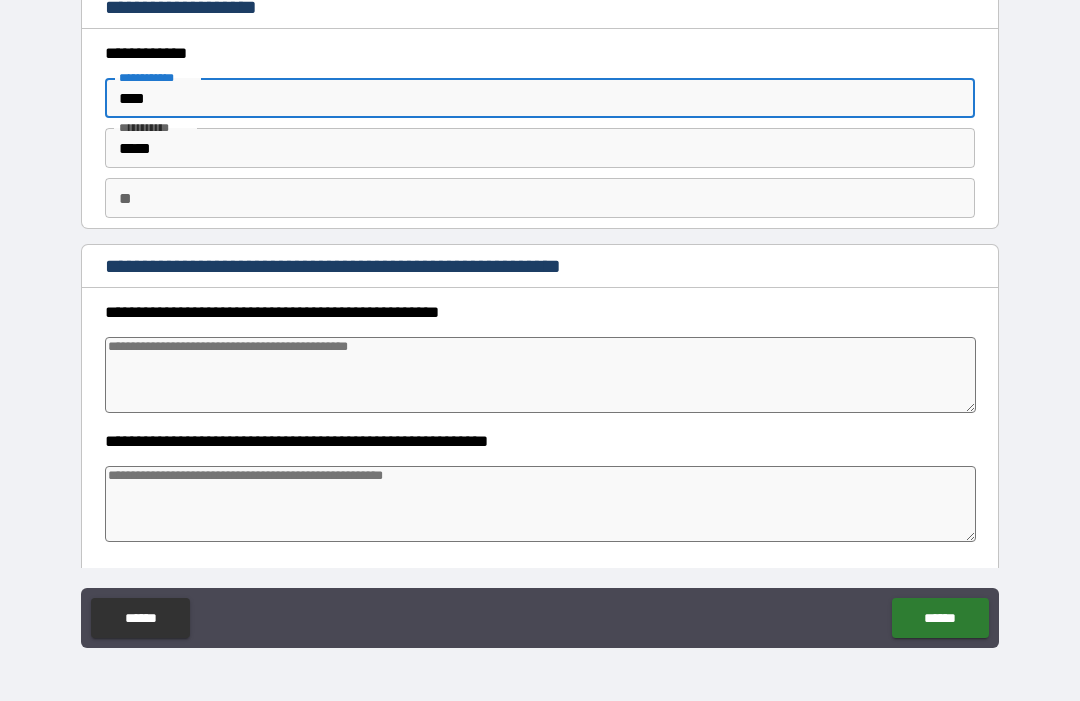 type on "*" 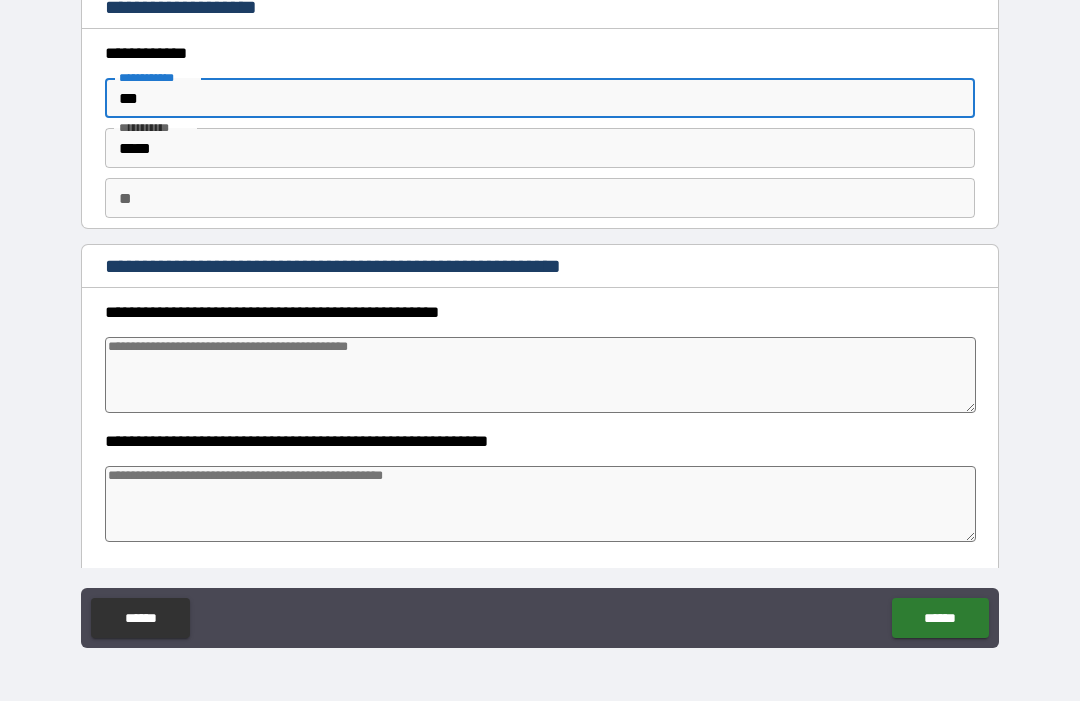 type on "*" 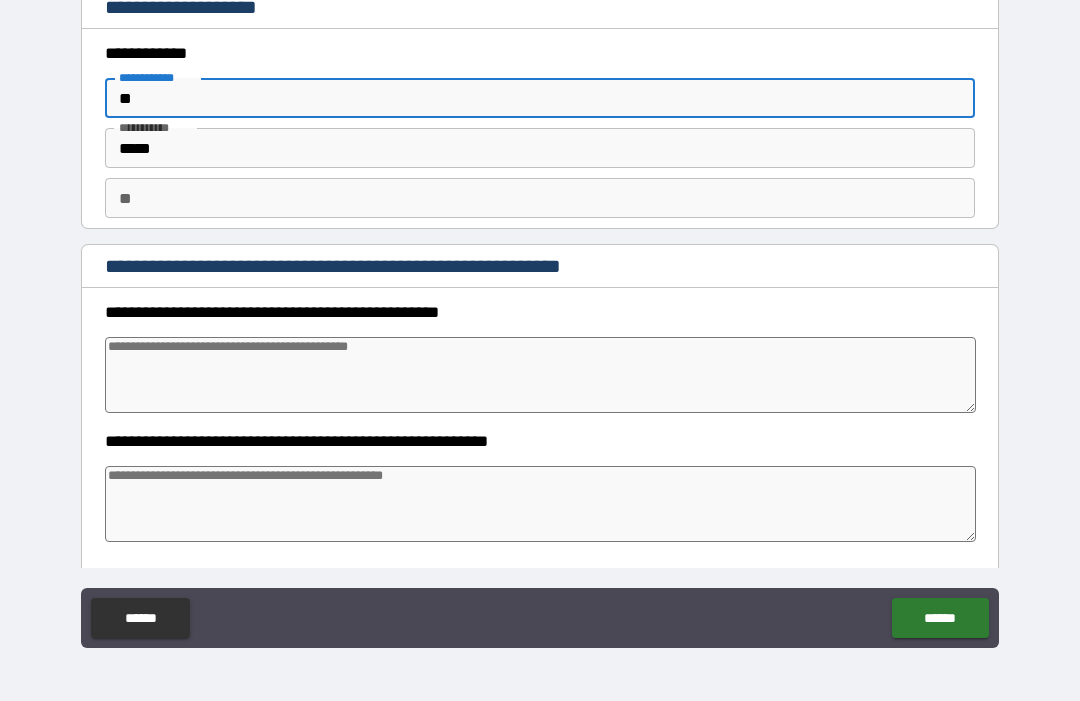 type on "*" 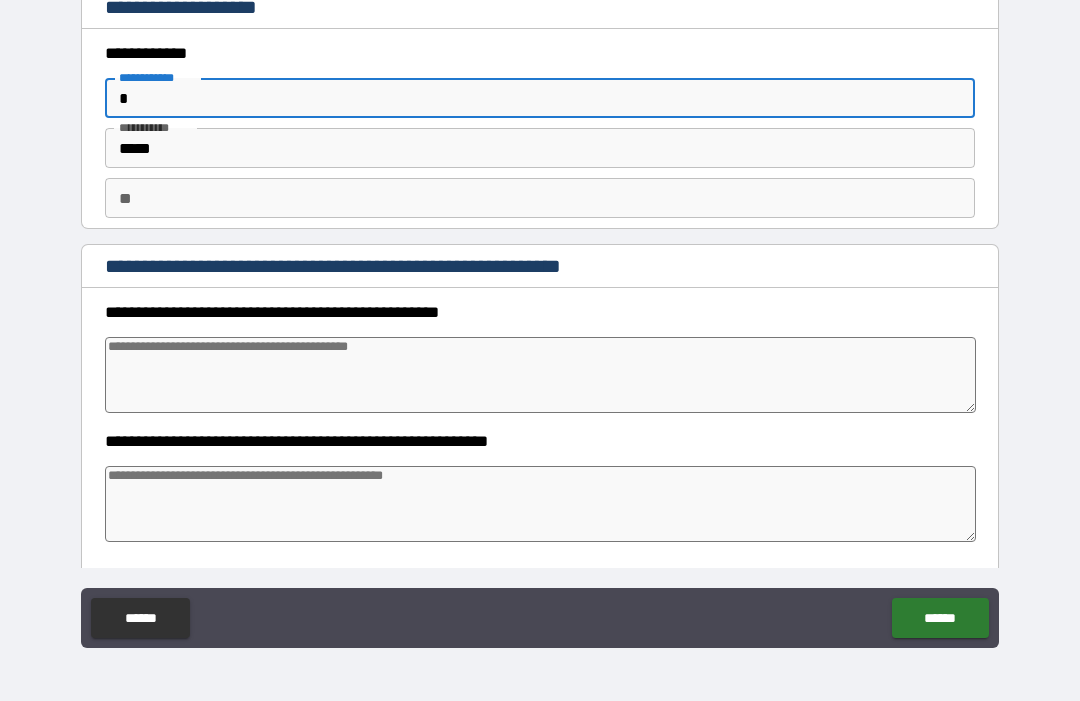 type on "*" 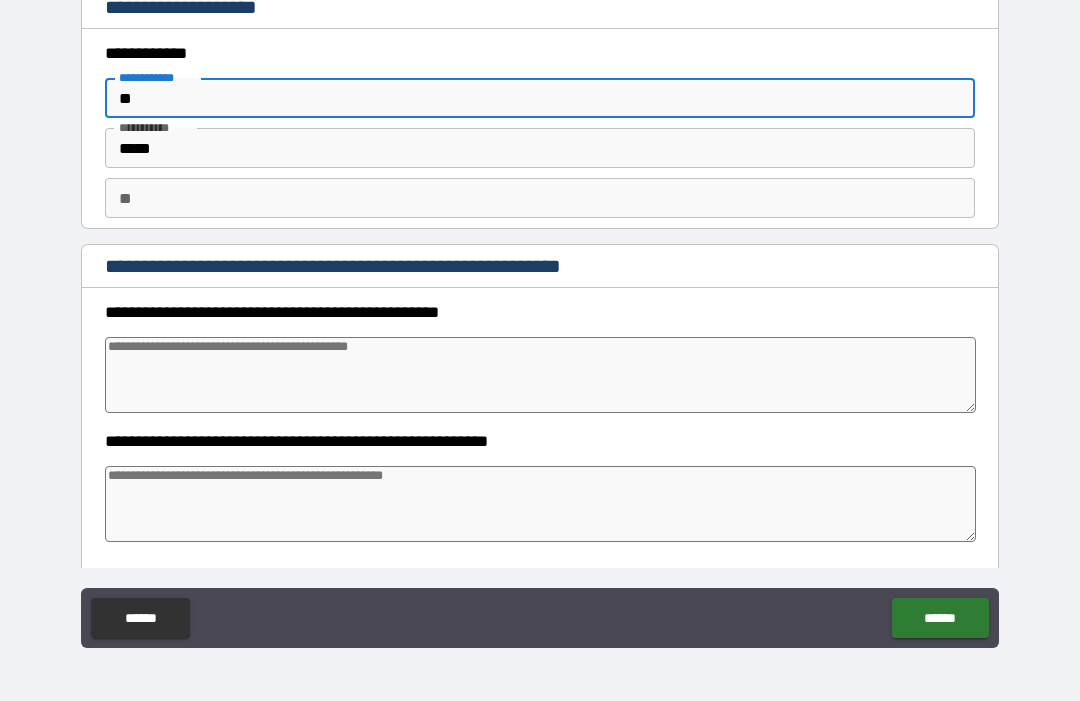 type on "*" 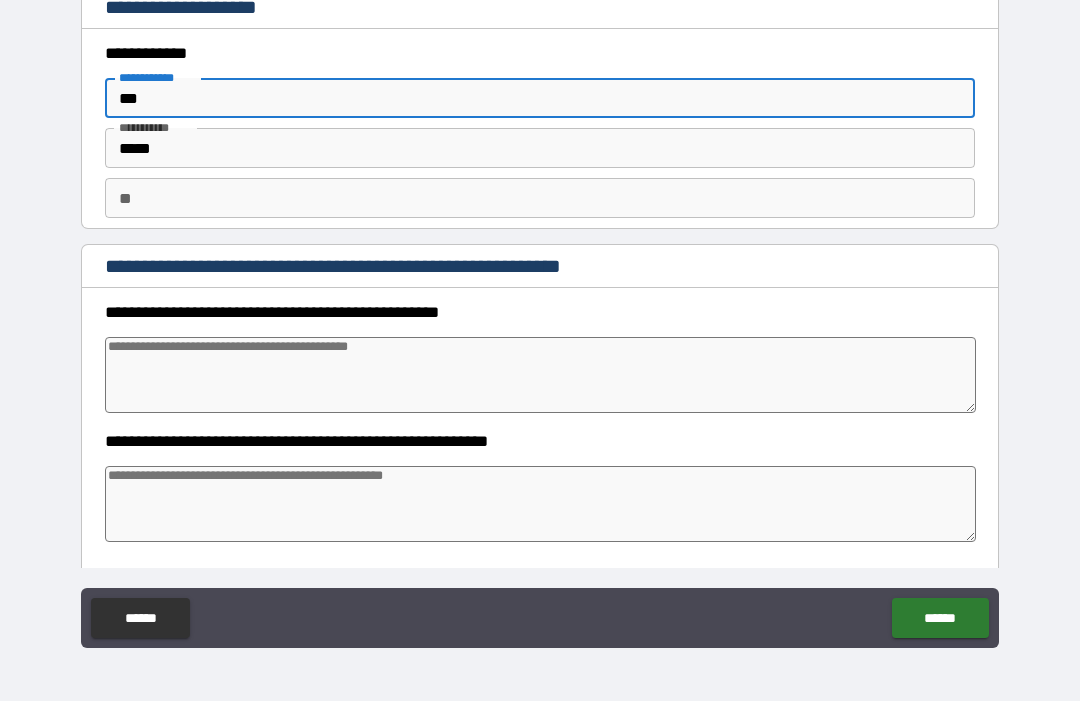type on "*" 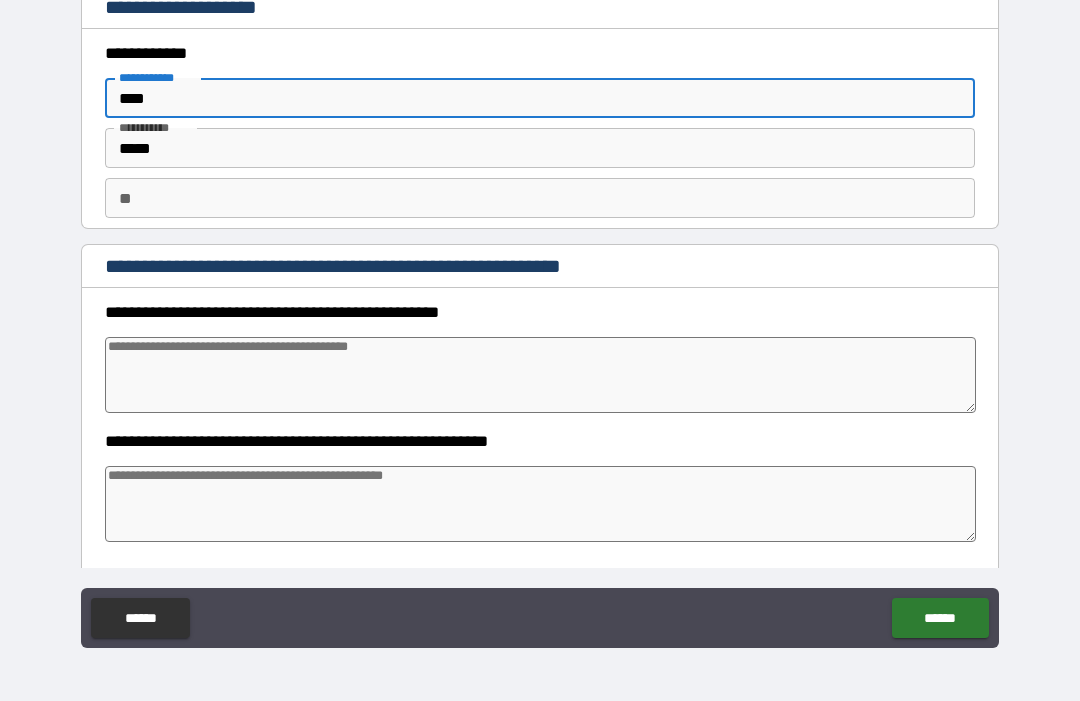 type on "*" 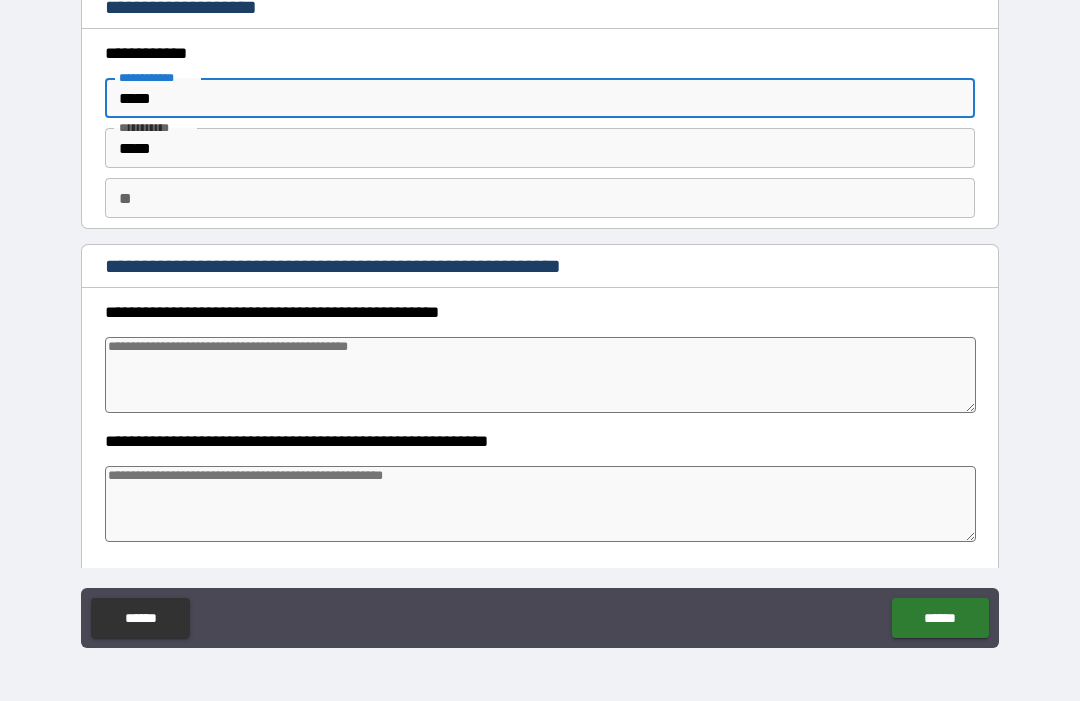 type on "*" 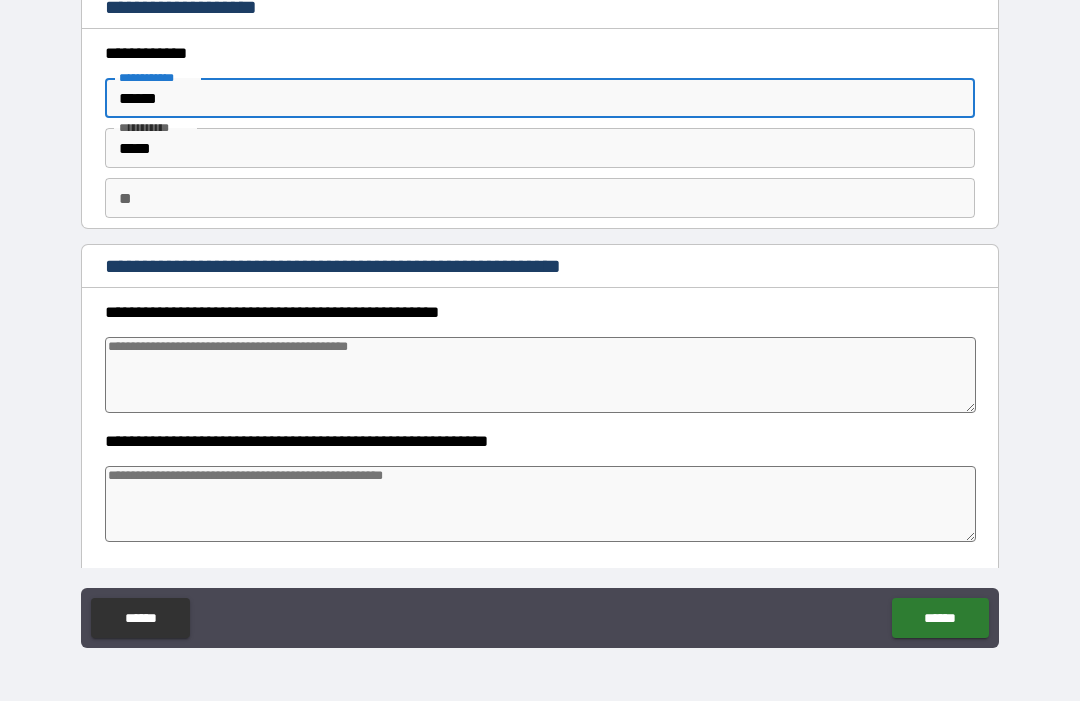 type on "*" 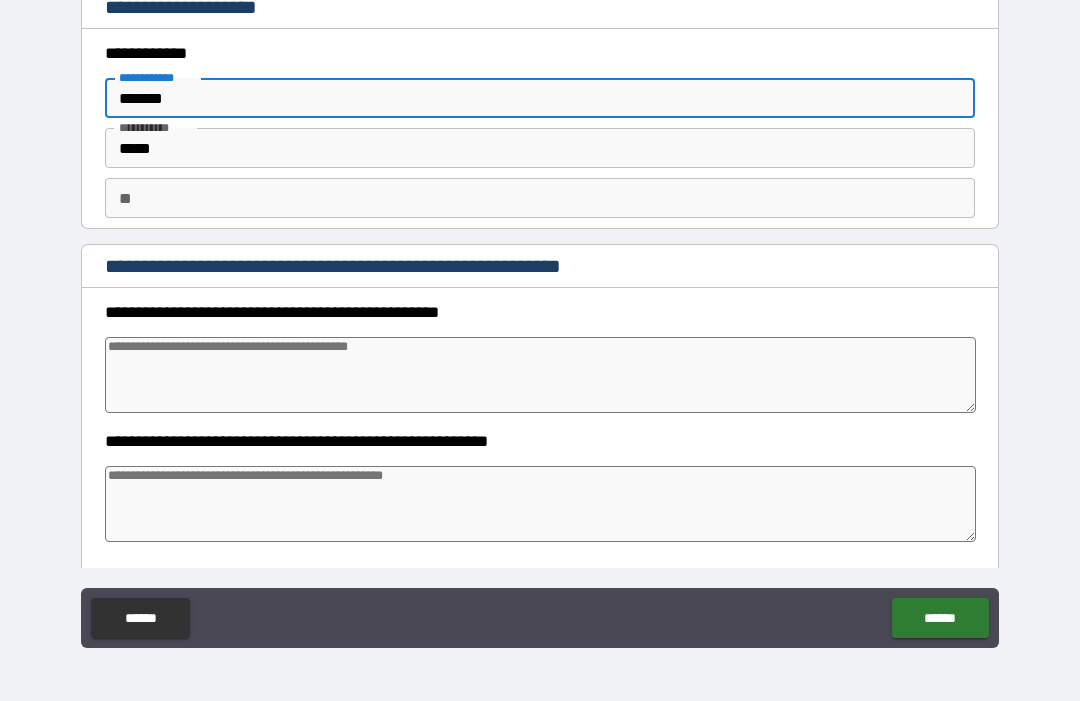 type on "*" 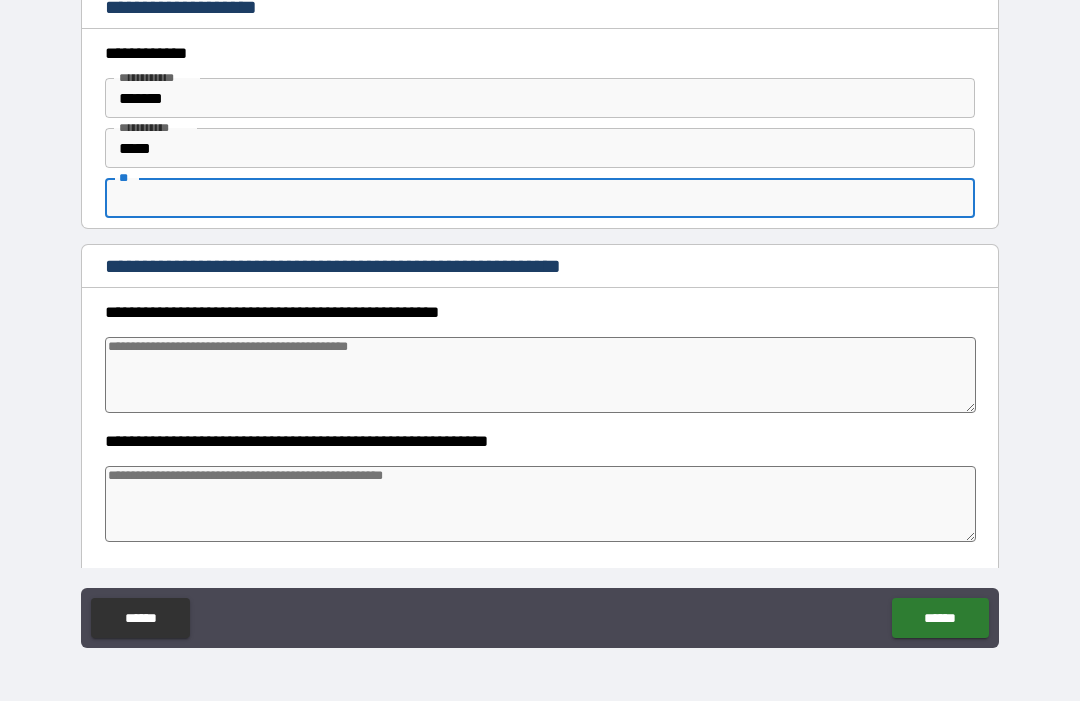 type on "*" 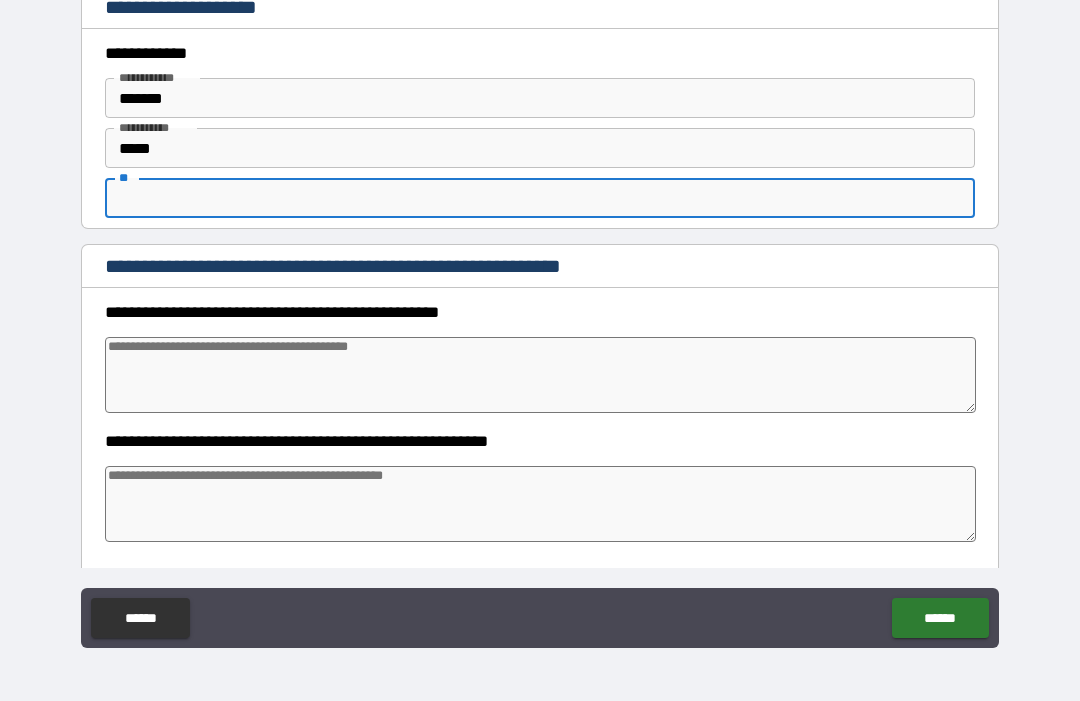 type on "*" 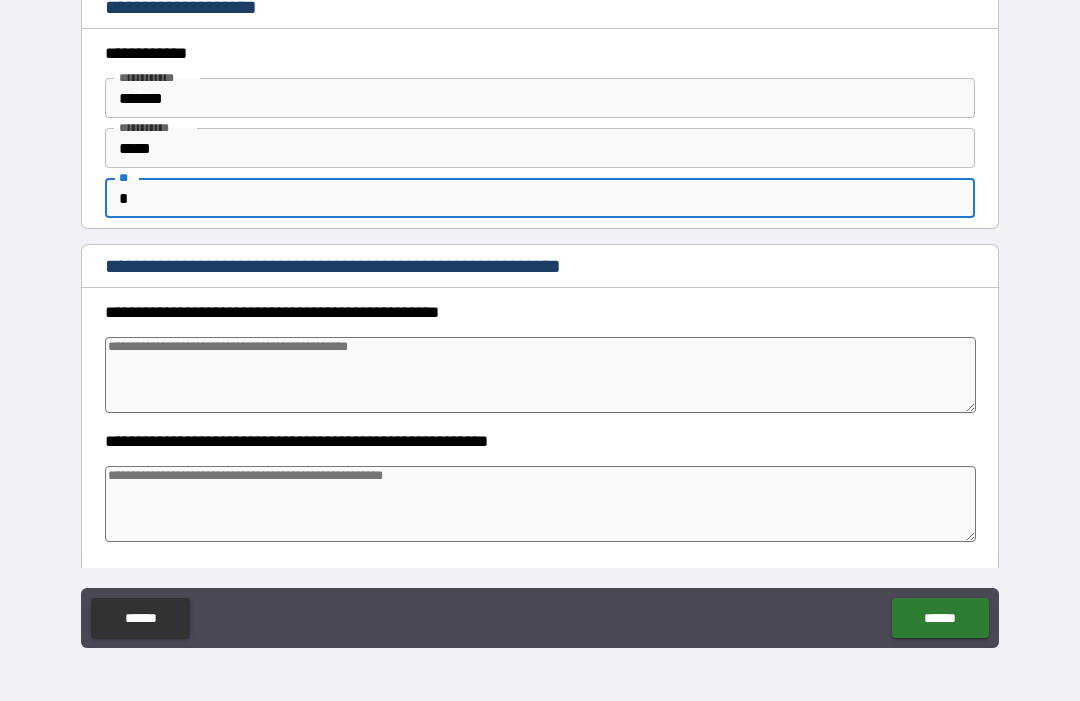 type on "*" 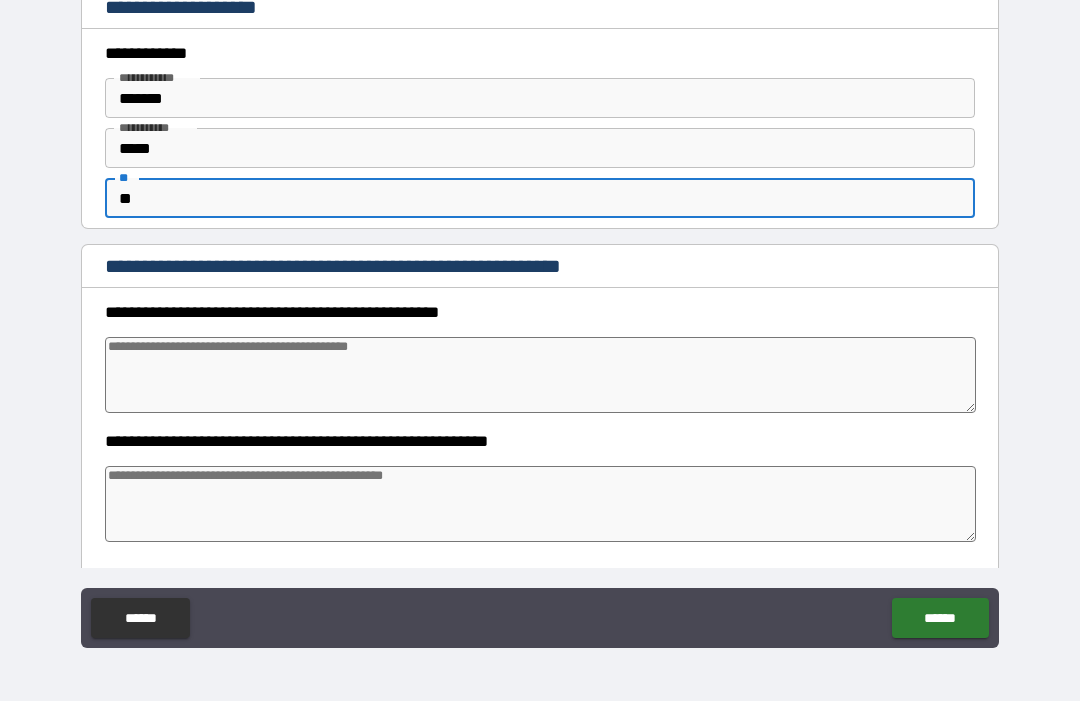 type on "*" 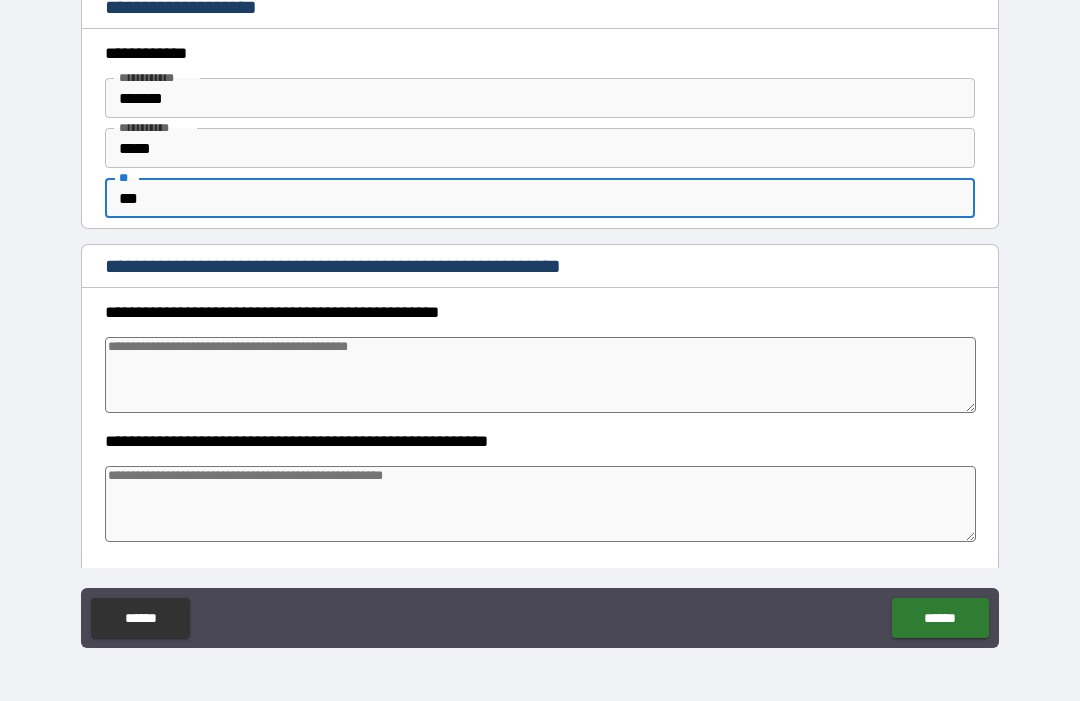 type on "*" 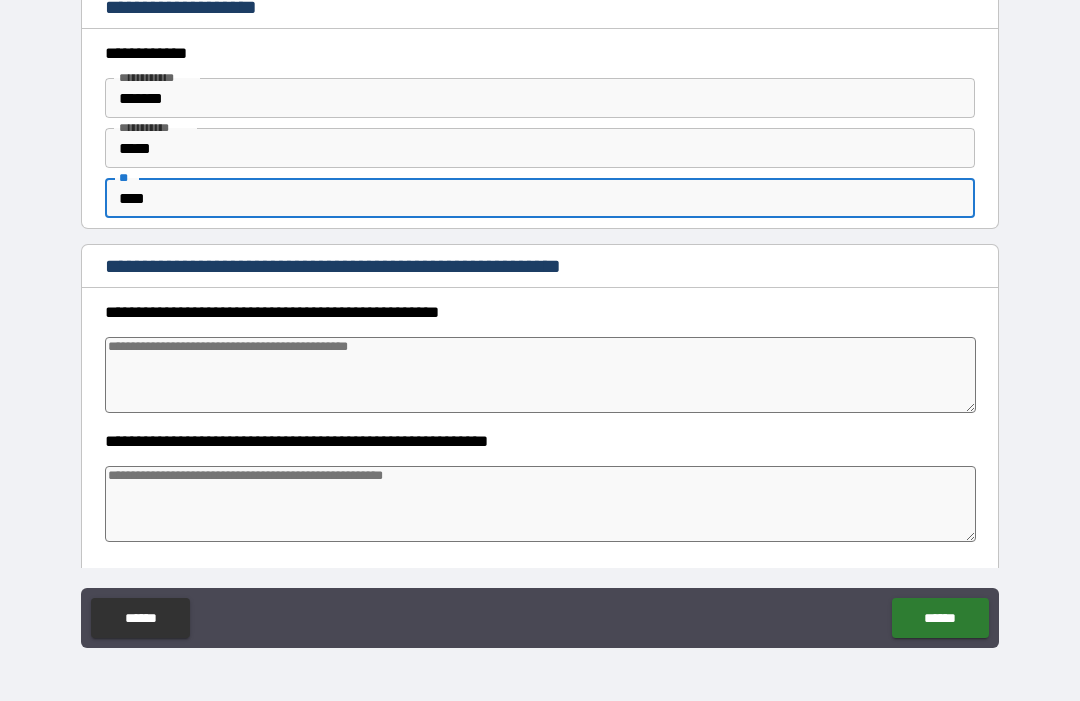 type on "*" 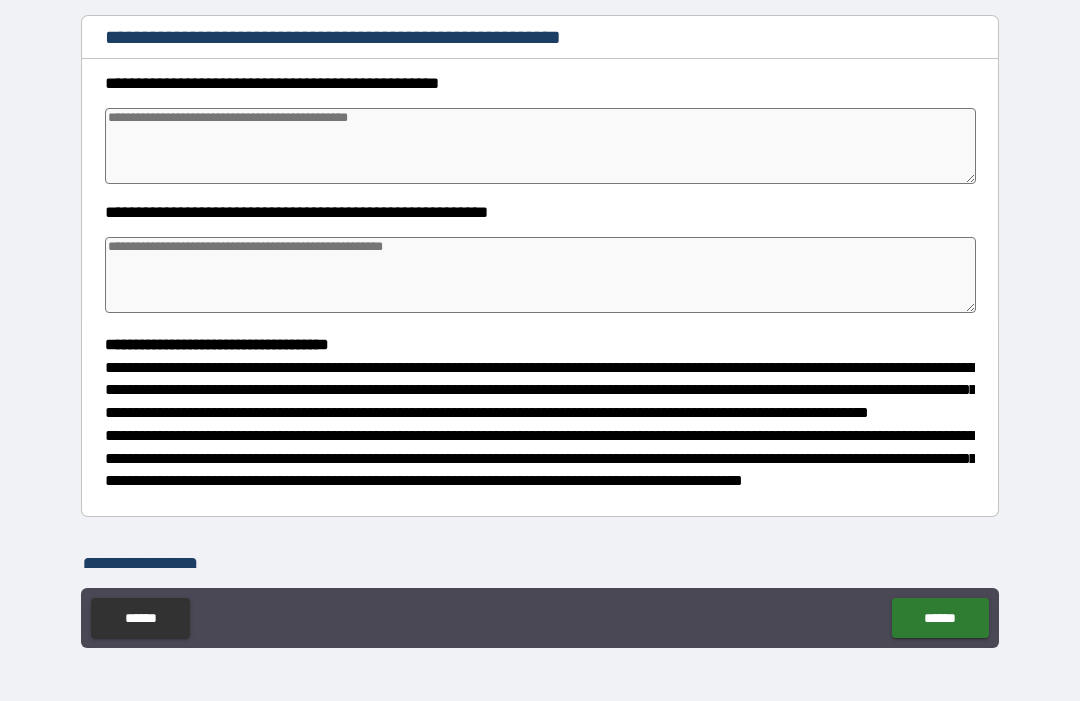scroll, scrollTop: 225, scrollLeft: 0, axis: vertical 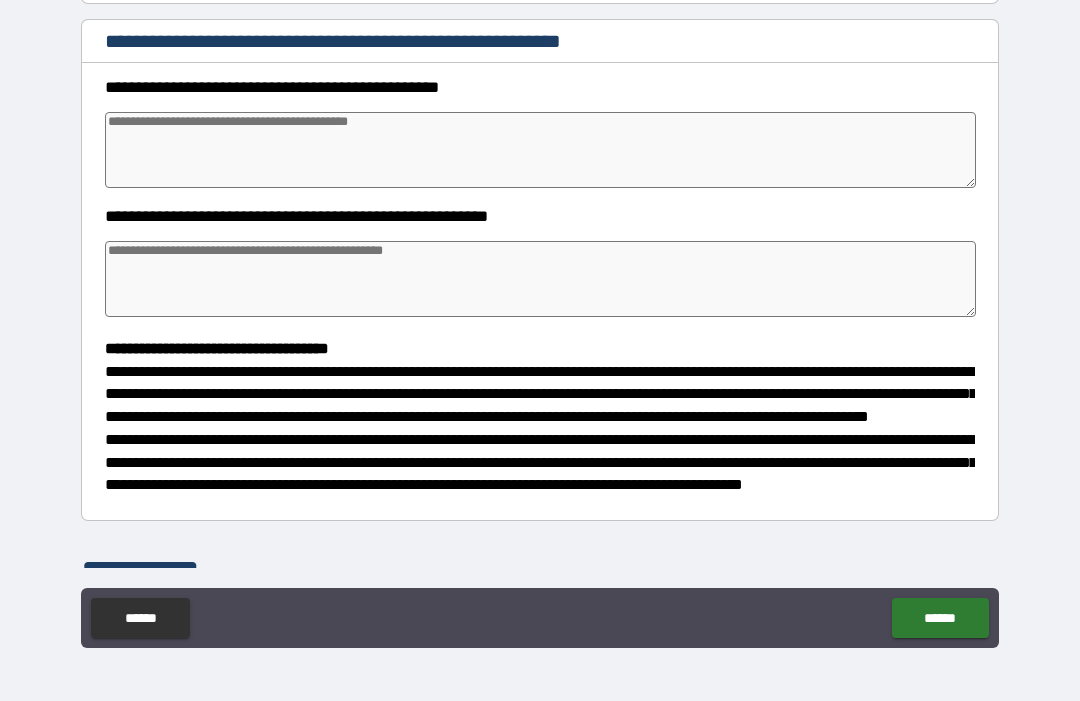 type on "****" 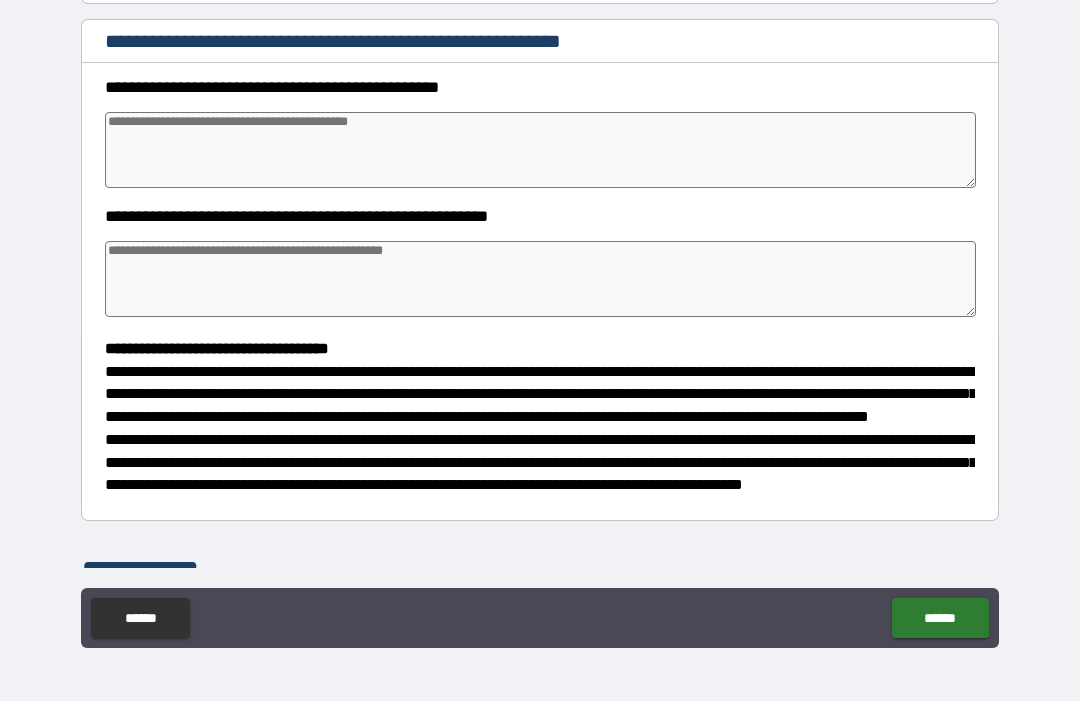 click at bounding box center [540, 150] 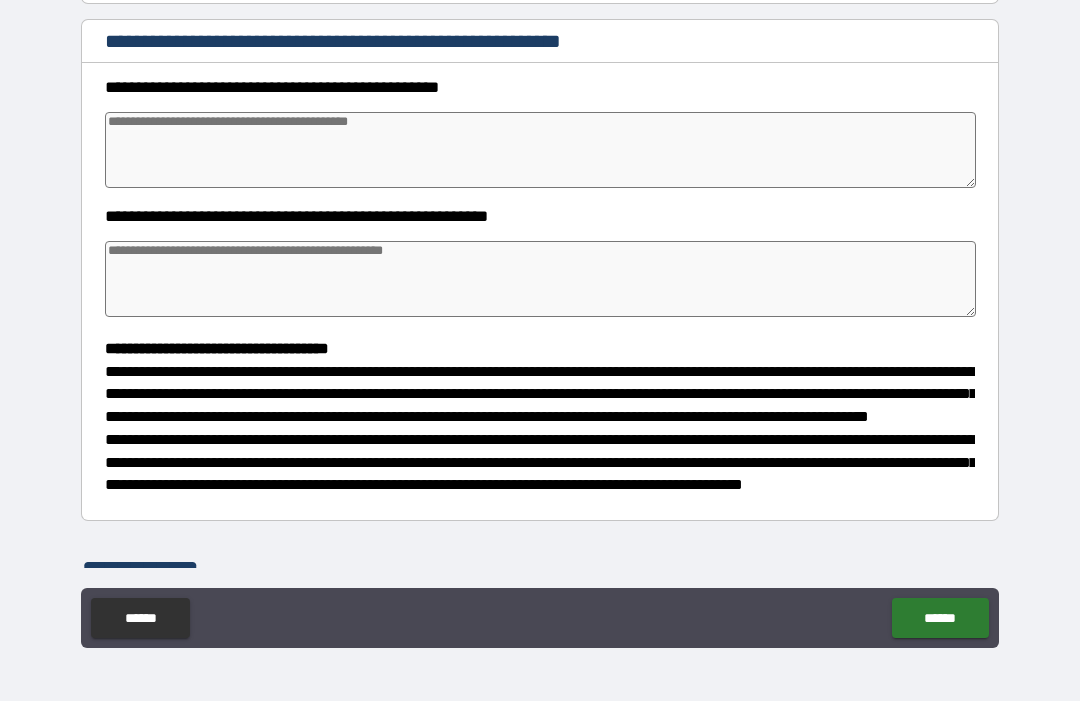 type on "*" 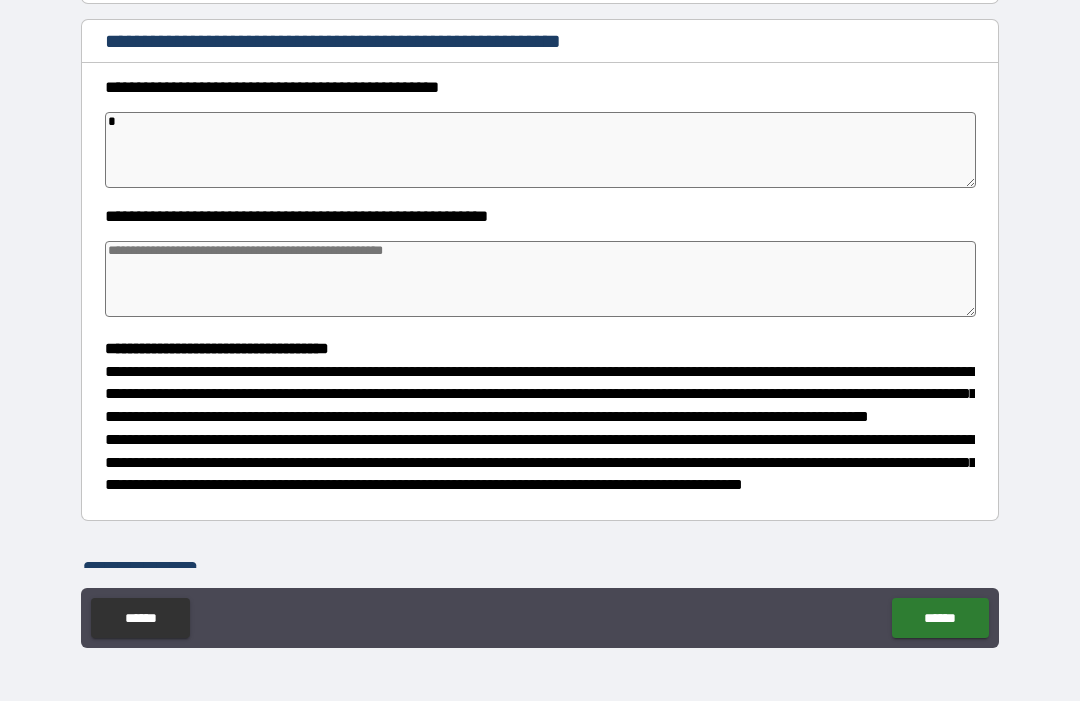 type on "*" 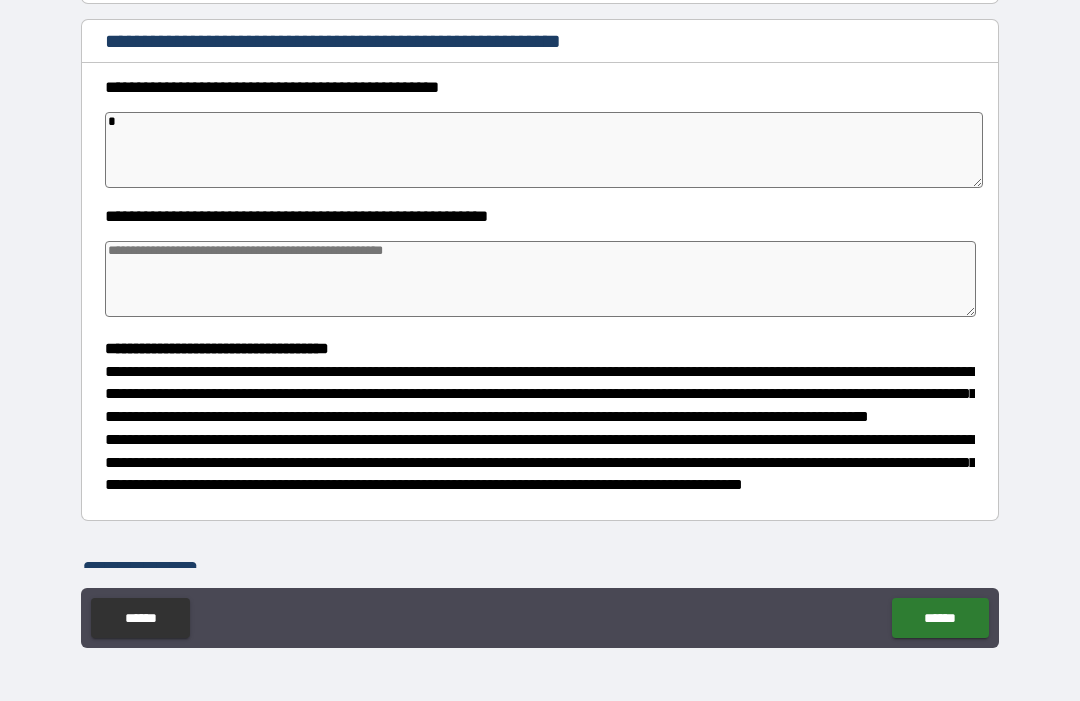 type on "*" 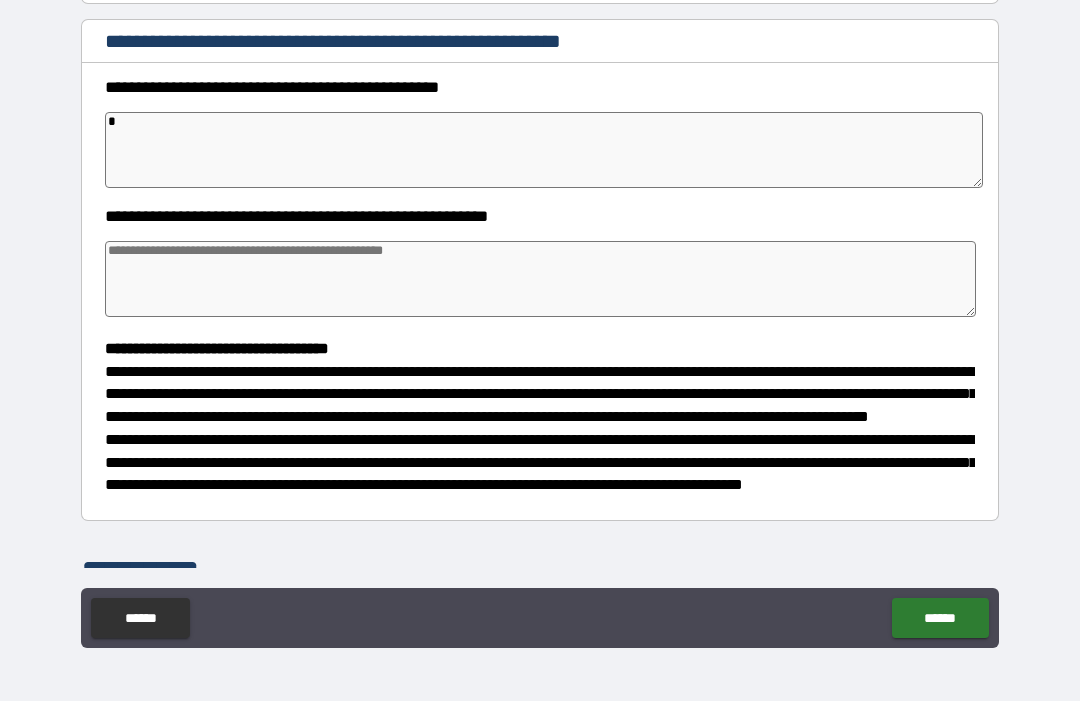 type on "*" 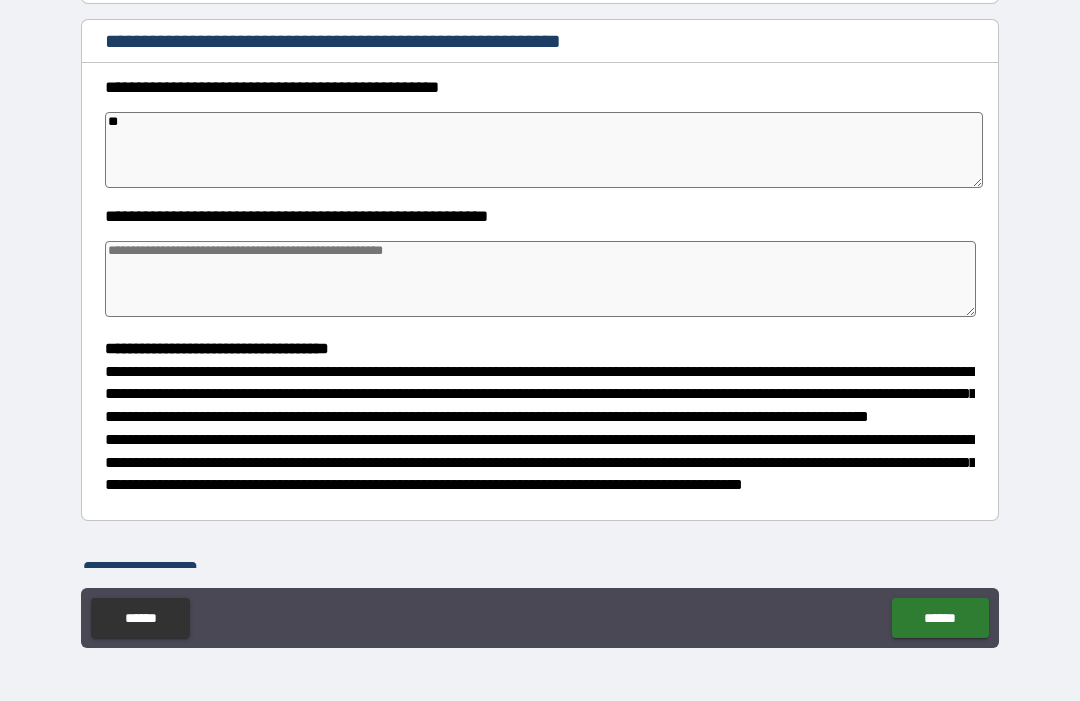 type on "*" 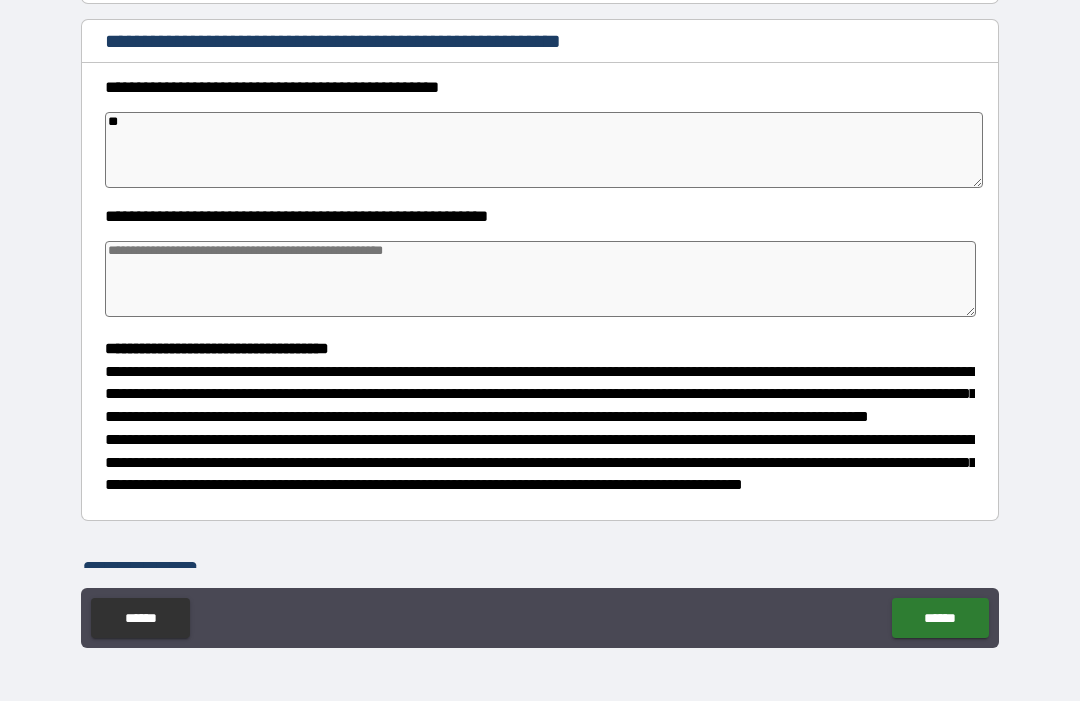 type on "*" 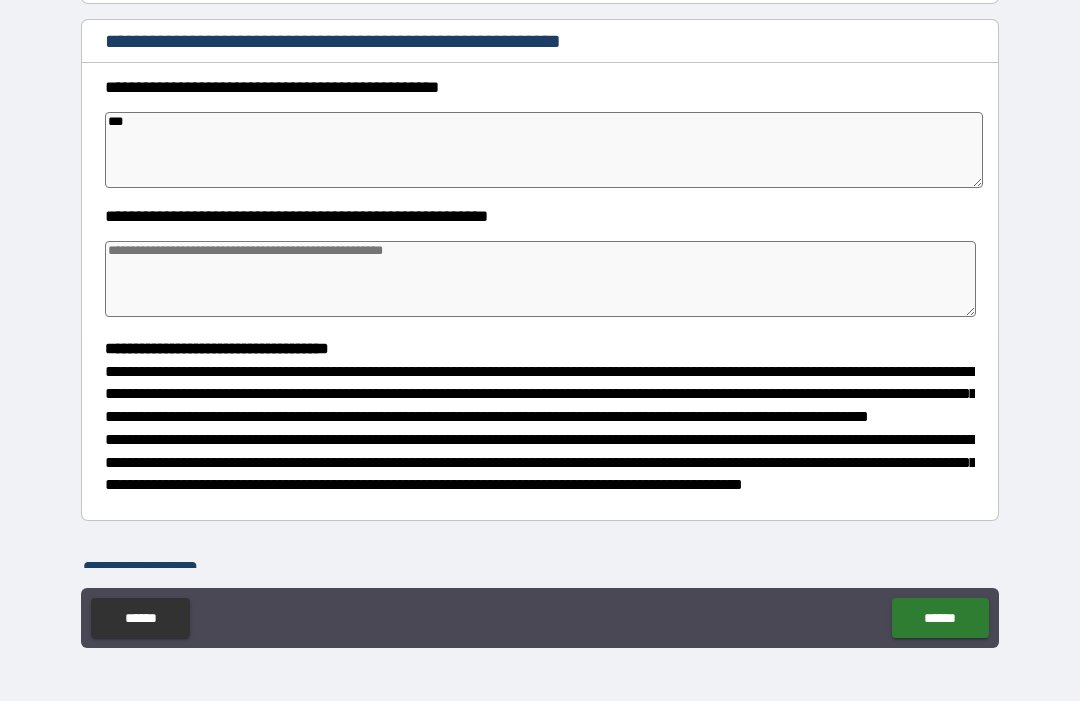 type on "*" 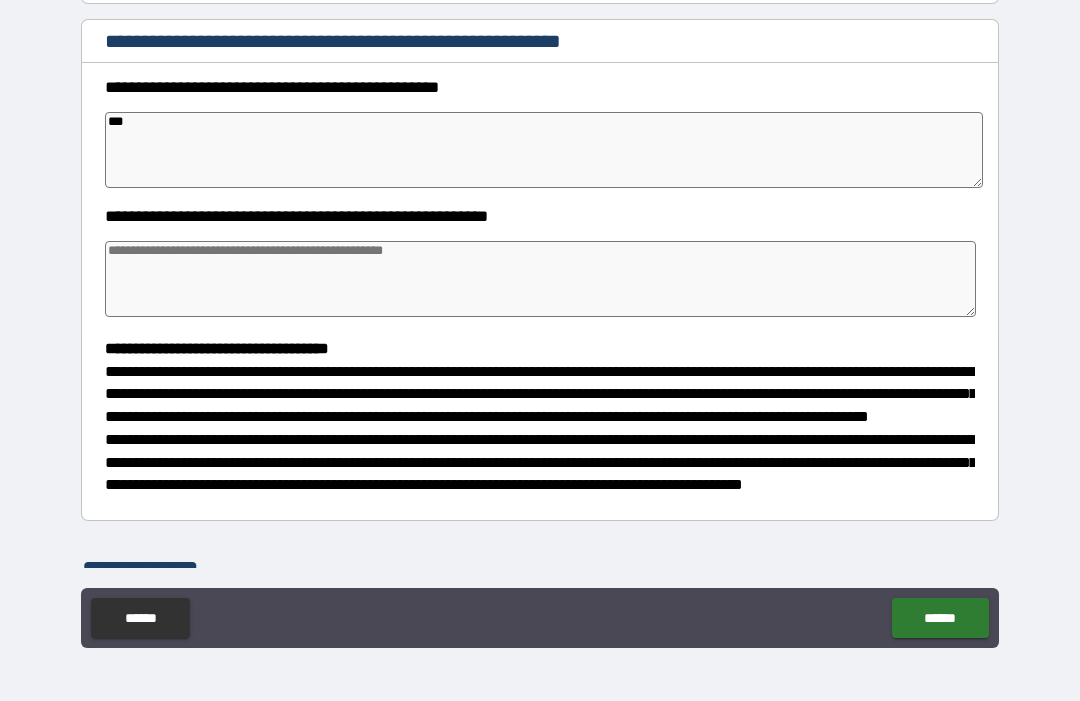 type on "*" 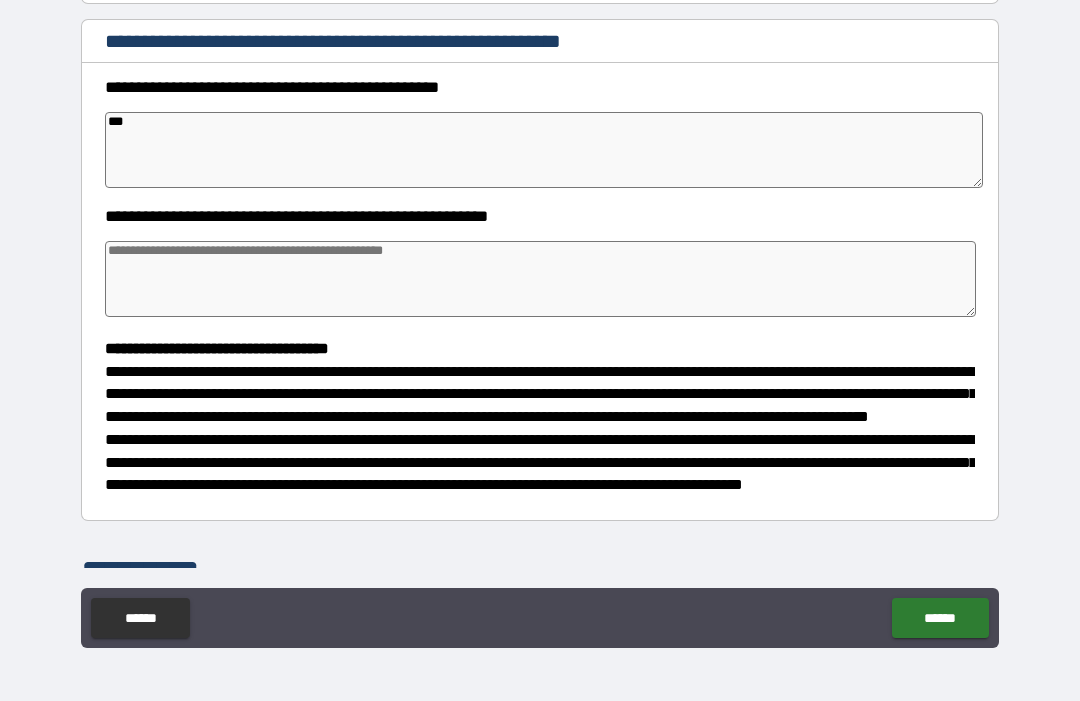 type on "*" 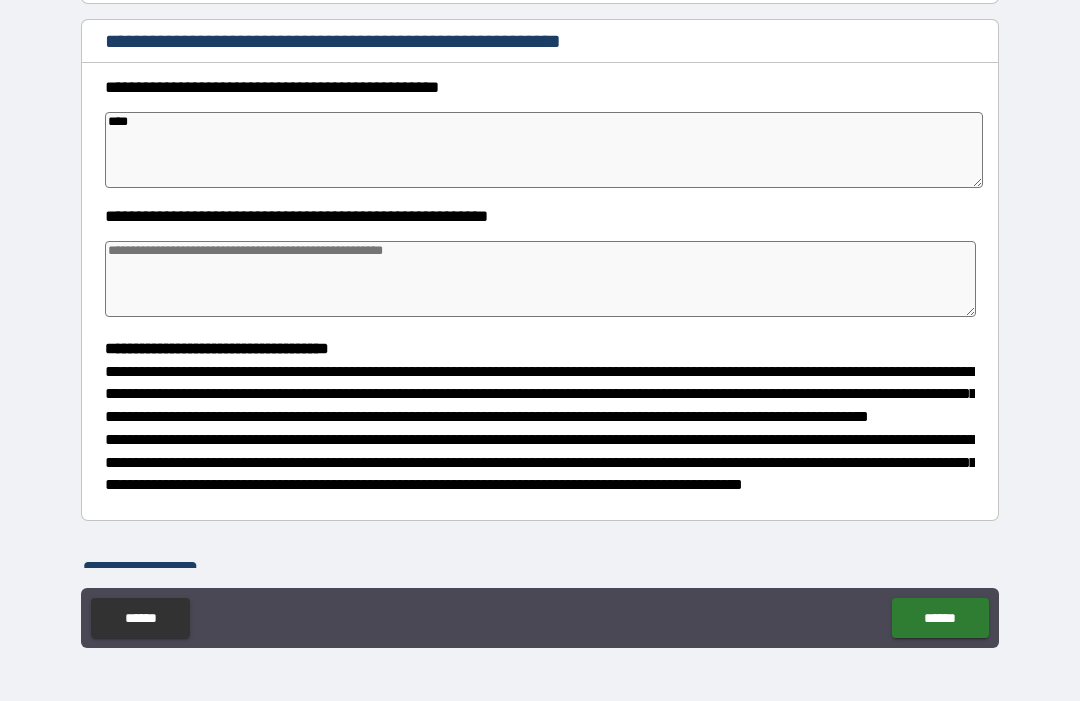 type on "*" 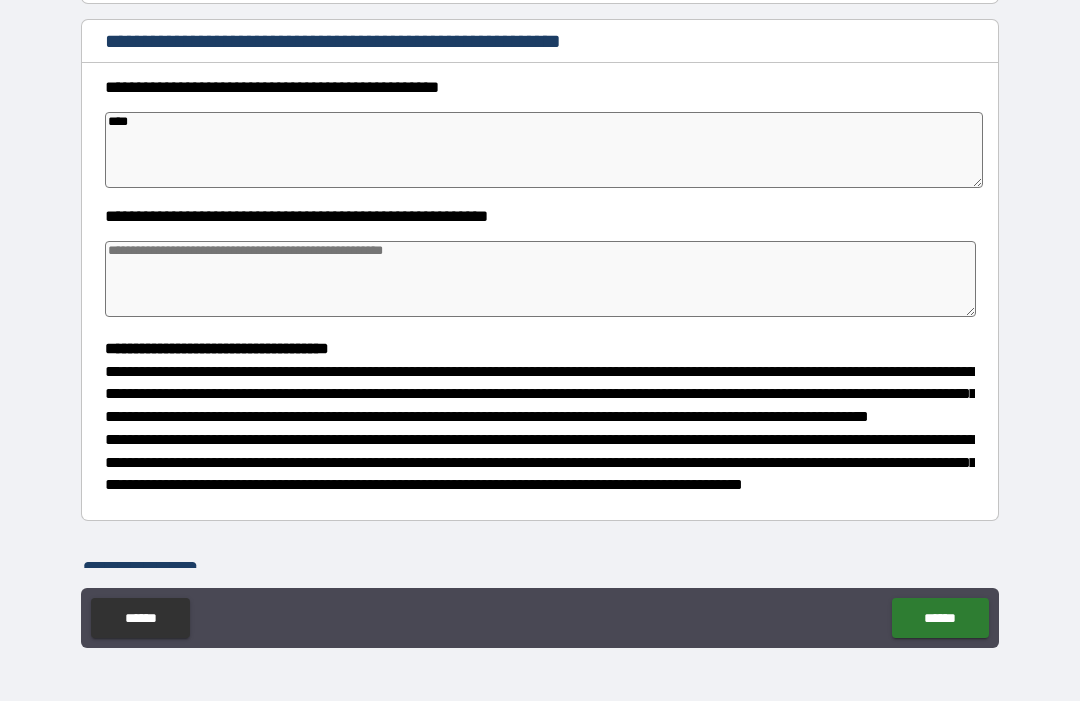 type on "*" 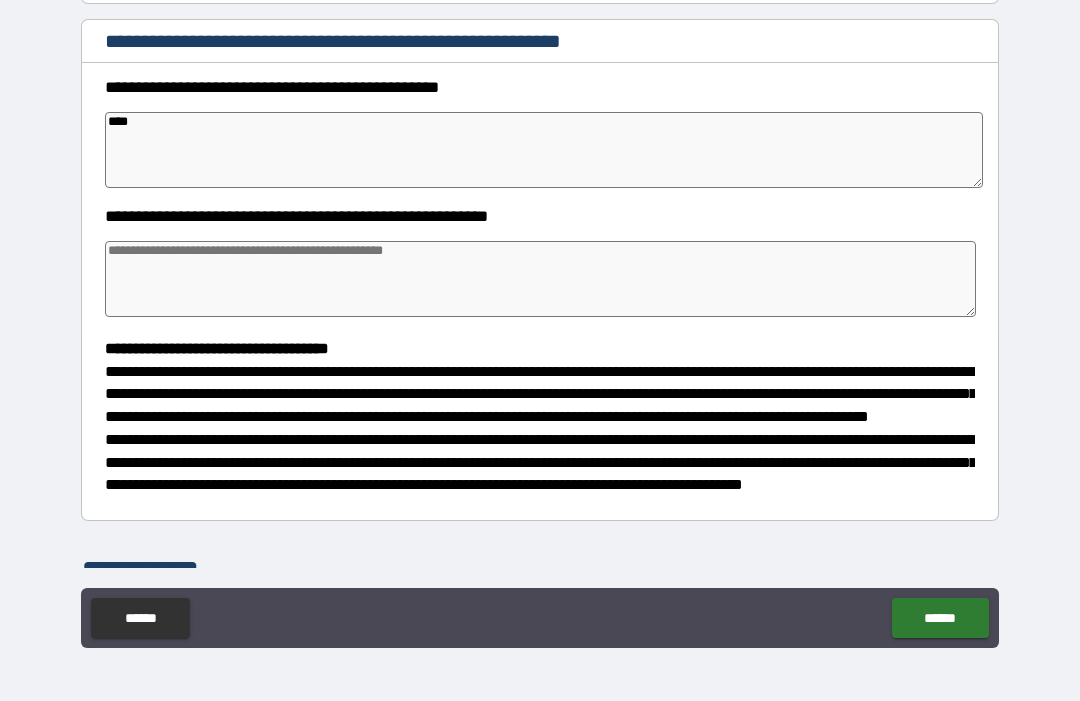 type on "*" 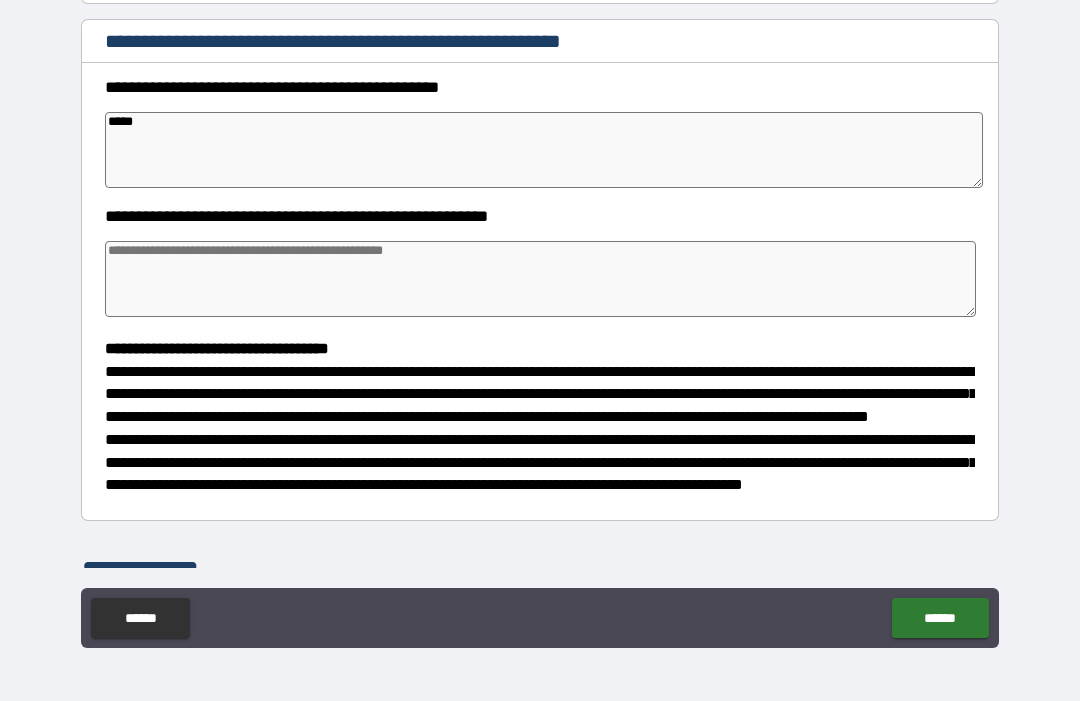 type on "*" 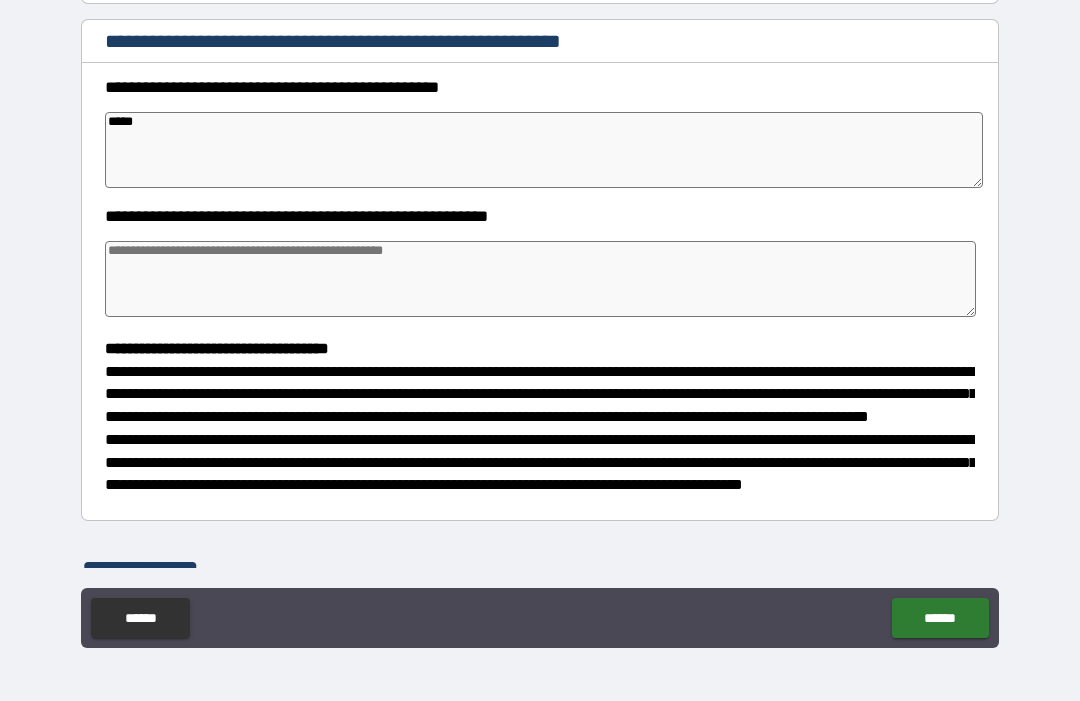 type on "*" 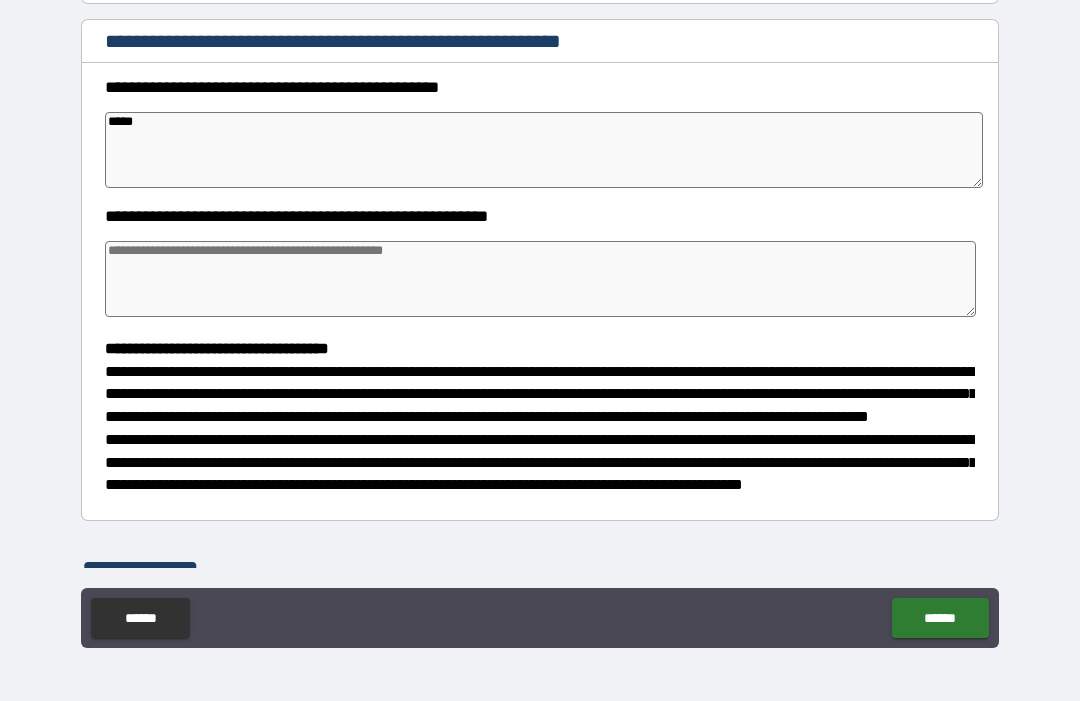 type on "*" 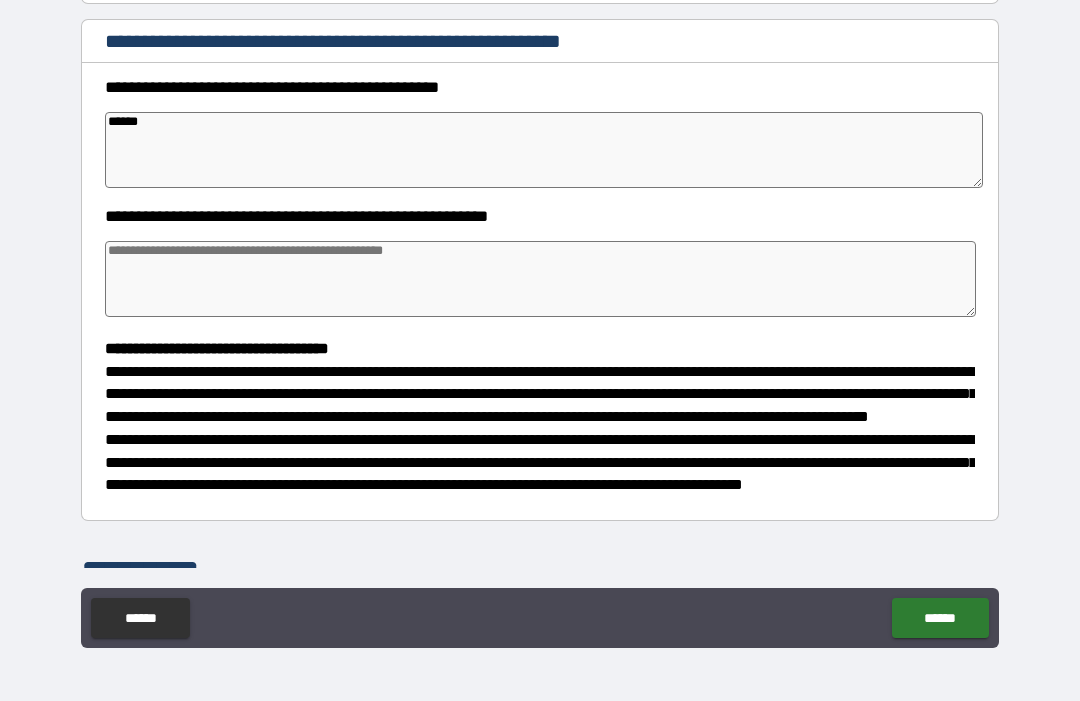 type on "*" 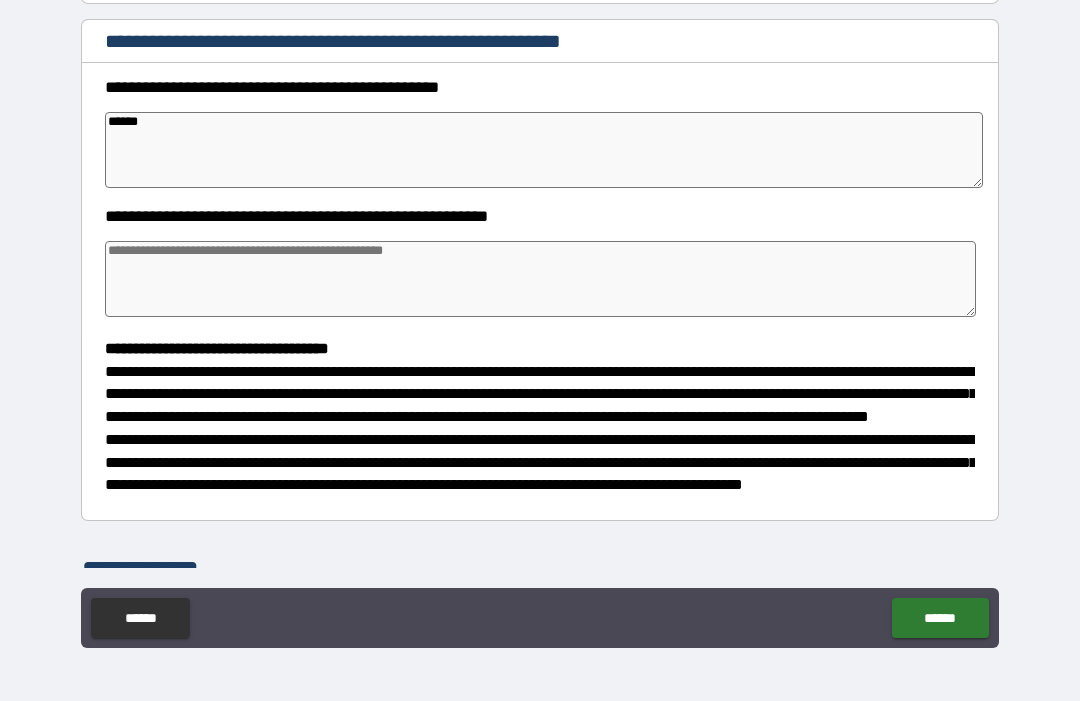 type on "*" 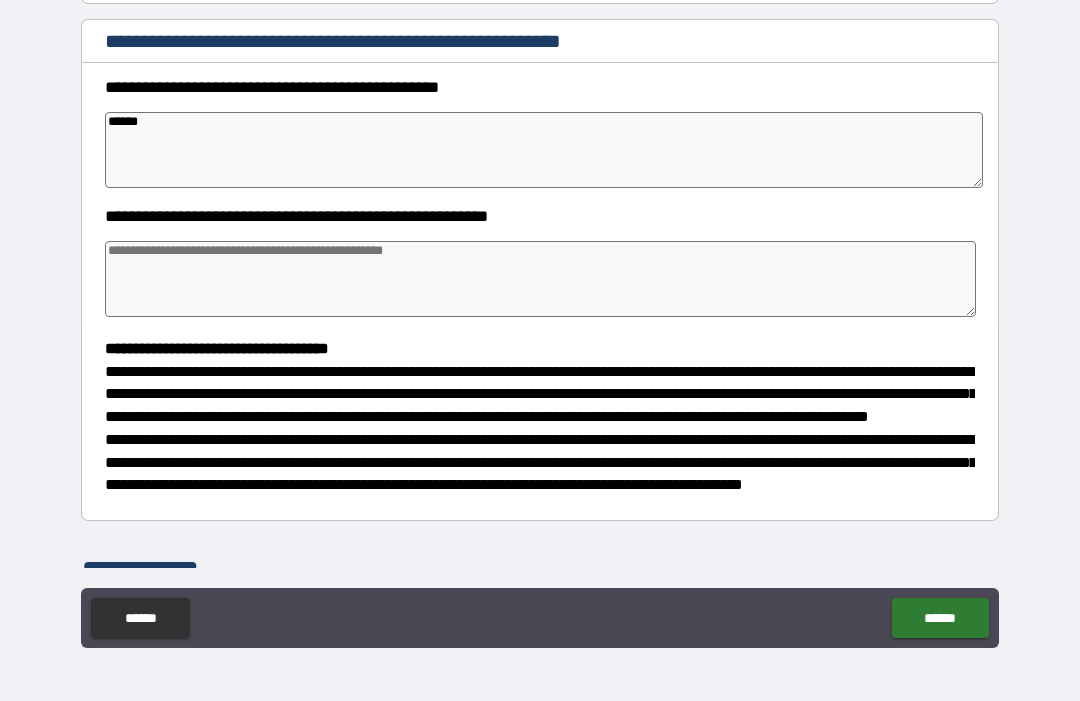 type on "*" 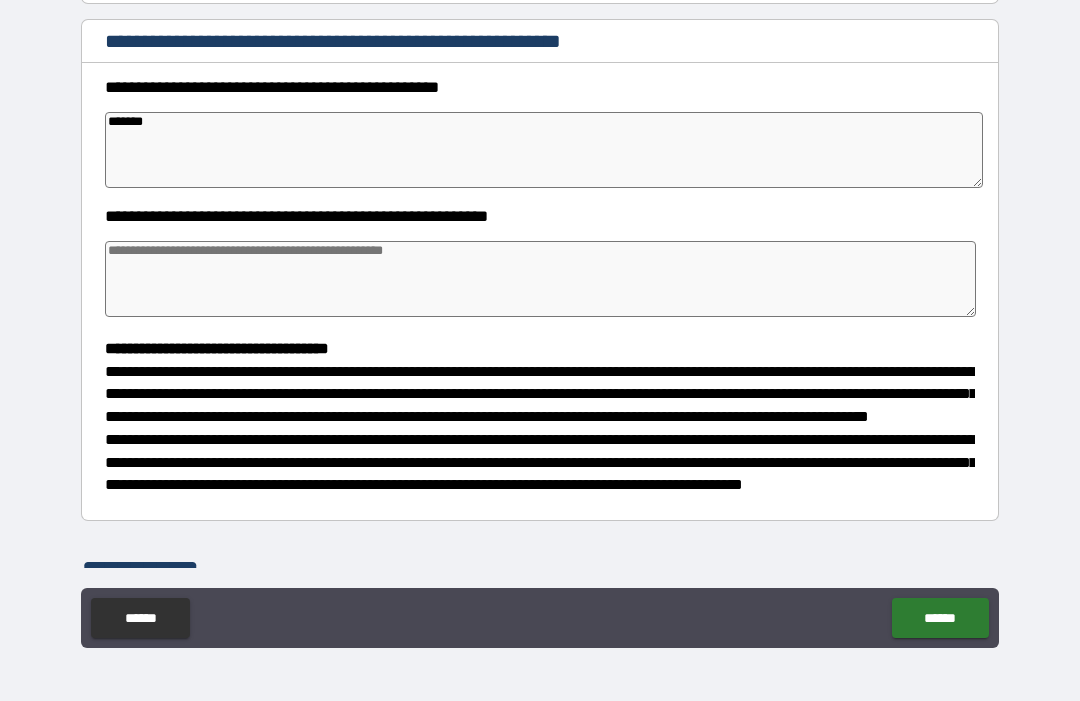 type on "********" 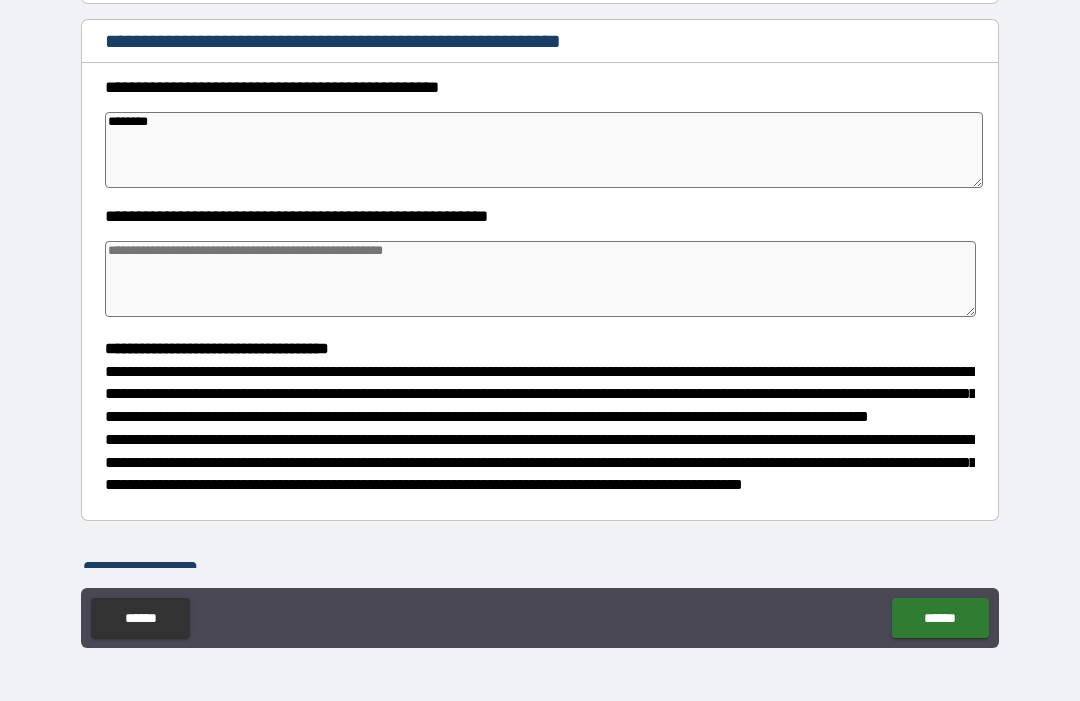type on "*" 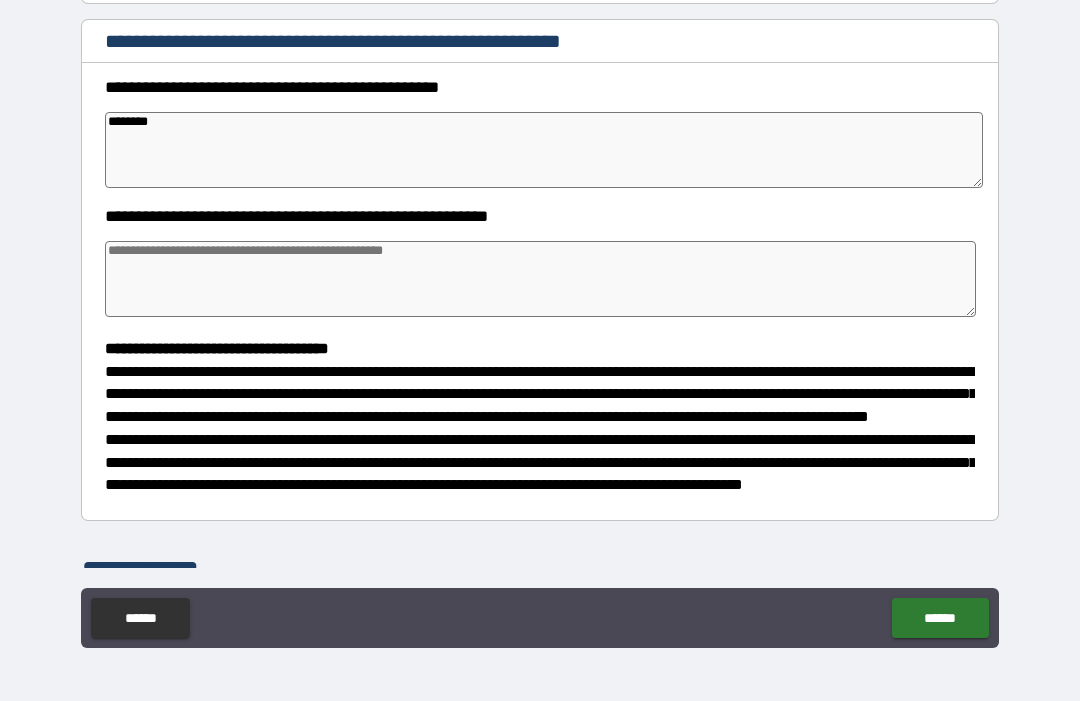 type on "*" 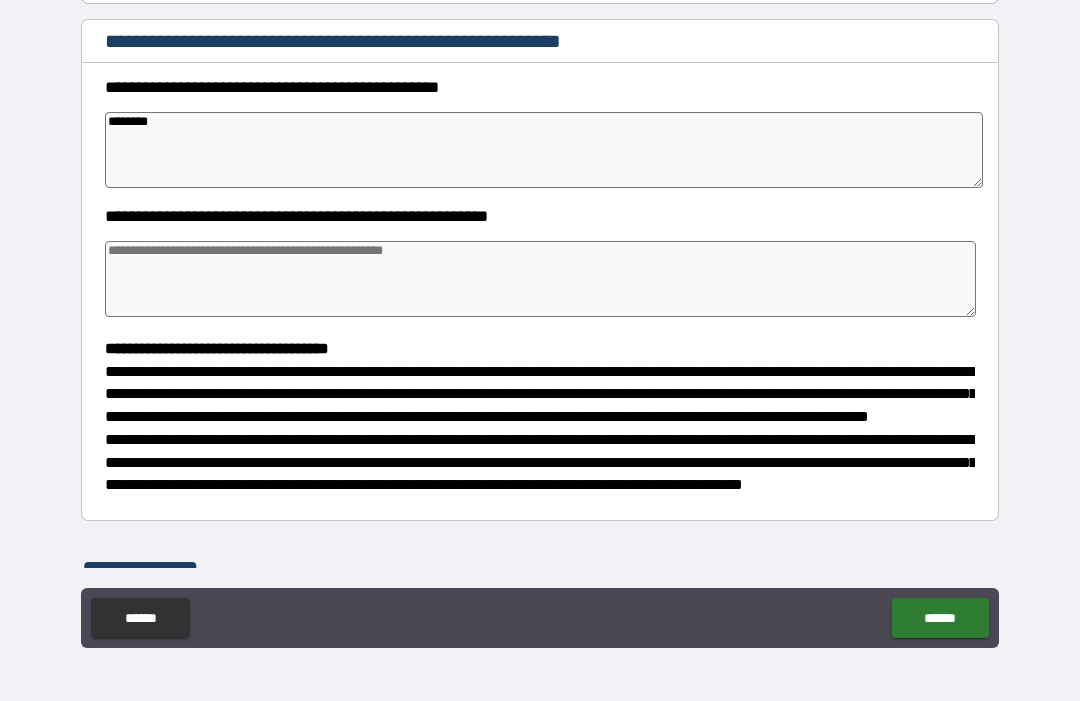 type on "*" 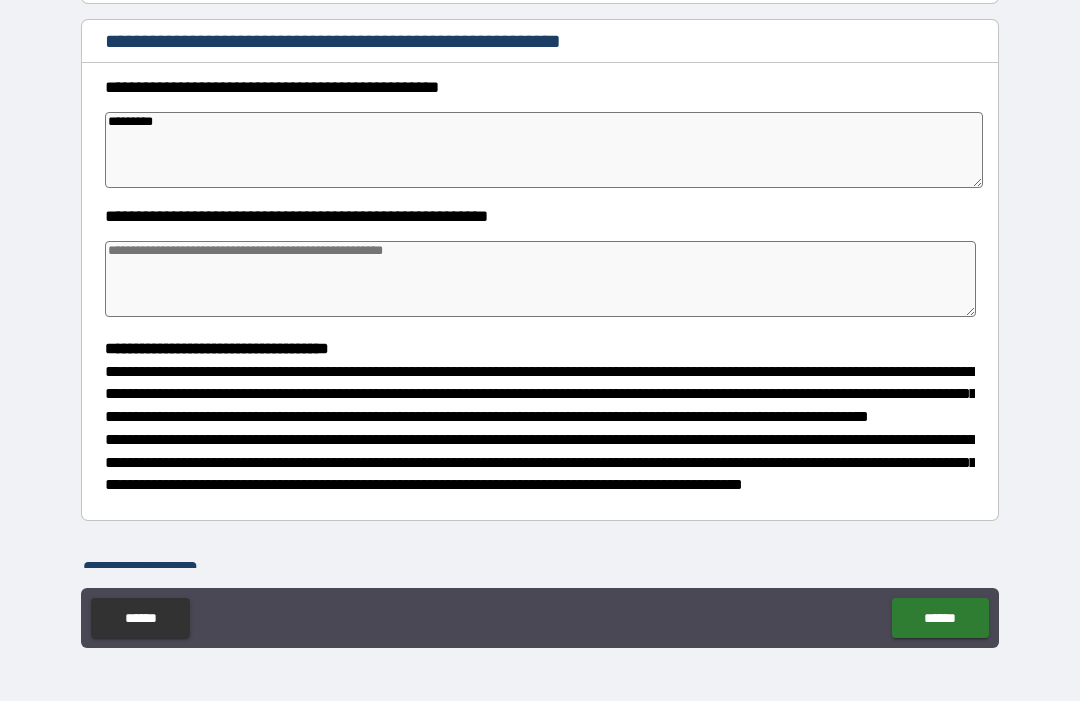 type on "*" 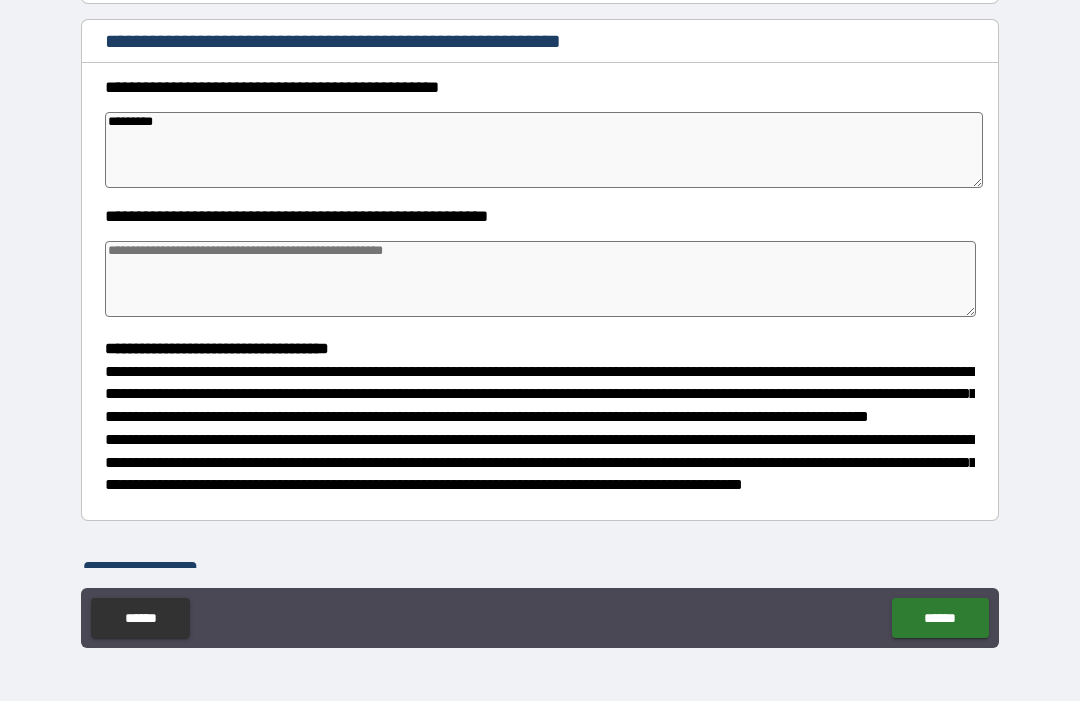 type on "**********" 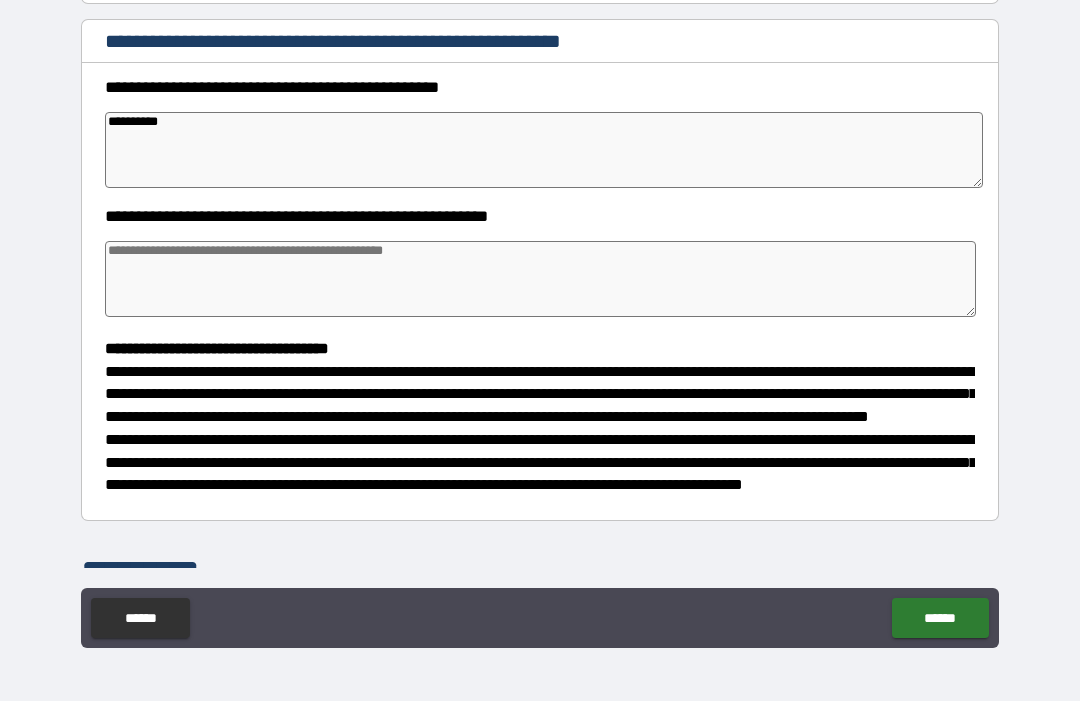 type on "*" 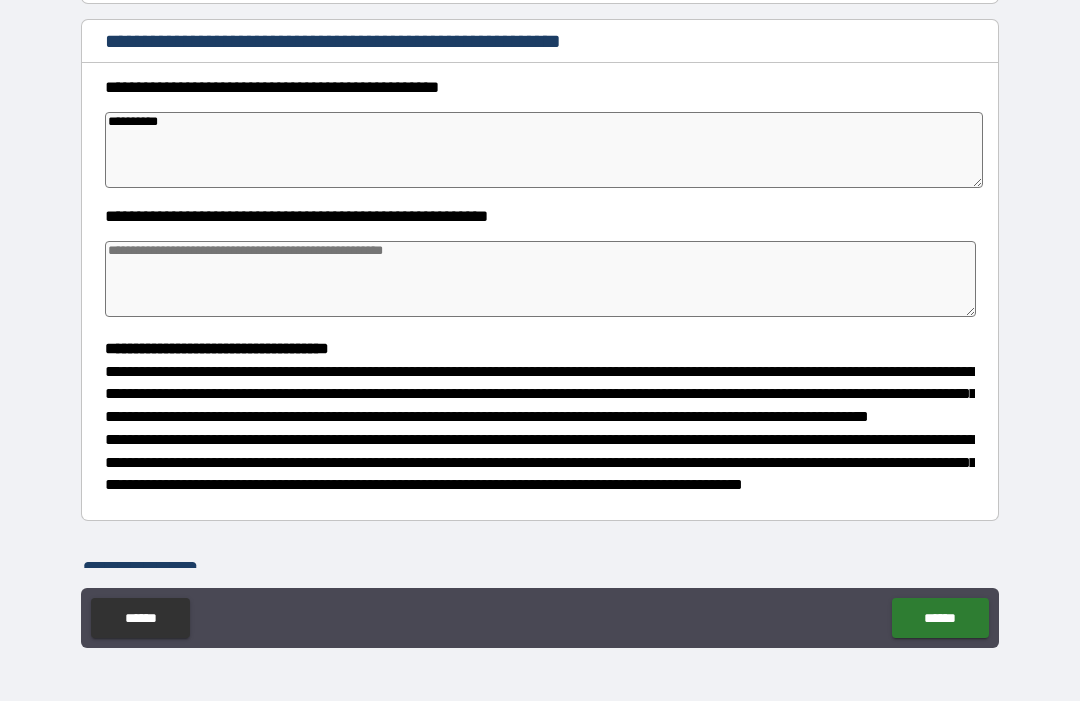 type on "*" 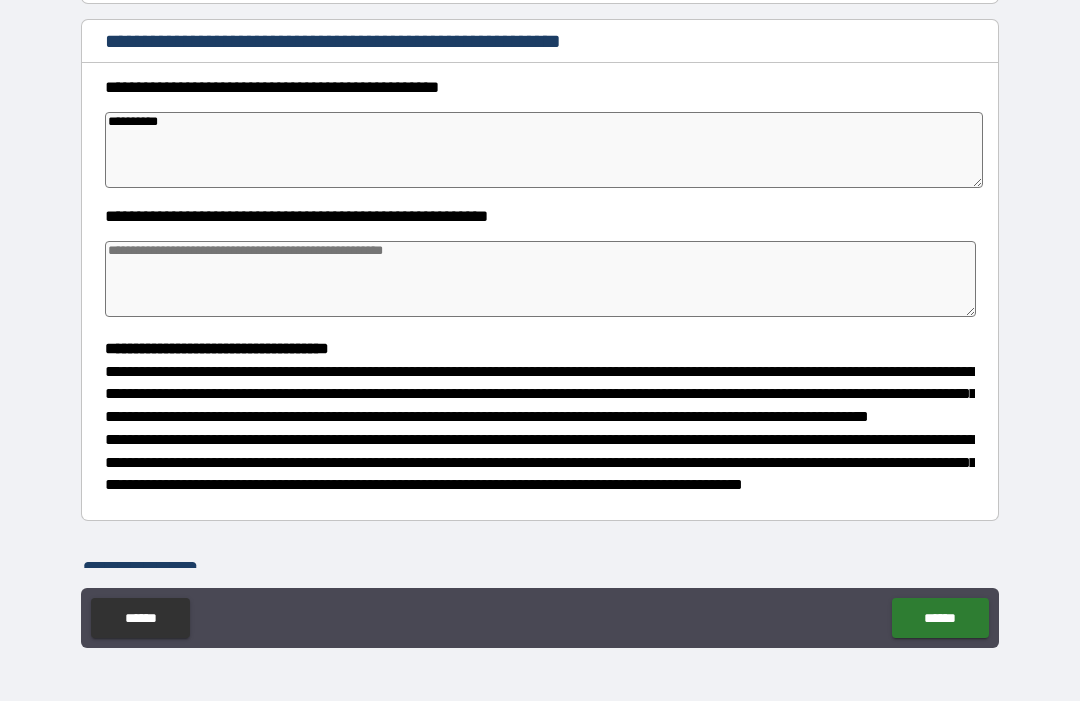 type on "*" 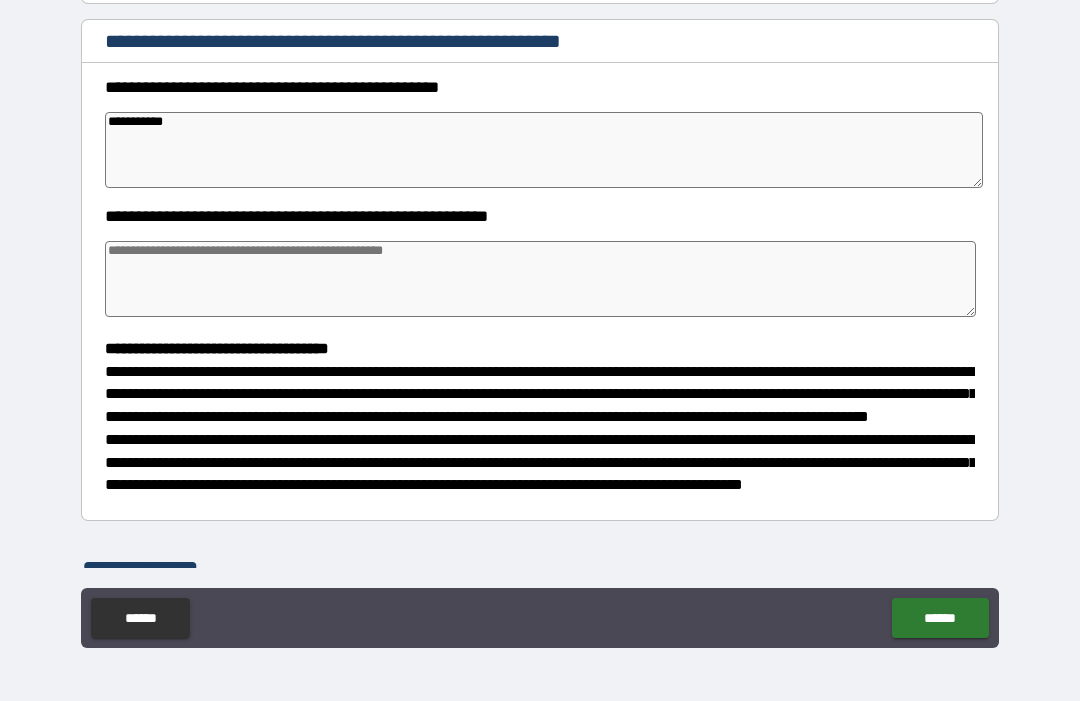 type on "*" 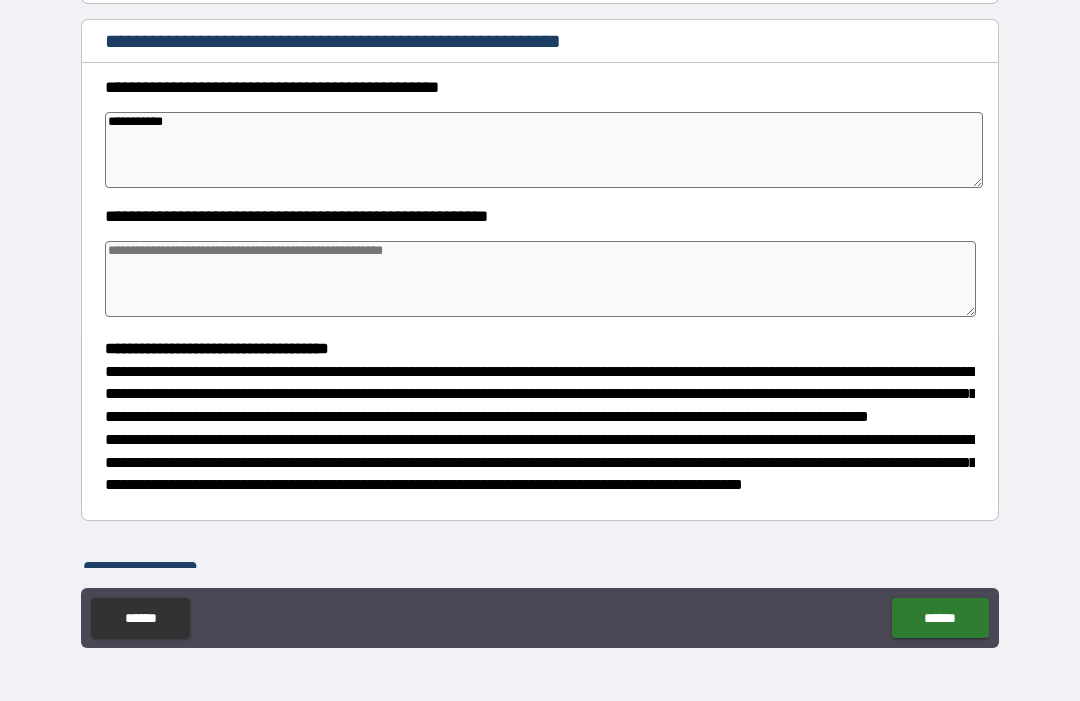 type on "**********" 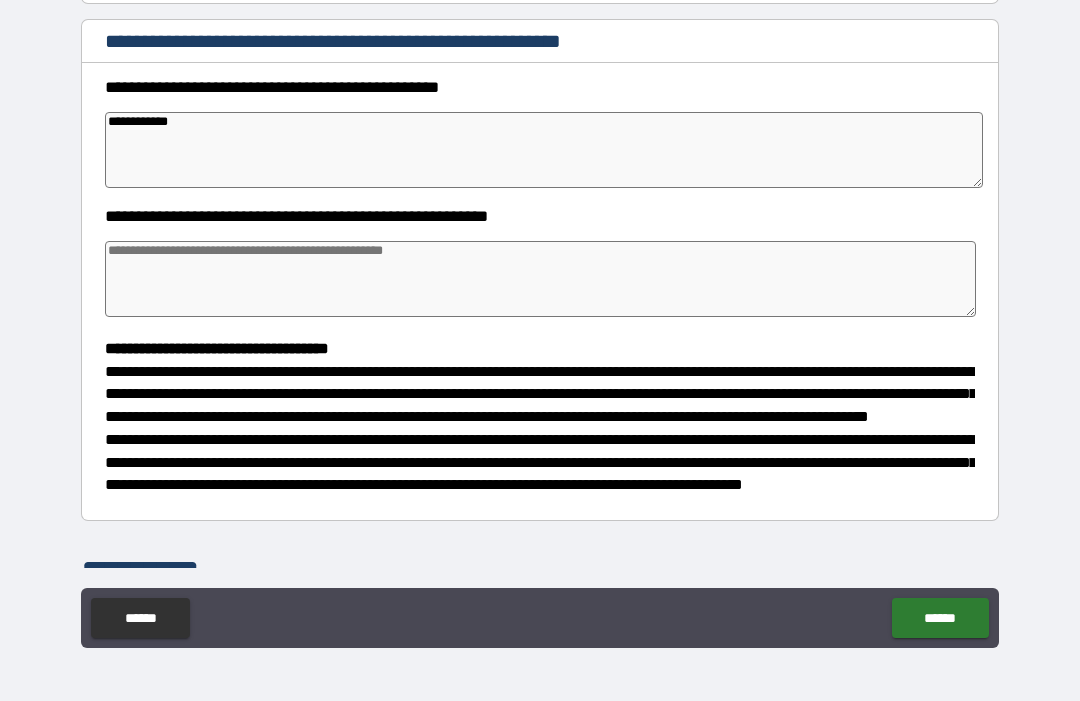 type on "*" 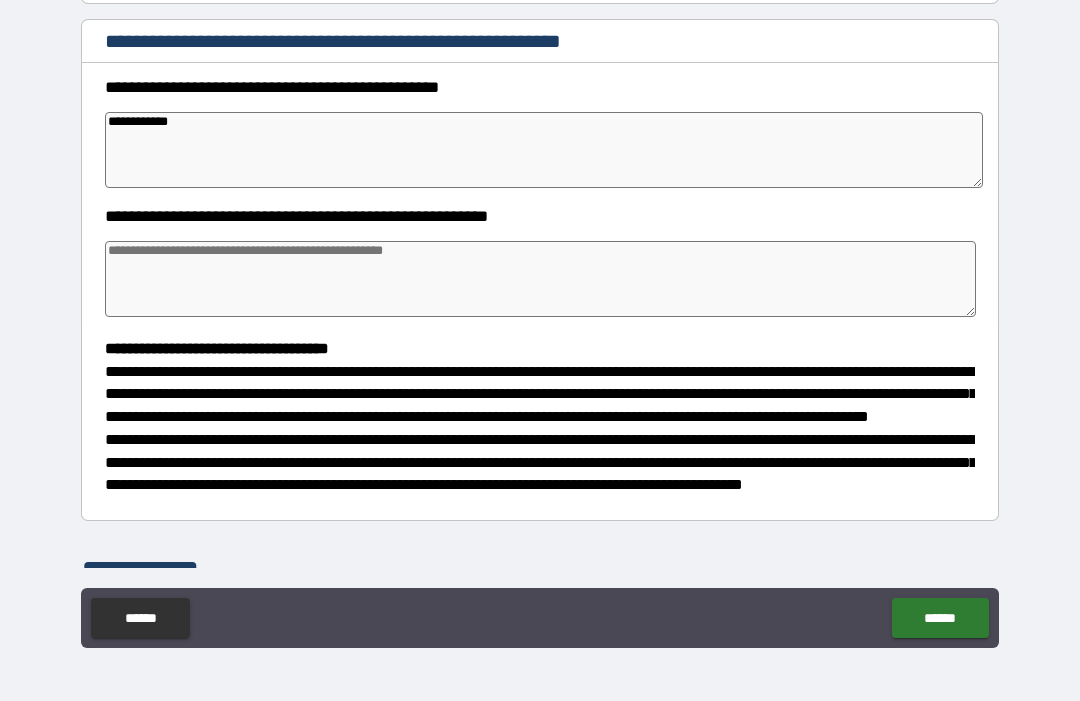 type 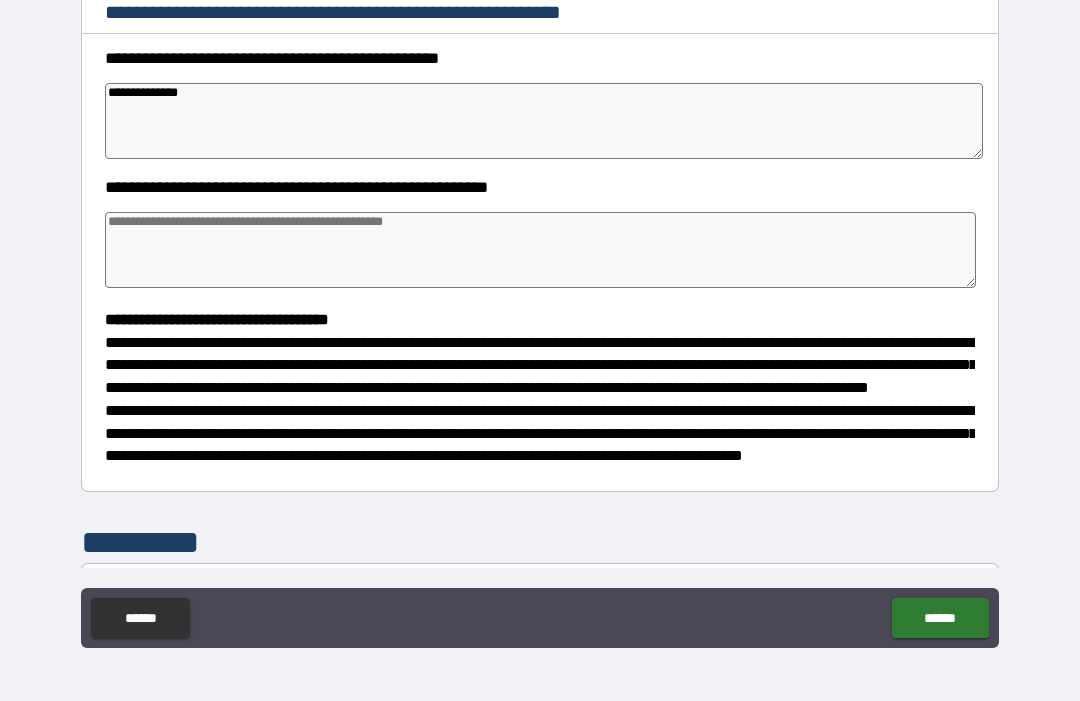 scroll, scrollTop: 268, scrollLeft: 0, axis: vertical 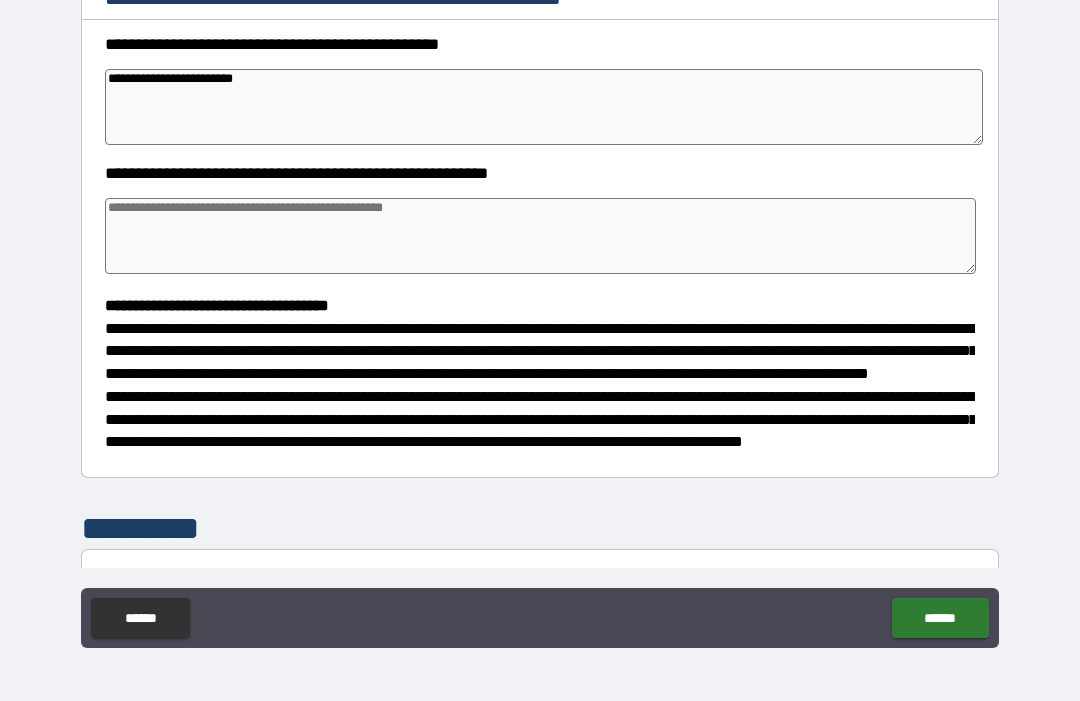 click at bounding box center (540, 236) 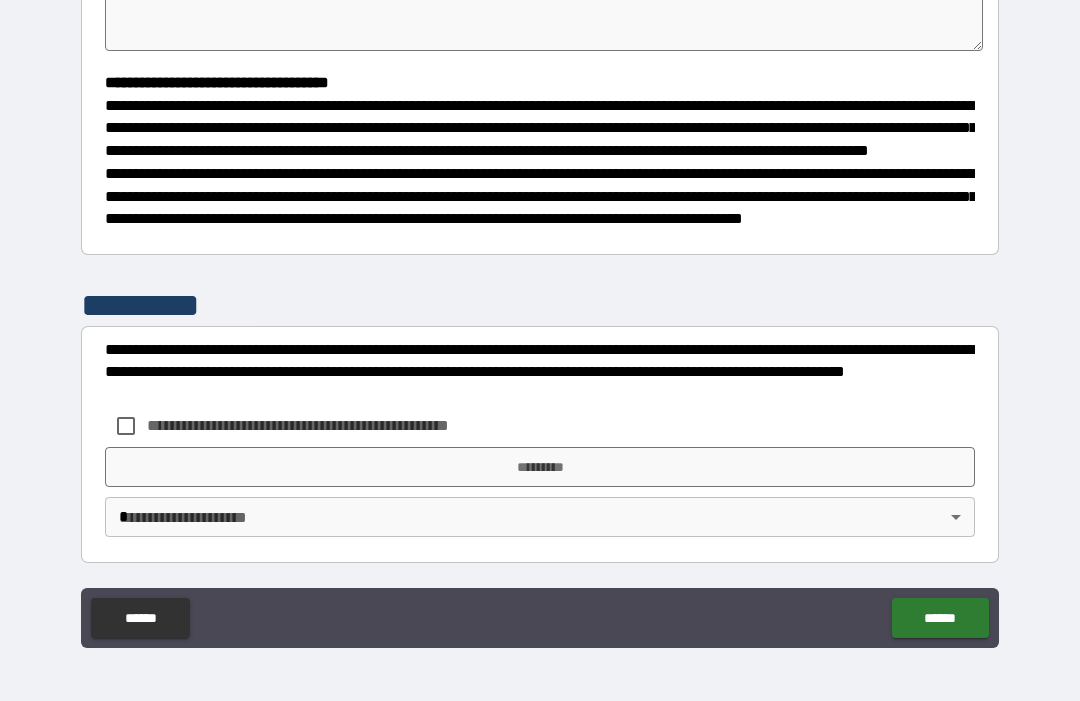 scroll, scrollTop: 529, scrollLeft: 0, axis: vertical 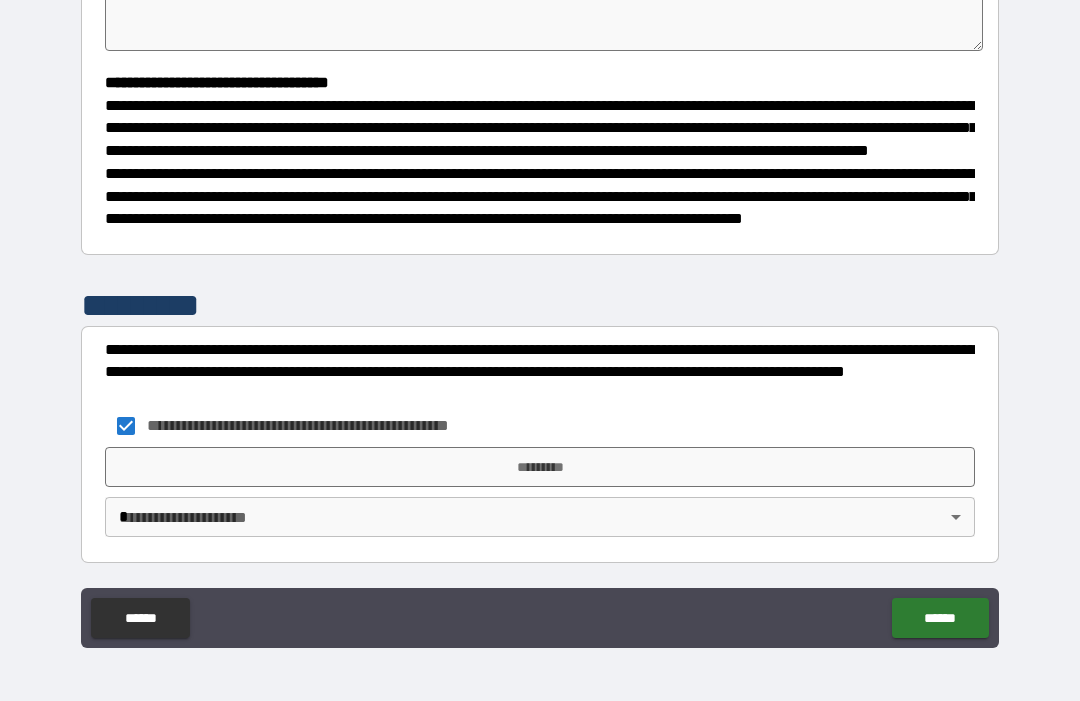 click on "*********" at bounding box center [540, 467] 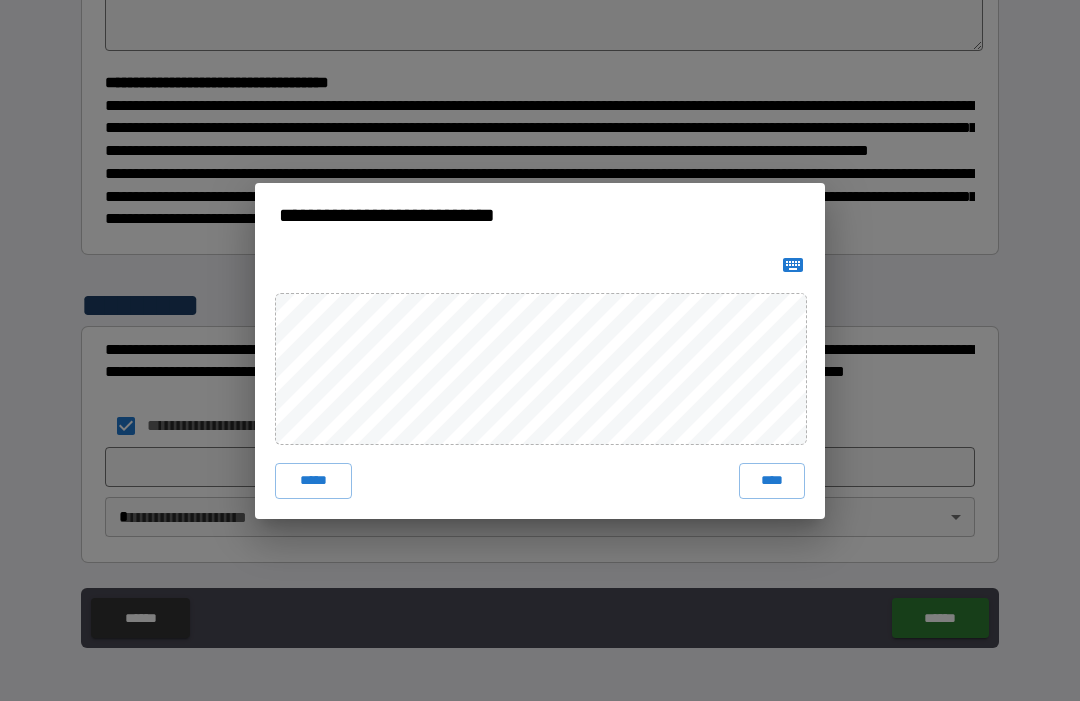 click on "****" at bounding box center (772, 481) 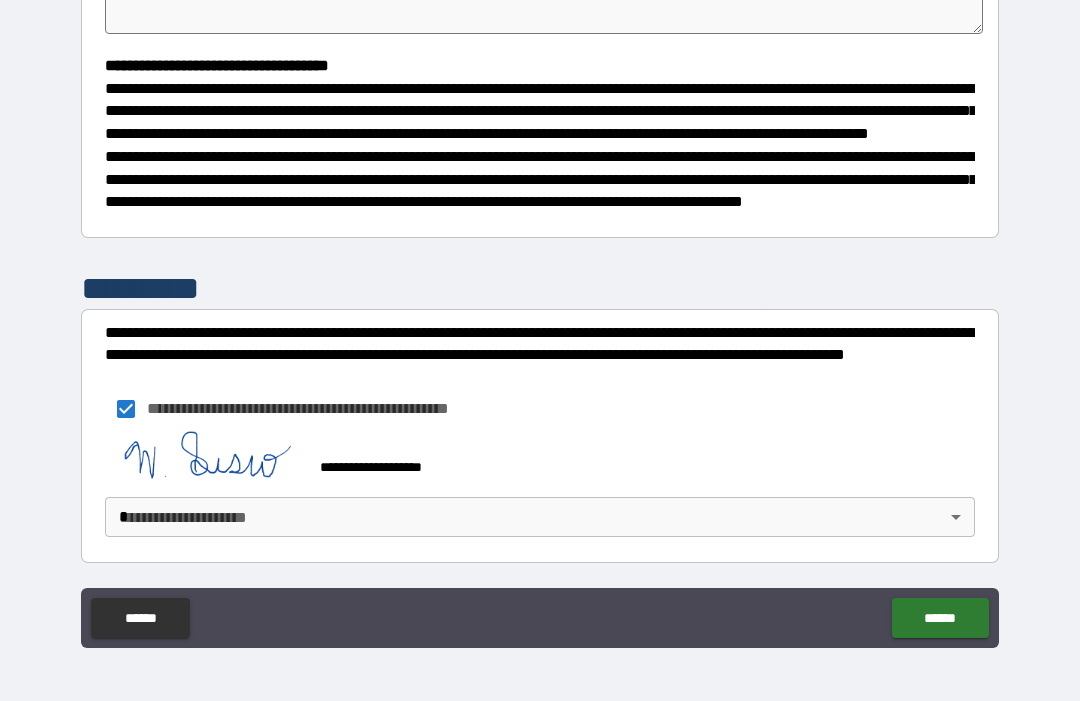 click on "******" at bounding box center [940, 618] 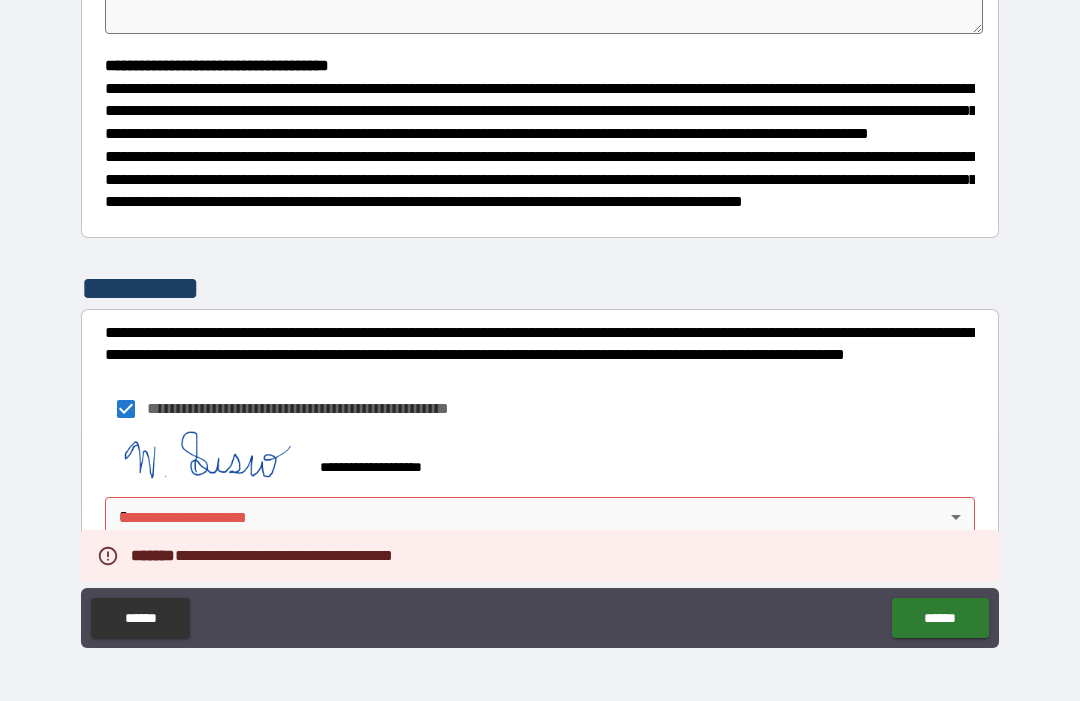 scroll, scrollTop: 546, scrollLeft: 0, axis: vertical 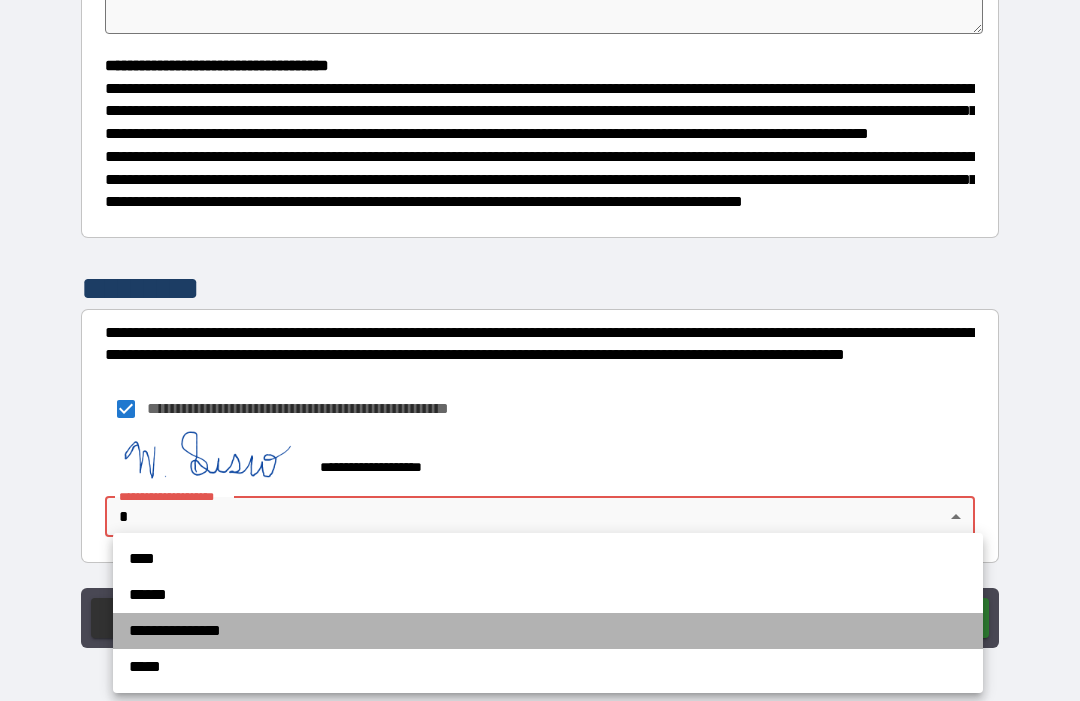 click on "**********" at bounding box center [548, 631] 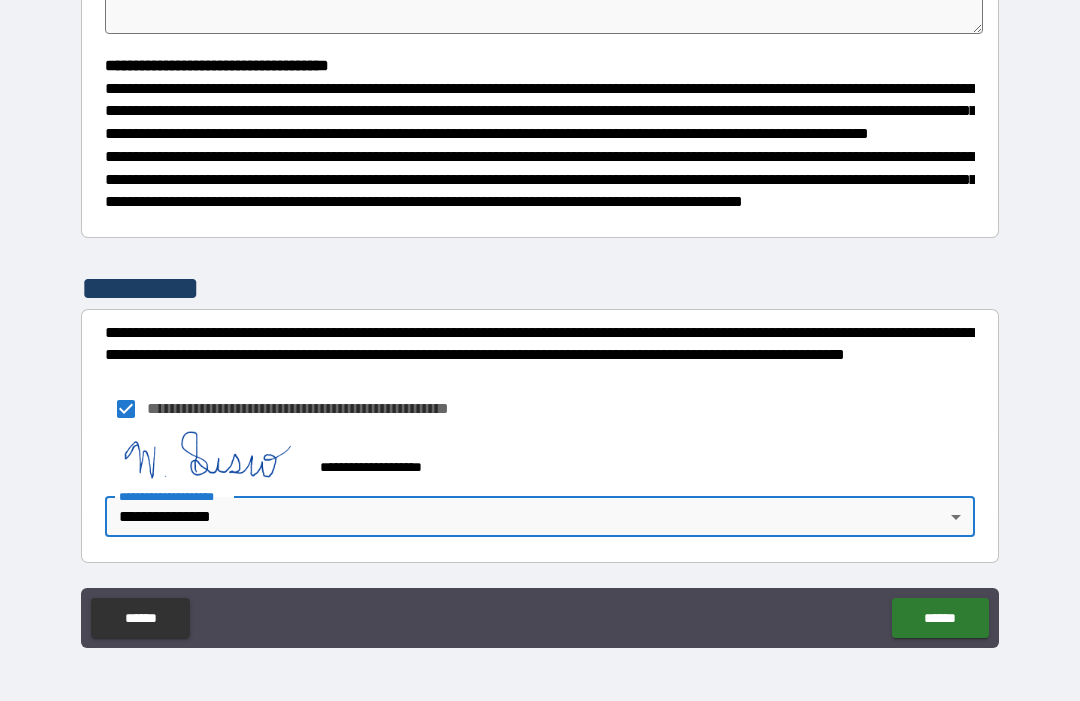 click on "******" at bounding box center [940, 618] 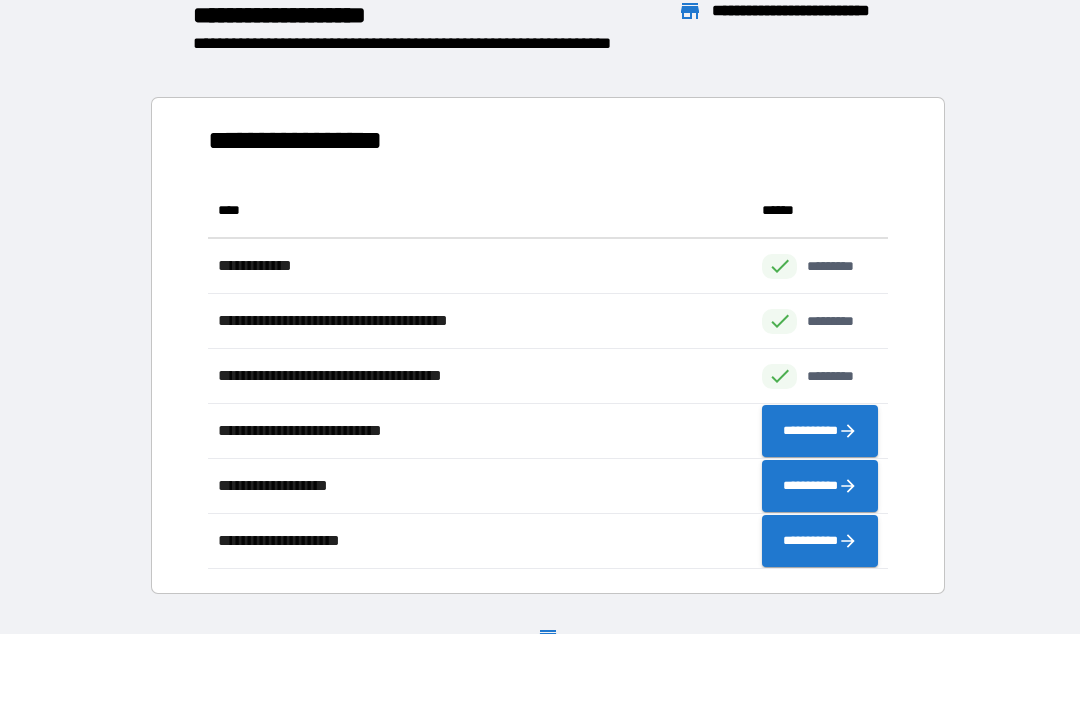 scroll, scrollTop: 1, scrollLeft: 1, axis: both 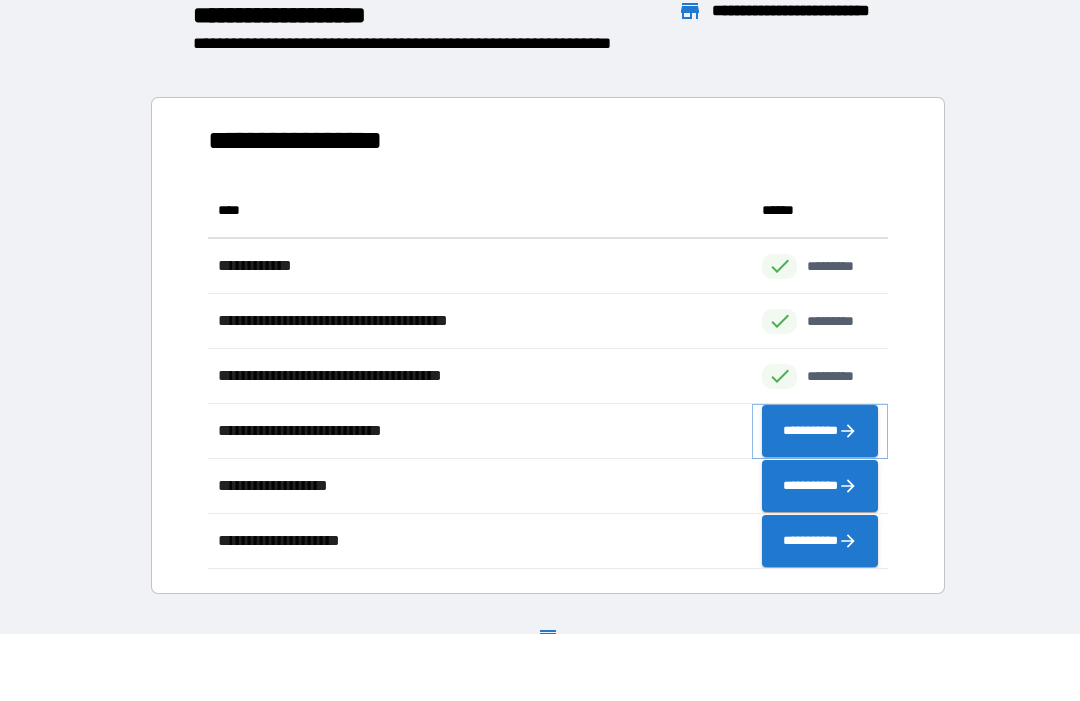 click 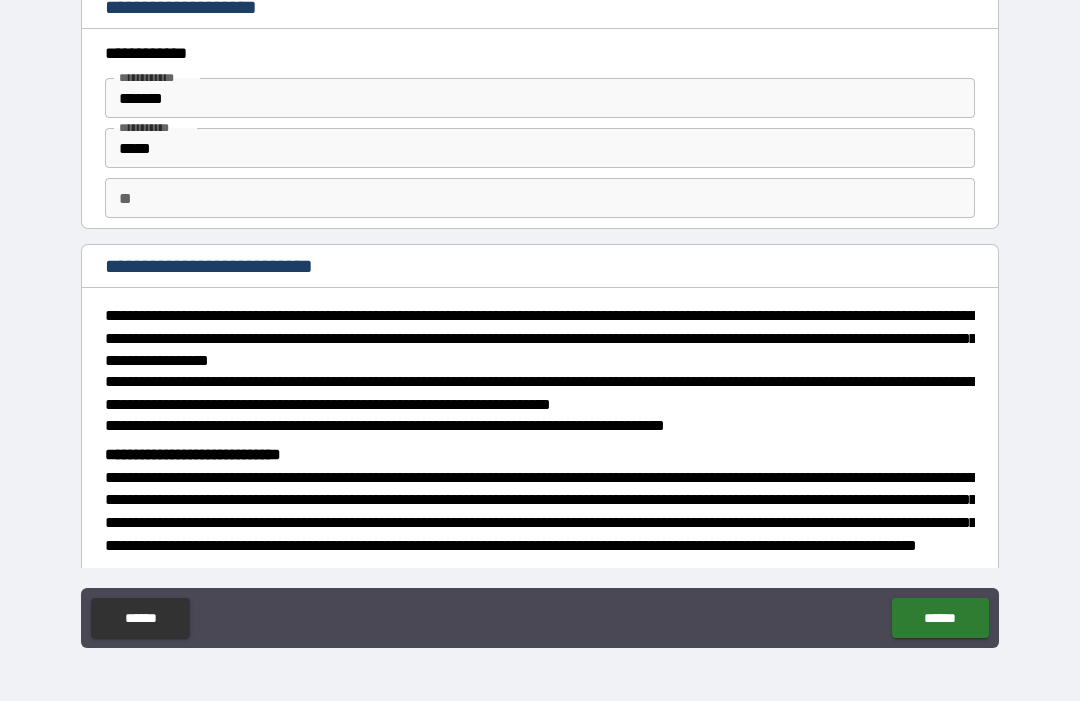 click on "*******" at bounding box center [540, 98] 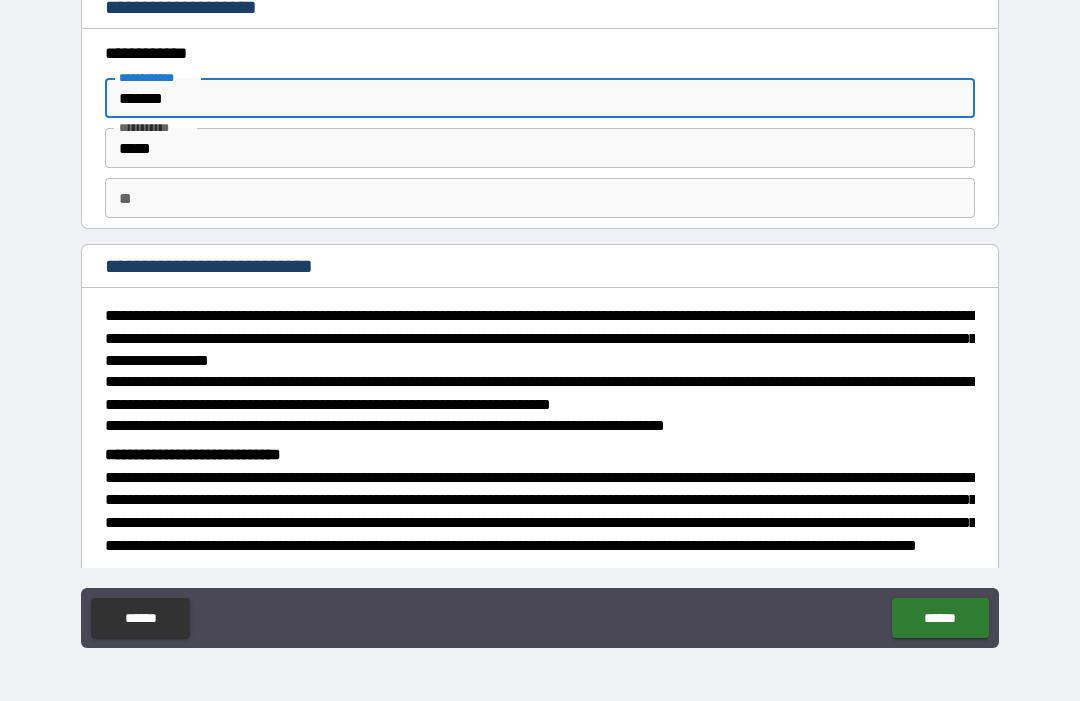 click on "*******" at bounding box center [540, 98] 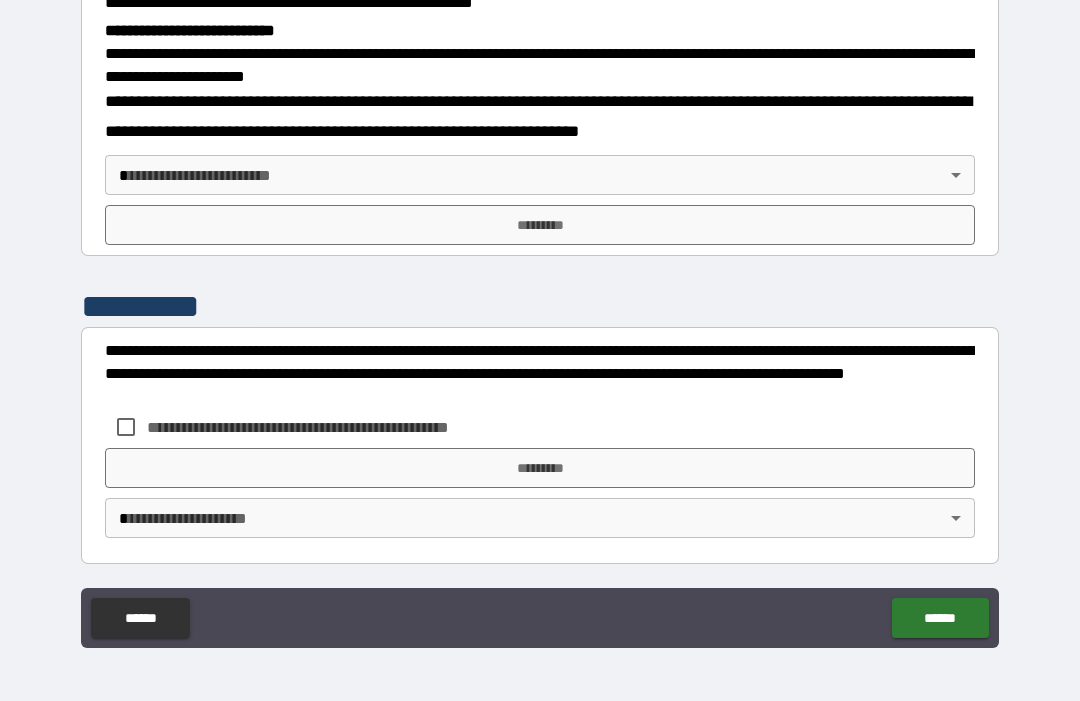 scroll, scrollTop: 636, scrollLeft: 0, axis: vertical 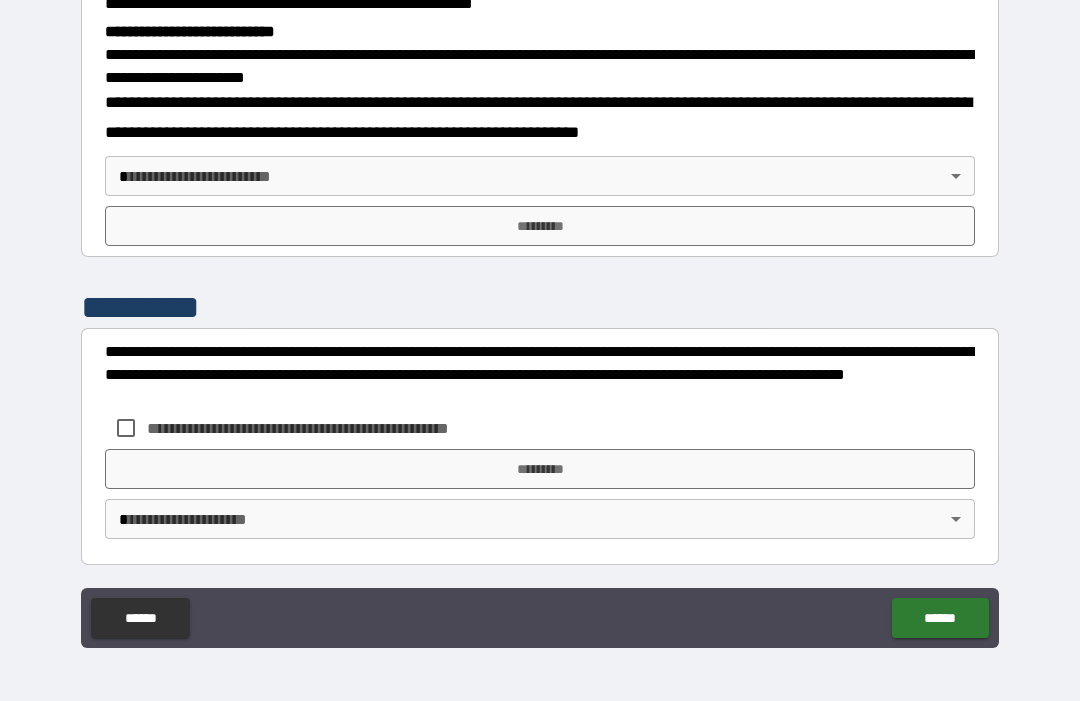 click on "**********" at bounding box center [540, 317] 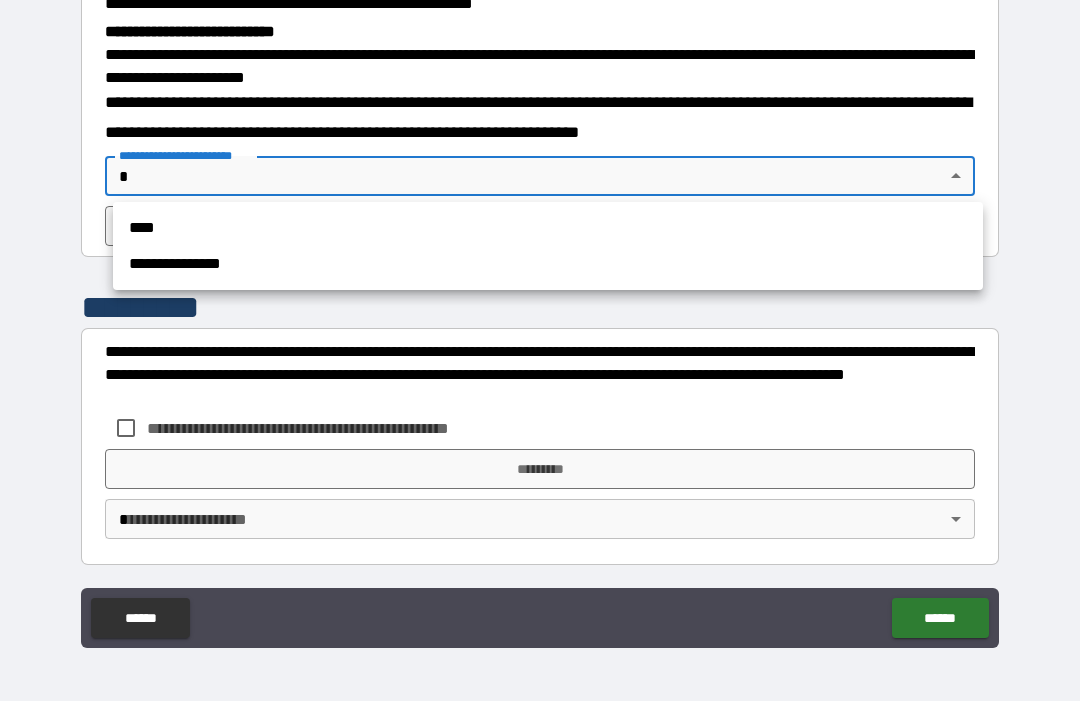click on "**********" at bounding box center [548, 264] 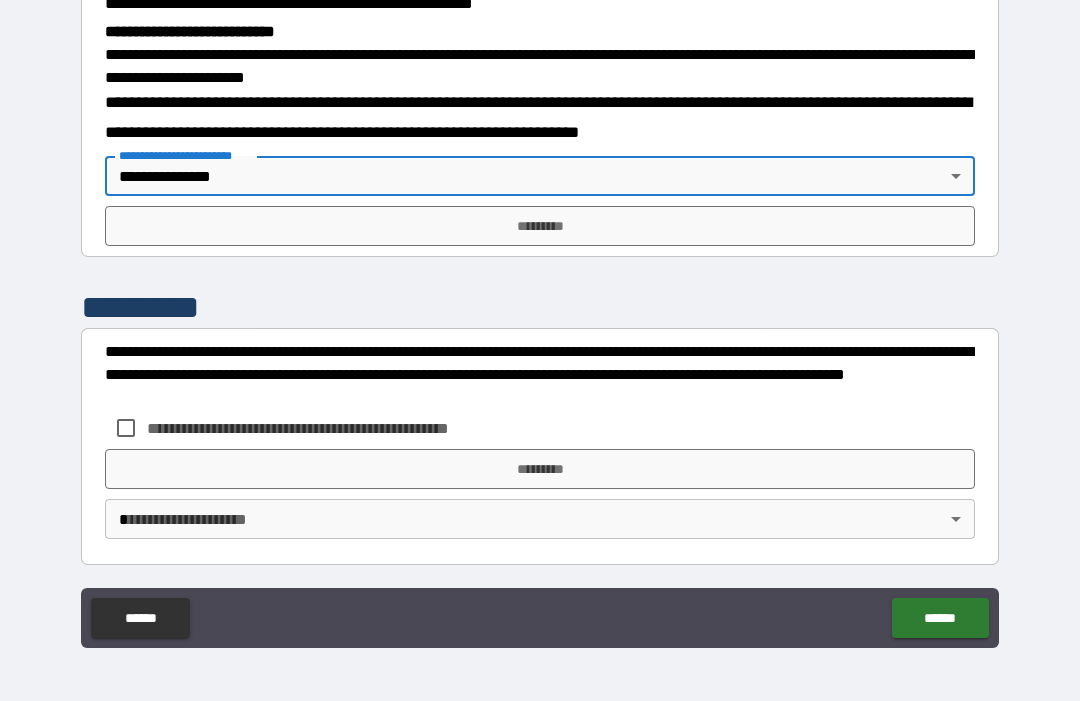 click on "*********" at bounding box center (540, 226) 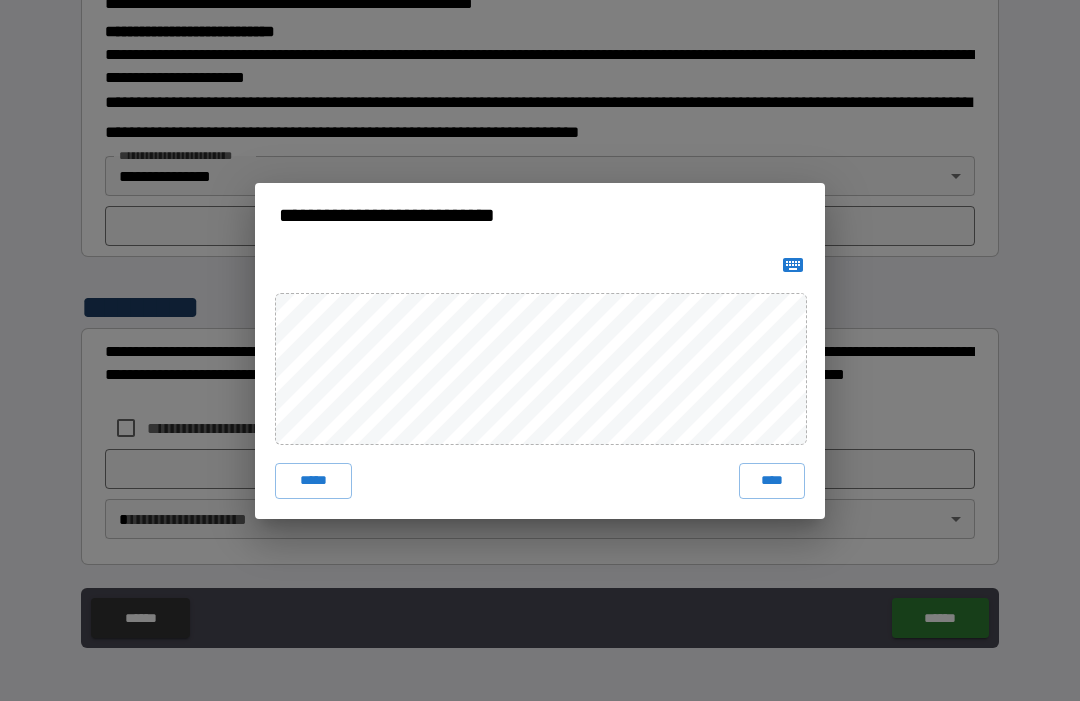 click on "****" at bounding box center (772, 481) 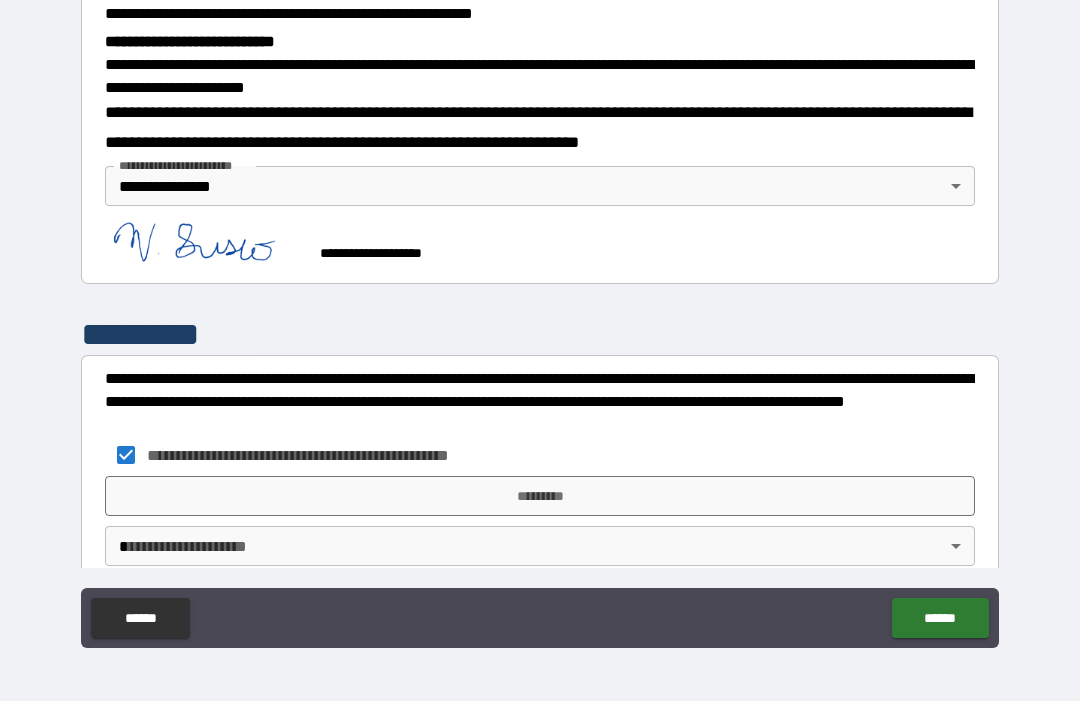 click on "**********" at bounding box center (540, 317) 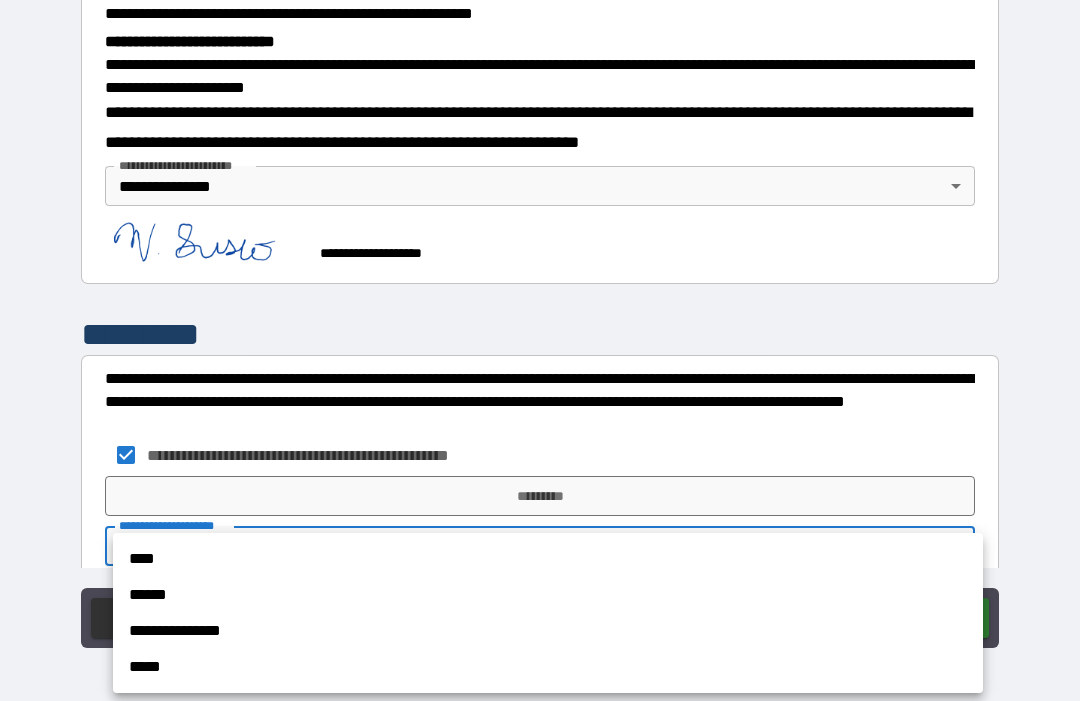 click on "**********" at bounding box center [548, 631] 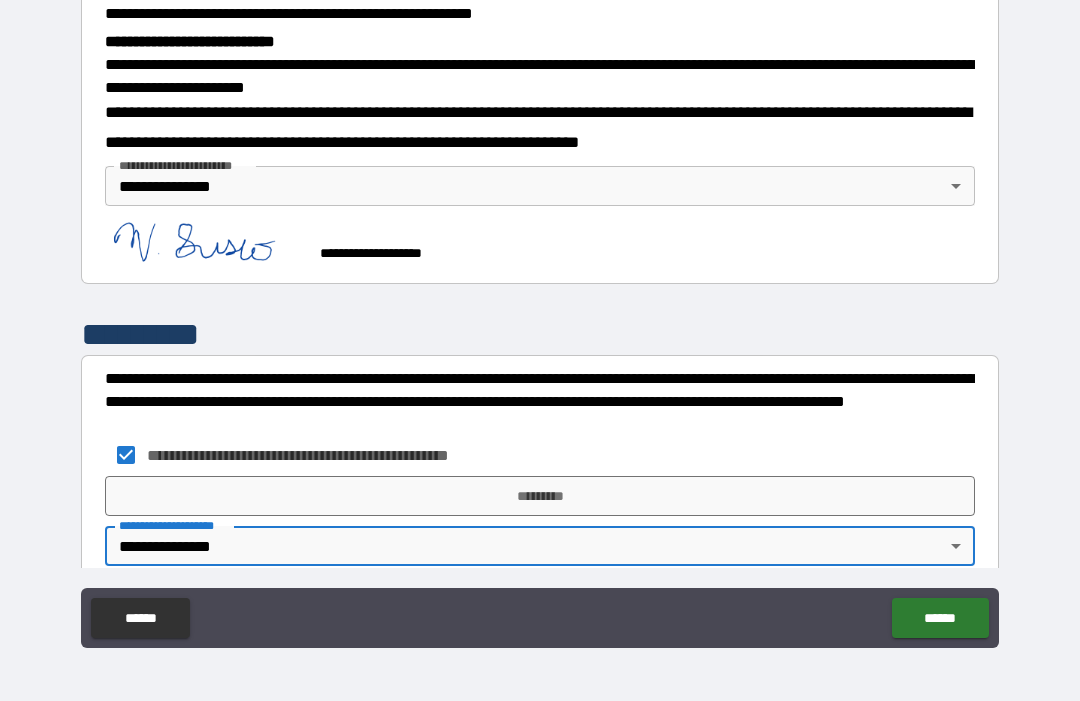click on "*********" at bounding box center (540, 496) 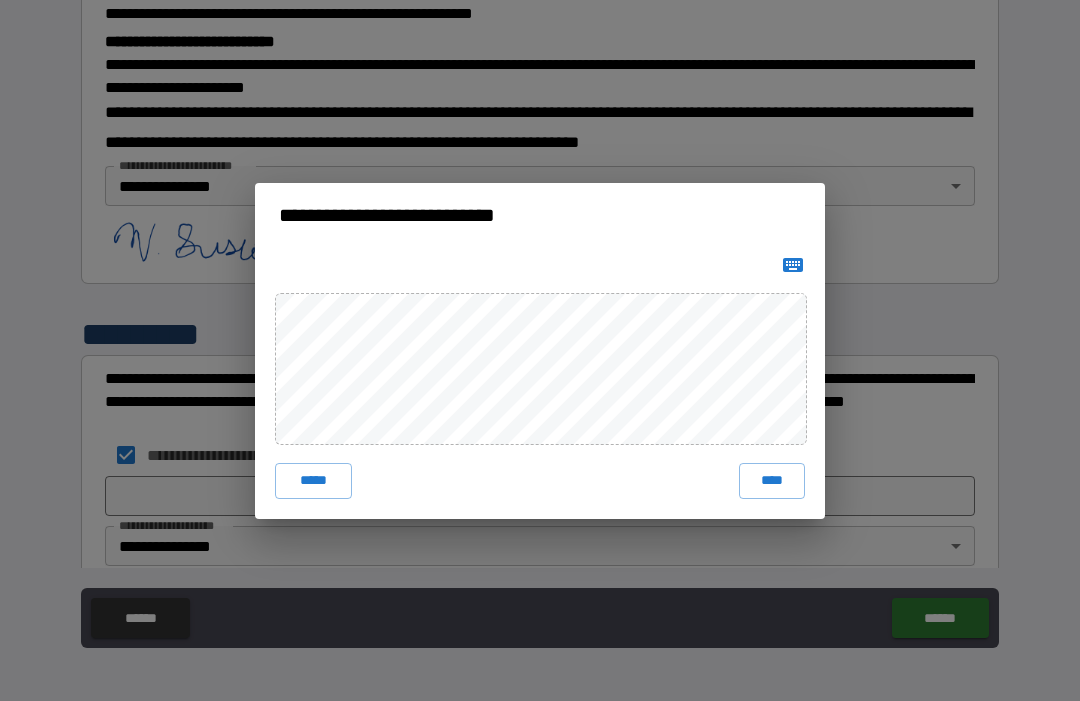 click on "****" at bounding box center [772, 481] 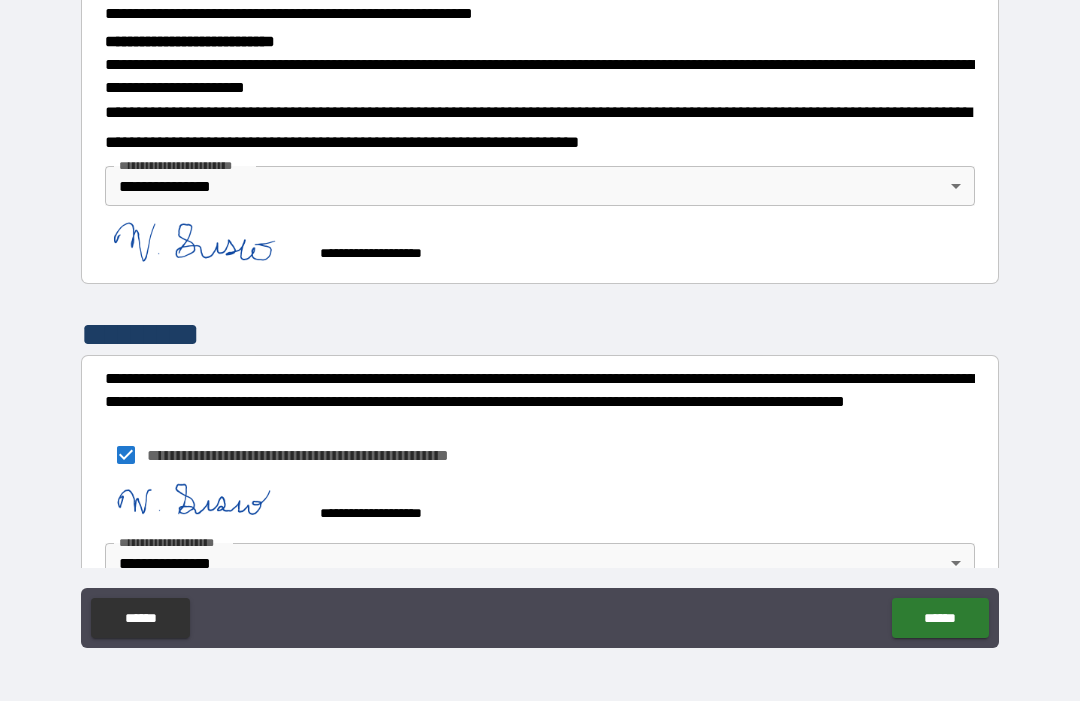 click on "******" at bounding box center [940, 618] 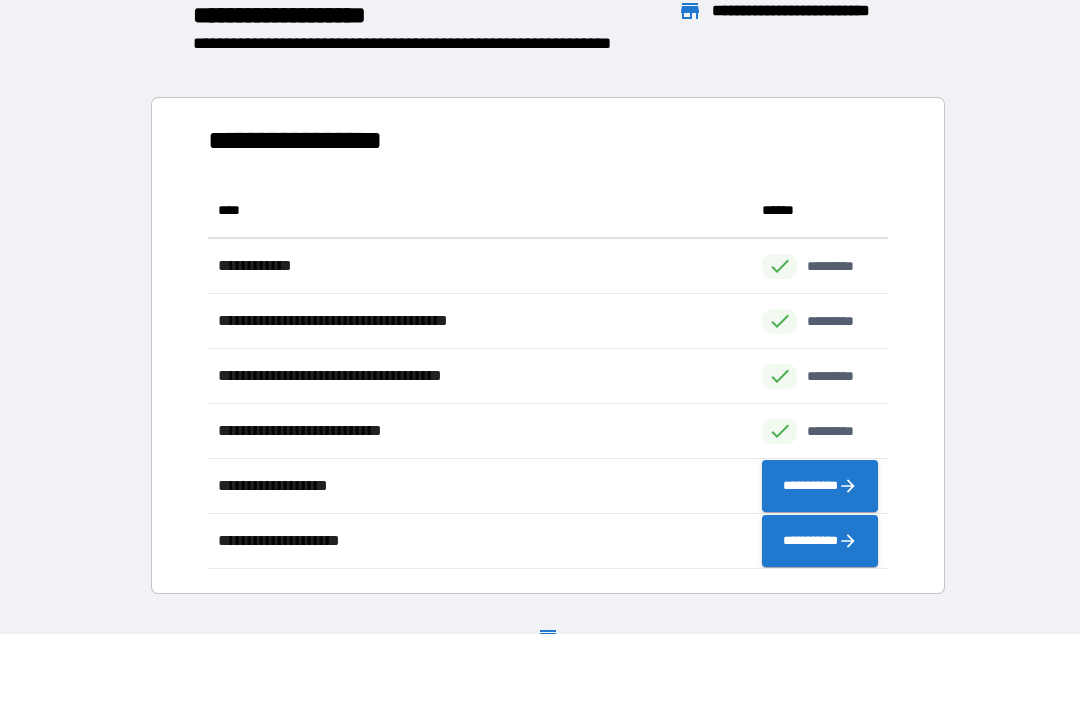 scroll, scrollTop: 1, scrollLeft: 1, axis: both 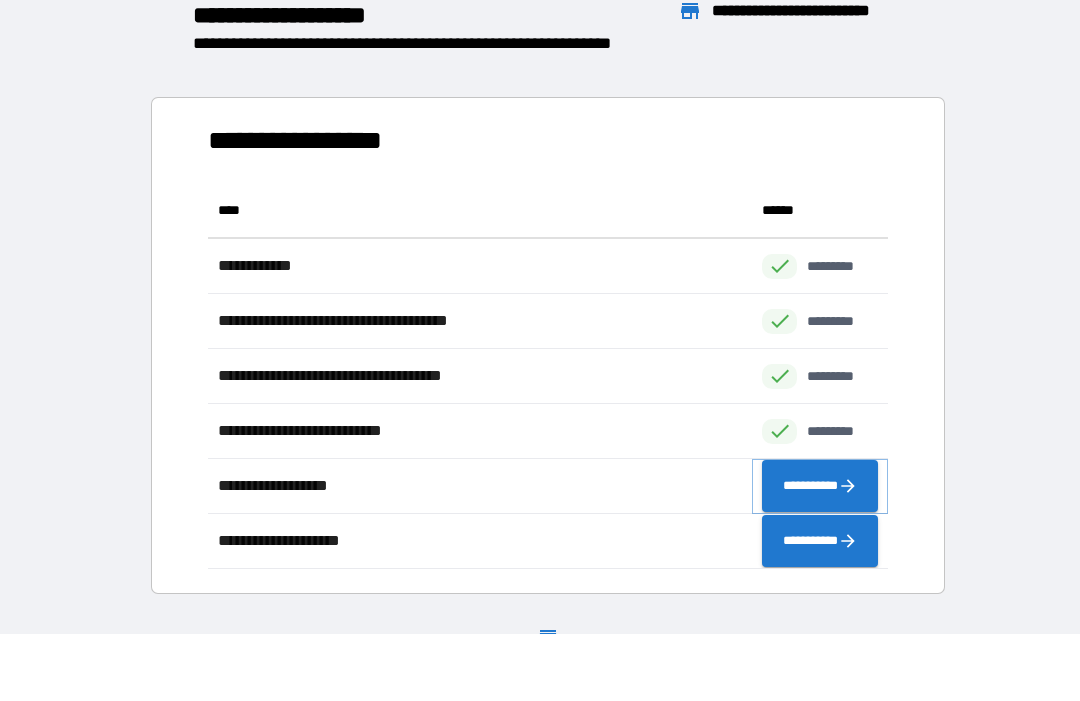 click on "**********" at bounding box center [820, 486] 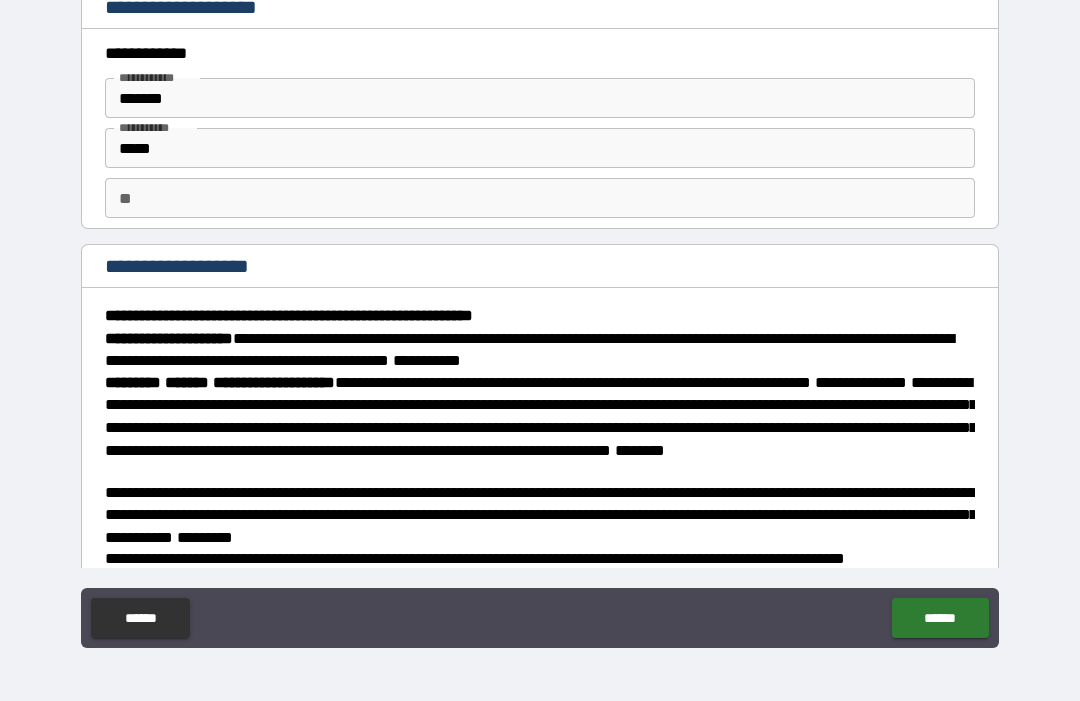 click on "*******" at bounding box center [540, 98] 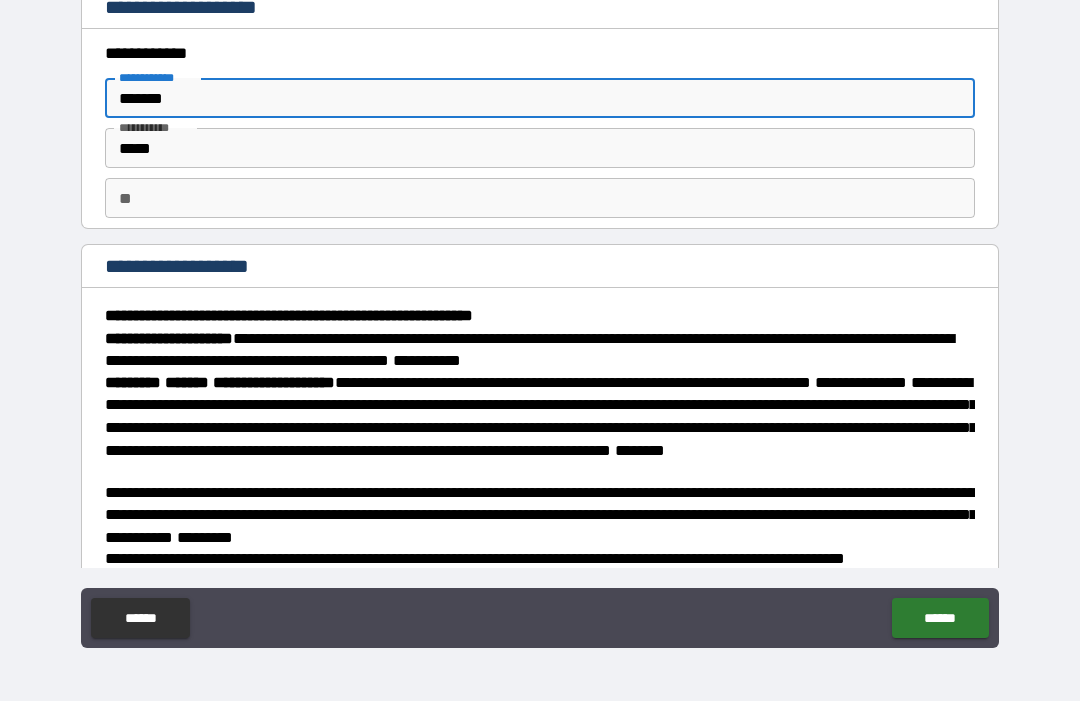 click on "**" at bounding box center (540, 198) 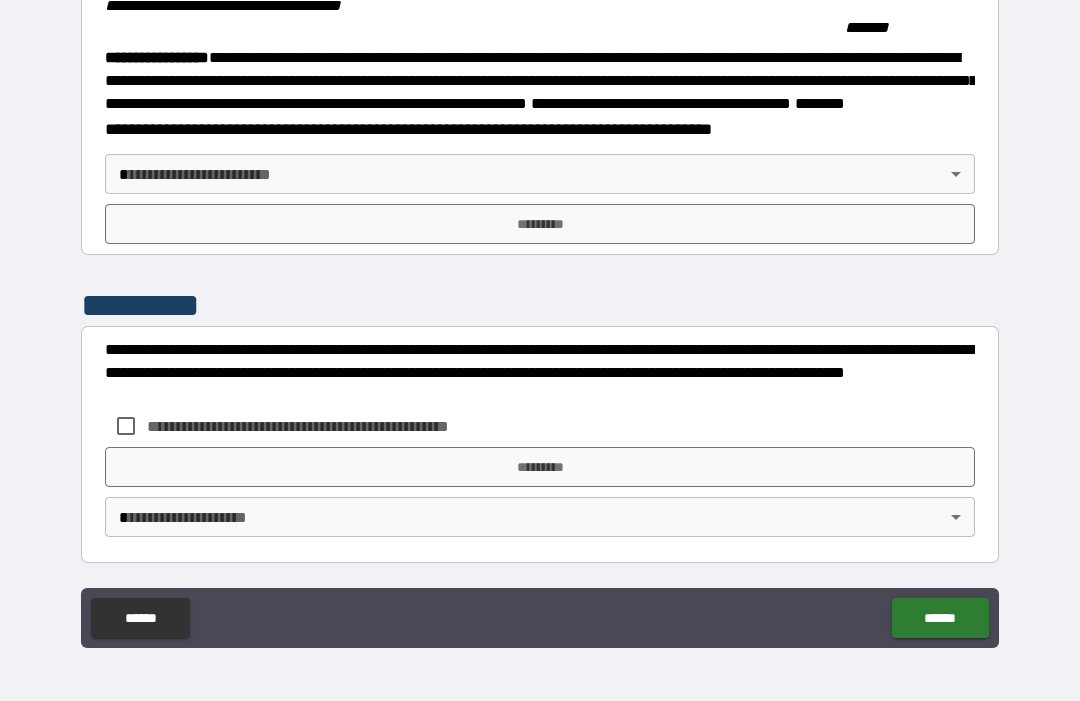 scroll, scrollTop: 2236, scrollLeft: 0, axis: vertical 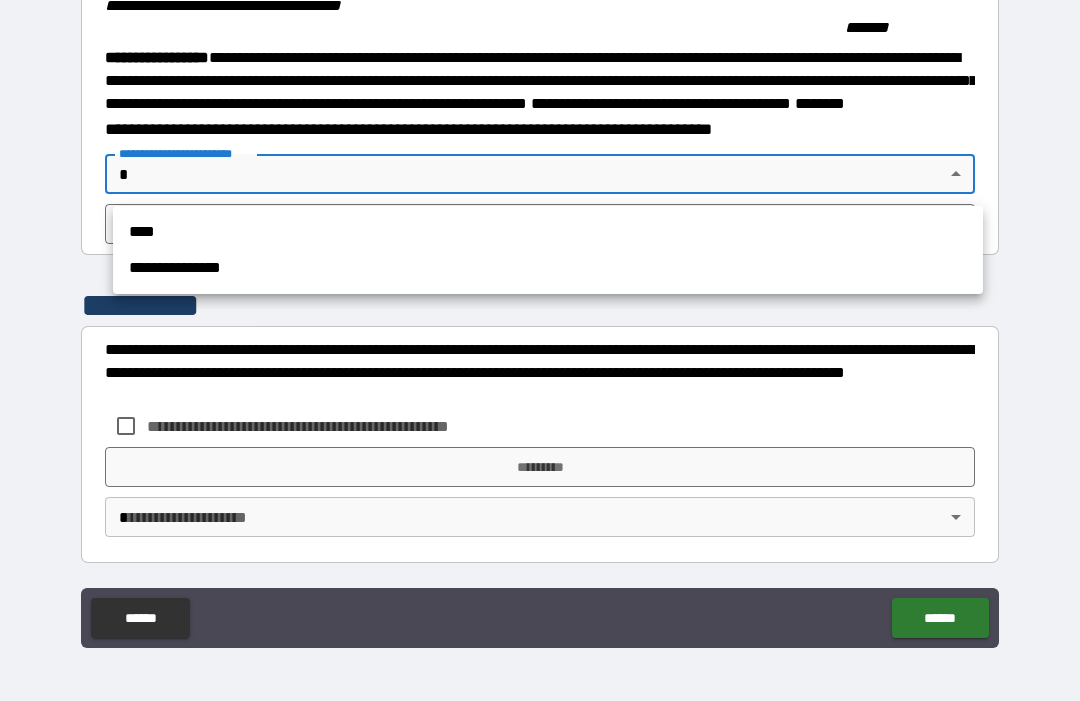 click on "**********" at bounding box center [548, 268] 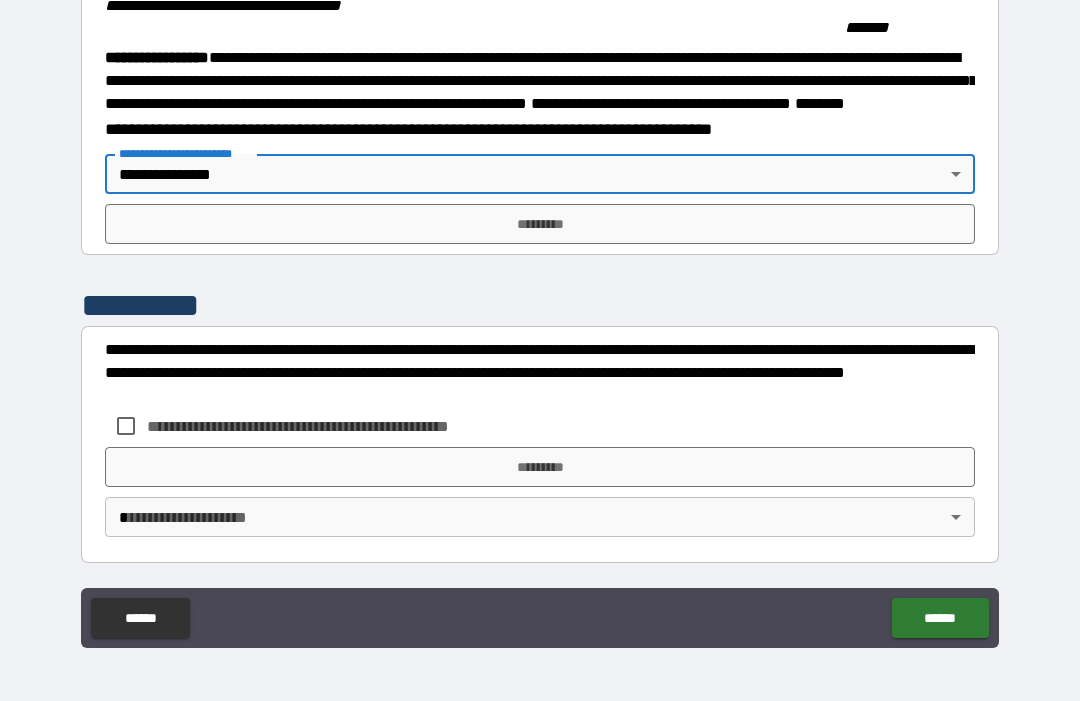 click on "*********" at bounding box center (540, 224) 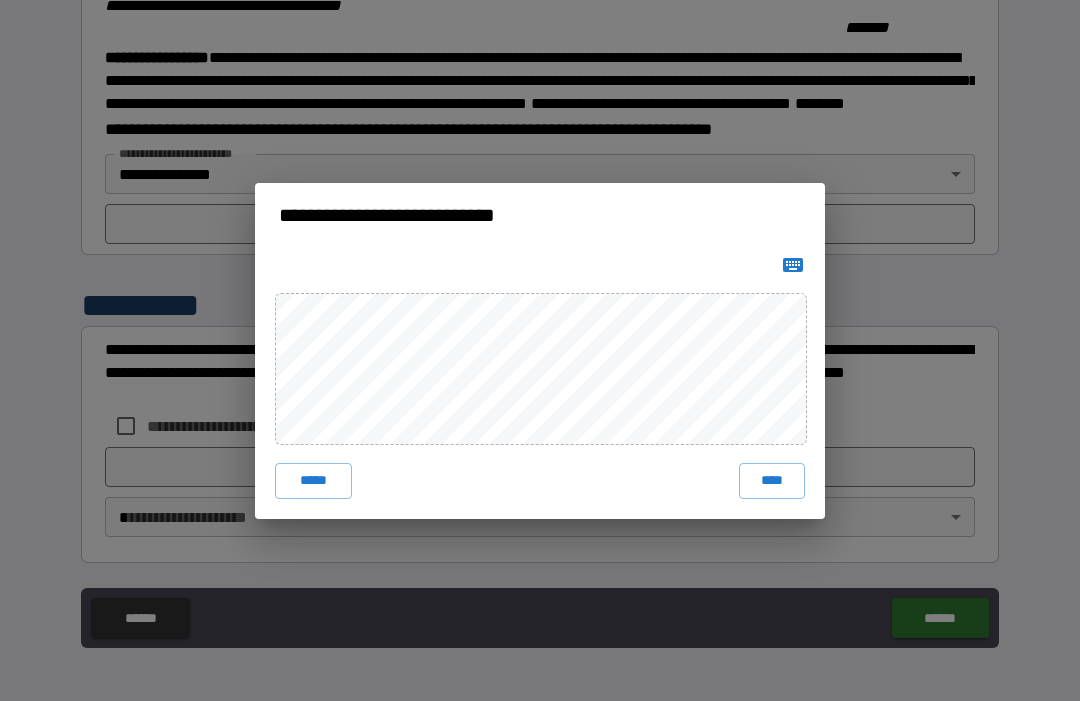 click on "****" at bounding box center (772, 481) 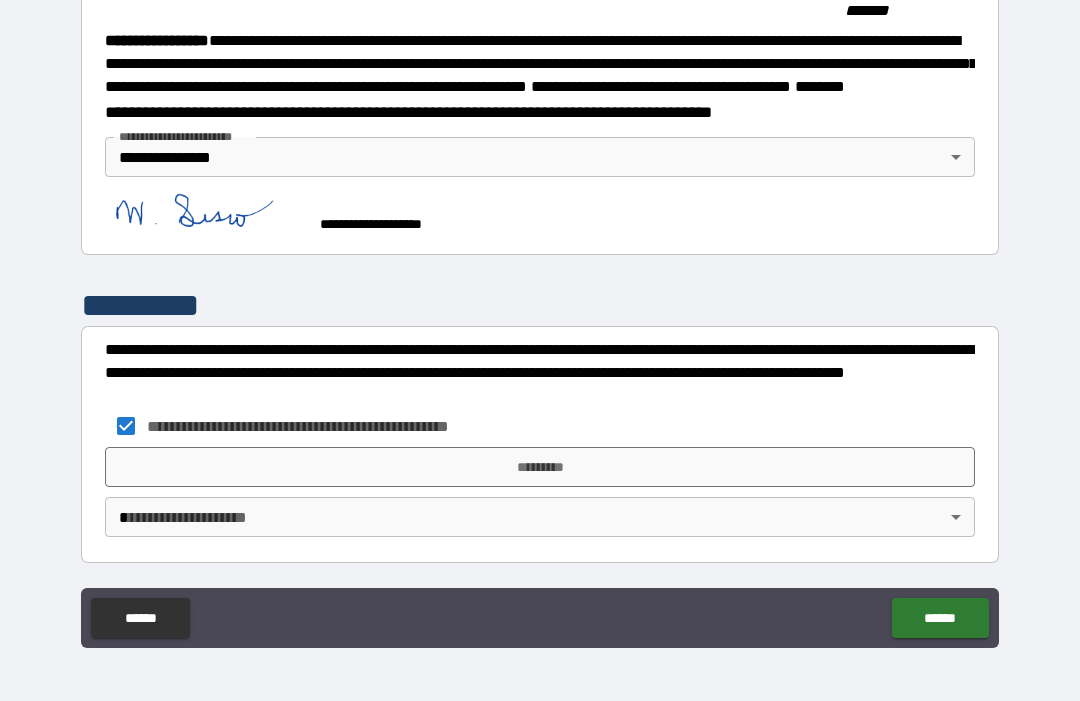 scroll, scrollTop: 2257, scrollLeft: 0, axis: vertical 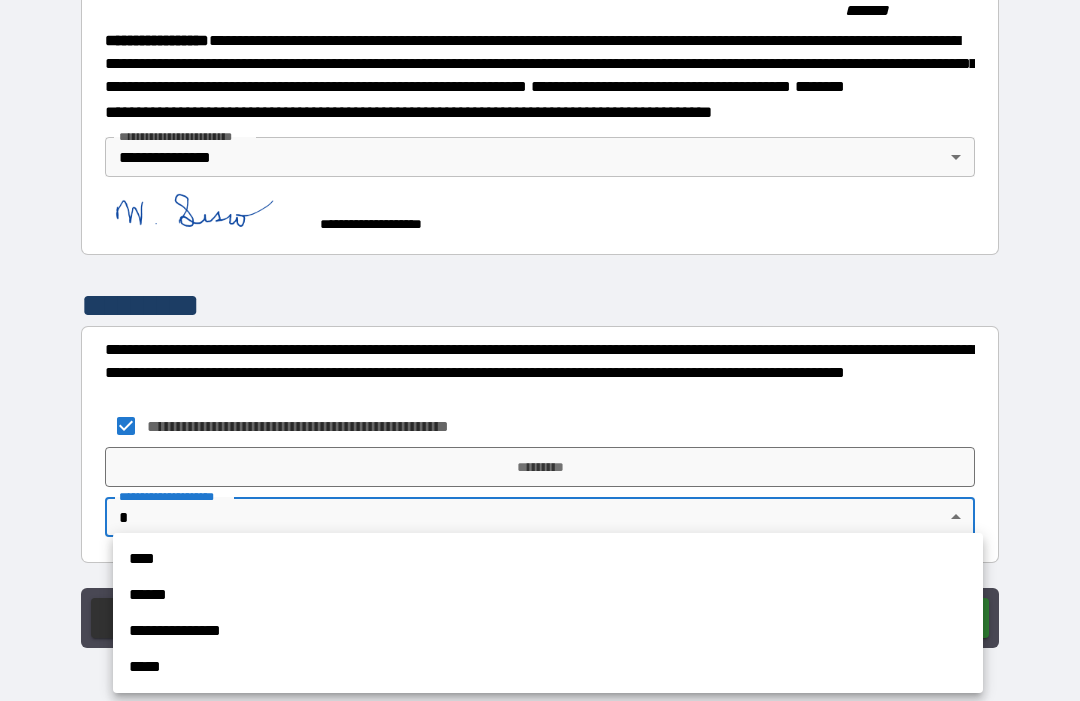 click on "**********" at bounding box center [548, 631] 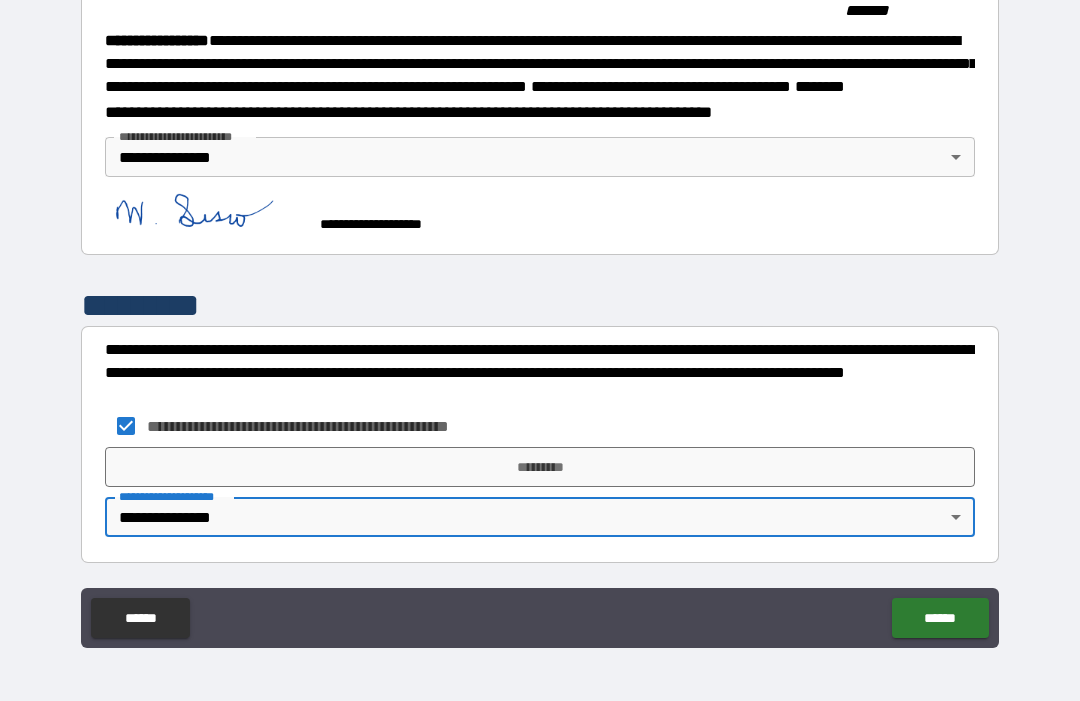 click on "*********" at bounding box center [540, 467] 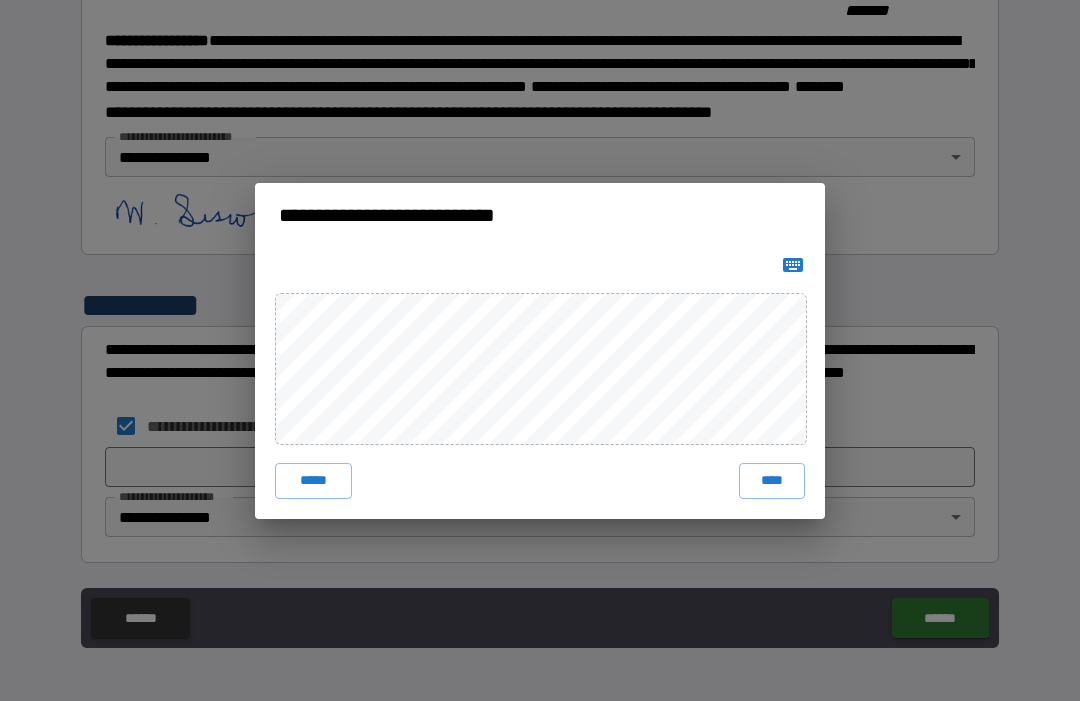 click on "**********" at bounding box center [540, 350] 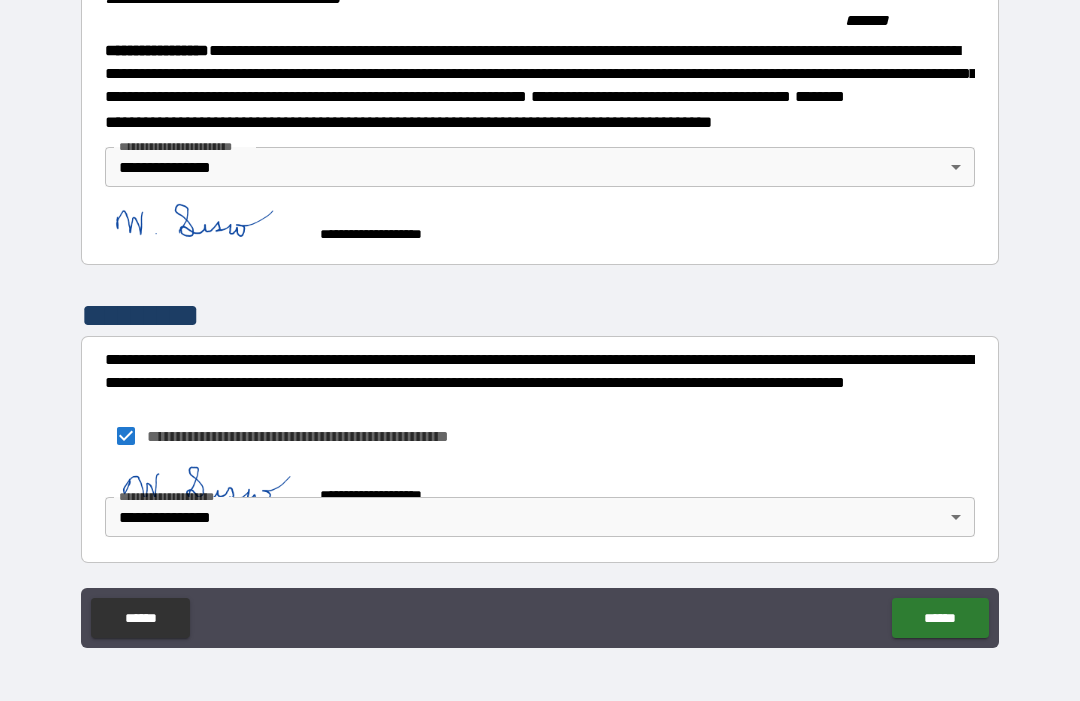 scroll, scrollTop: 2247, scrollLeft: 0, axis: vertical 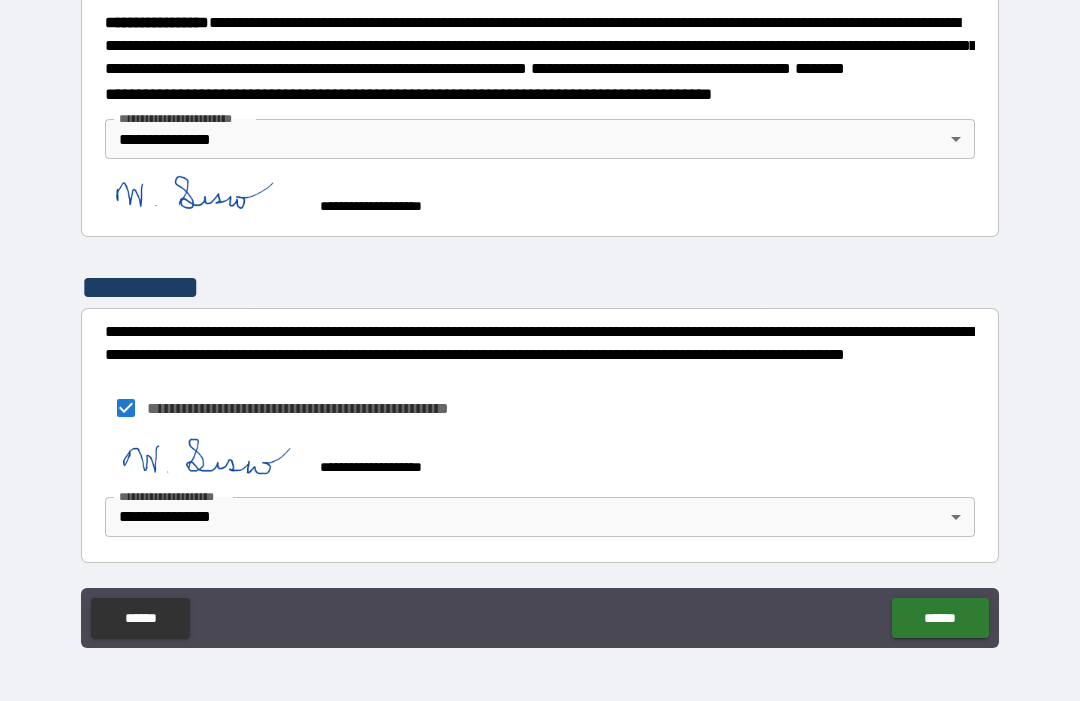 click on "**********" at bounding box center [540, 457] 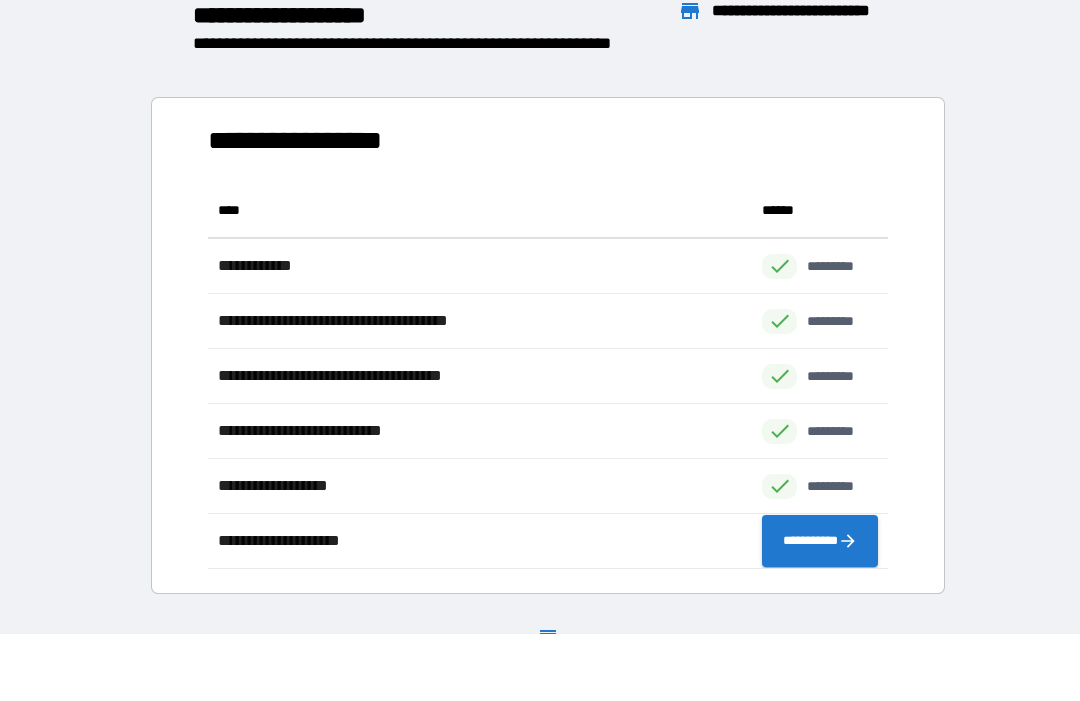 scroll, scrollTop: 386, scrollLeft: 680, axis: both 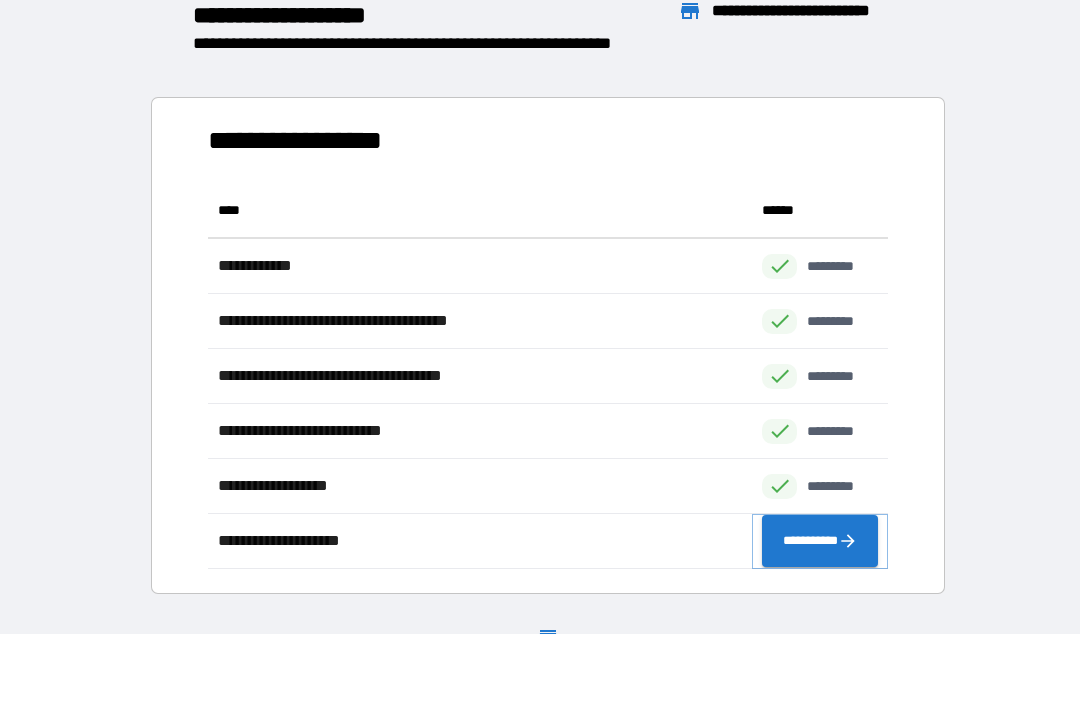 click on "**********" at bounding box center (820, 541) 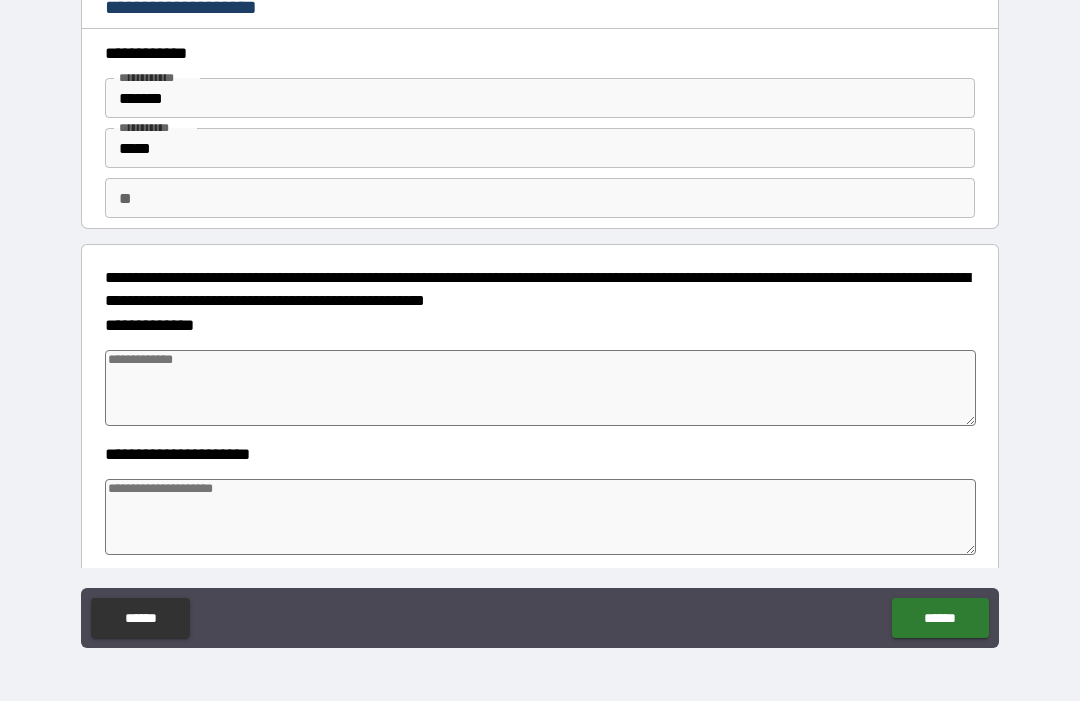 click at bounding box center [540, 388] 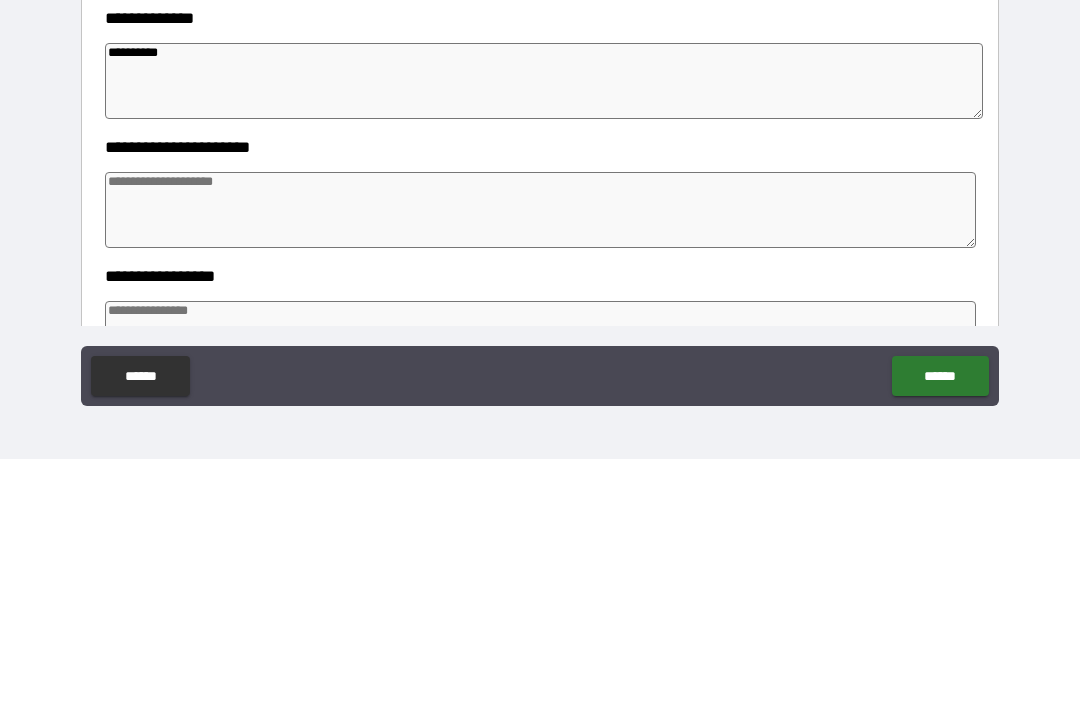 scroll, scrollTop: 67, scrollLeft: 0, axis: vertical 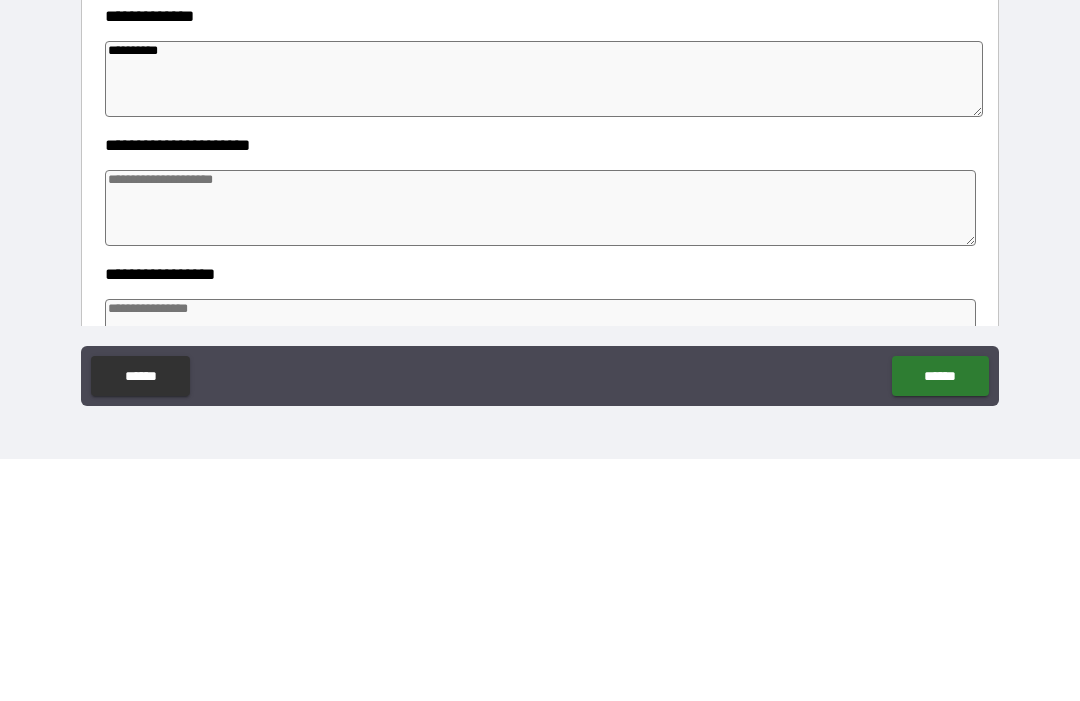 click at bounding box center (540, 450) 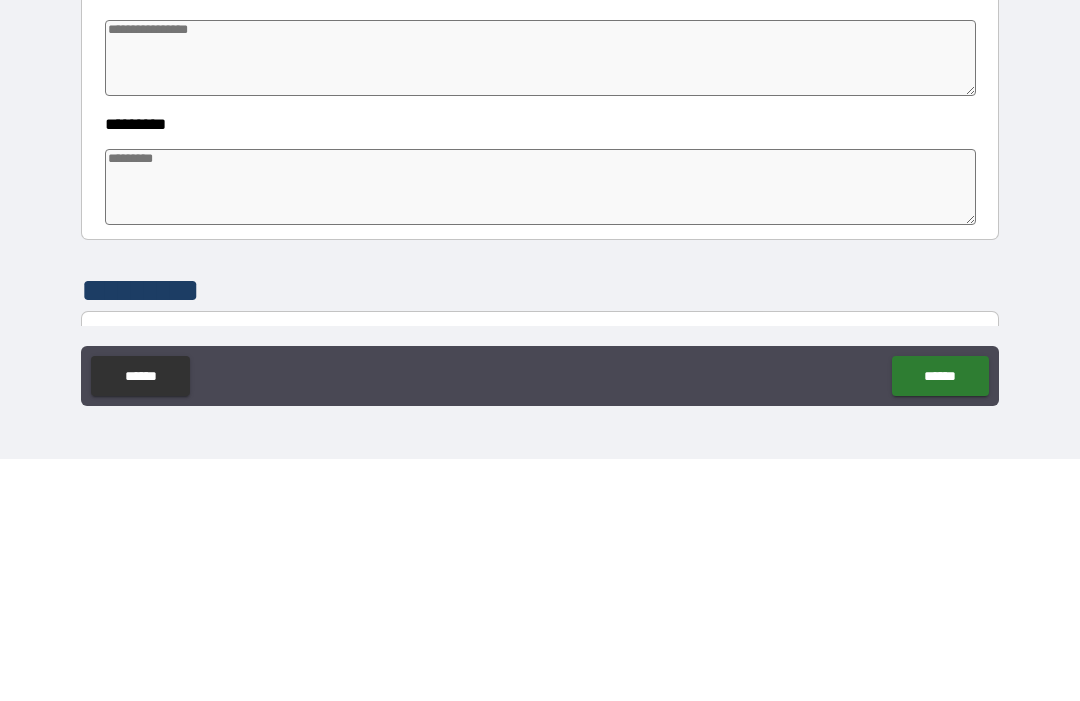 scroll, scrollTop: 336, scrollLeft: 0, axis: vertical 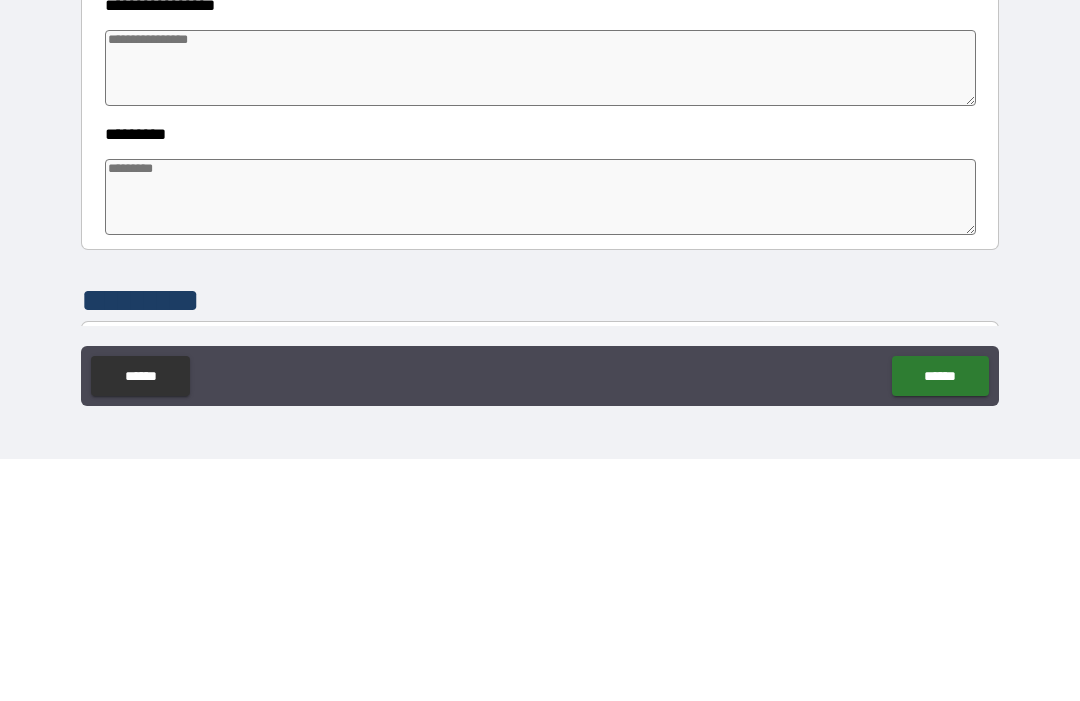 click at bounding box center (540, 310) 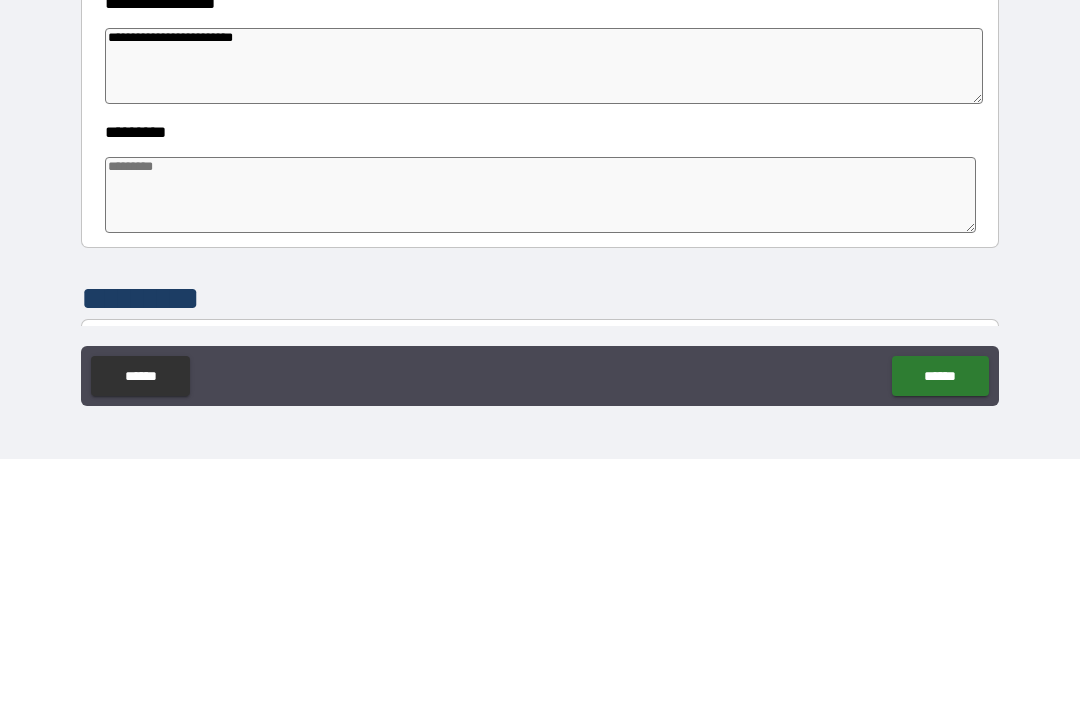scroll, scrollTop: 318, scrollLeft: 0, axis: vertical 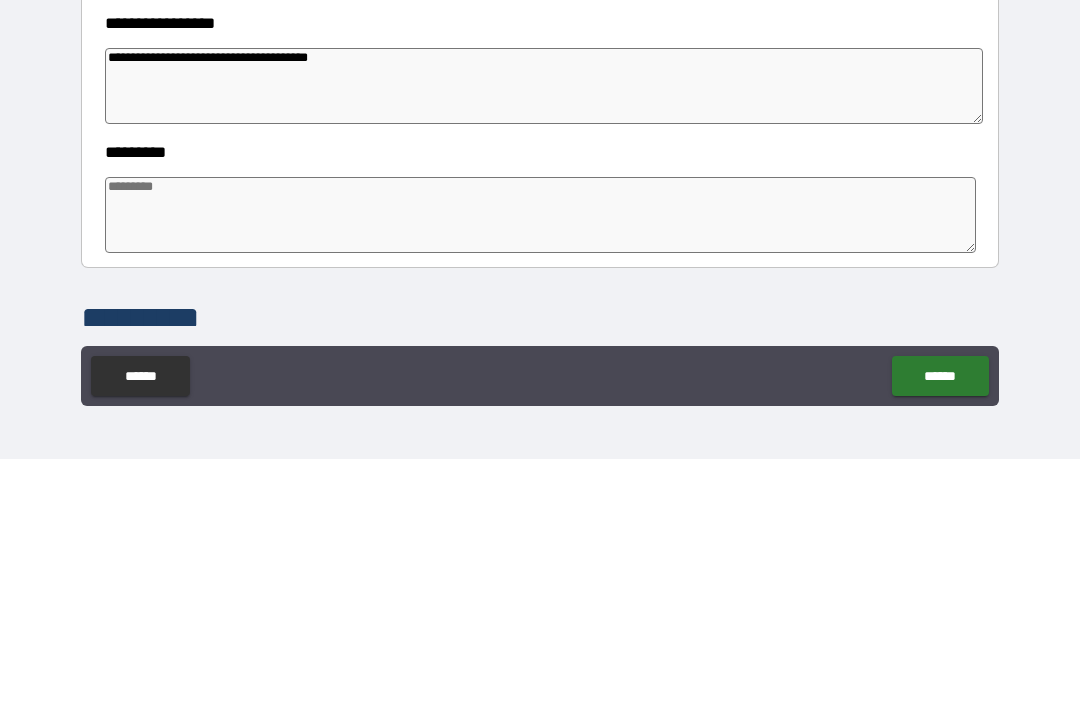 click at bounding box center (540, 457) 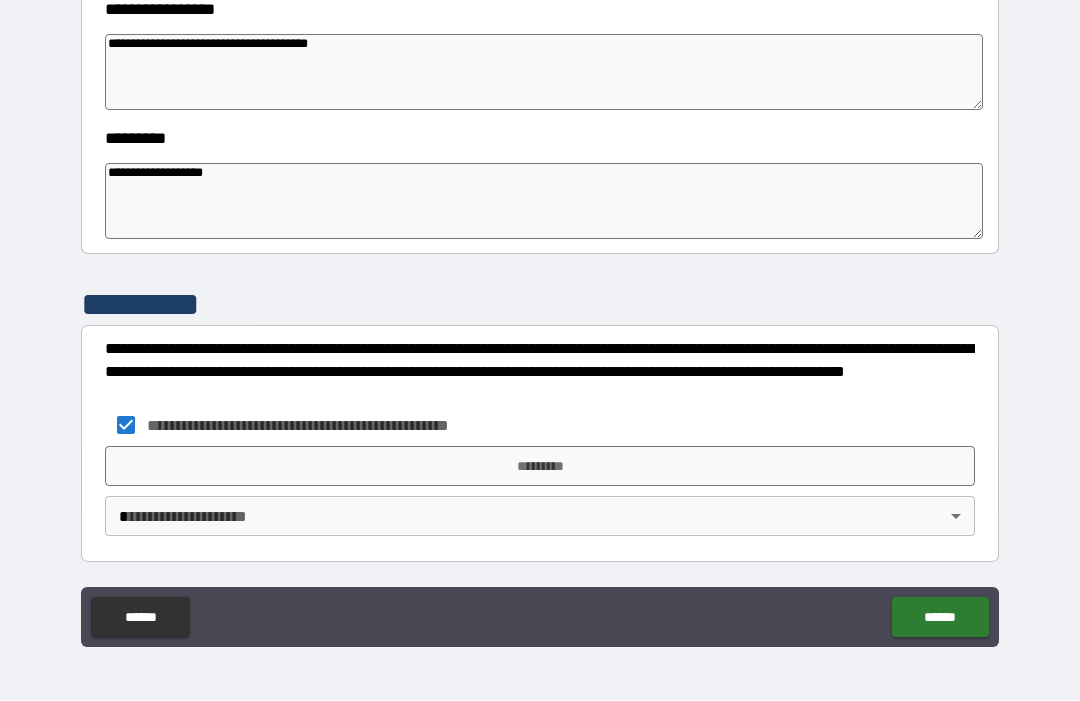 scroll, scrollTop: 573, scrollLeft: 0, axis: vertical 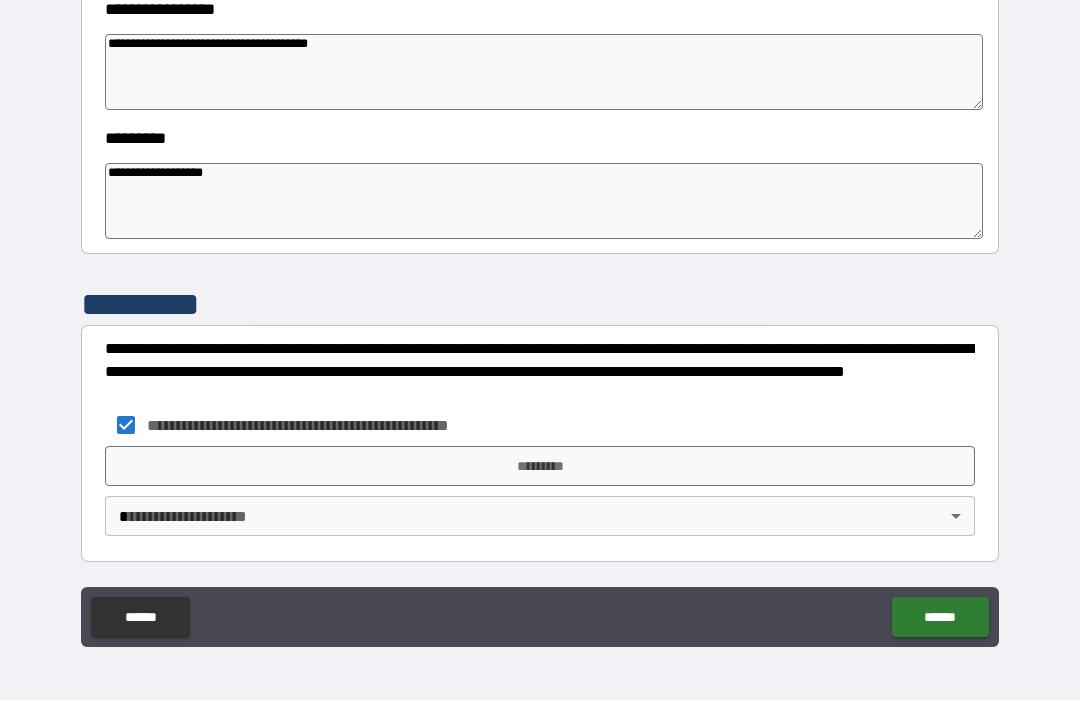 click on "**********" at bounding box center (540, 317) 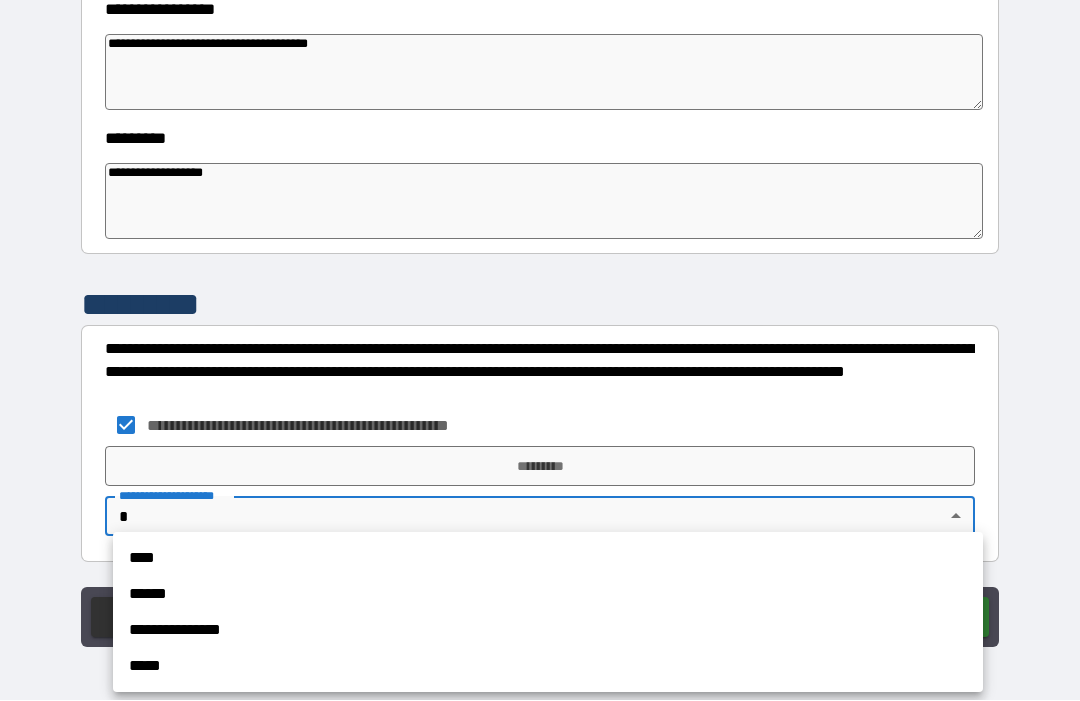 click on "**********" at bounding box center [548, 631] 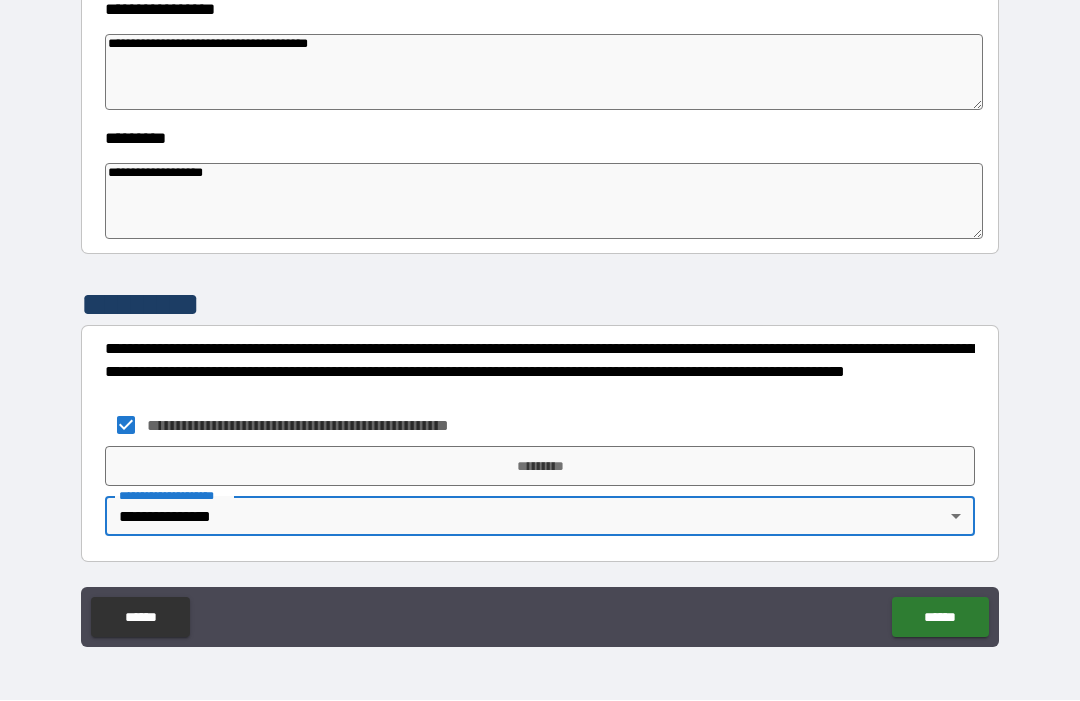 click on "*********" at bounding box center (540, 467) 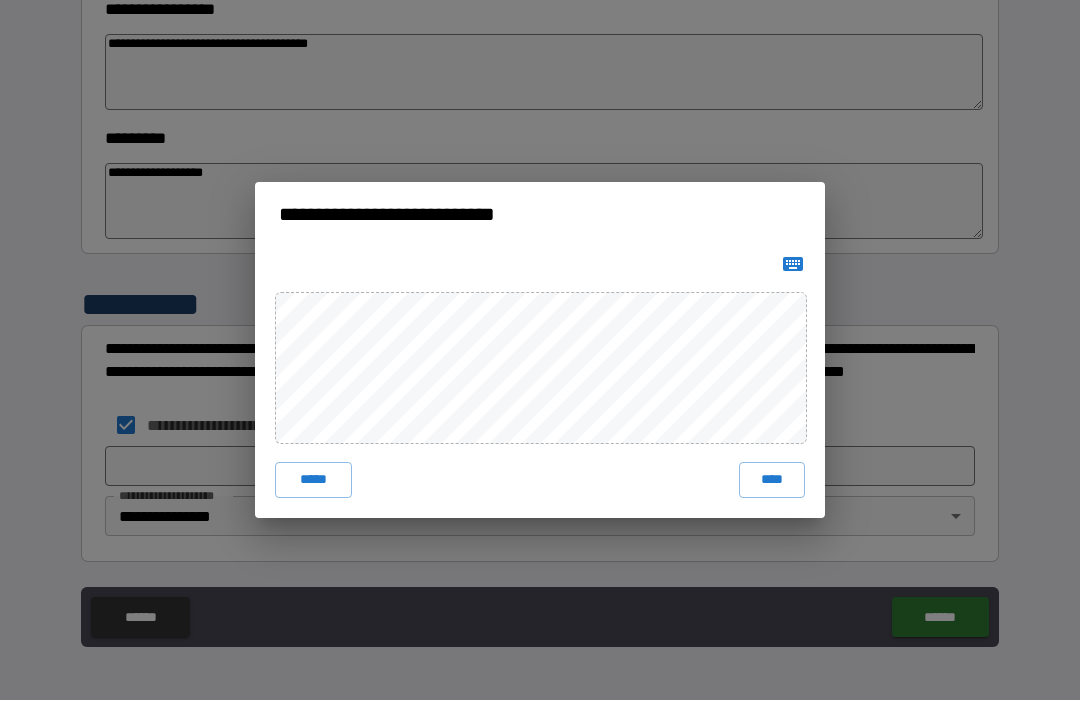 click on "****" at bounding box center (772, 481) 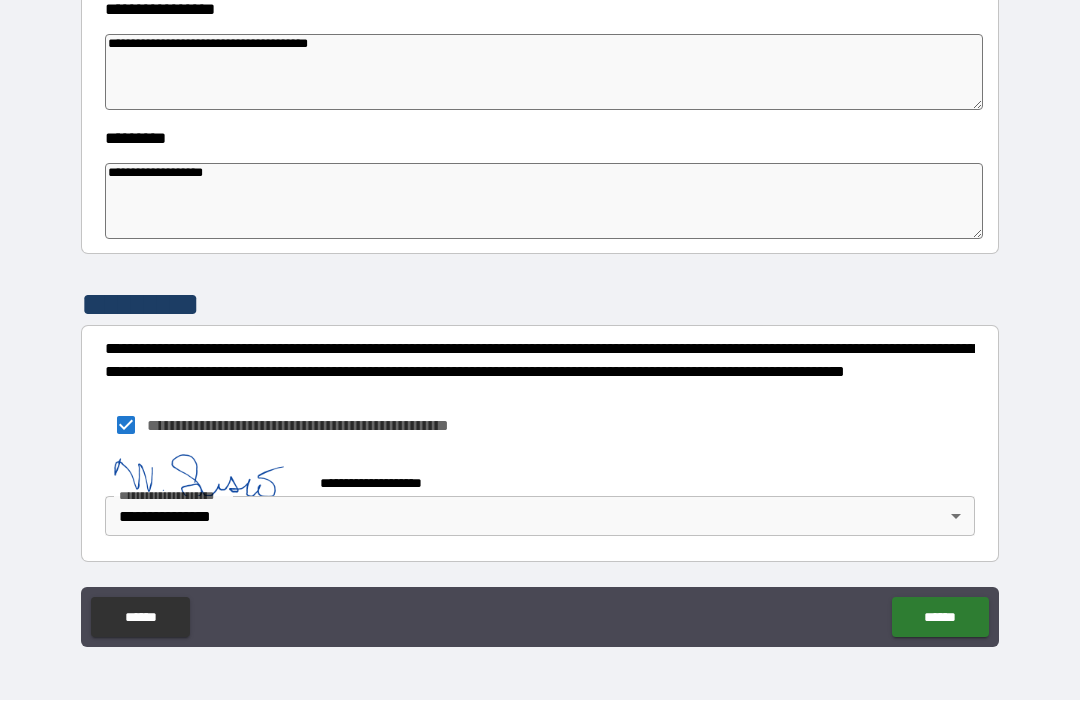scroll, scrollTop: 563, scrollLeft: 0, axis: vertical 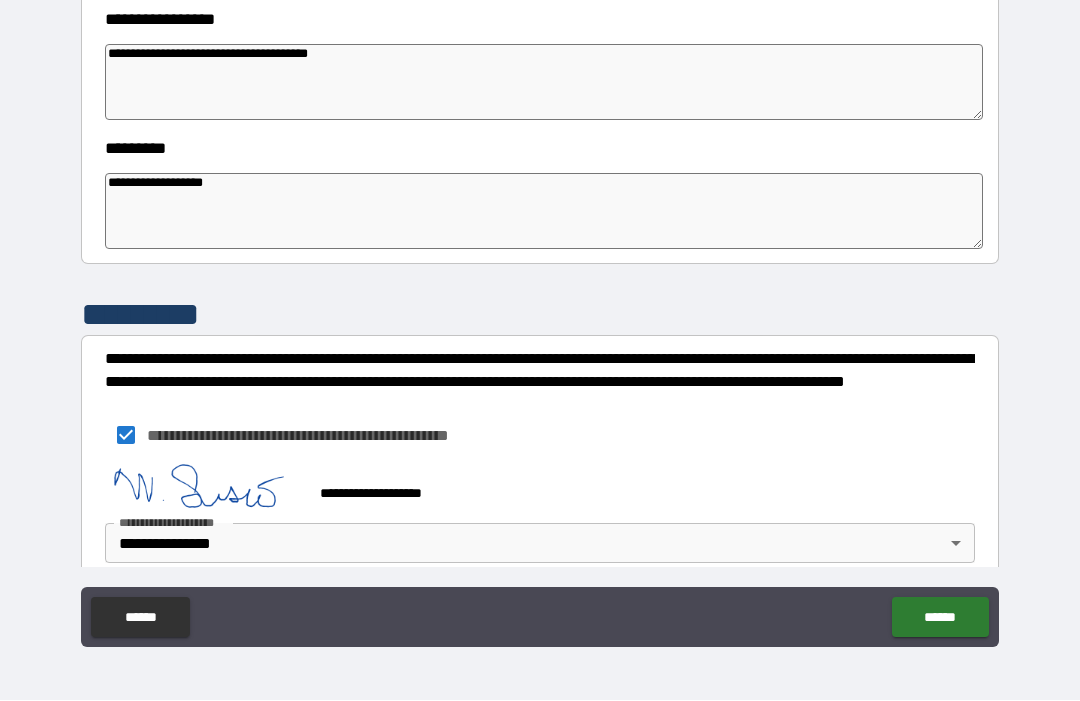 click on "******" at bounding box center [940, 618] 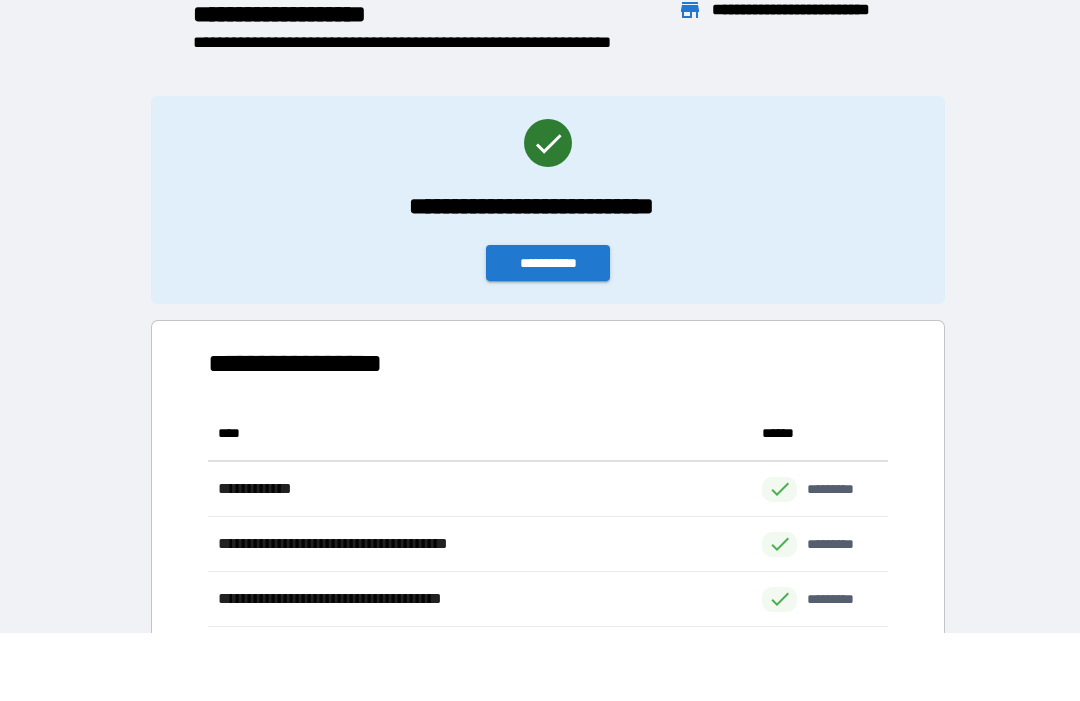 scroll, scrollTop: 1, scrollLeft: 1, axis: both 